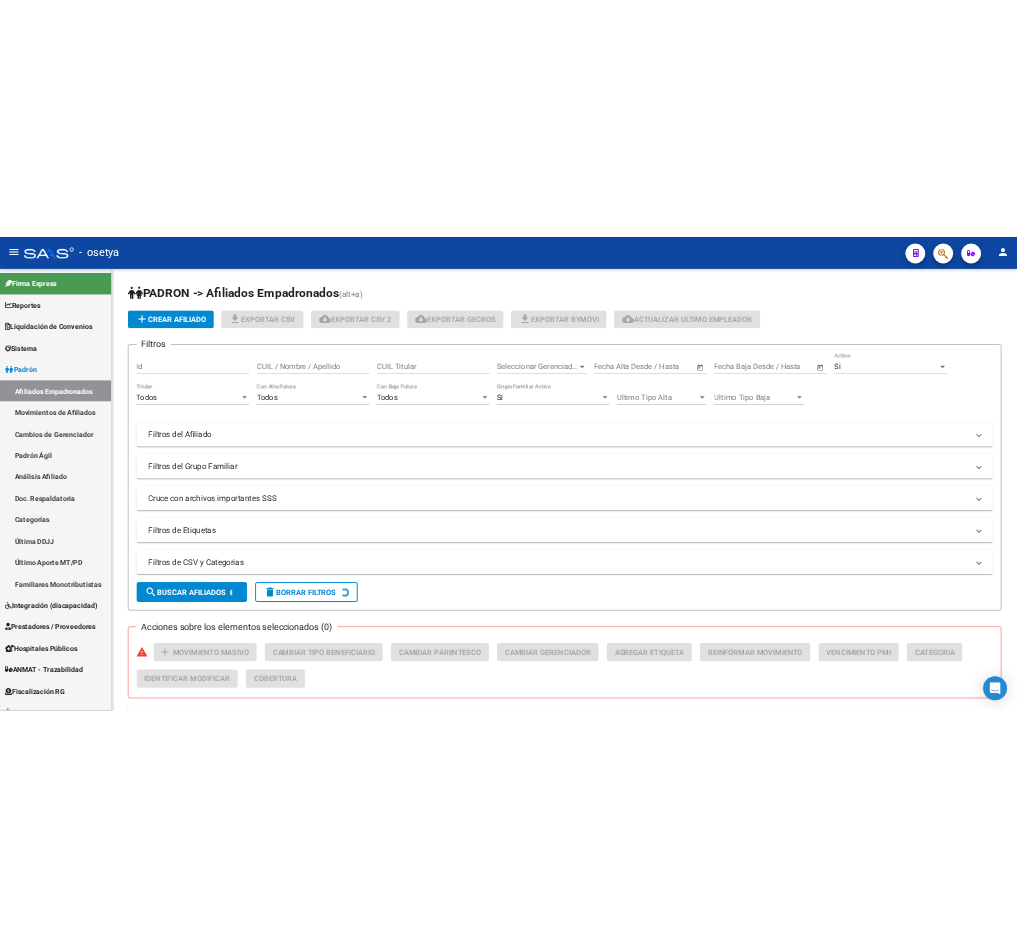 scroll, scrollTop: 0, scrollLeft: 0, axis: both 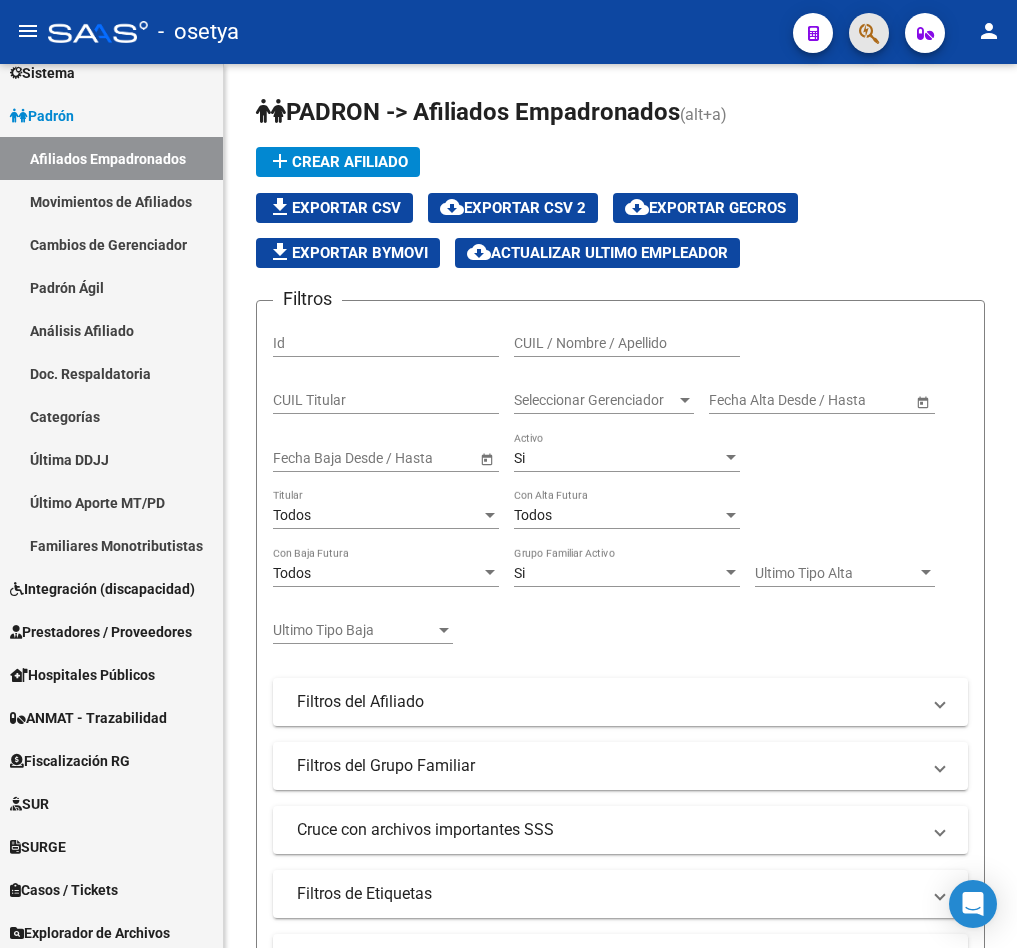 click 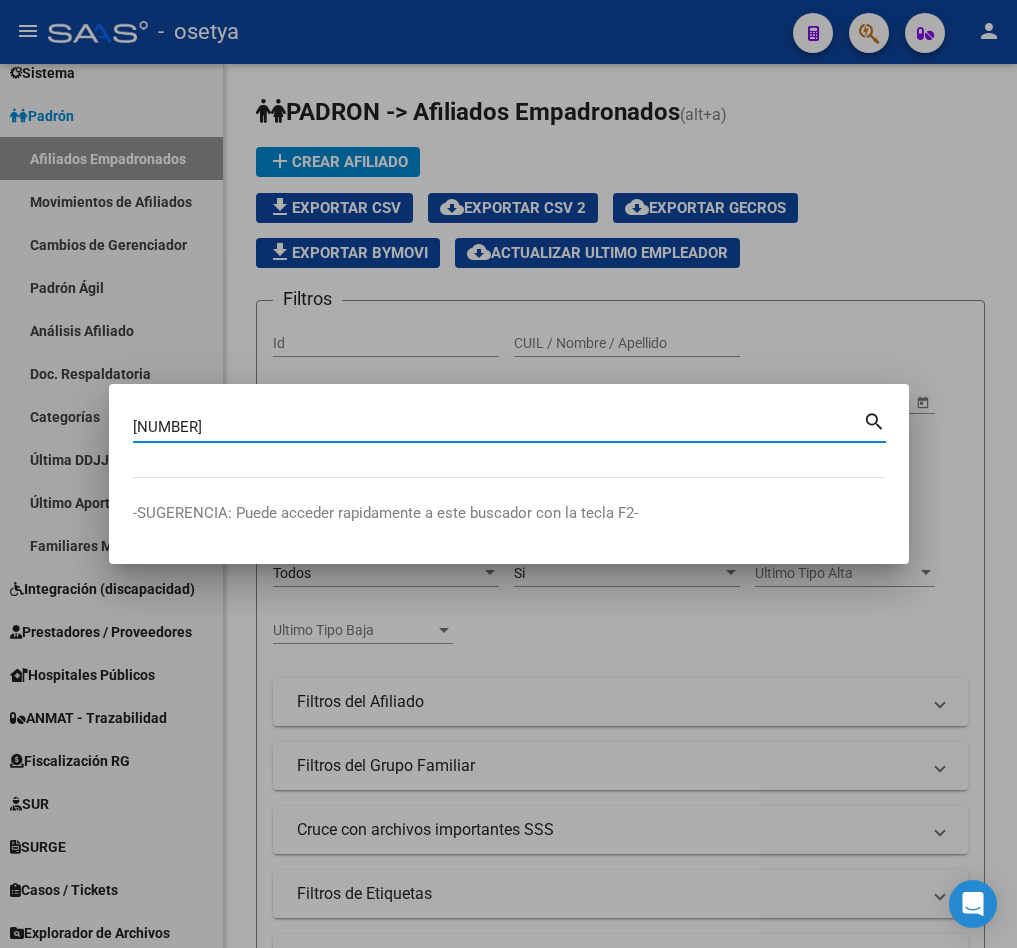 type on "35820718" 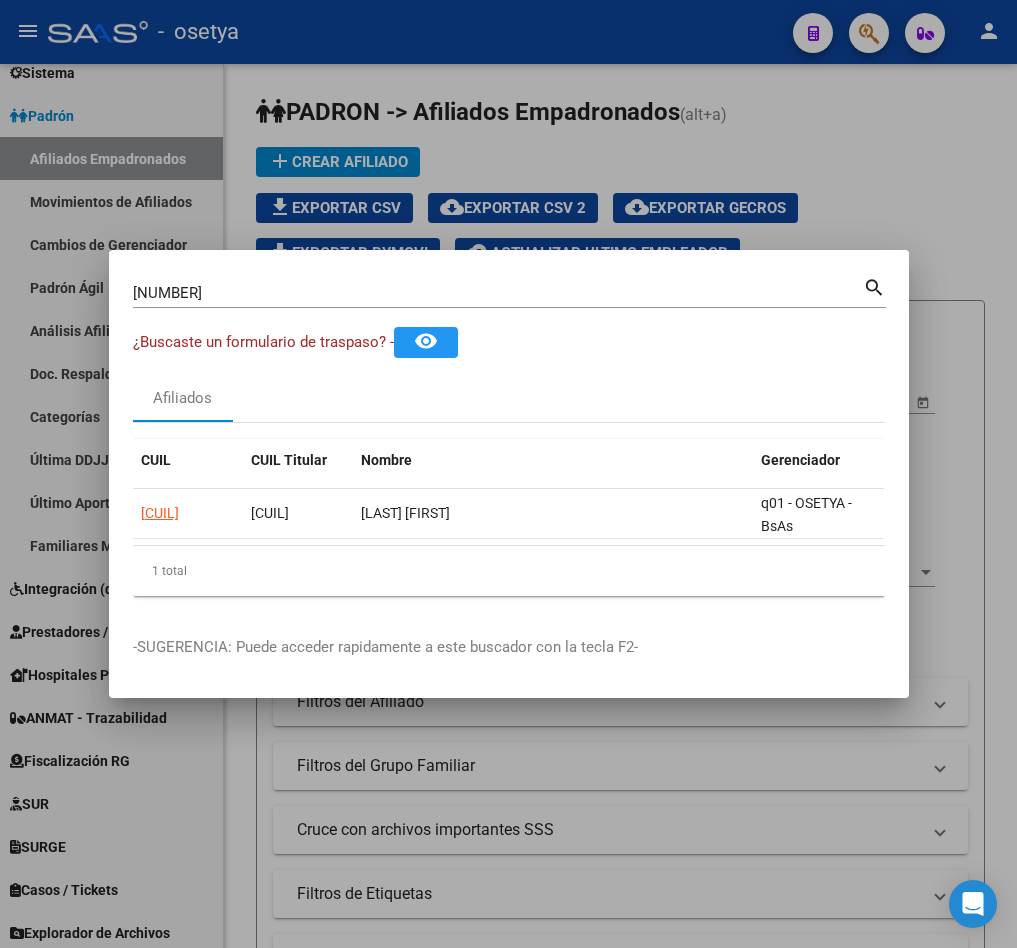 drag, startPoint x: 409, startPoint y: 559, endPoint x: 492, endPoint y: 568, distance: 83.48653 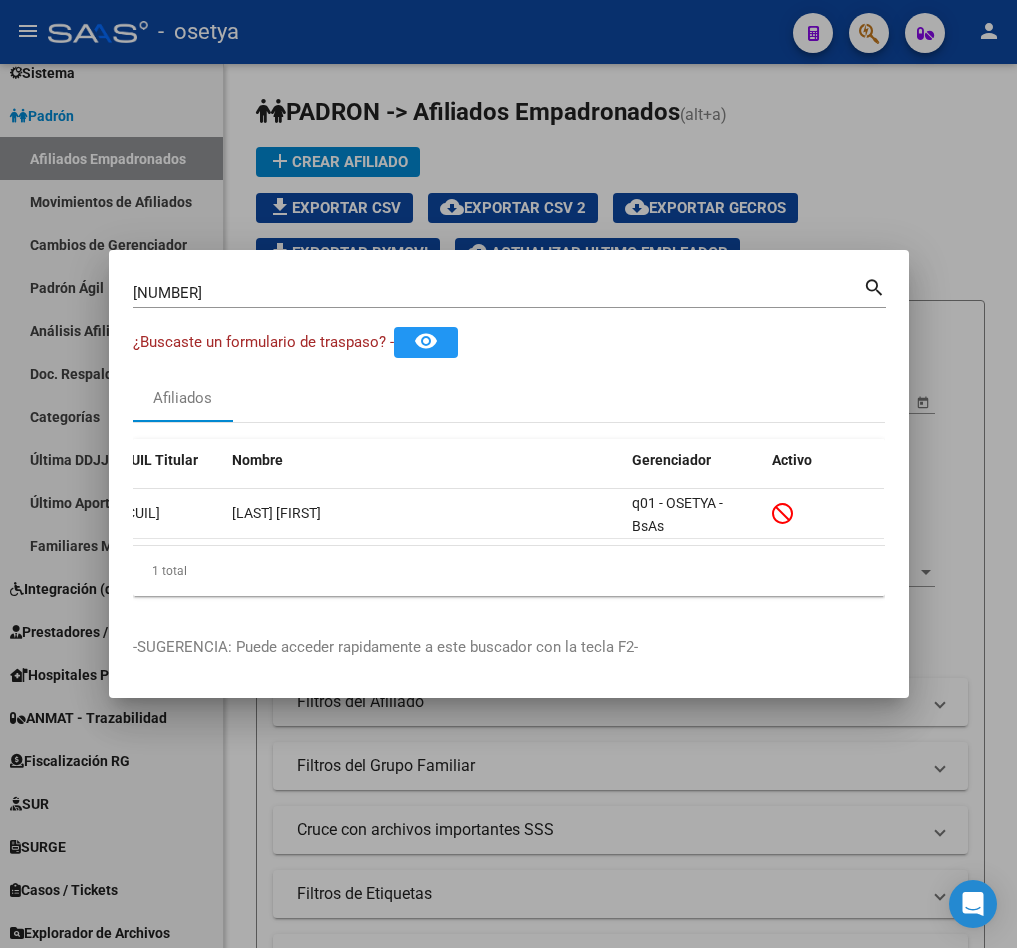 scroll, scrollTop: 0, scrollLeft: 0, axis: both 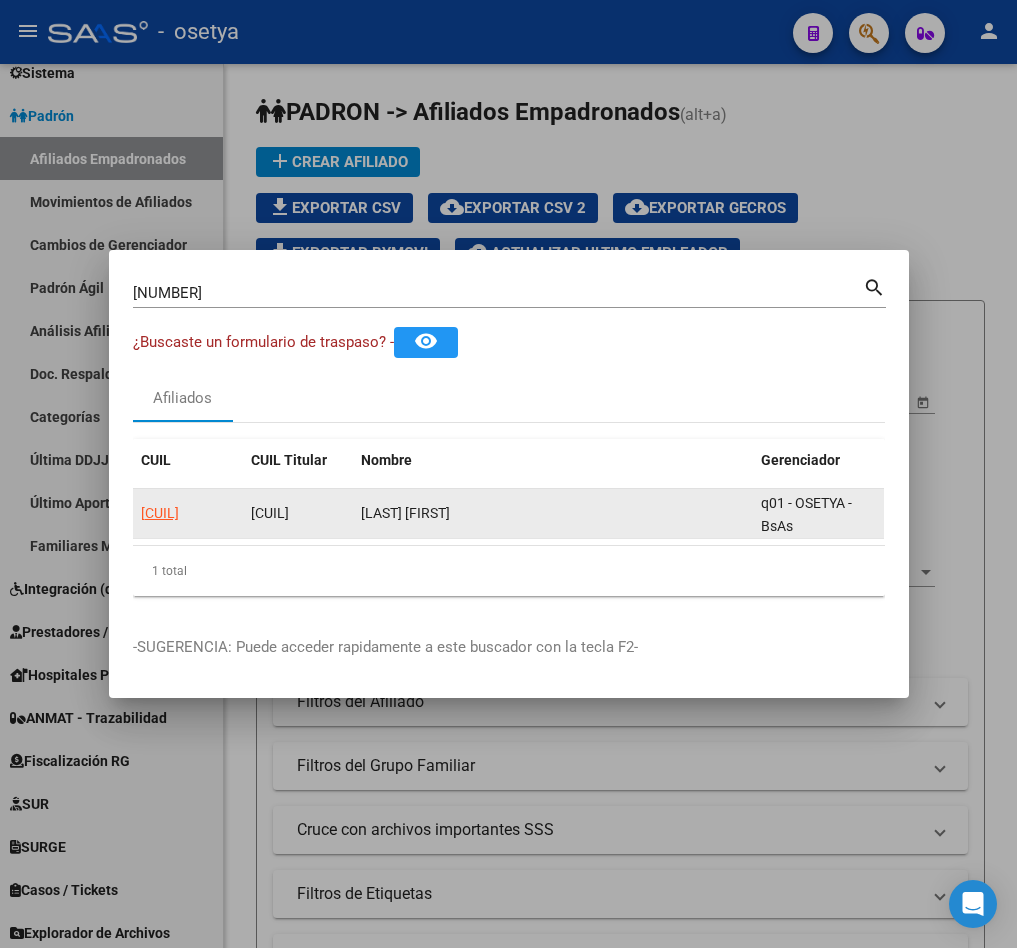 click on "23358207189" 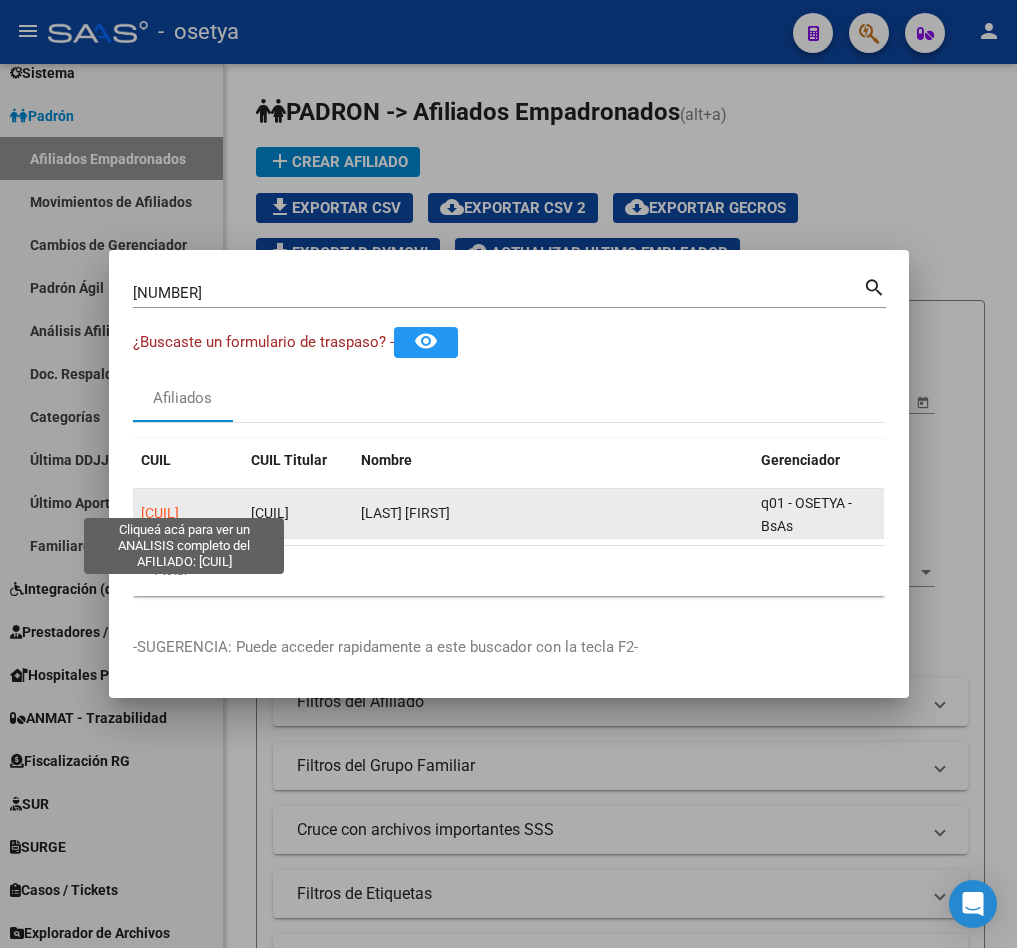 click on "23358207189" 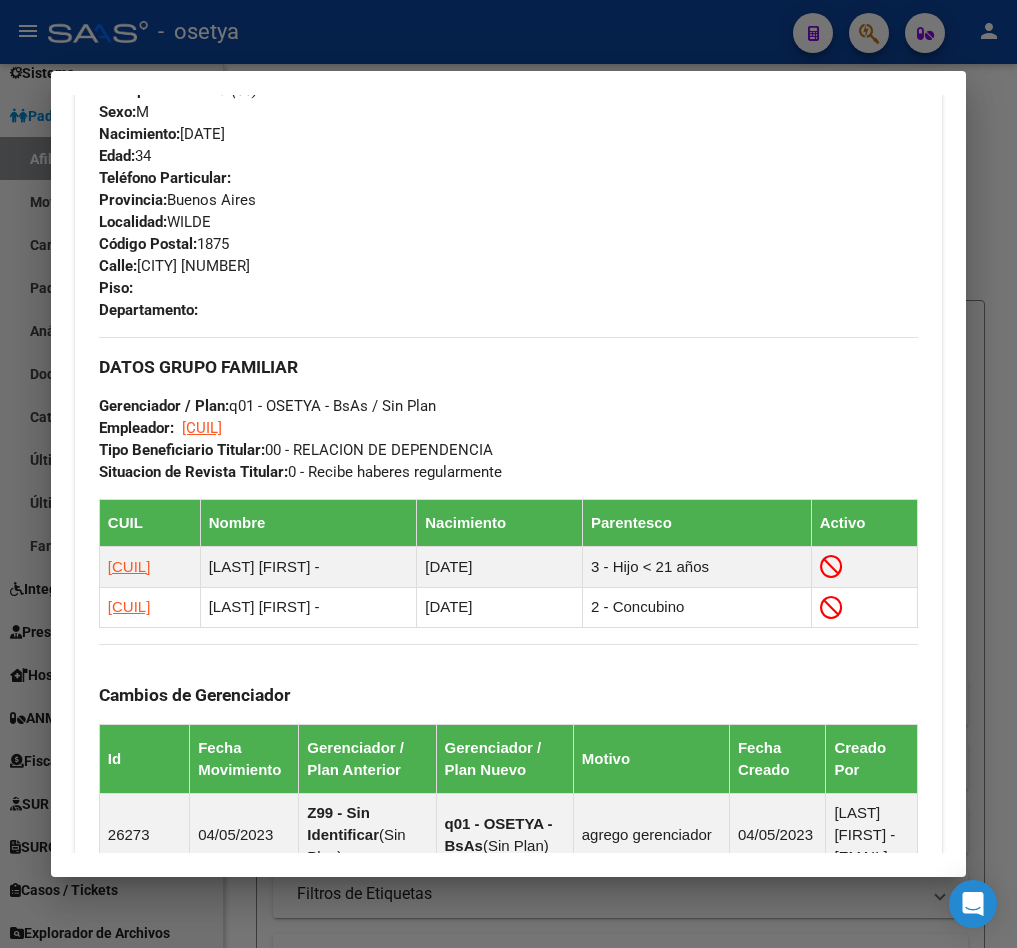 scroll, scrollTop: 1509, scrollLeft: 0, axis: vertical 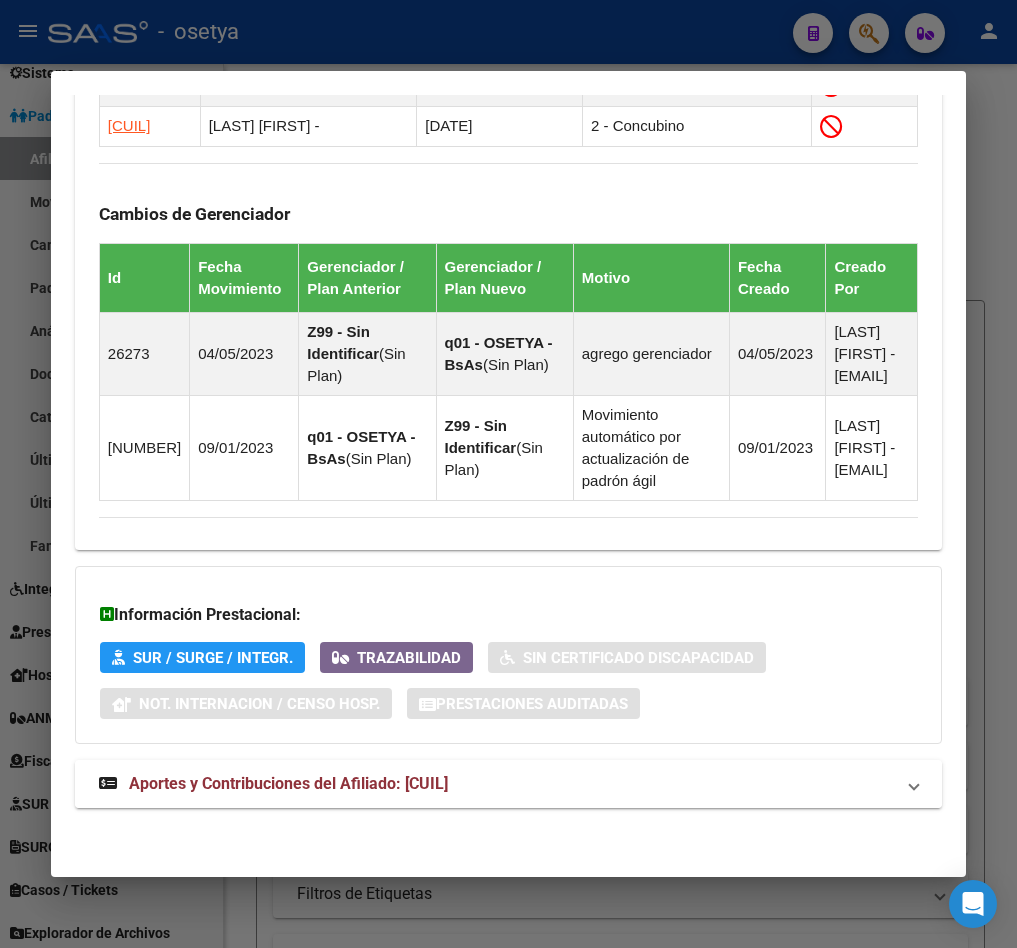 click on "Aportes y Contribuciones del Afiliado: 23358207189" at bounding box center [508, 784] 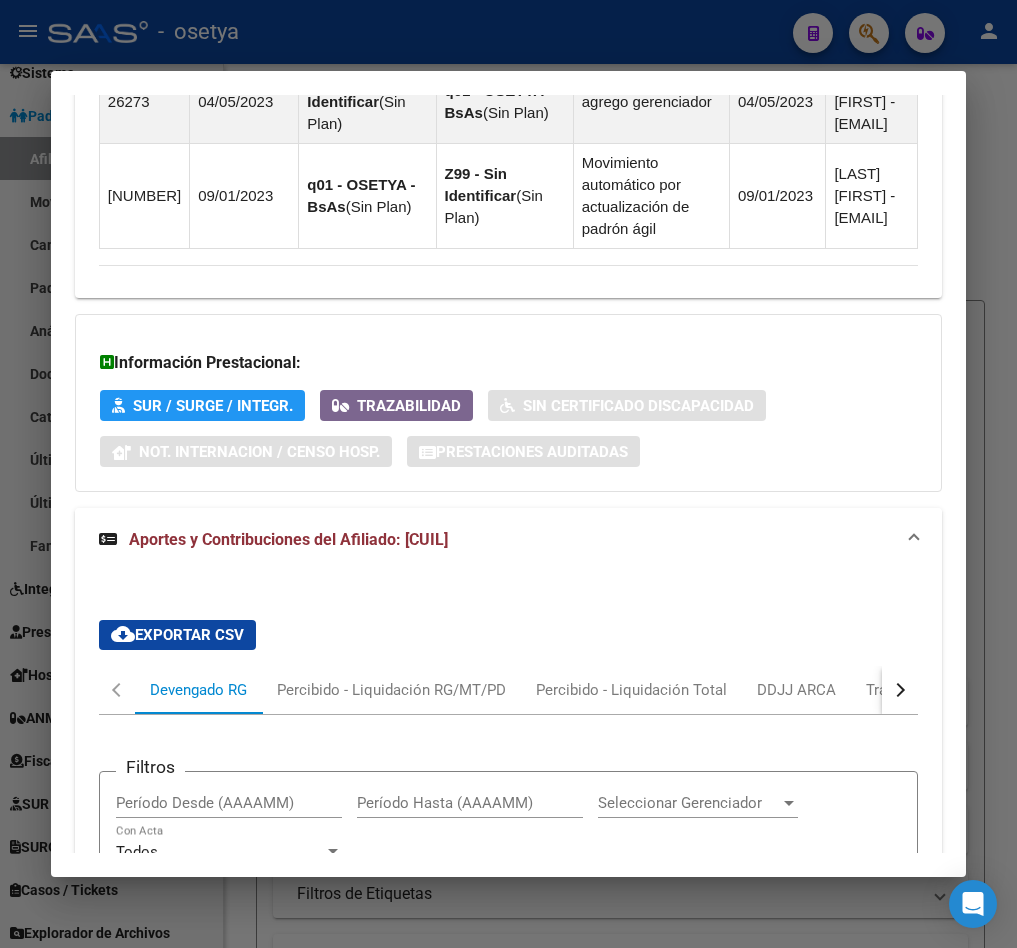 scroll, scrollTop: 2053, scrollLeft: 0, axis: vertical 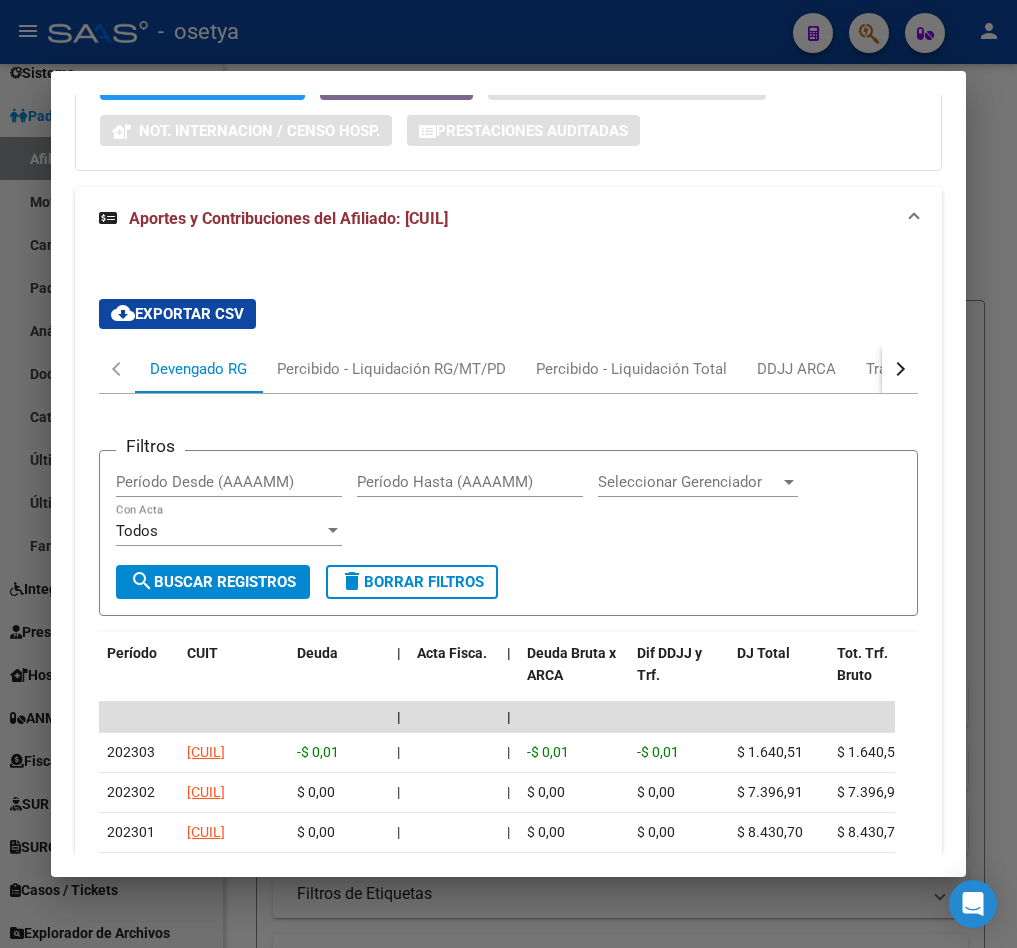 click at bounding box center [900, 369] 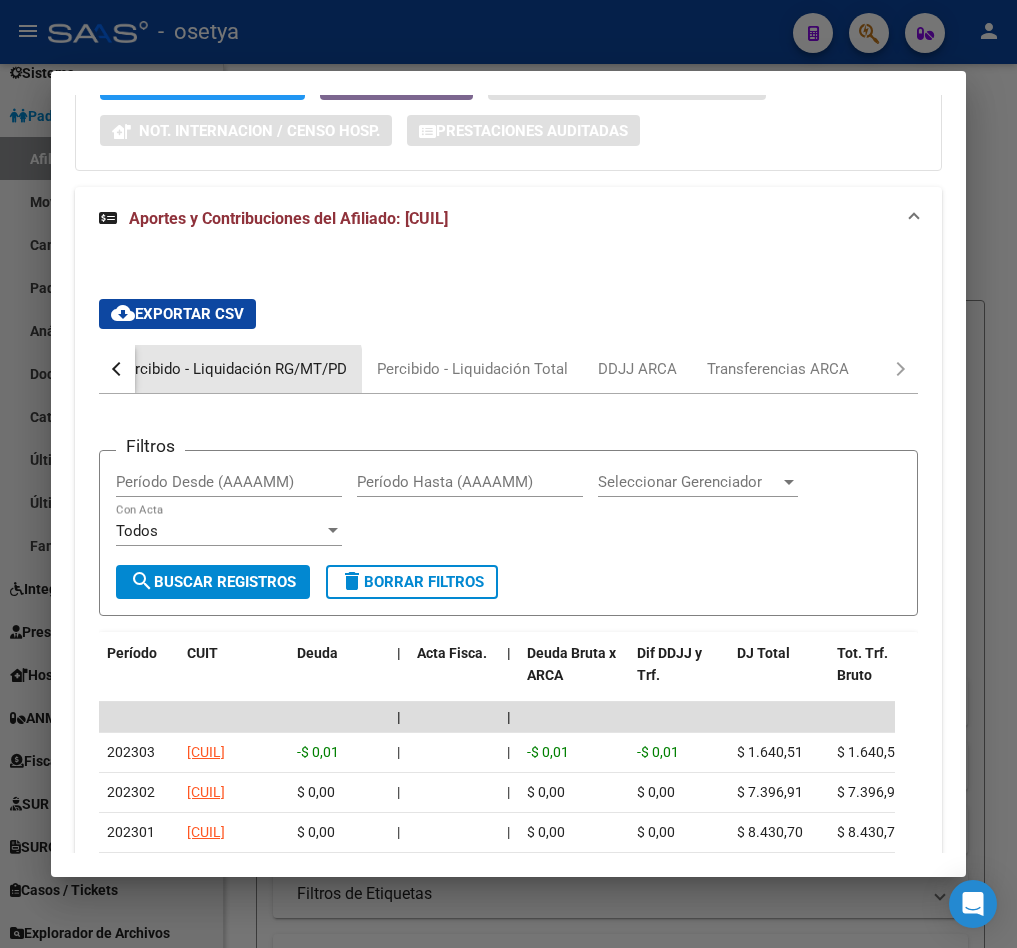 click on "Percibido - Liquidación RG/MT/PD" at bounding box center (232, 369) 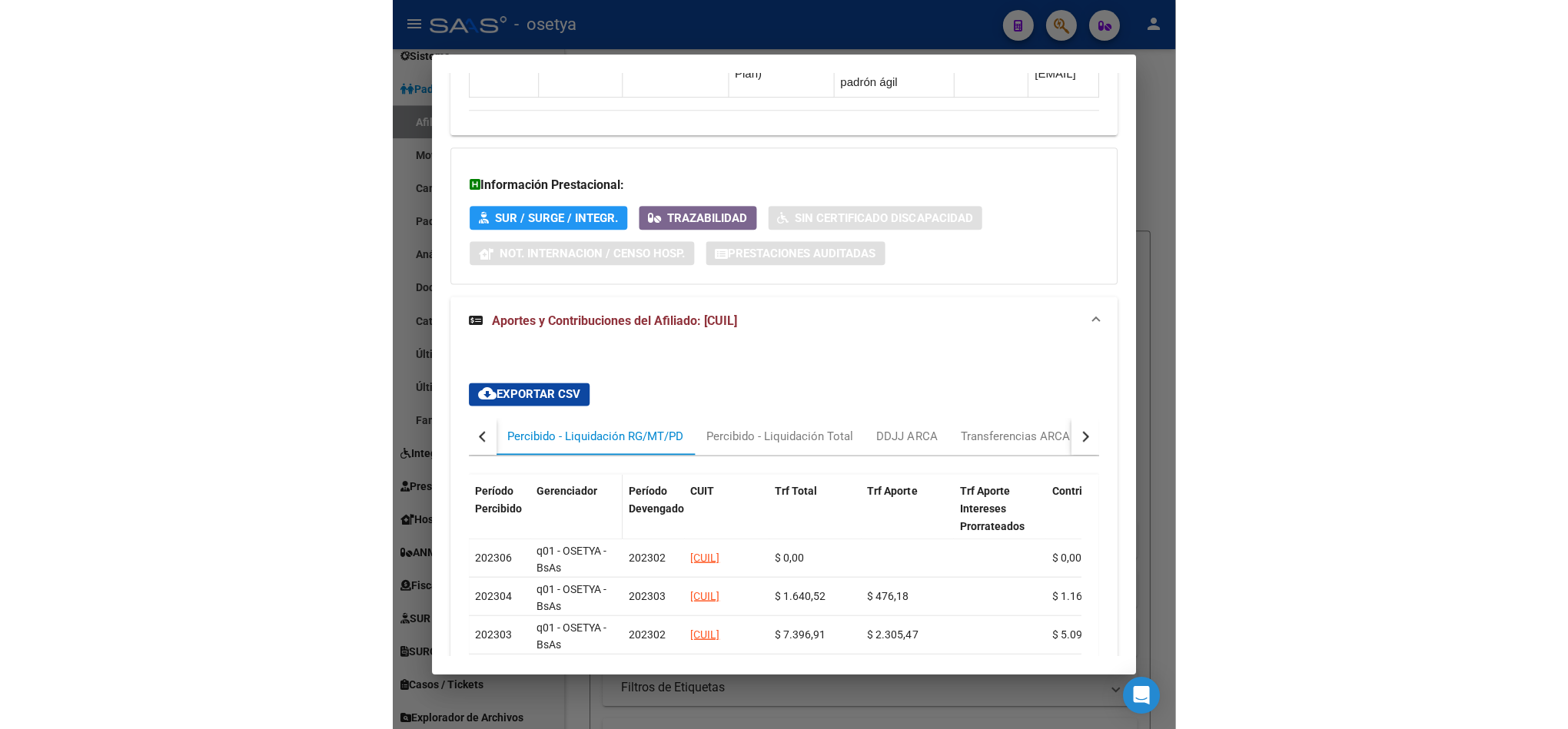 scroll, scrollTop: 1539, scrollLeft: 0, axis: vertical 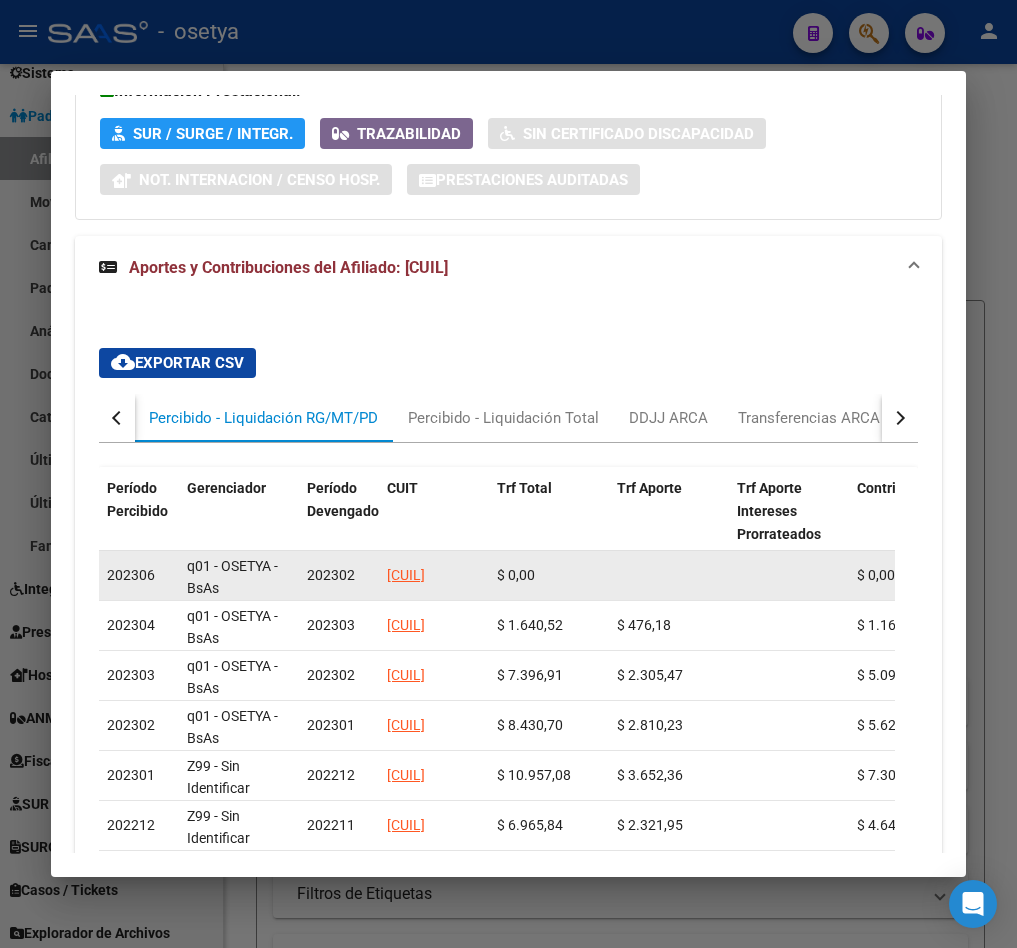 drag, startPoint x: 409, startPoint y: 663, endPoint x: 558, endPoint y: 582, distance: 169.59363 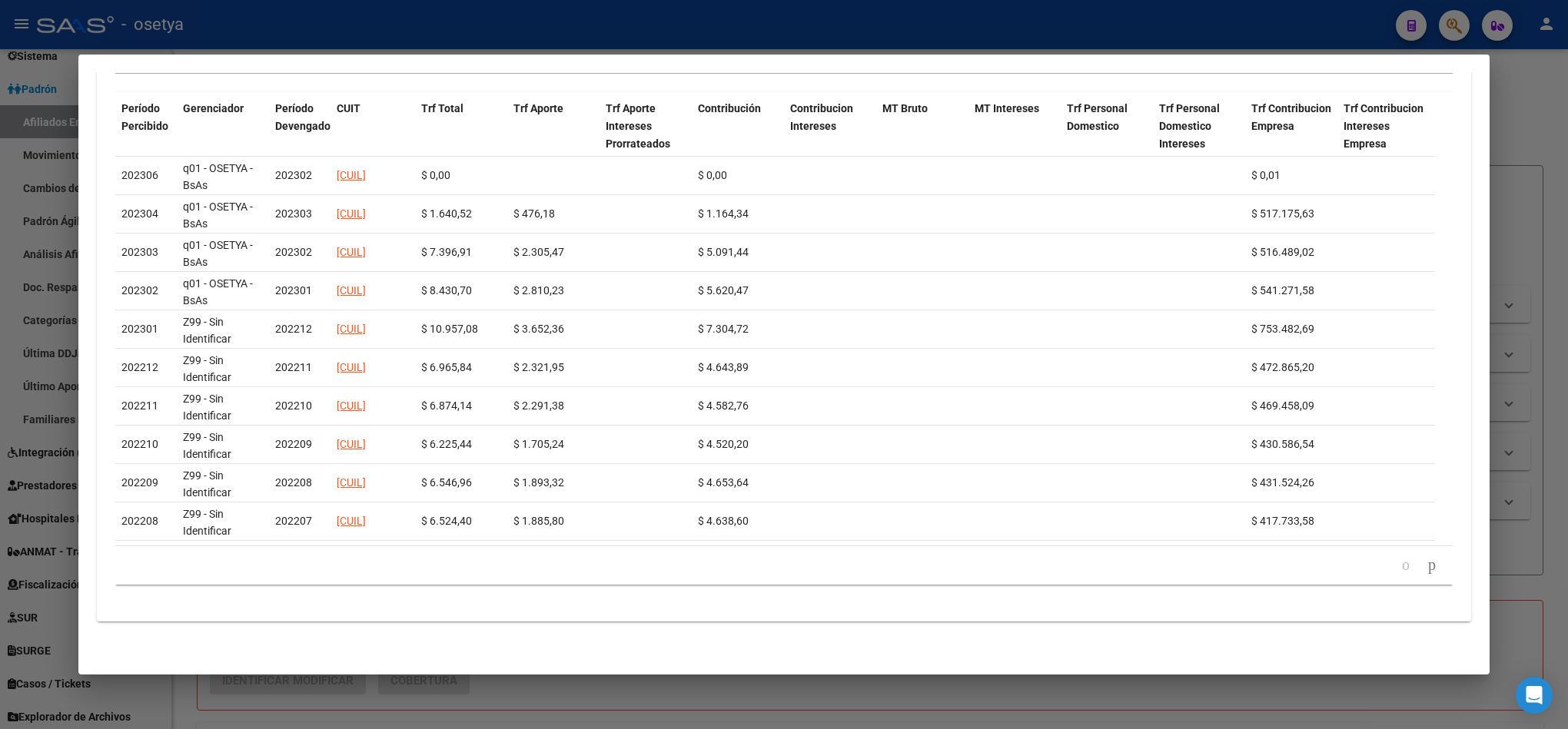 scroll, scrollTop: 1236, scrollLeft: 0, axis: vertical 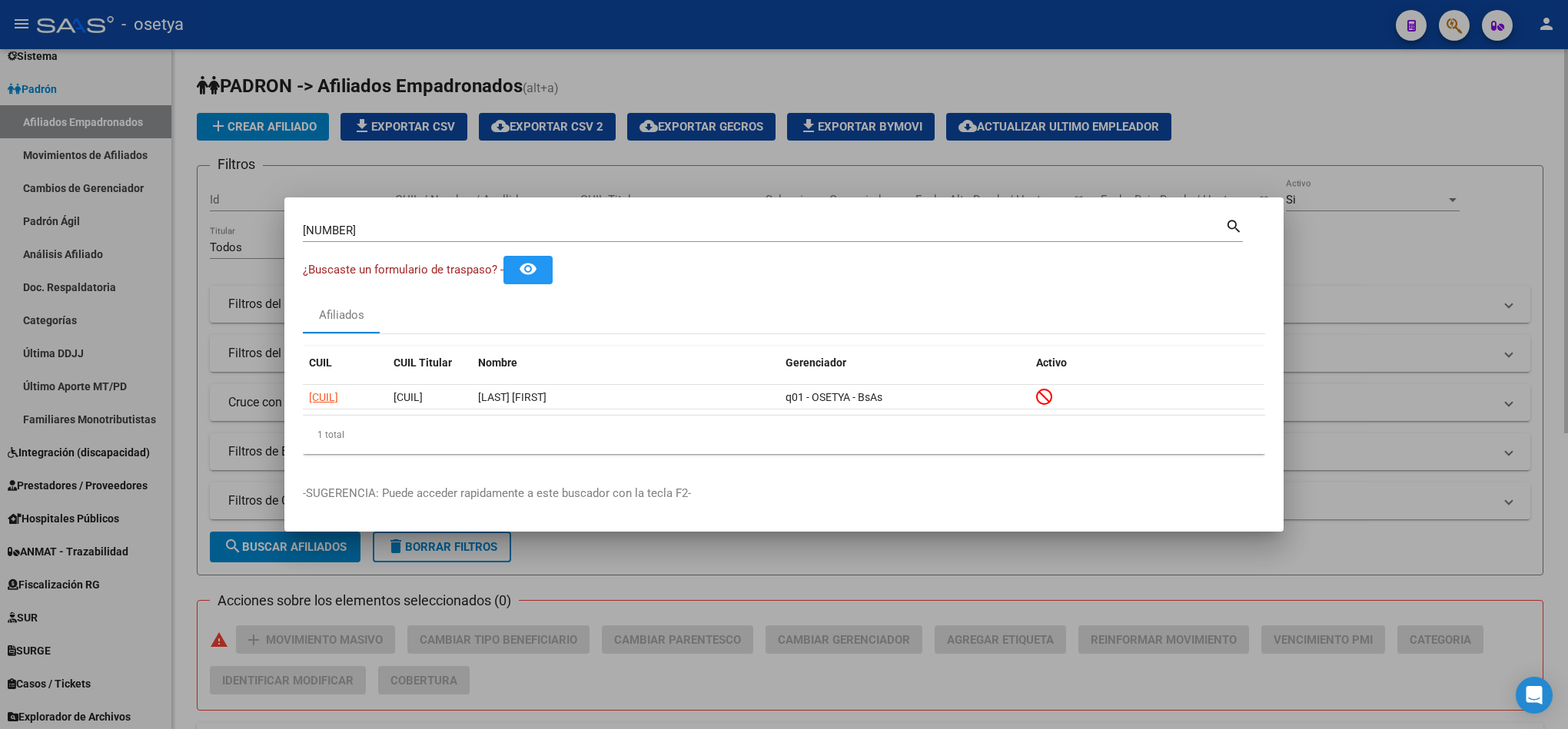 type 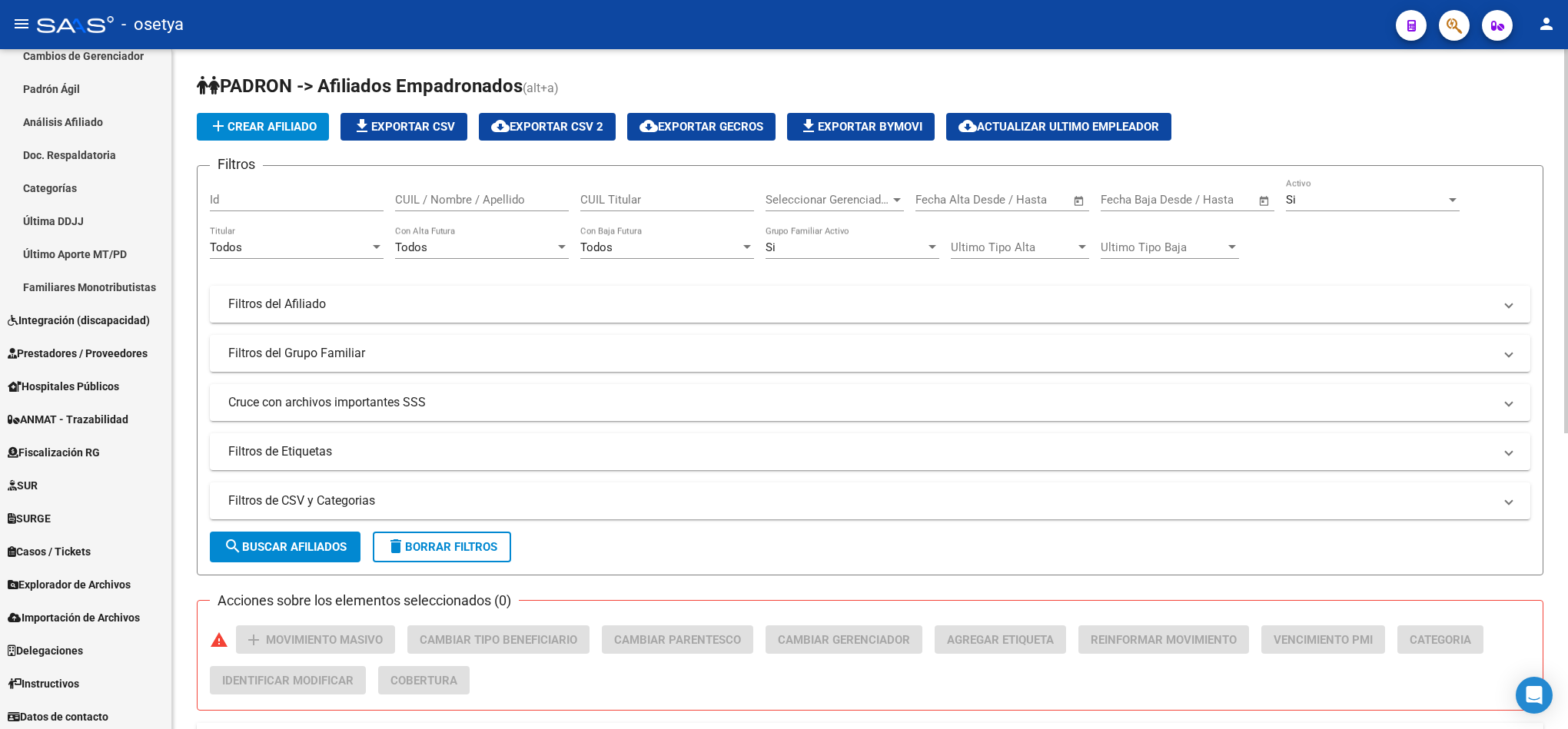 scroll, scrollTop: 0, scrollLeft: 0, axis: both 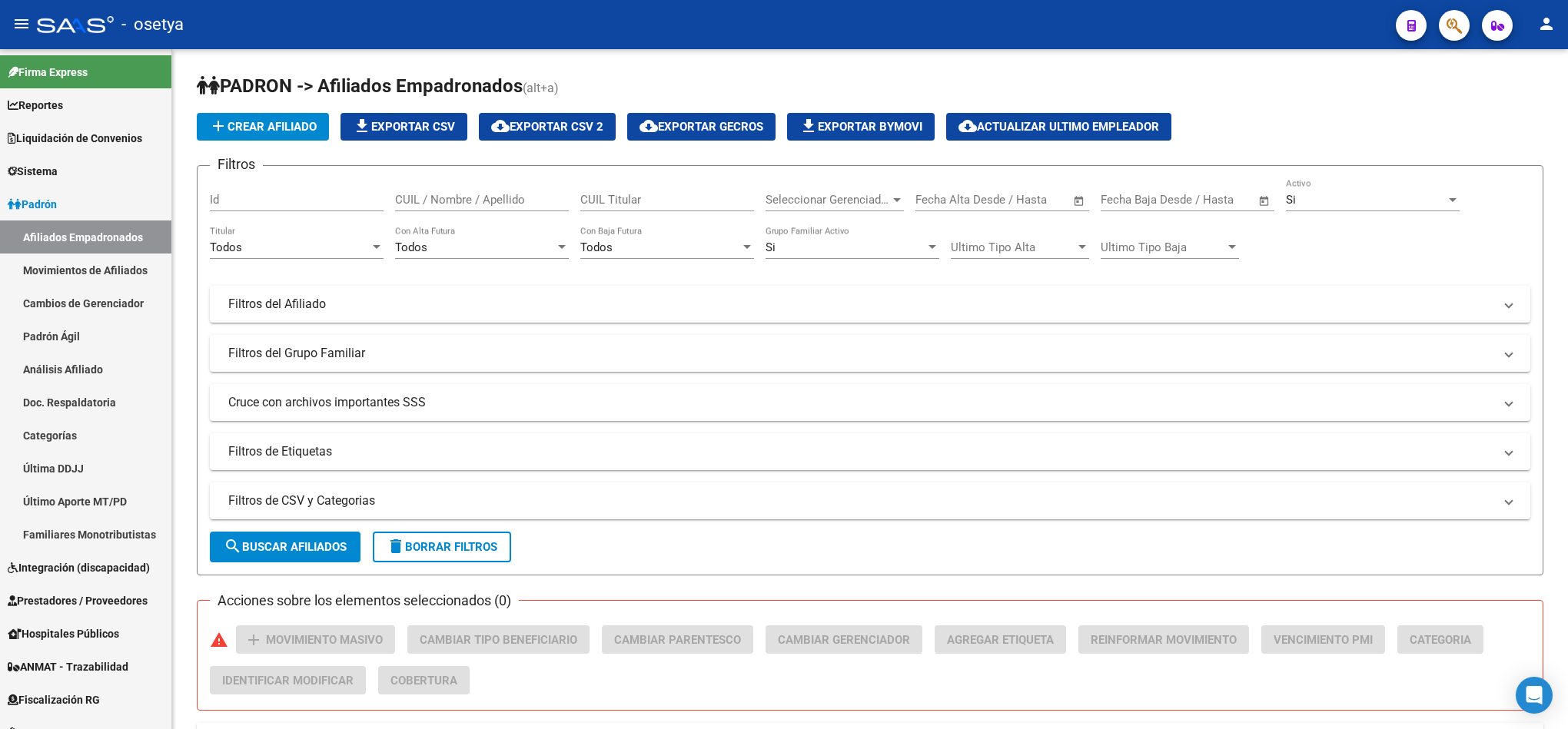 click 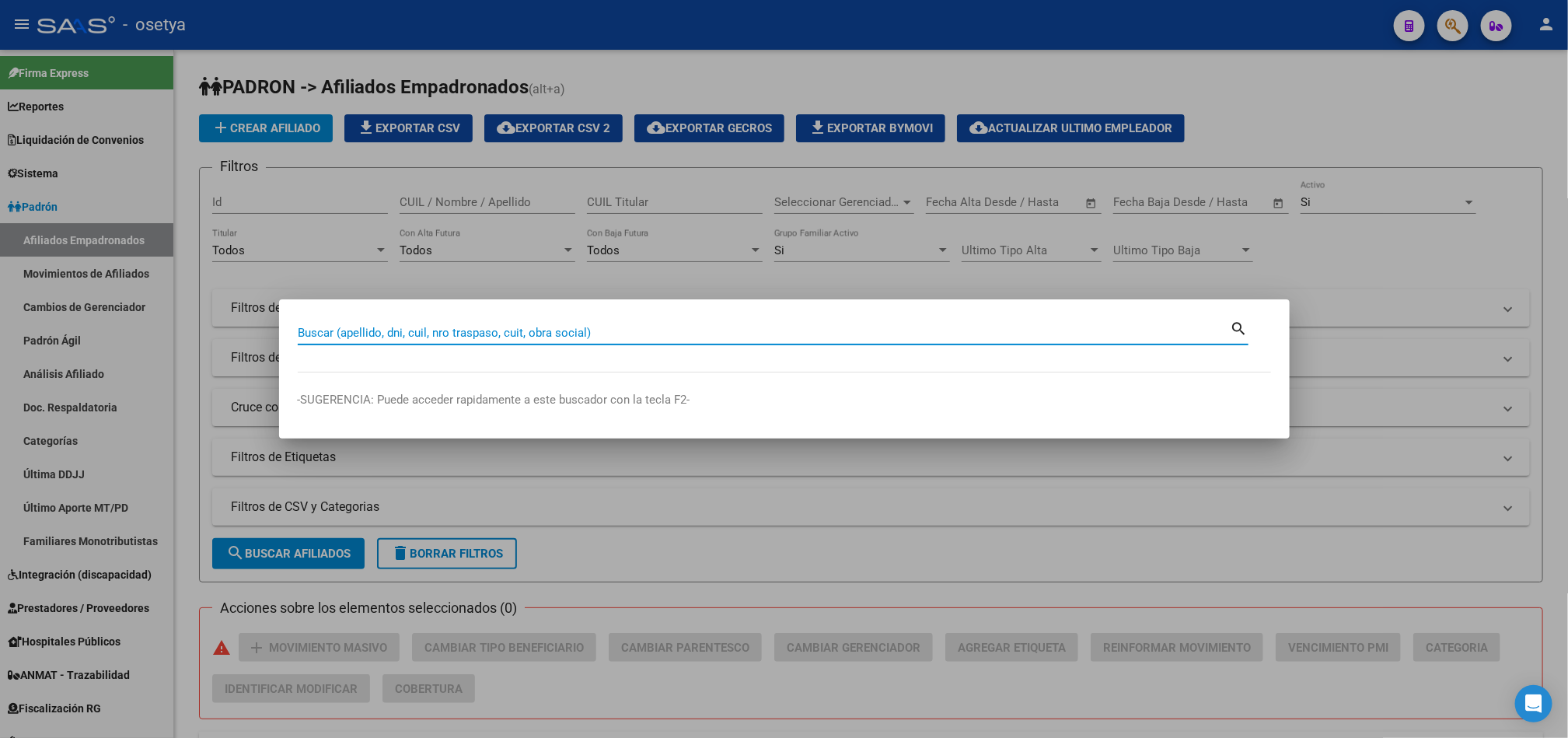 paste on "35702899" 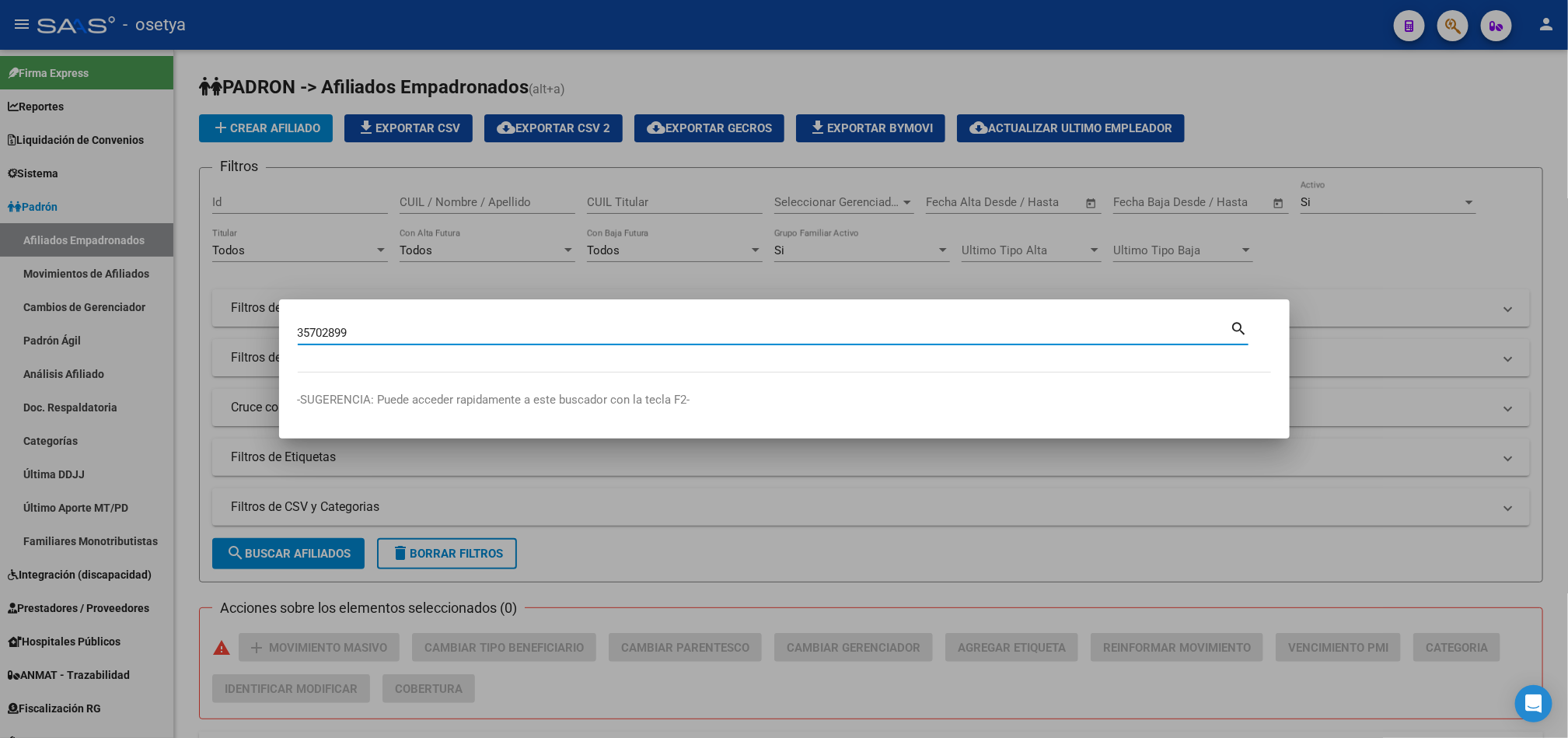 type on "35702899" 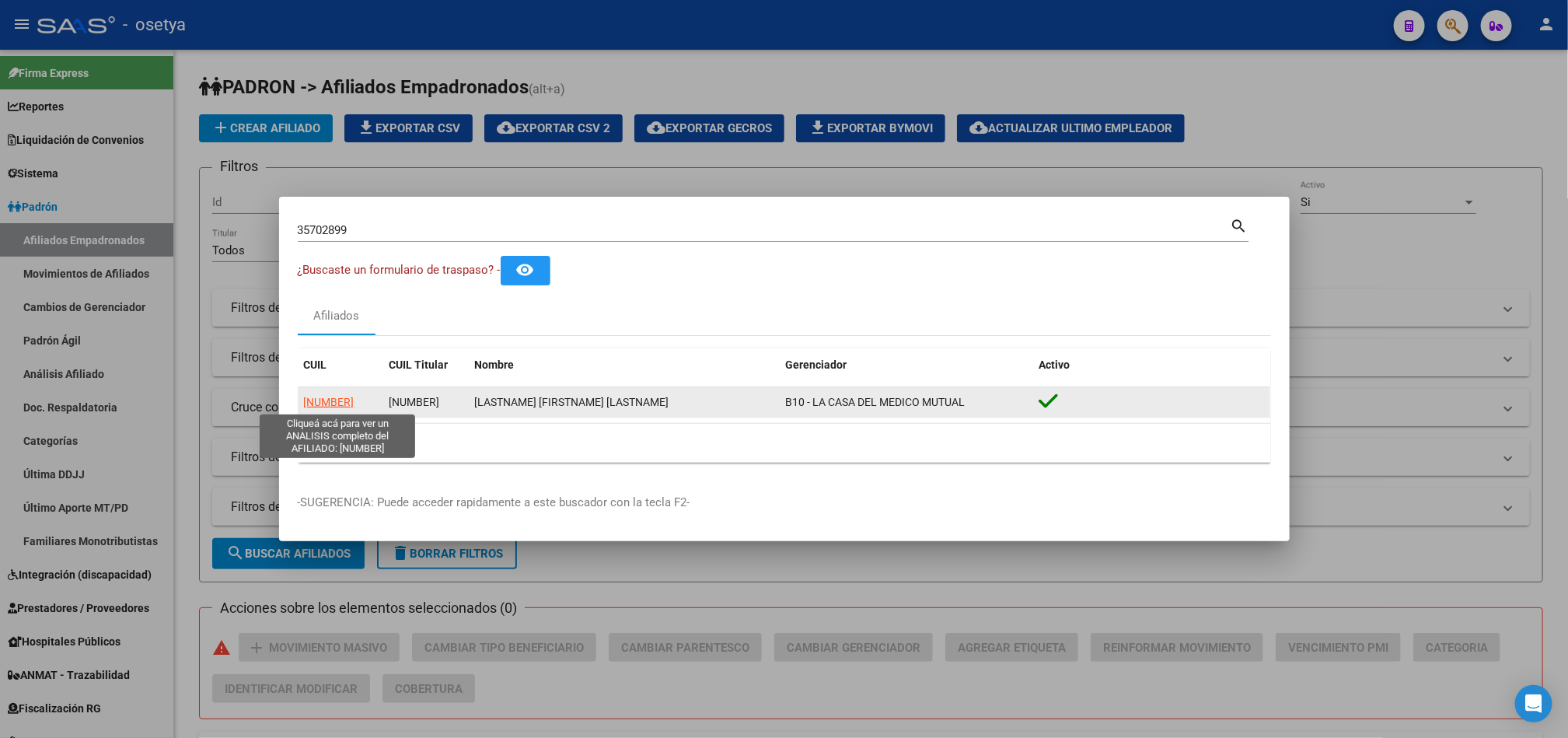 click on "20357028990" 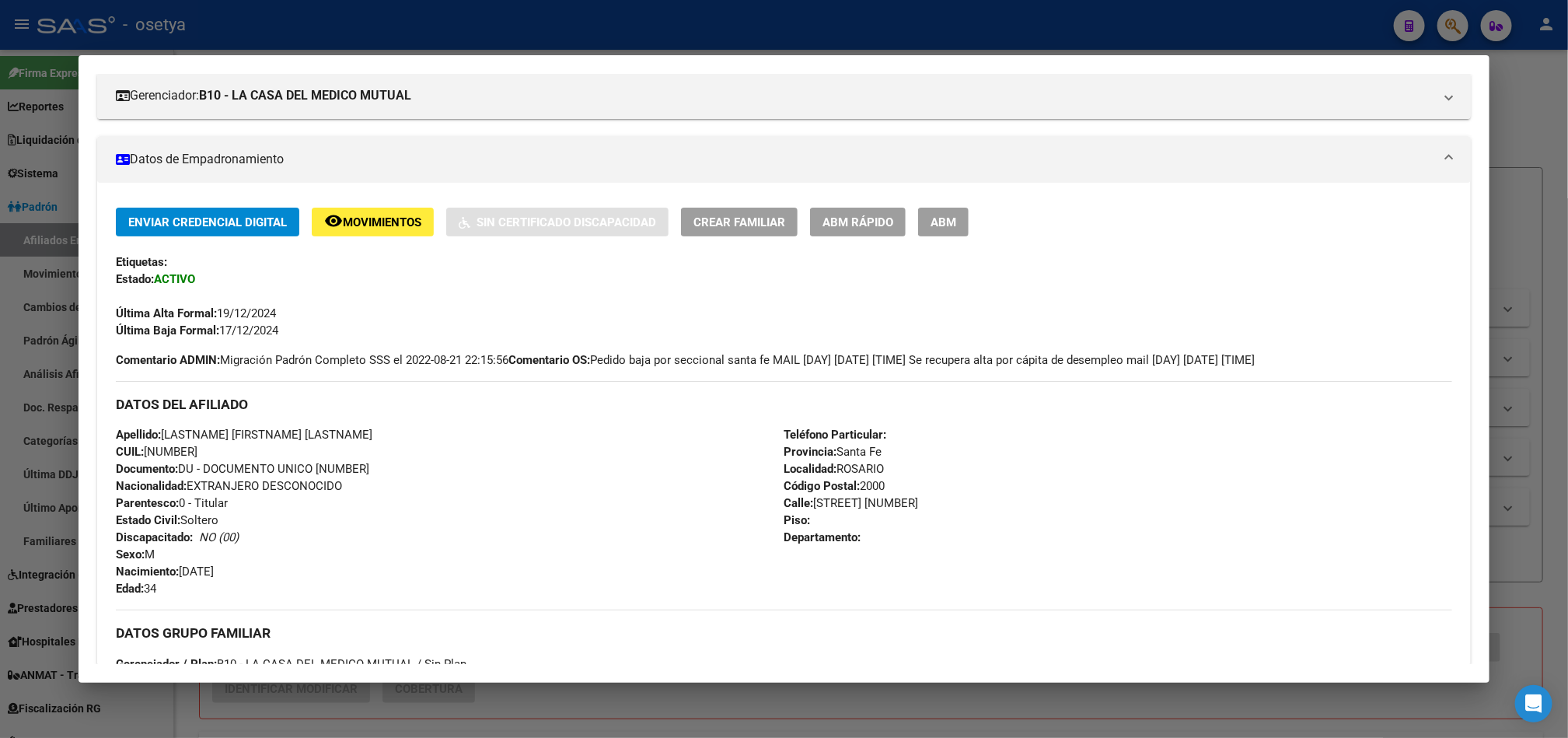 scroll, scrollTop: 169, scrollLeft: 0, axis: vertical 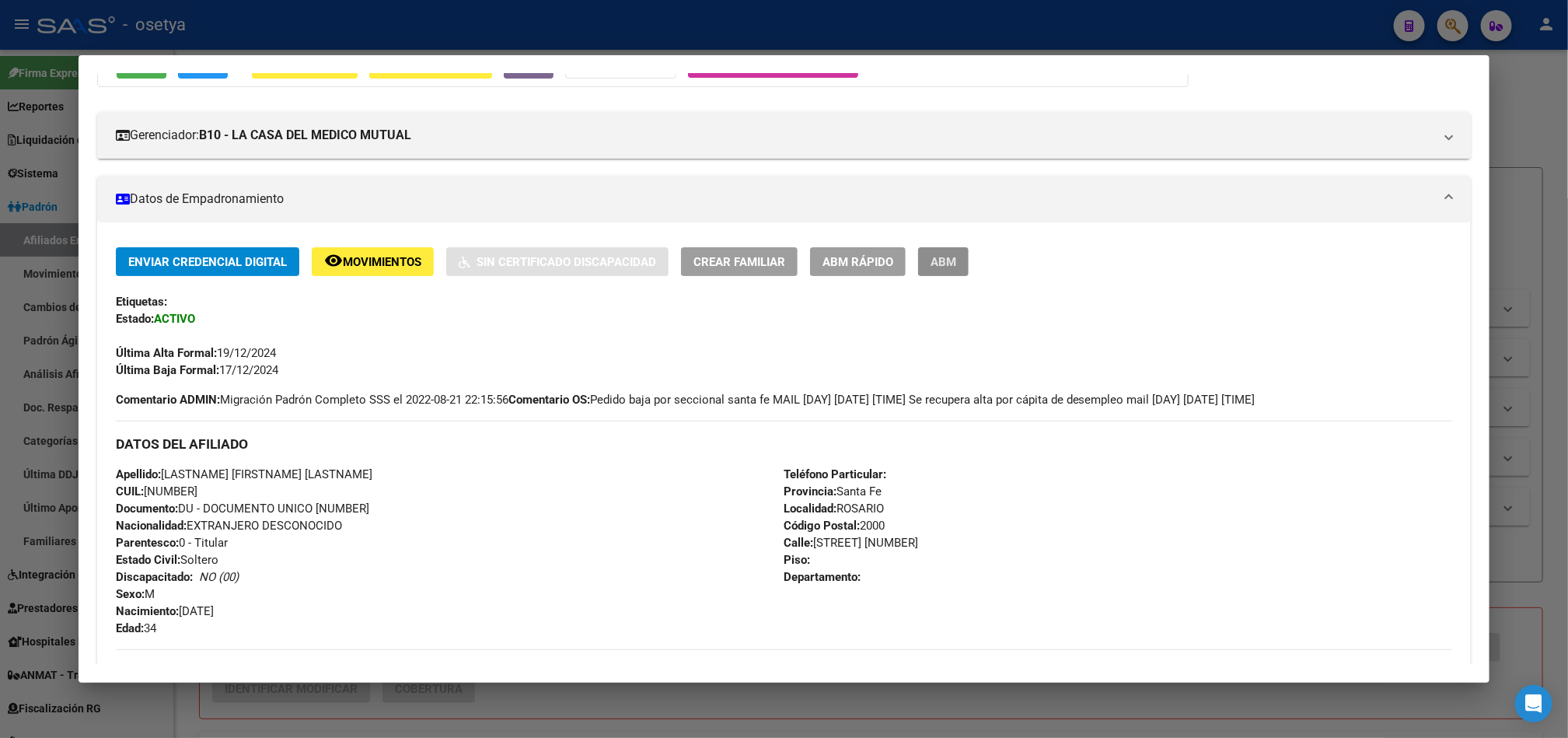 click on "ABM" at bounding box center [943, 262] 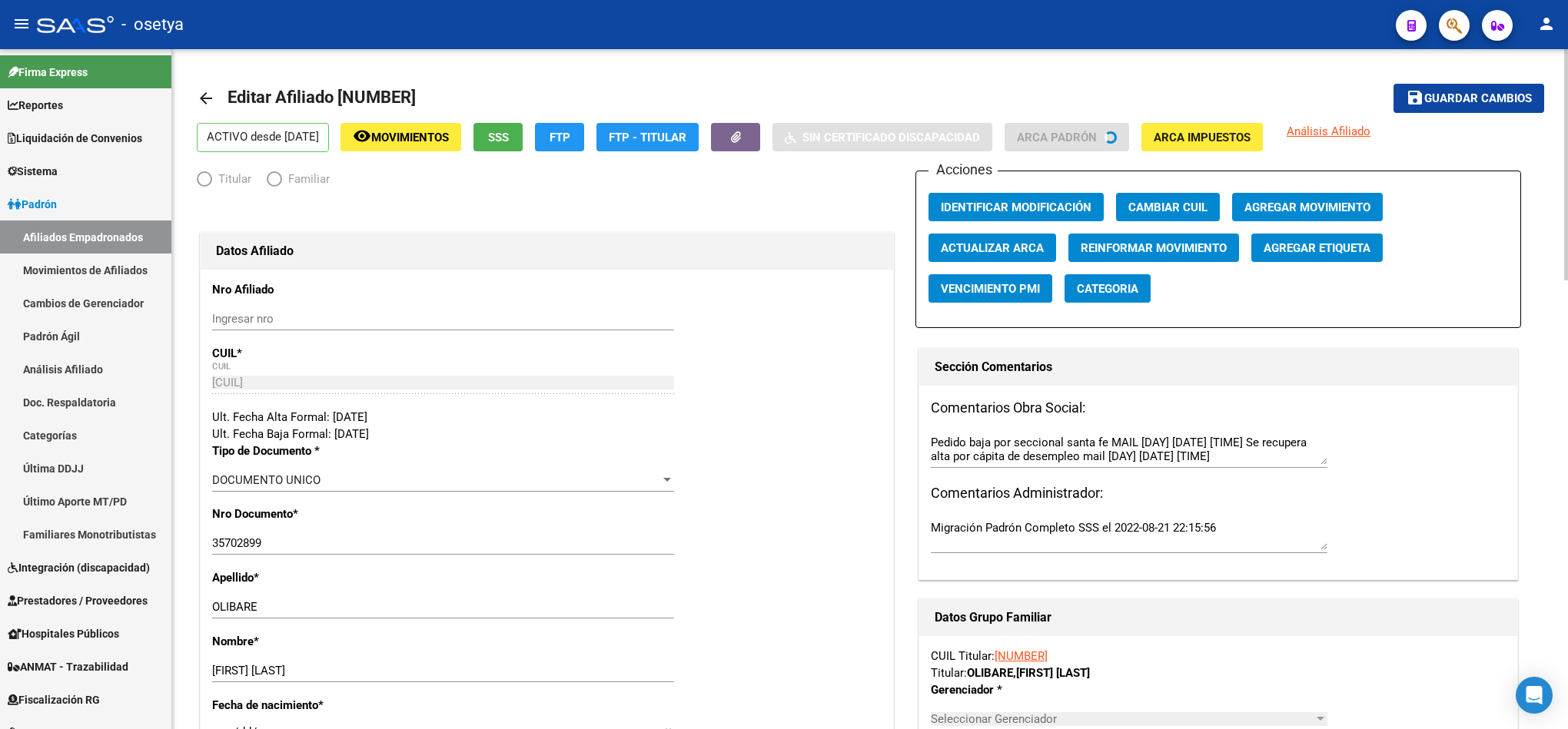 radio on "true" 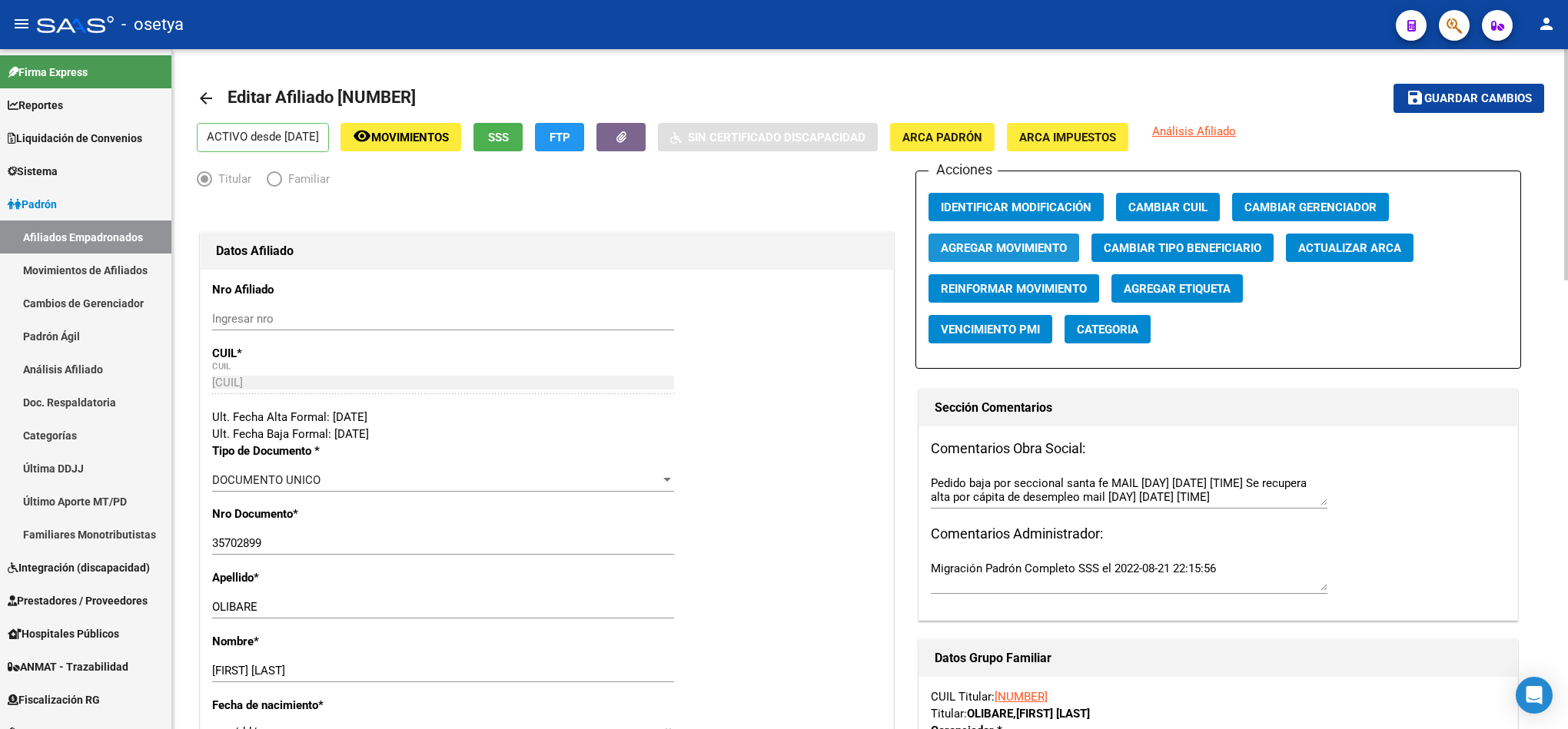 click on "Agregar Movimiento" 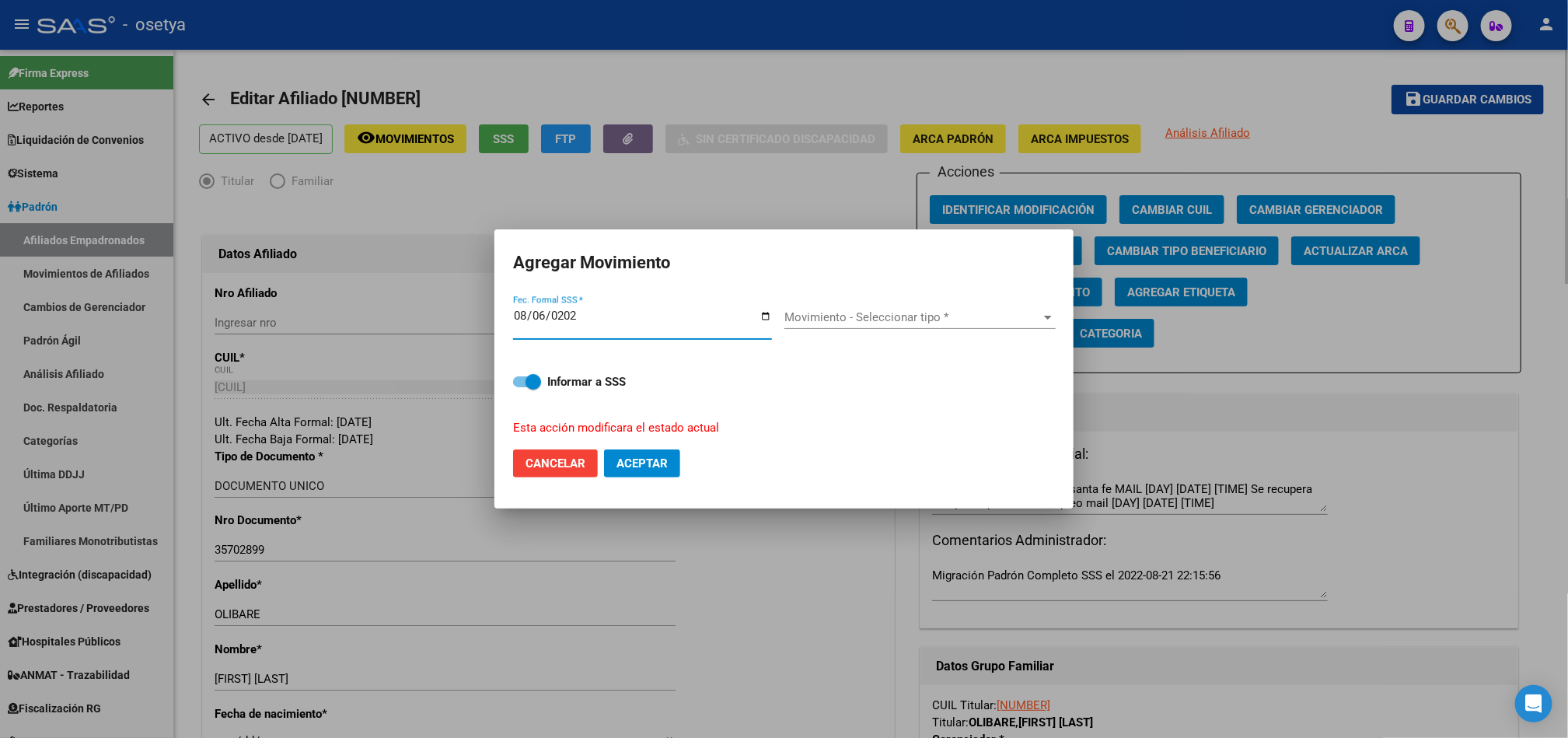 type on "2025-08-06" 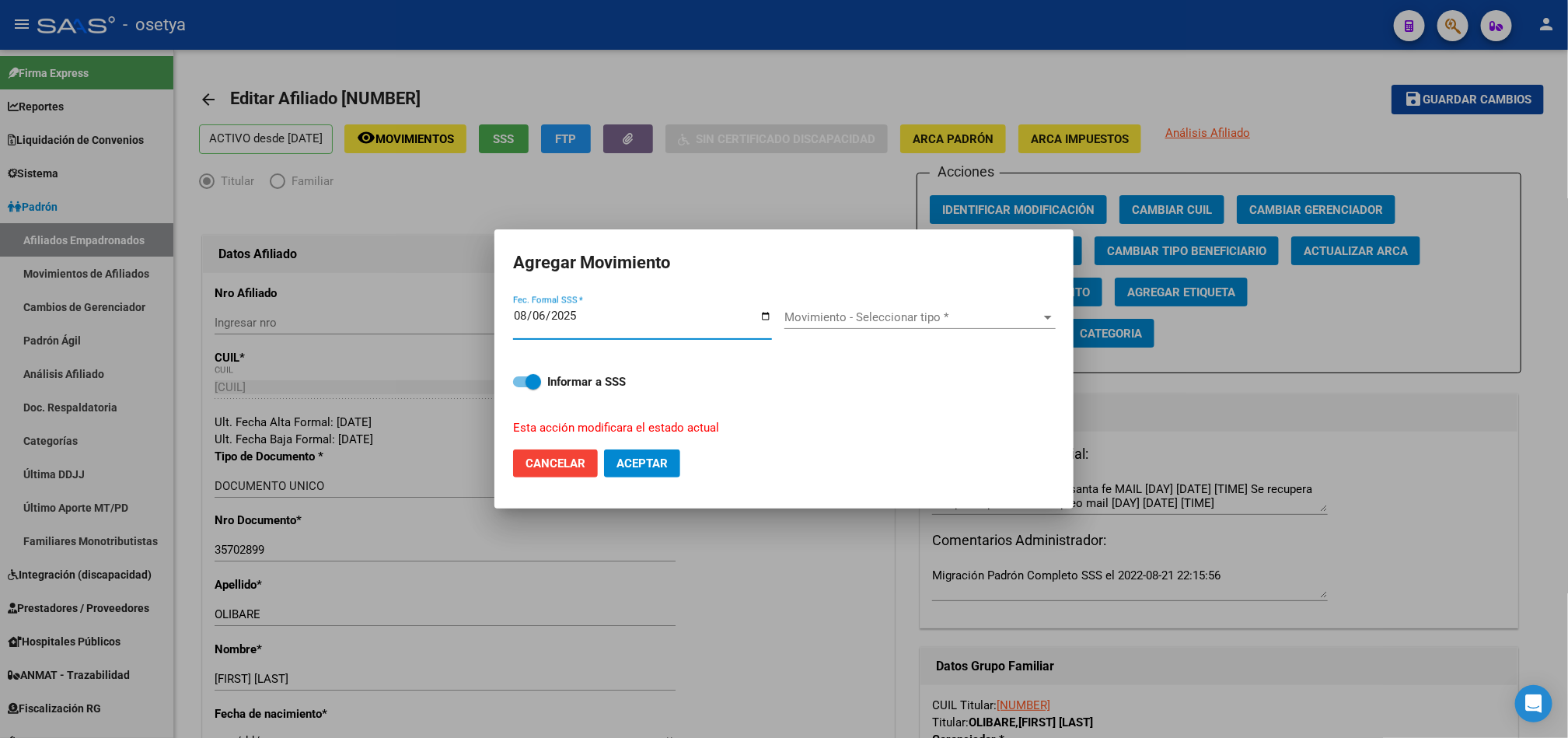 click on "Movimiento - Seleccionar tipo *" at bounding box center (913, 317) 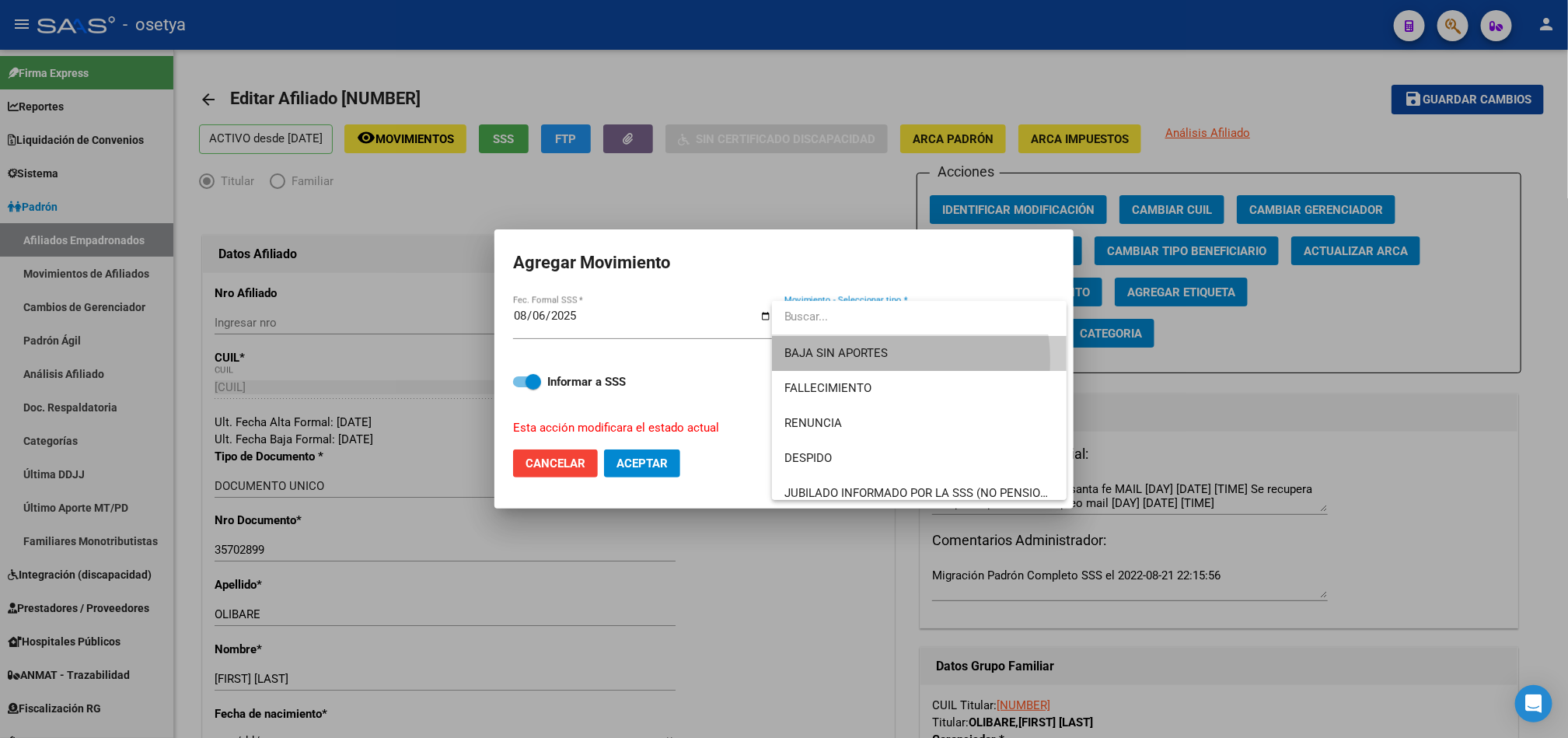 click on "BAJA SIN APORTES" at bounding box center (919, 353) 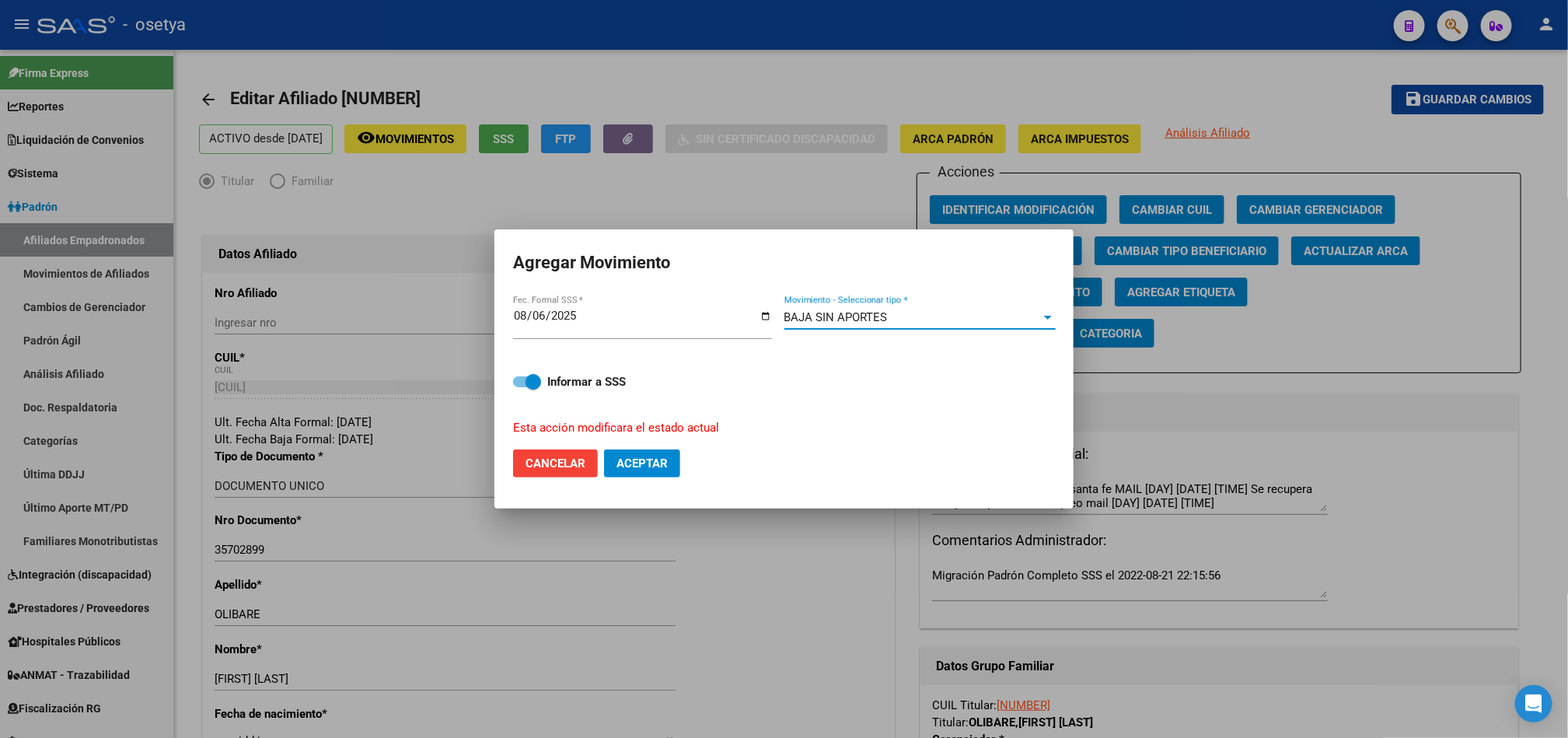 click on "BAJA SIN APORTES Movimiento - Seleccionar tipo *" at bounding box center [920, 324] 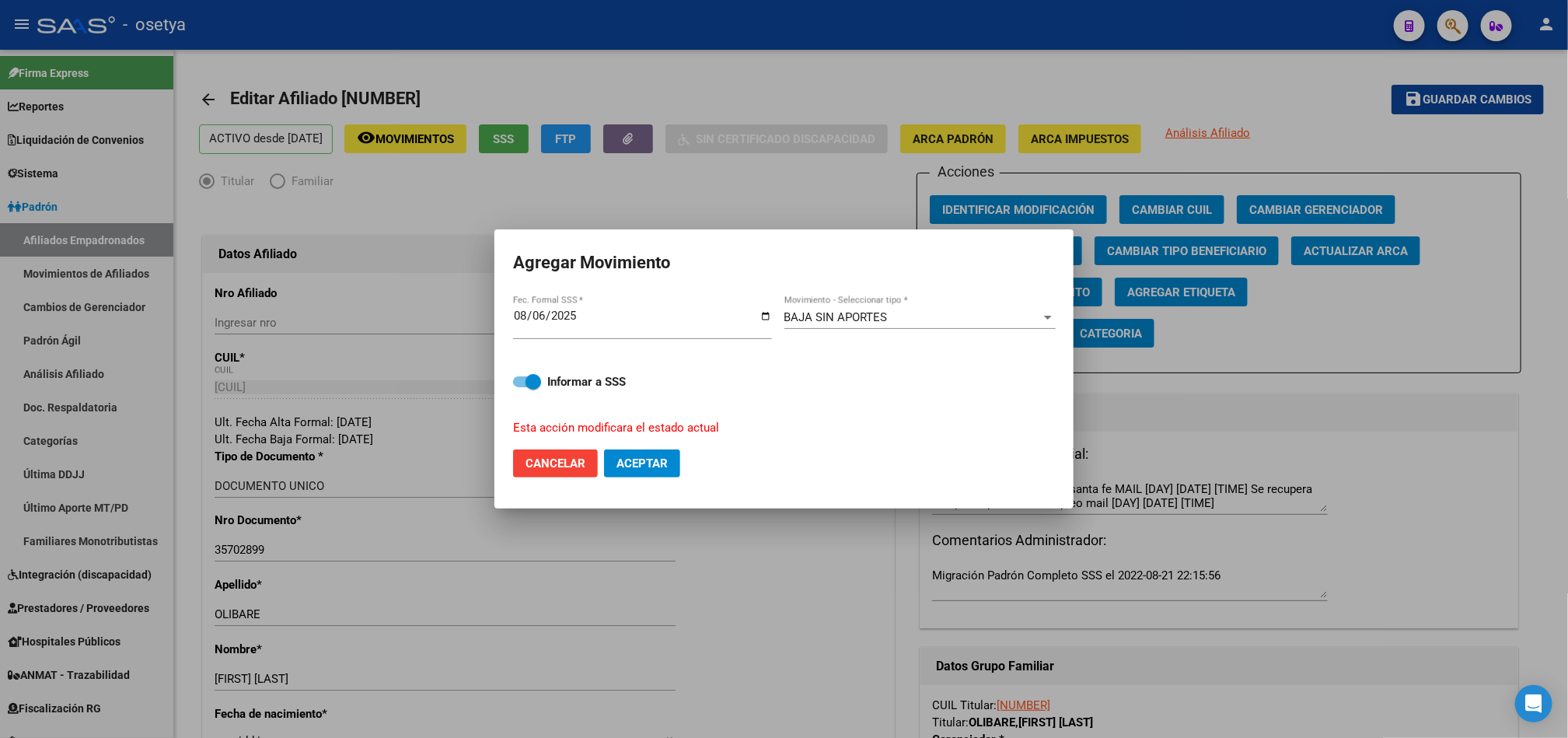 click on "BAJA SIN APORTES" at bounding box center [836, 317] 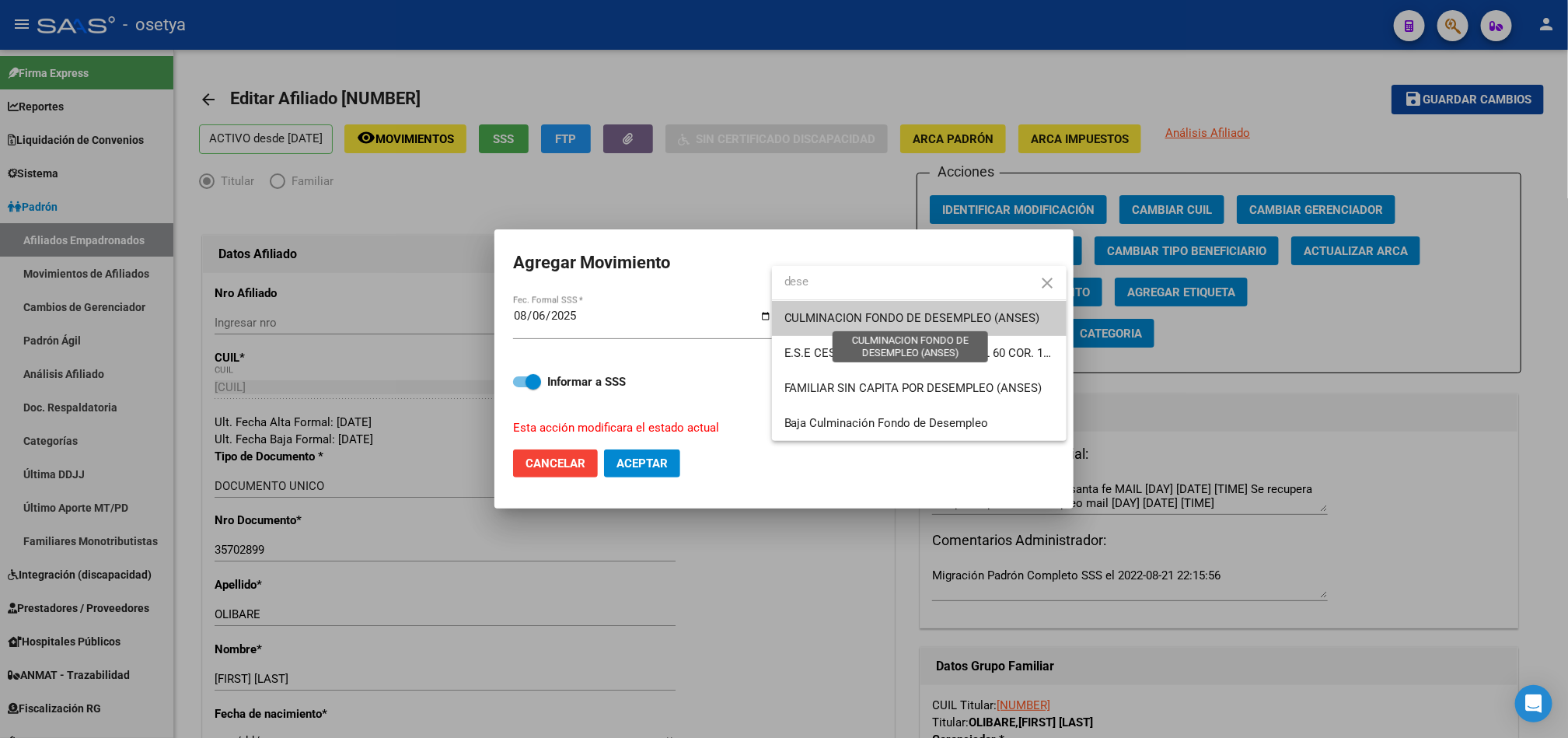 type on "dese" 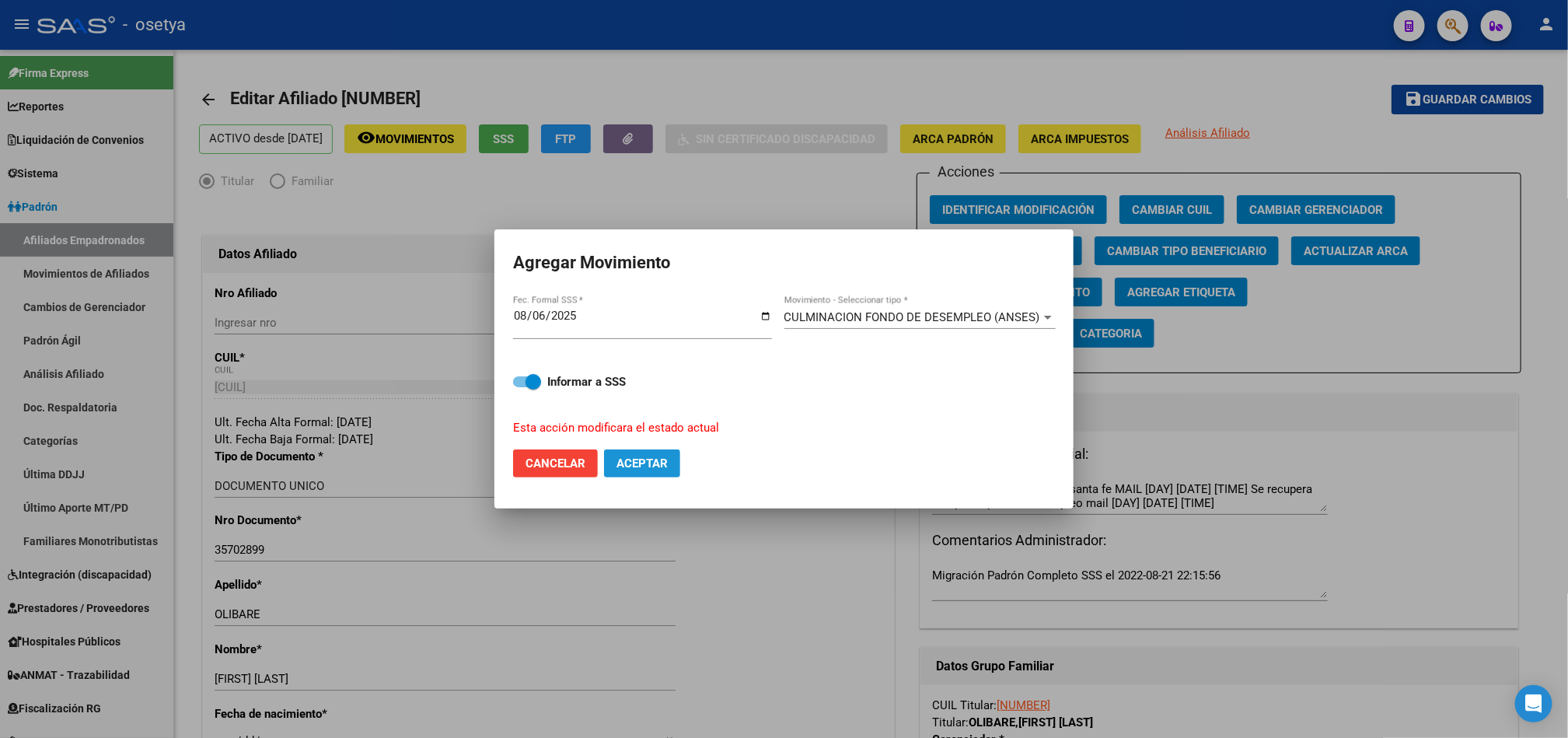 click on "Aceptar" 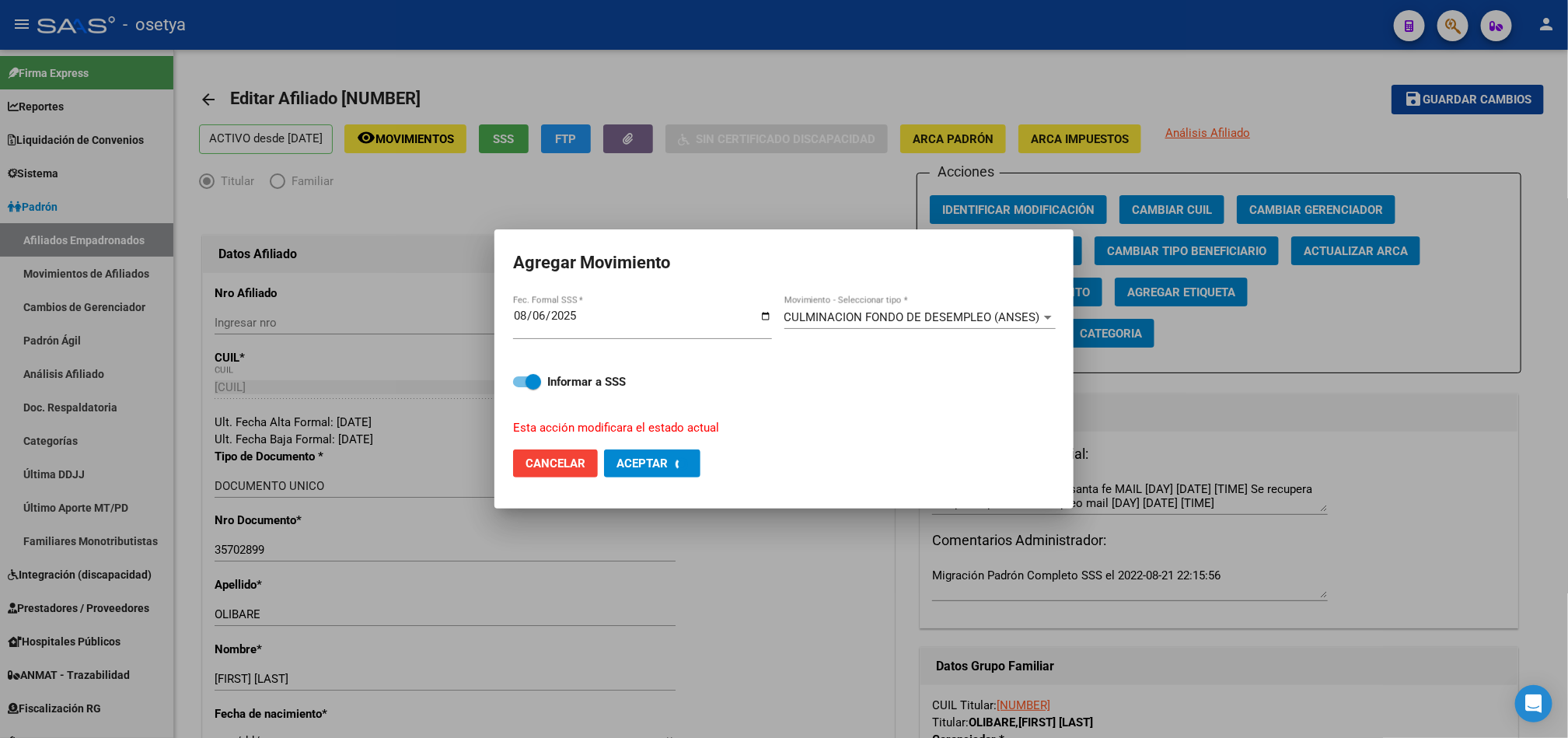 checkbox on "false" 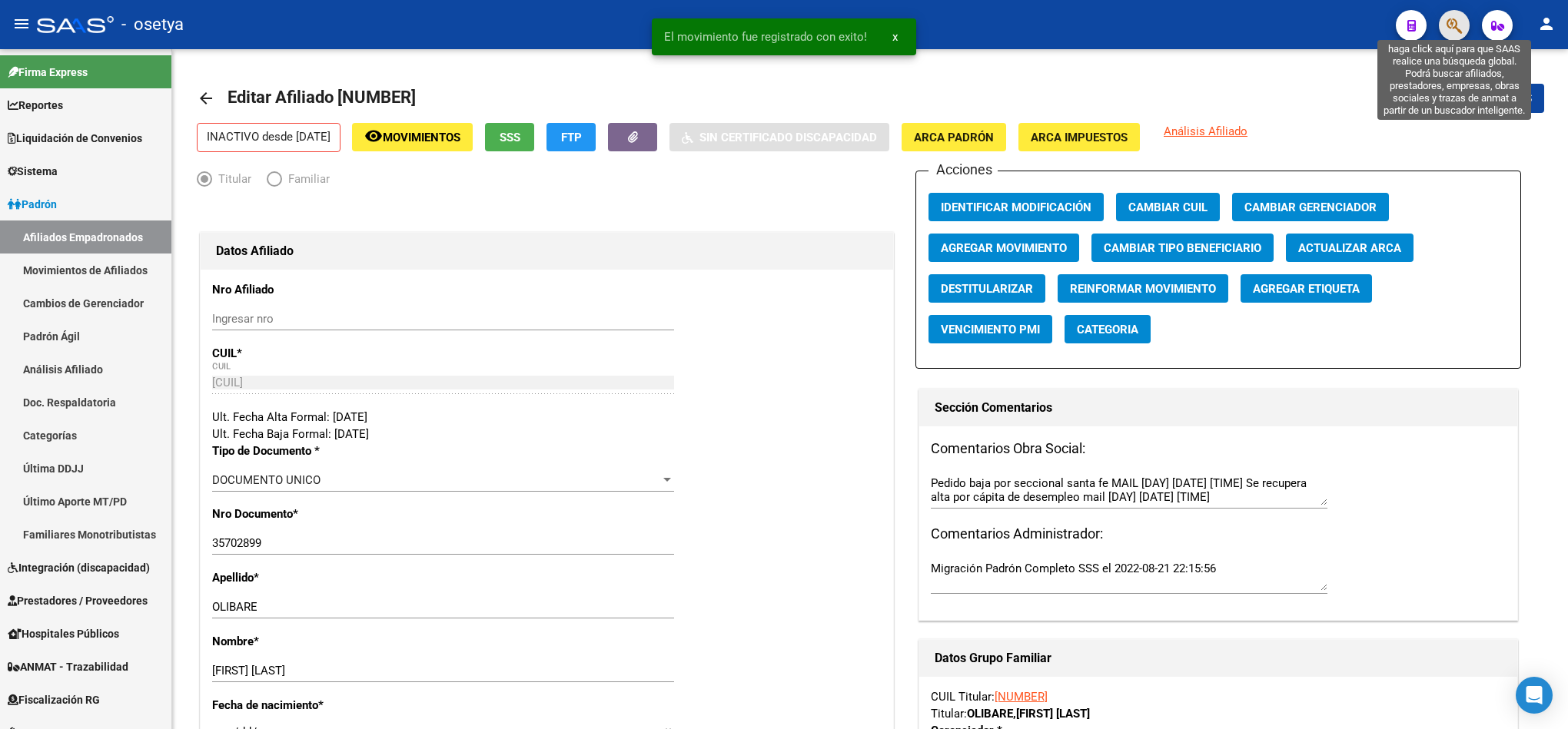 click 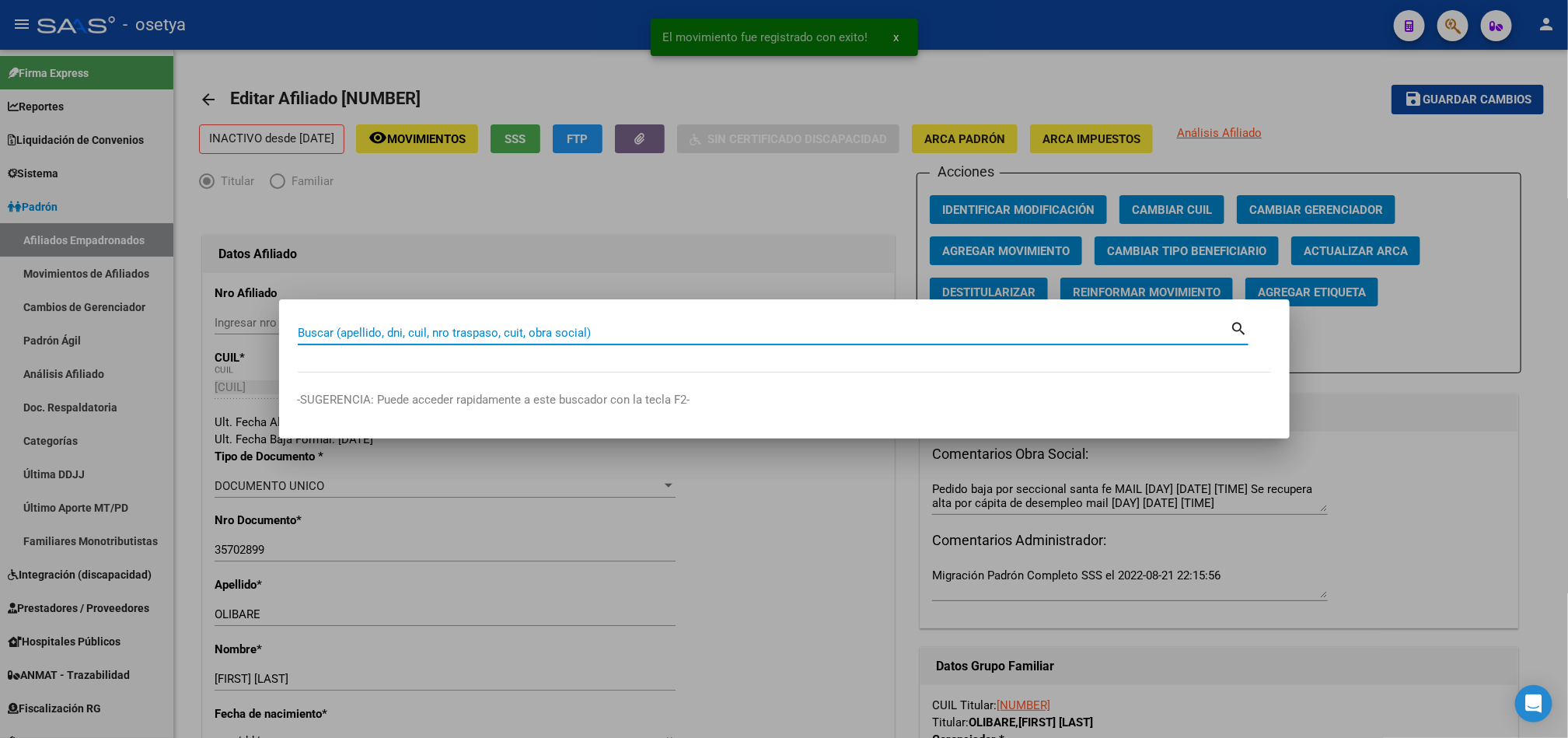 paste on "25204373" 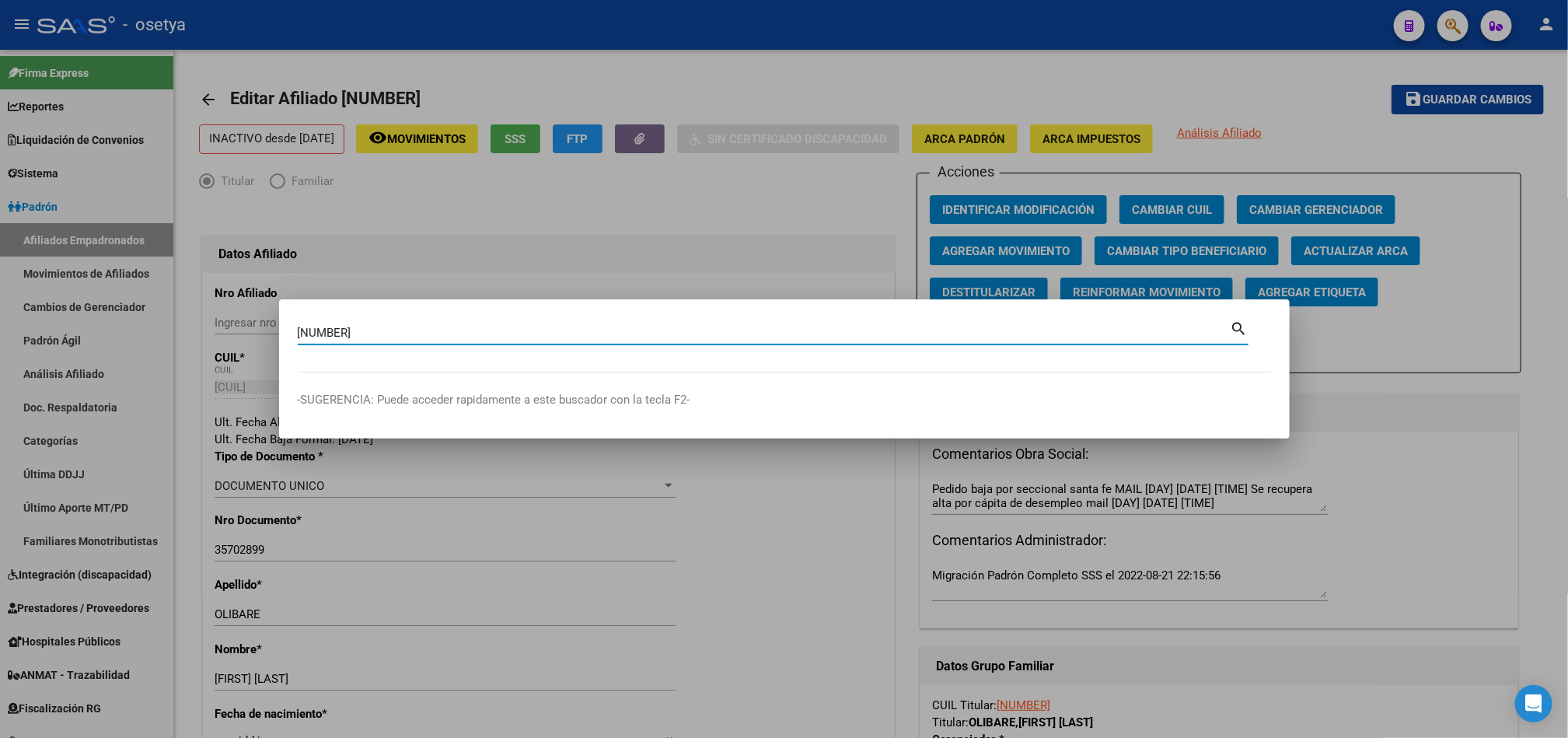 type on "25204373" 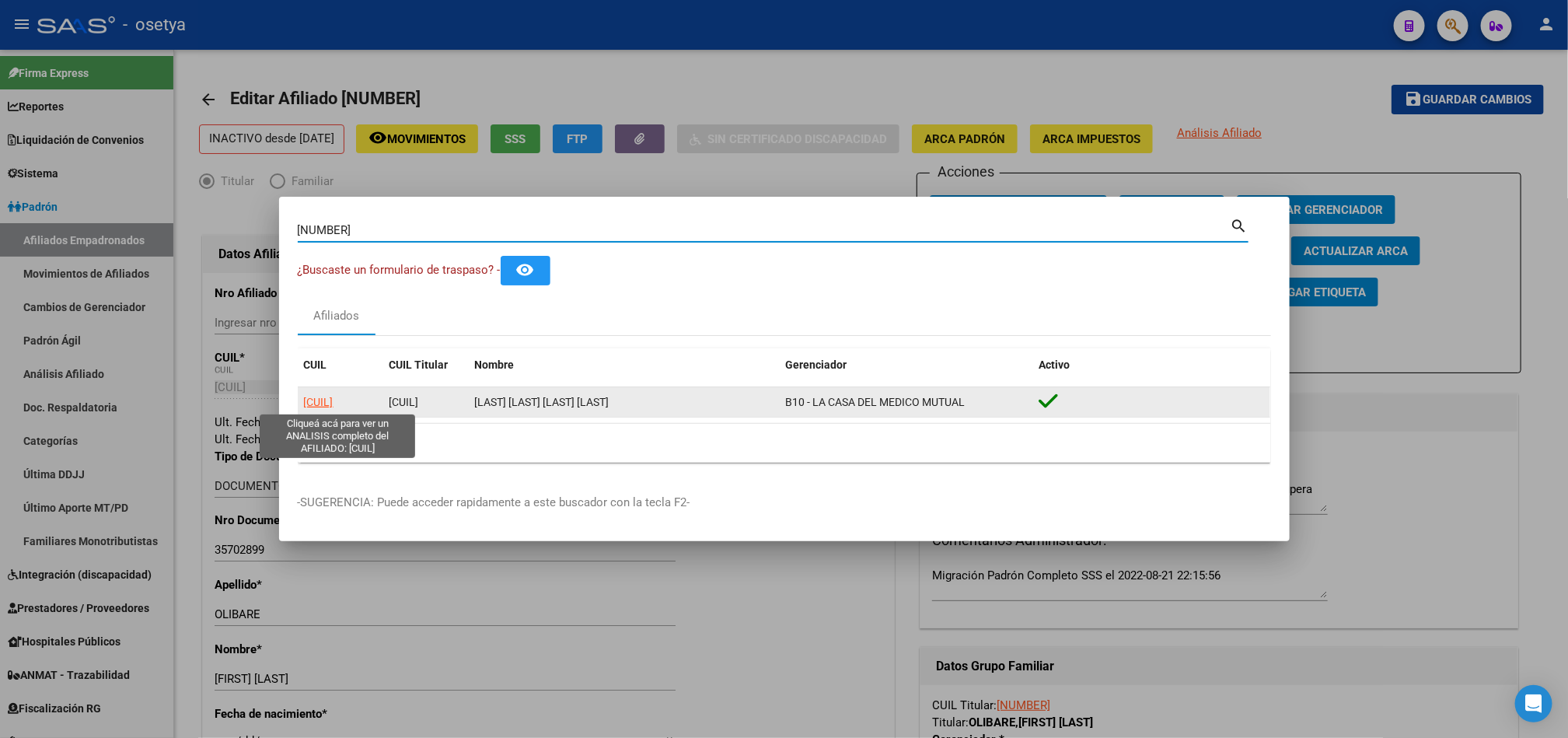 click on "27252043735" 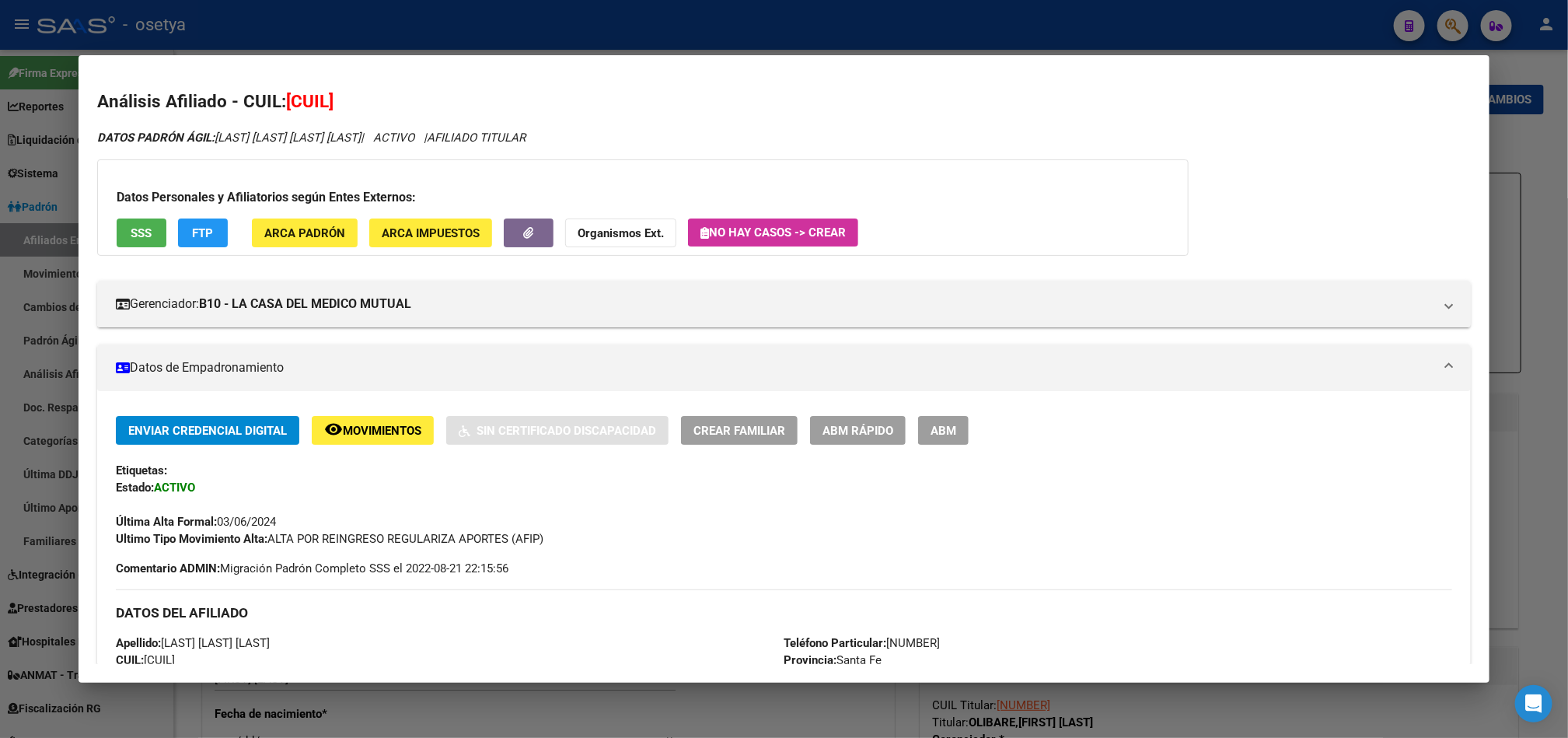 click on "ABM" at bounding box center (943, 430) 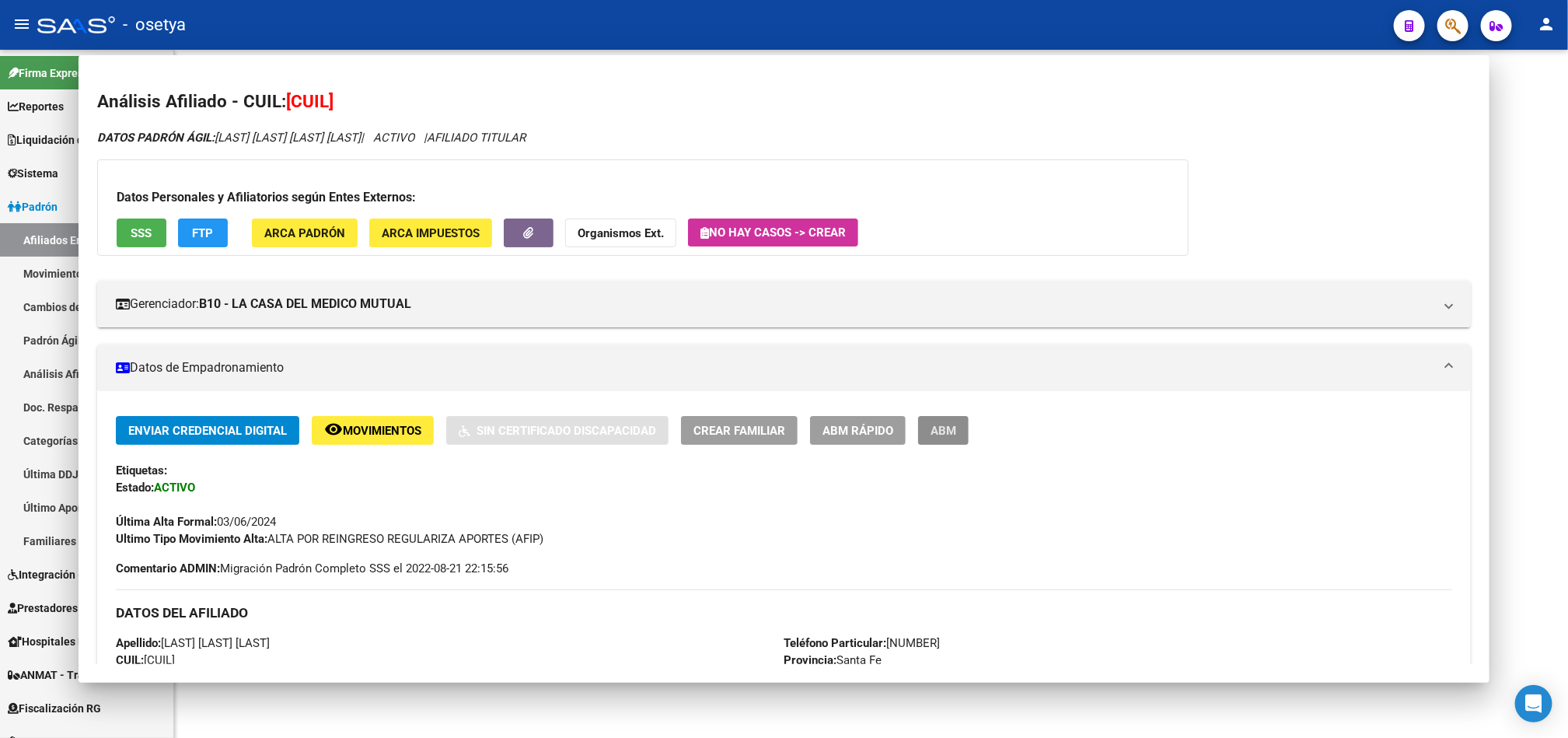type 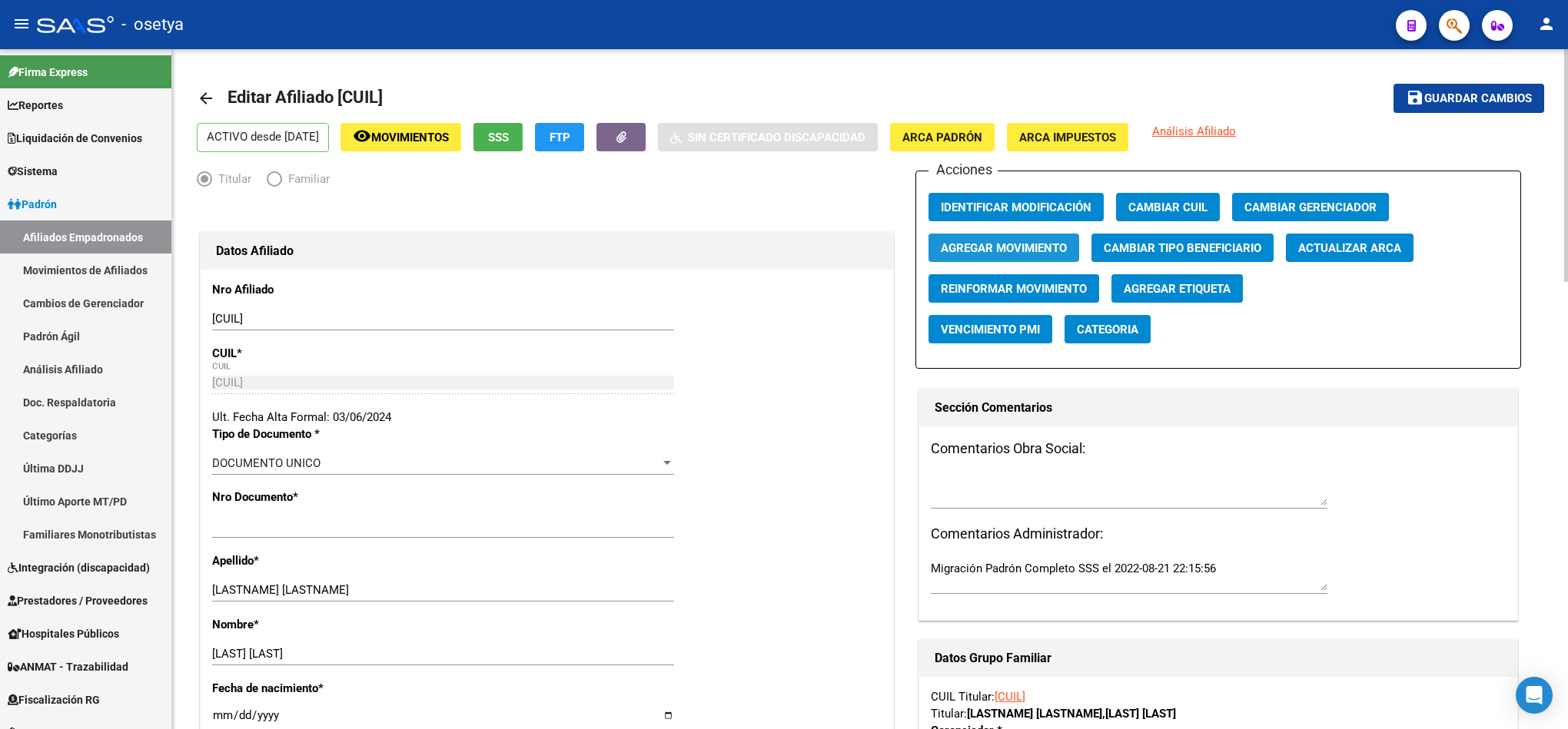 click on "Agregar Movimiento" 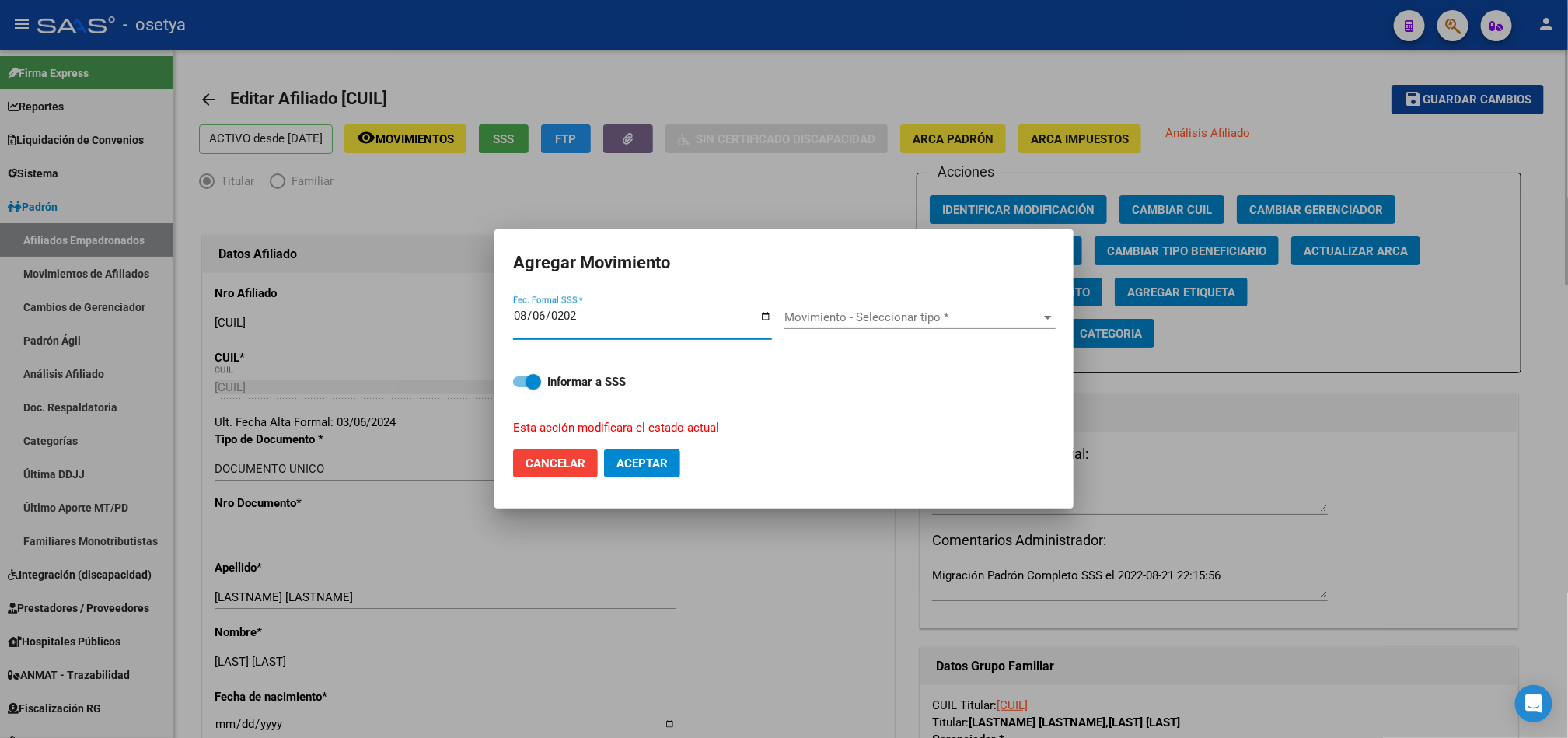 type on "2025-08-06" 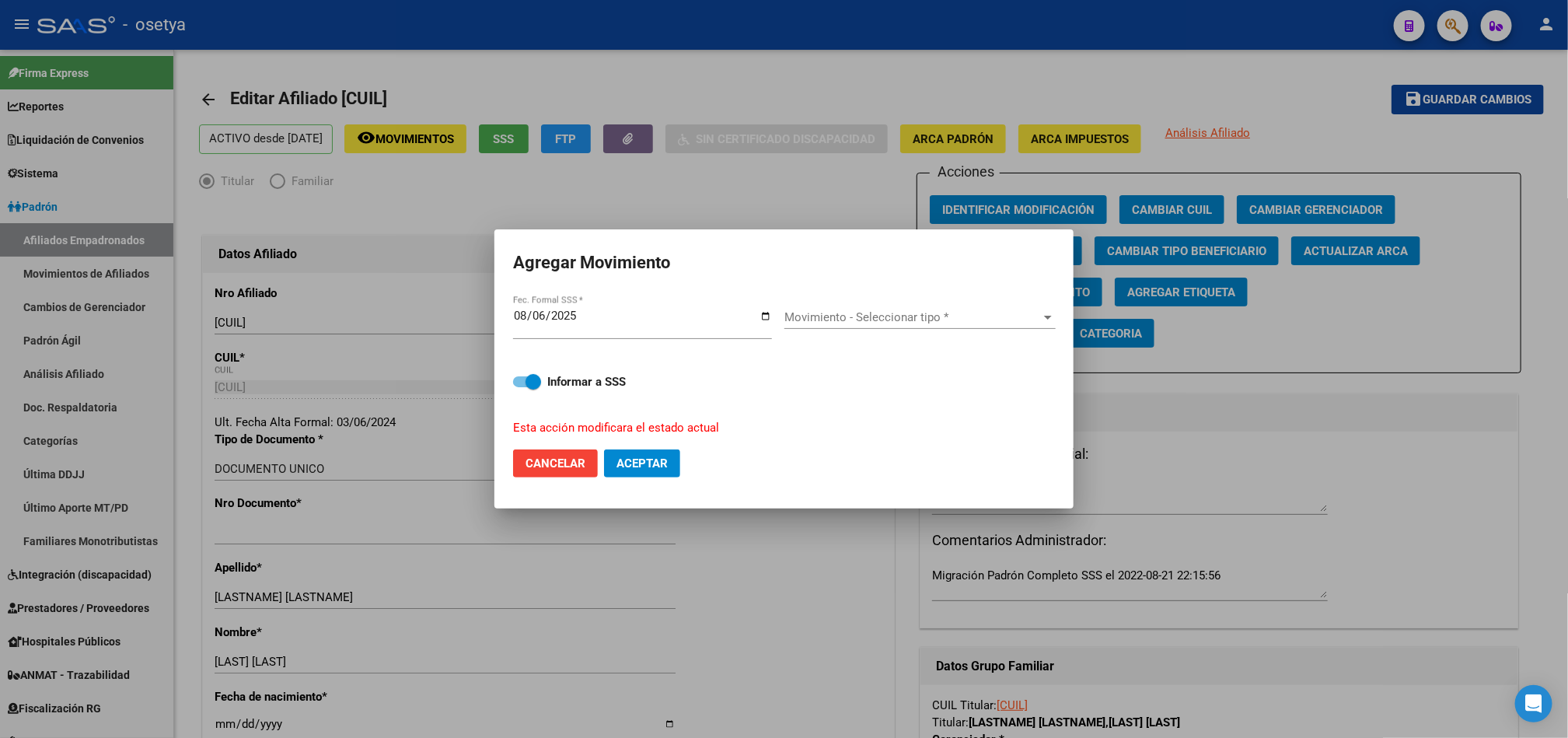 click on "Movimiento - Seleccionar tipo * Movimiento - Seleccionar tipo *" at bounding box center (920, 317) 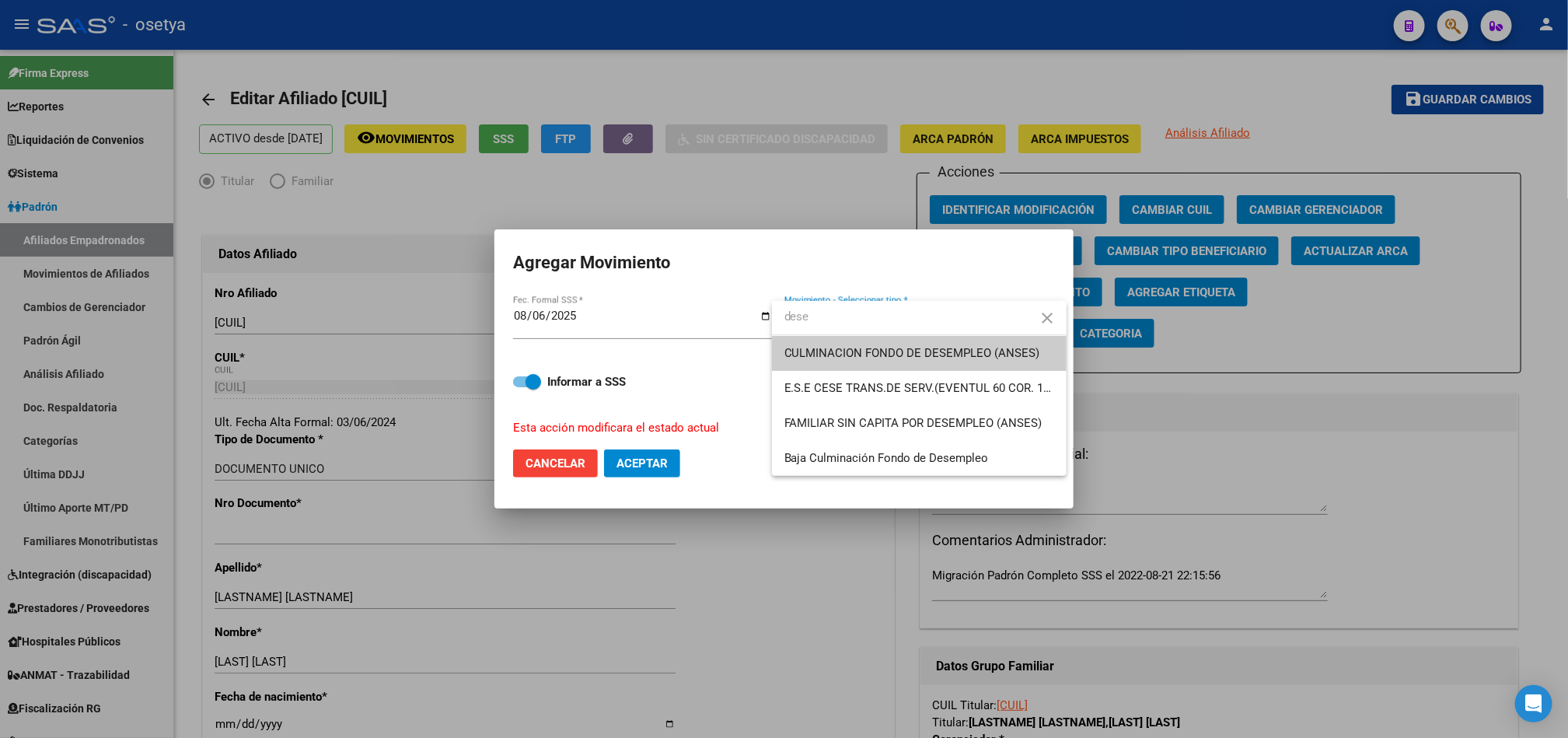 type on "dese" 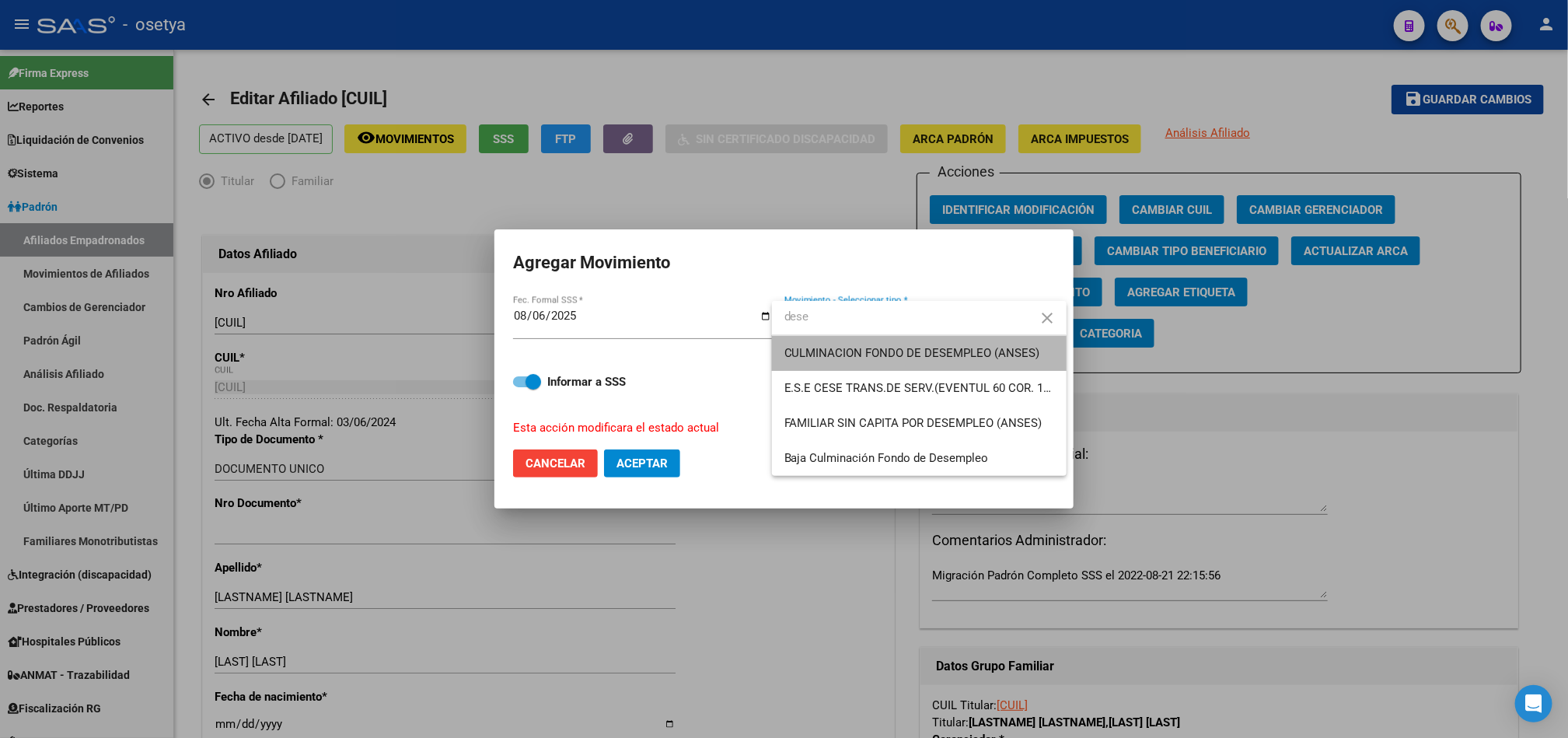 click on "CULMINACION FONDO DE DESEMPLEO (ANSES)" at bounding box center (919, 353) 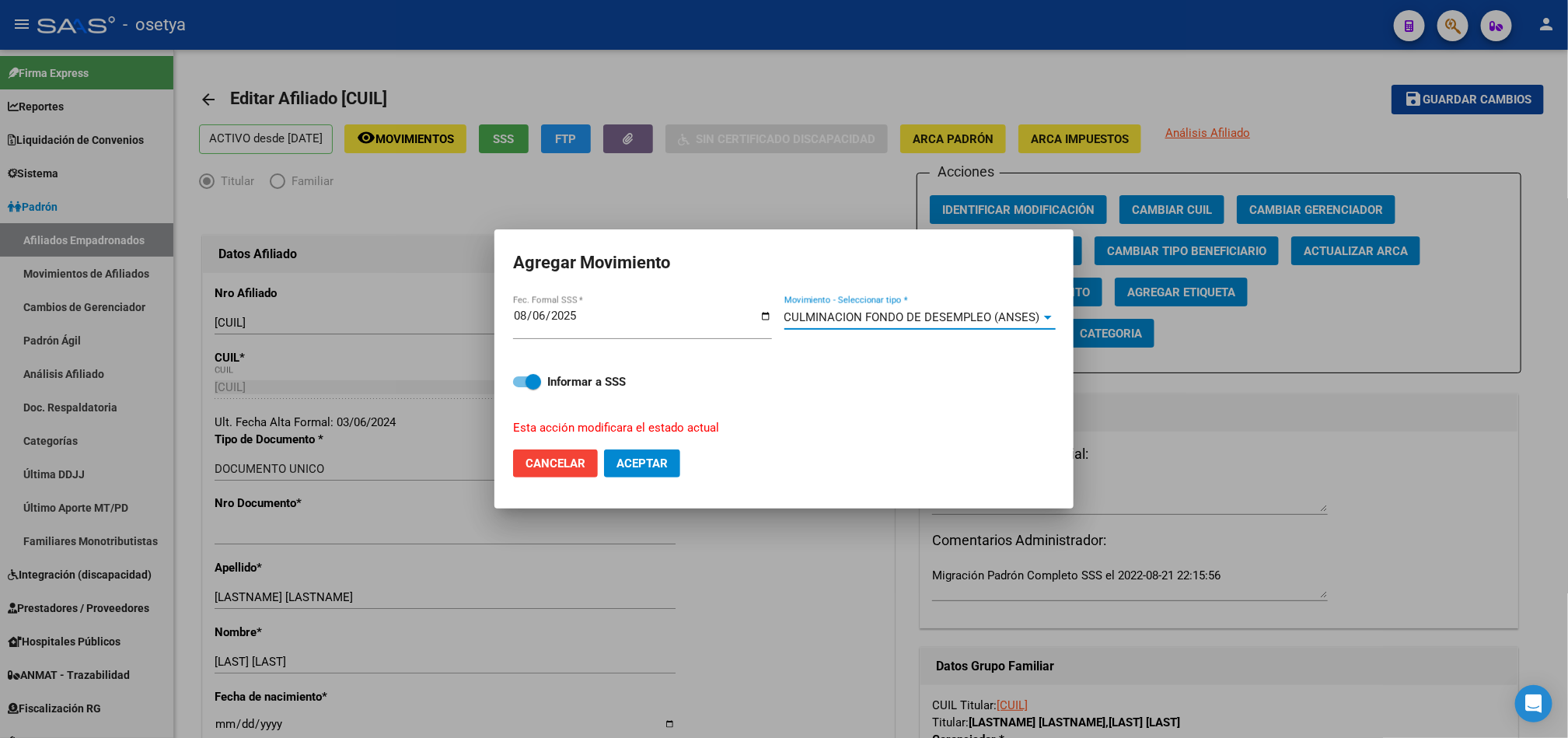 click on "Aceptar" 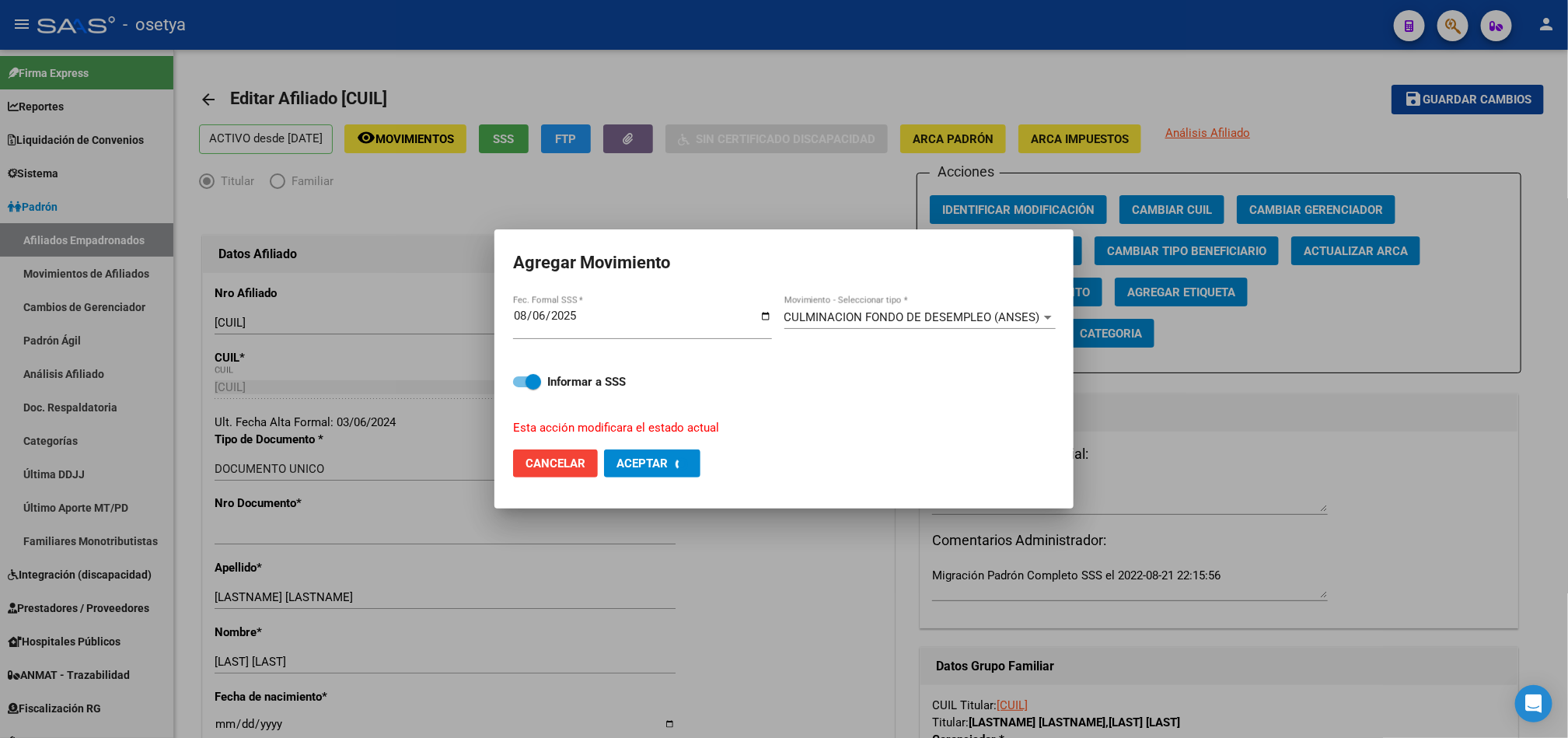 checkbox on "false" 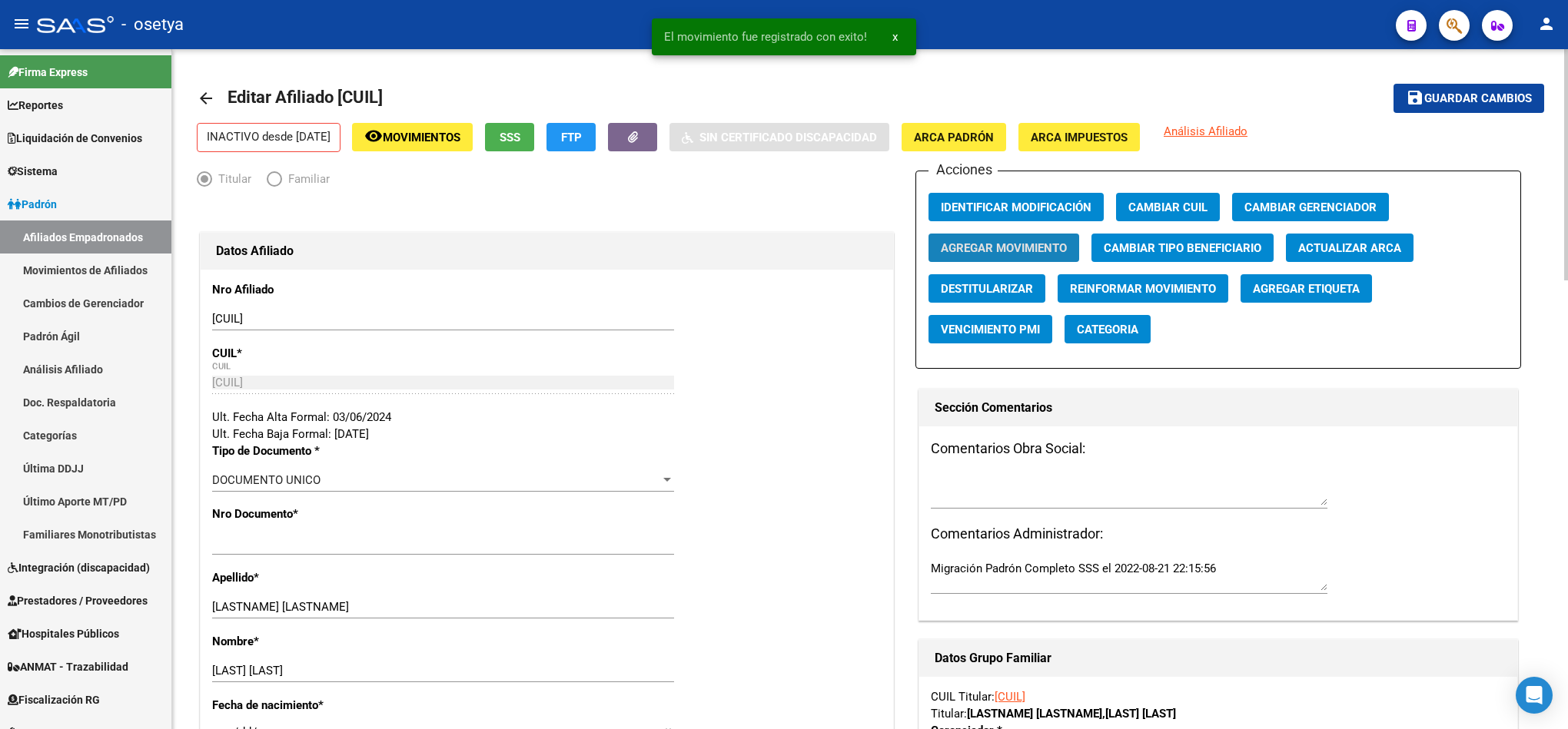 click on "Agregar Movimiento" 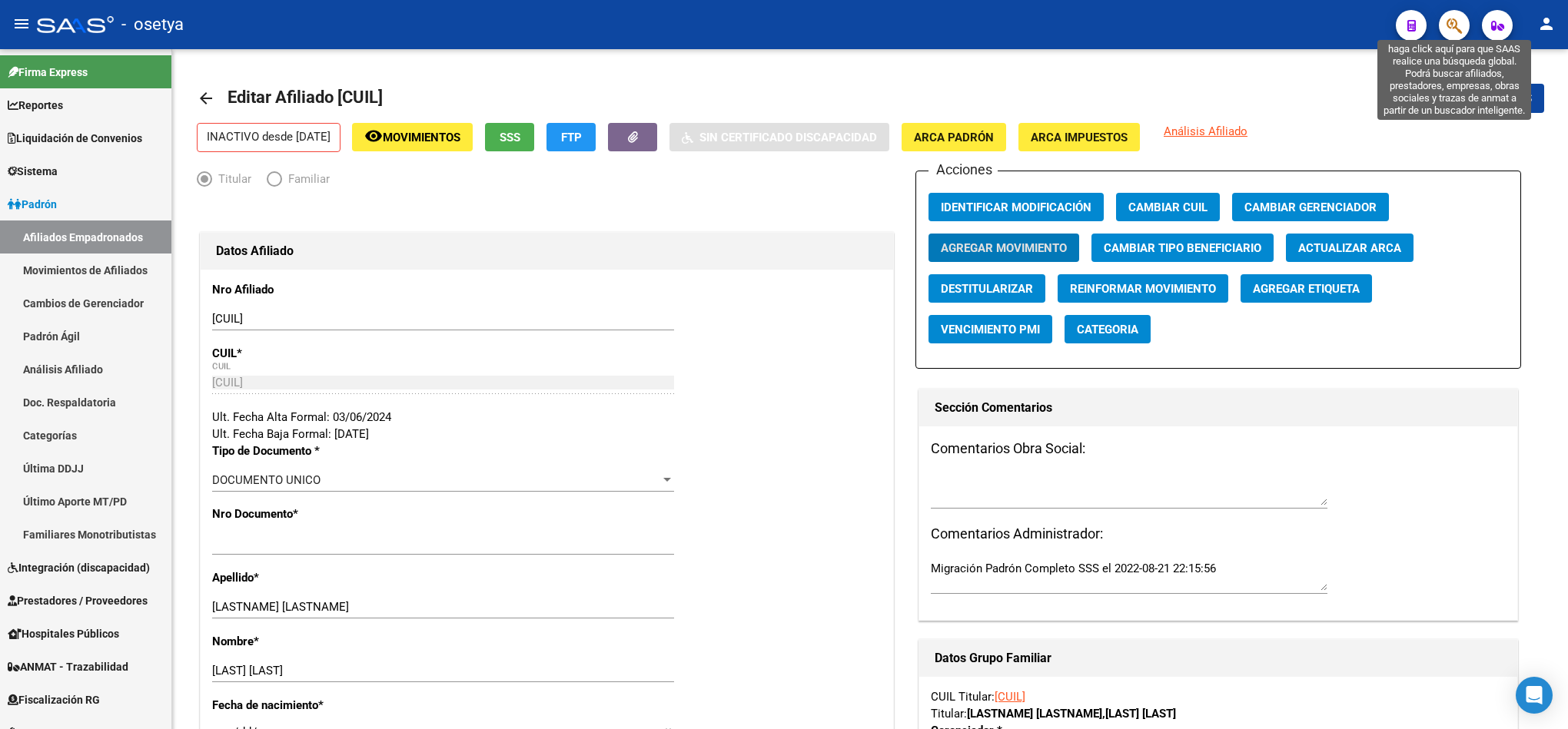 click 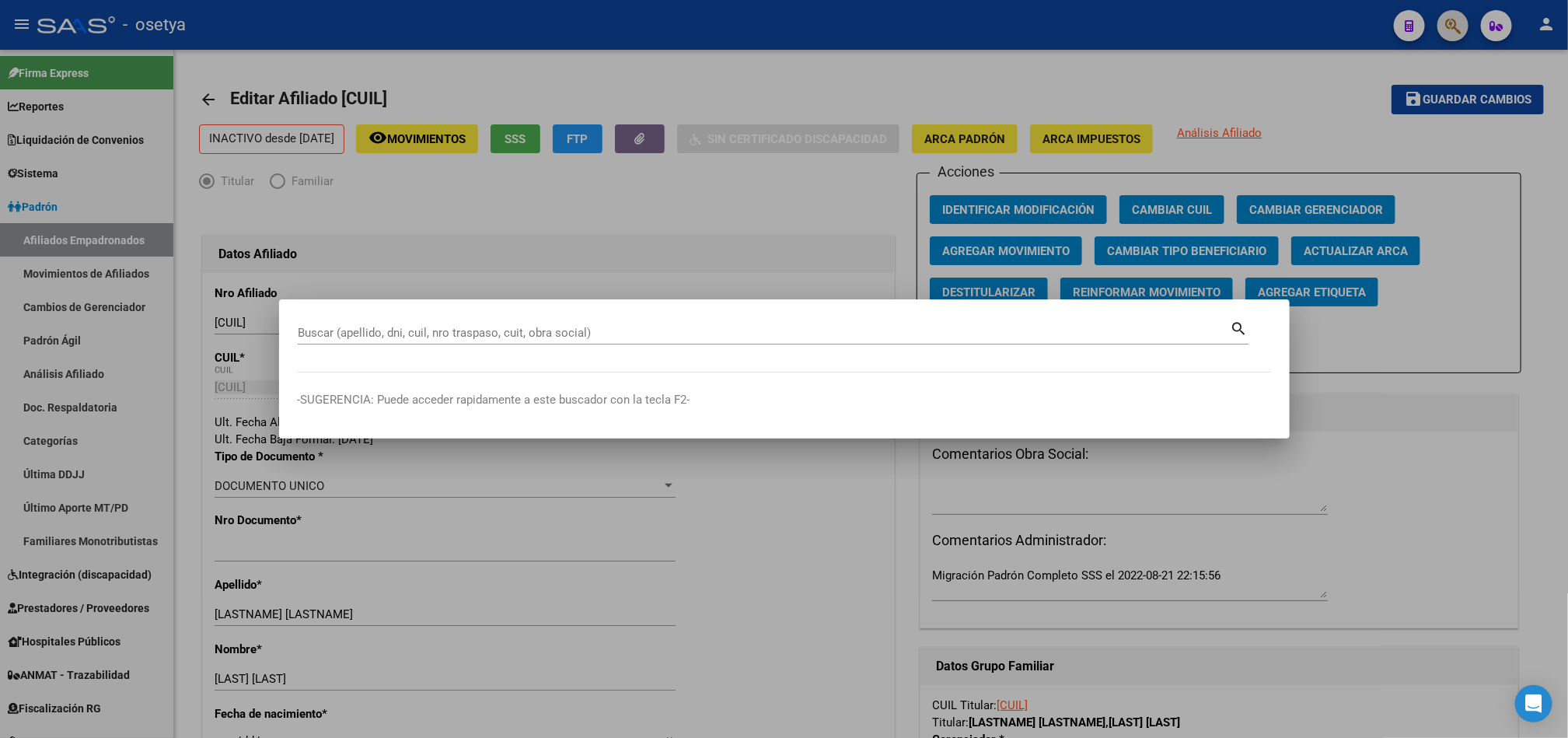 paste on "40317770" 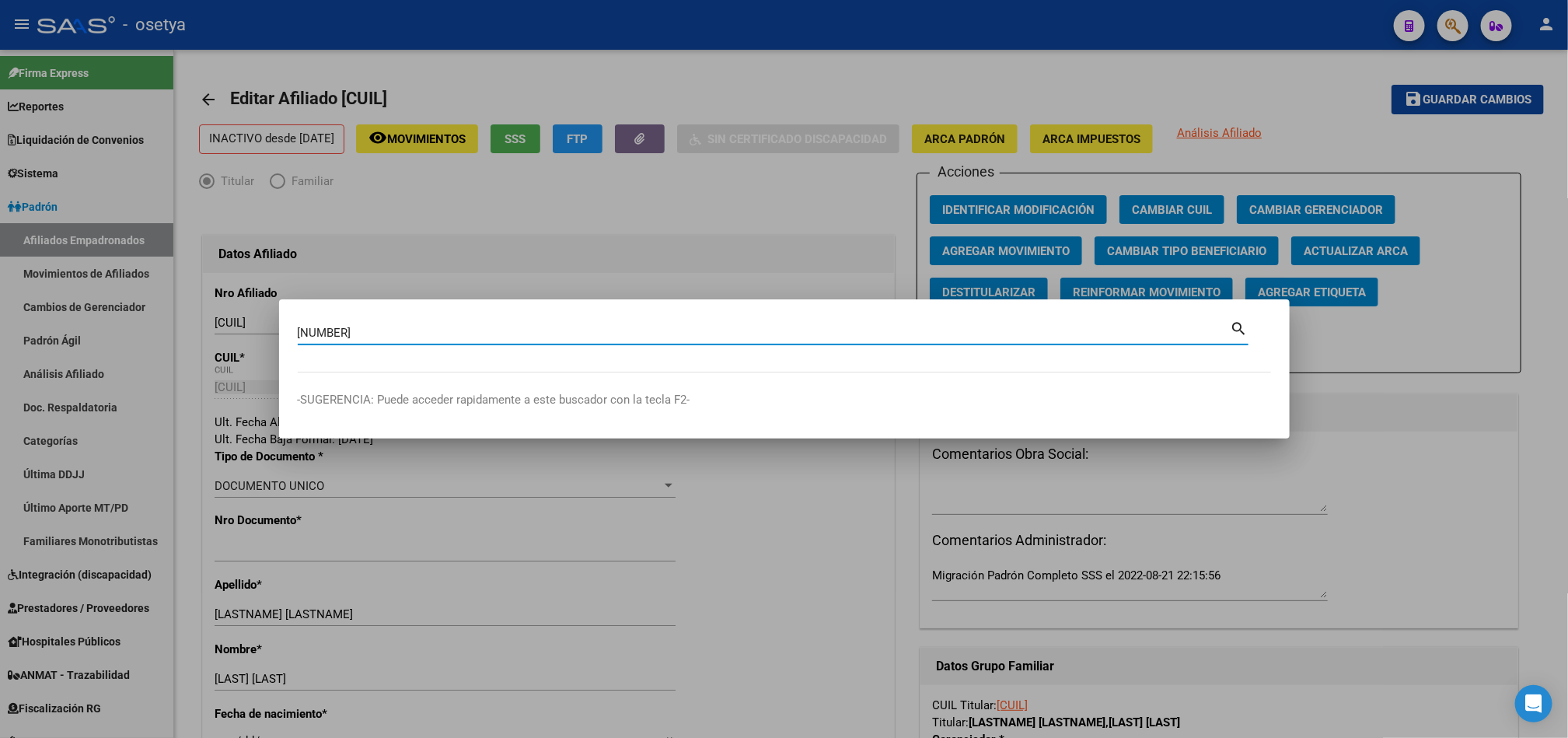 type on "40317770" 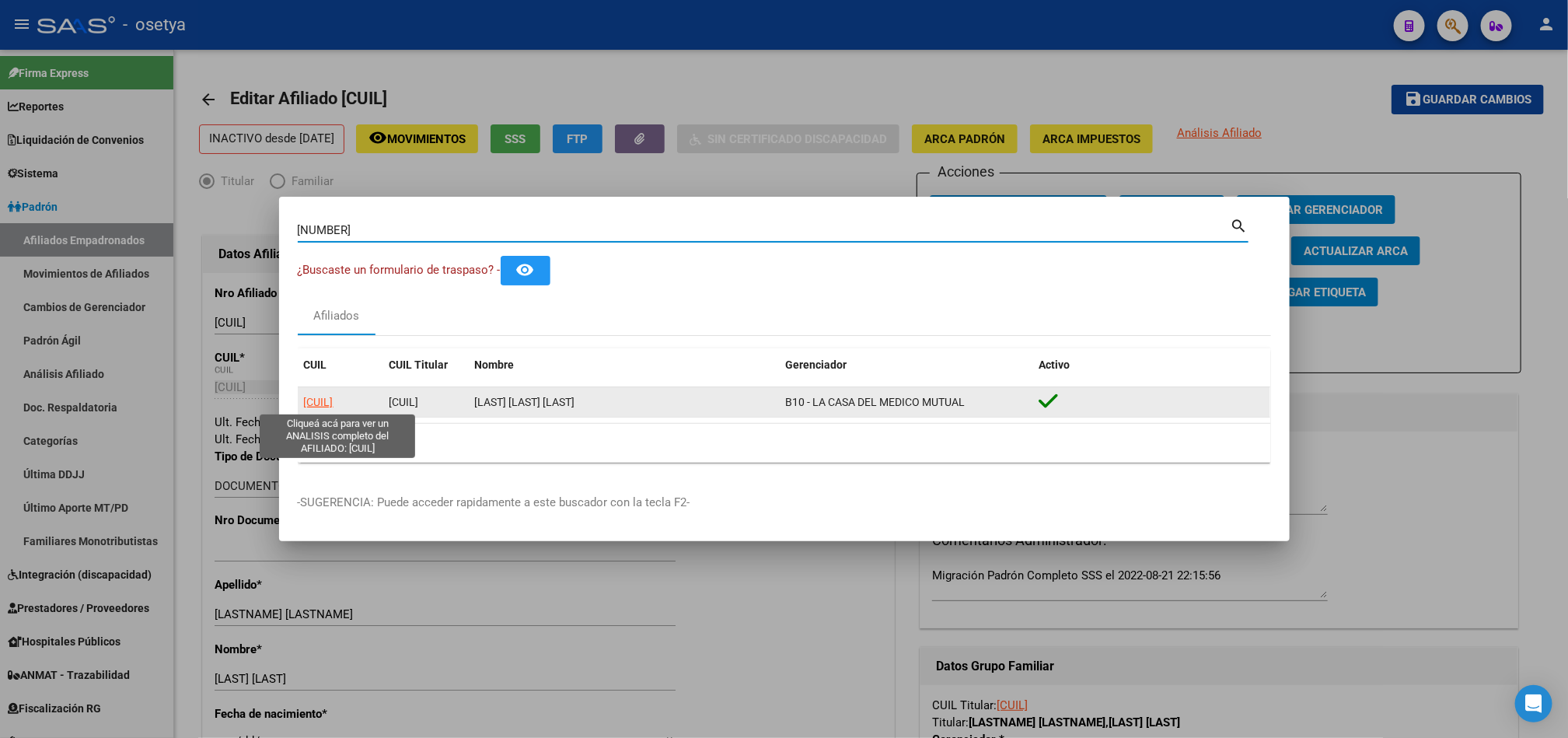 click on "27403177704" 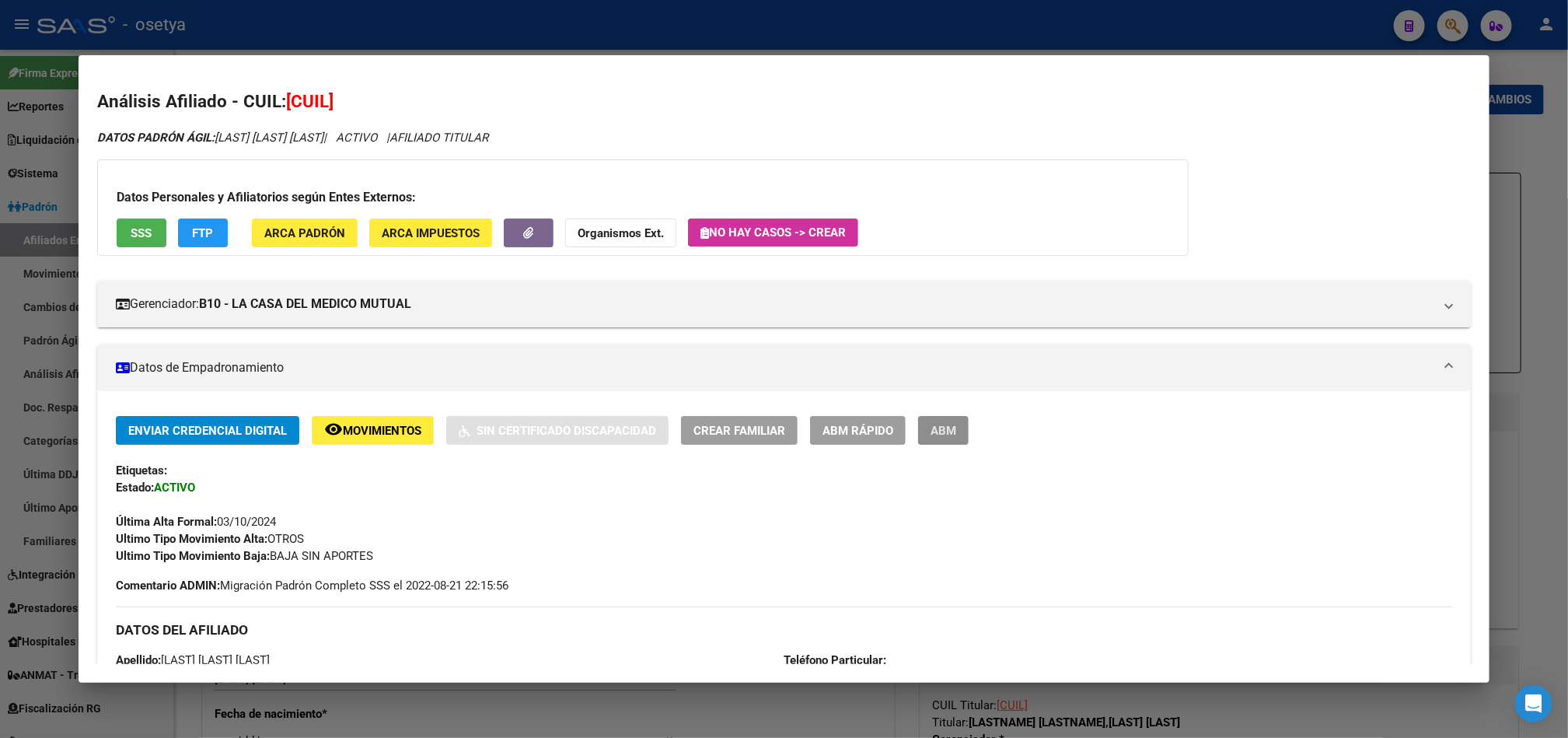 click on "ABM" at bounding box center [943, 430] 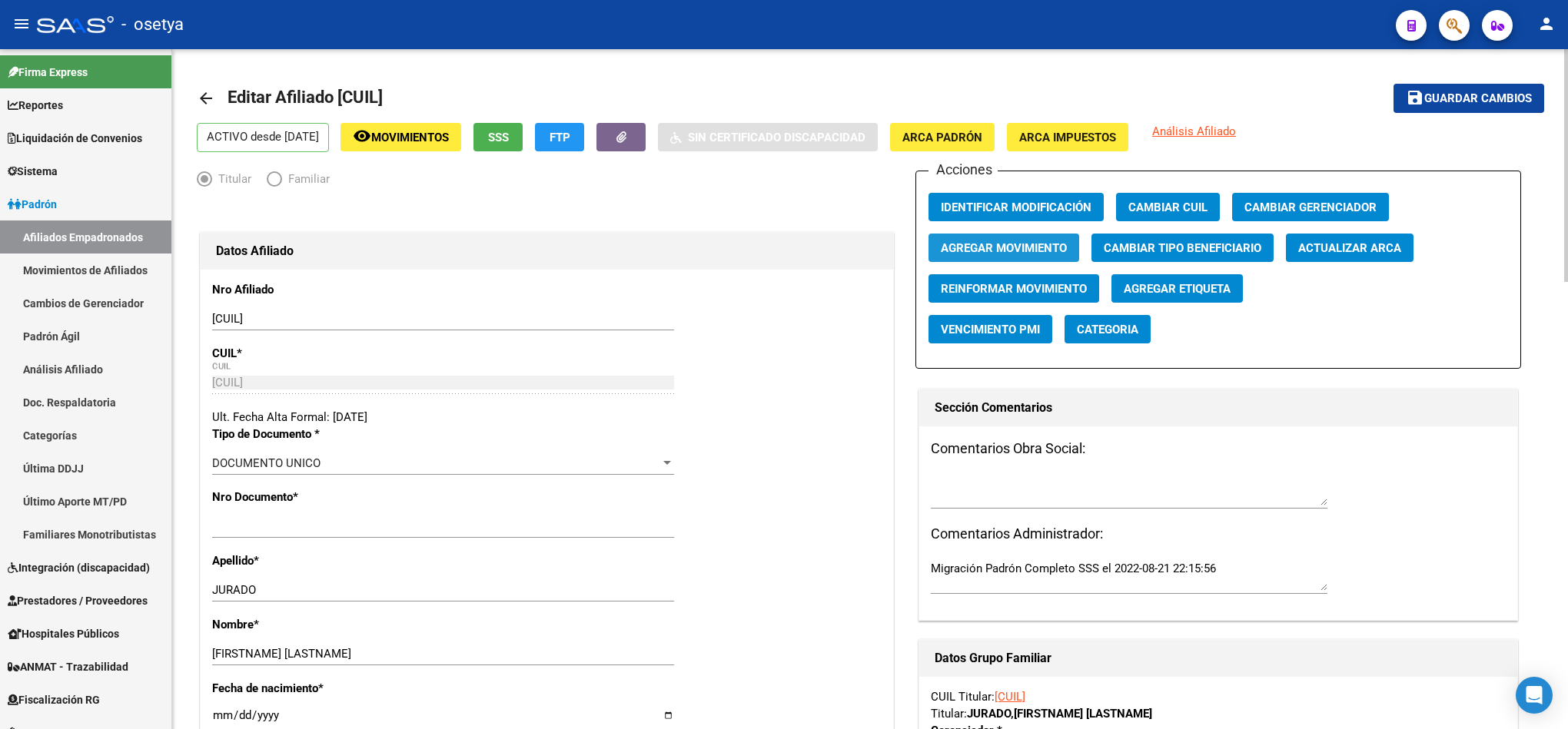click on "Agregar Movimiento" 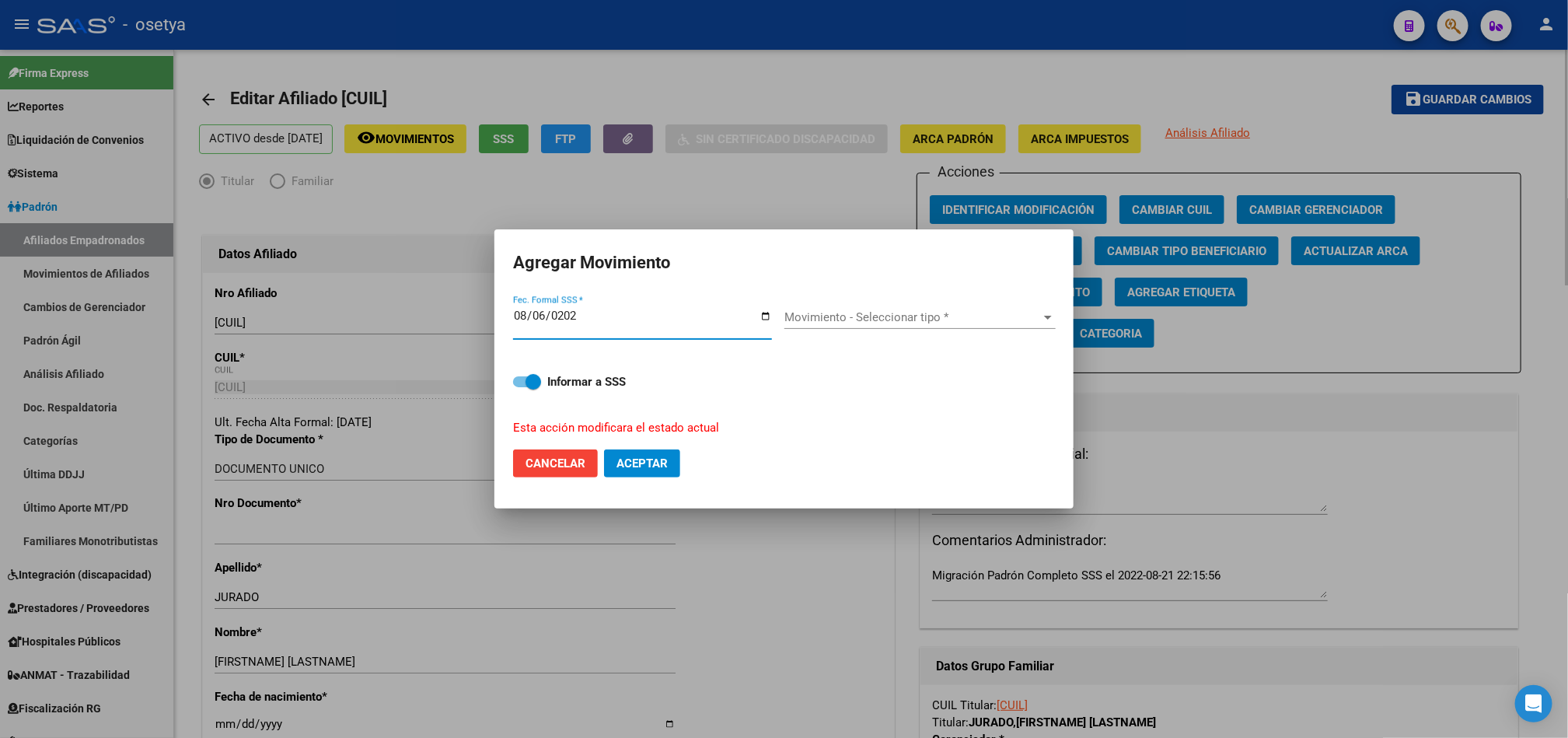 type on "2025-08-06" 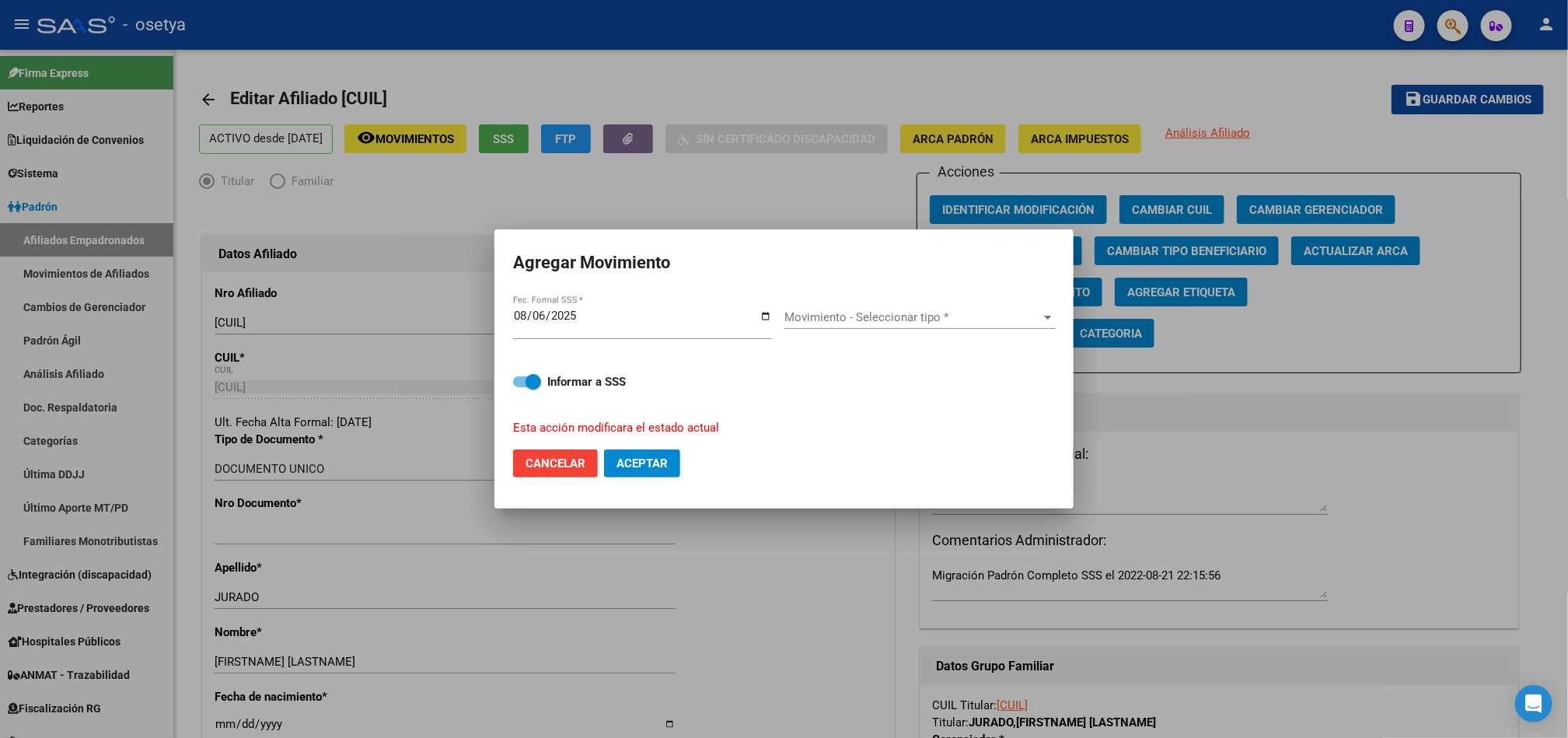 click on "Movimiento - Seleccionar tipo * Movimiento - Seleccionar tipo *" at bounding box center (920, 317) 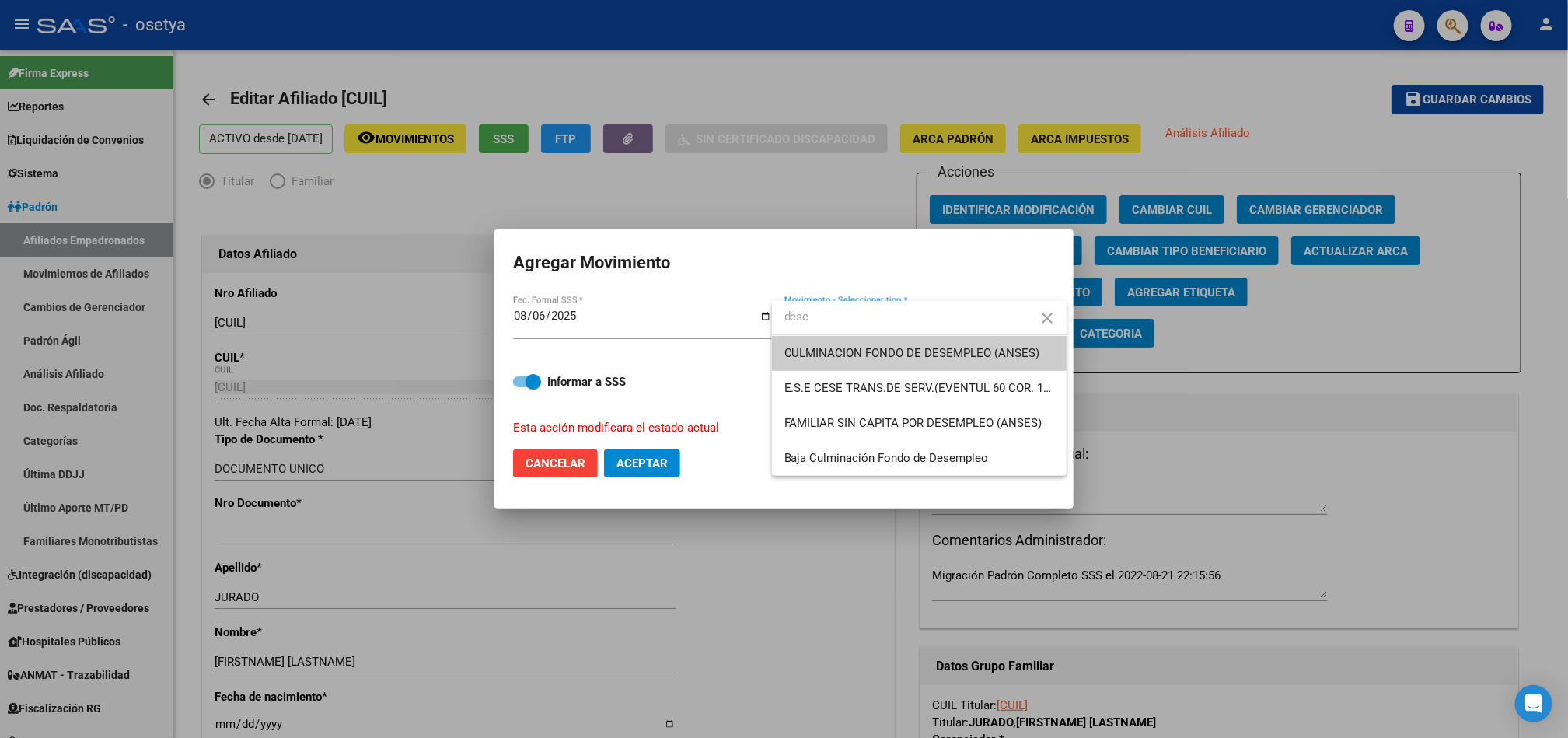 type on "dese" 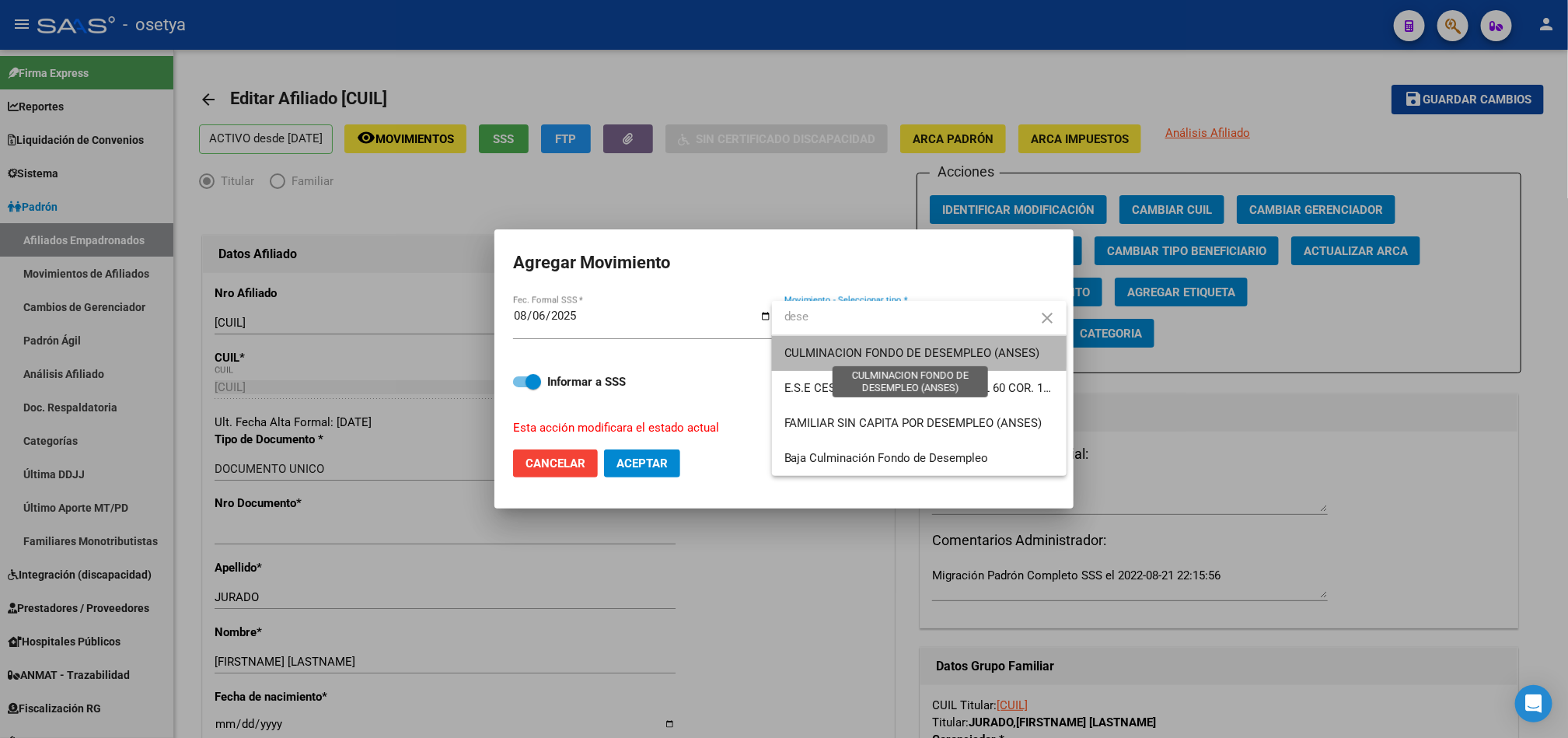 click on "CULMINACION FONDO DE DESEMPLEO (ANSES)" at bounding box center (912, 353) 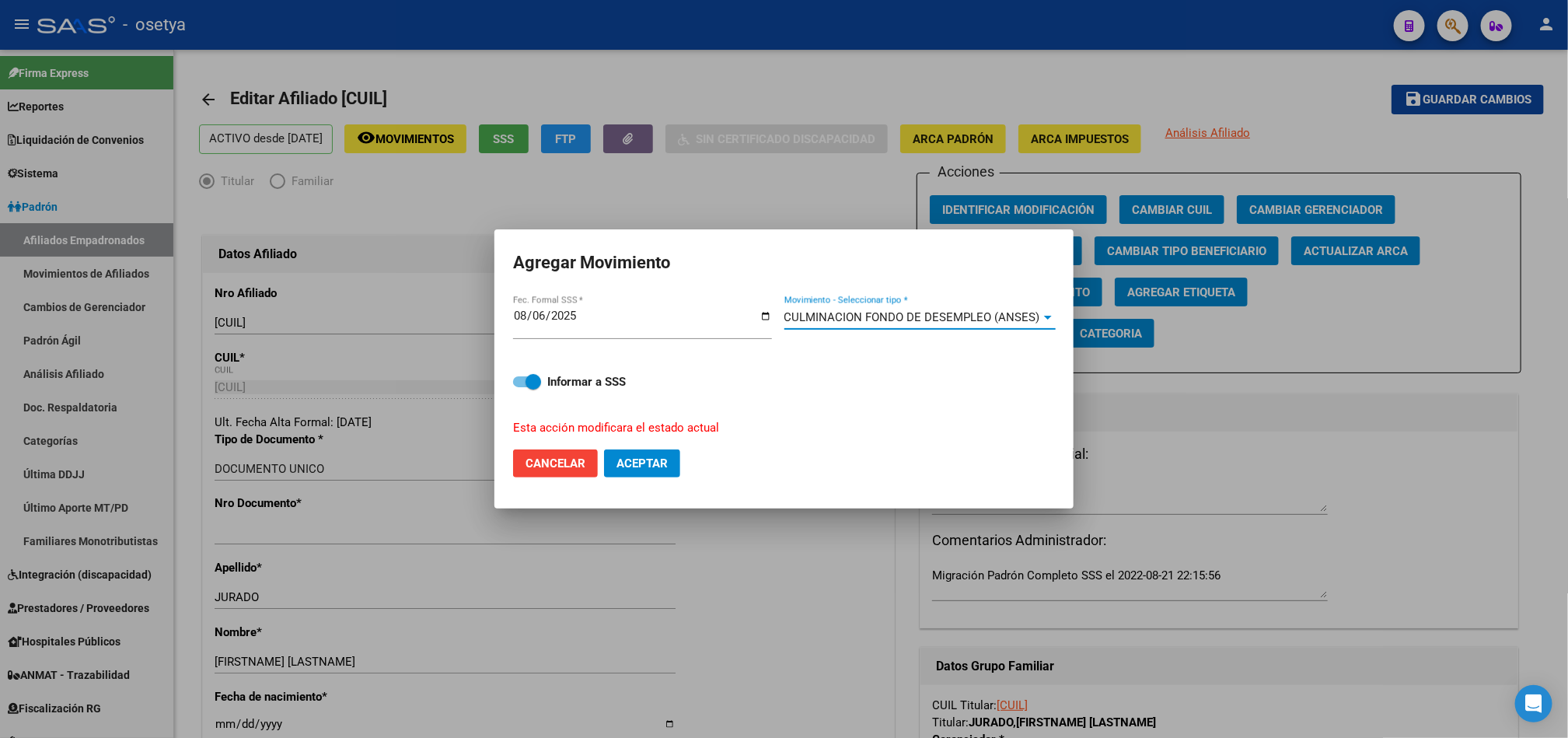 click on "Cancelar Aceptar" 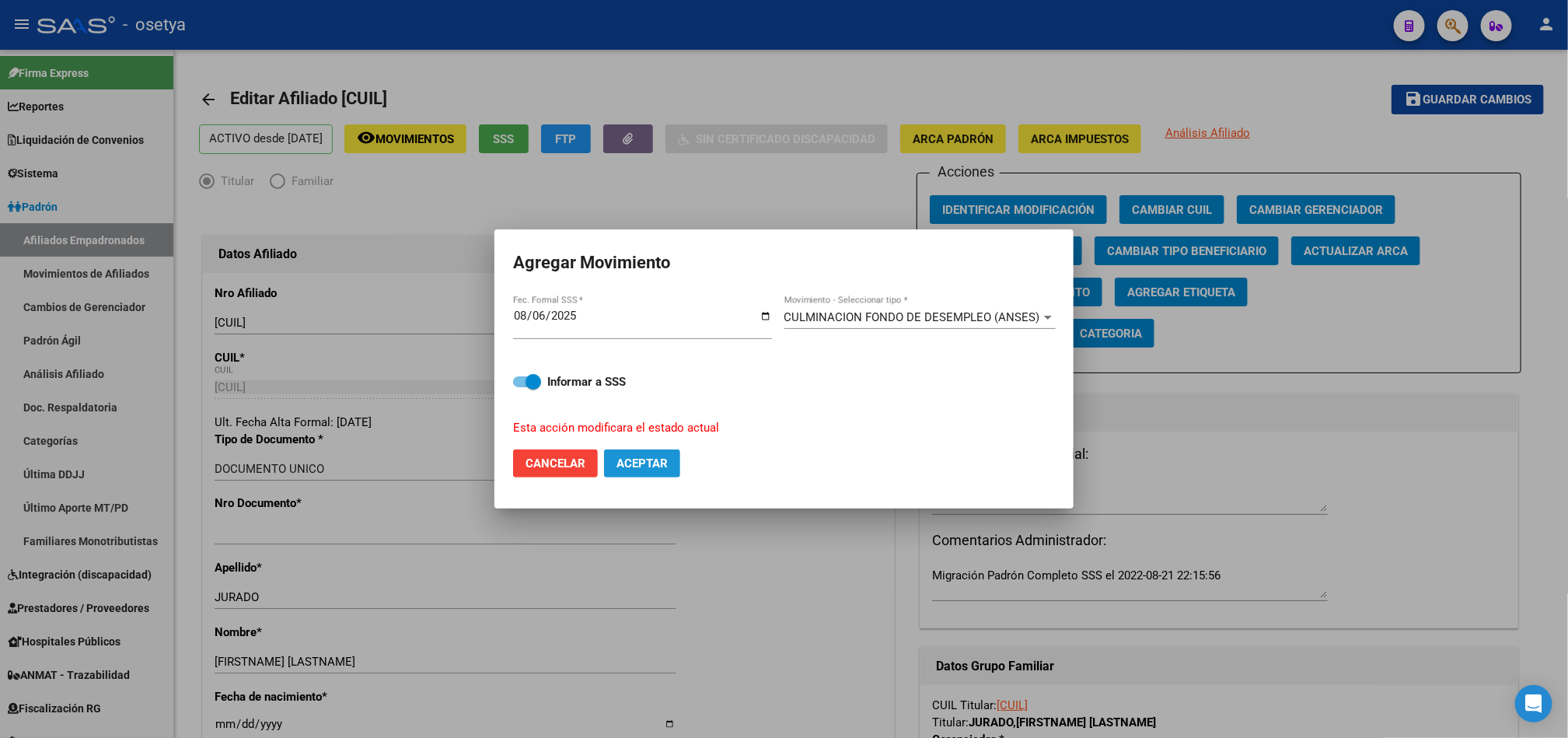 click on "Aceptar" 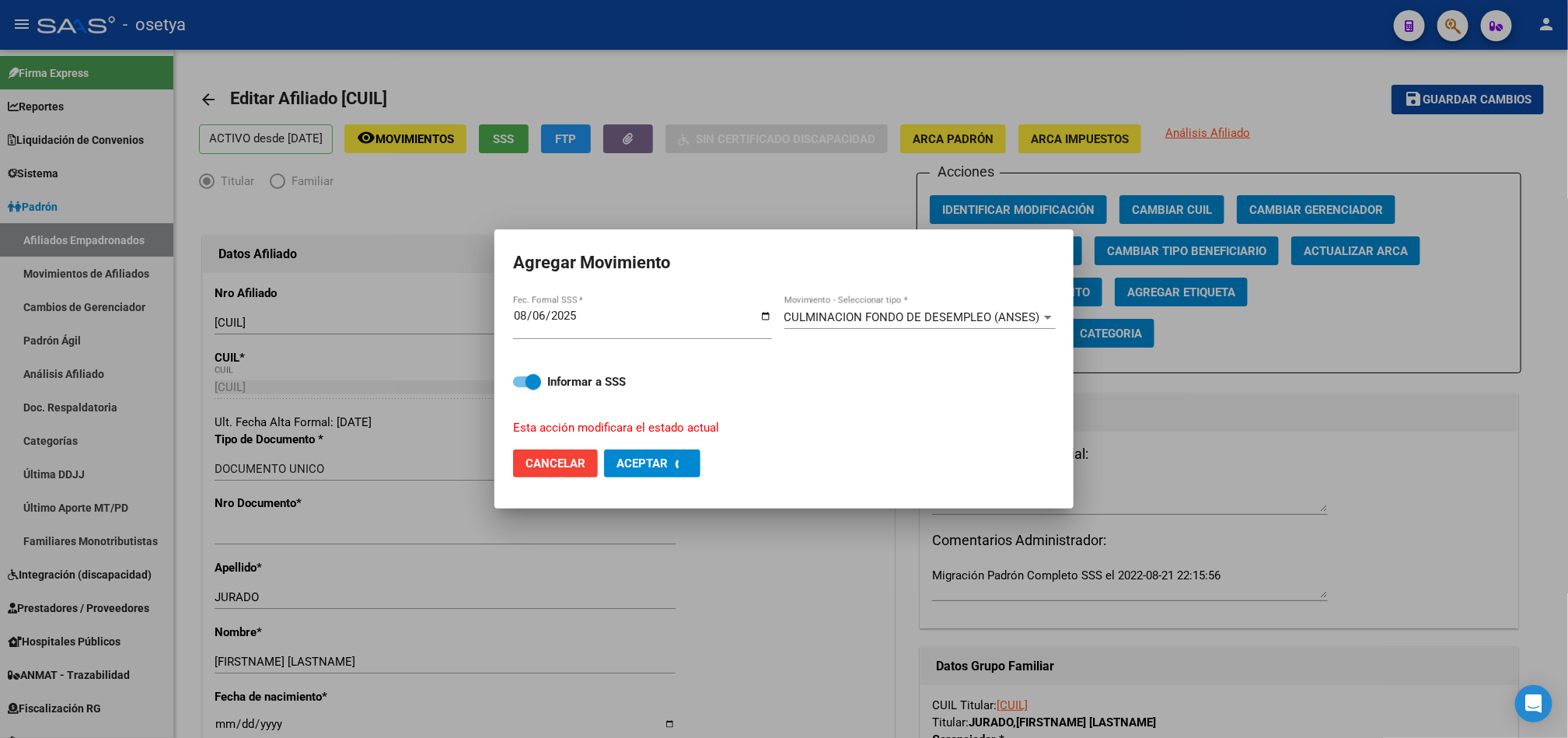 checkbox on "false" 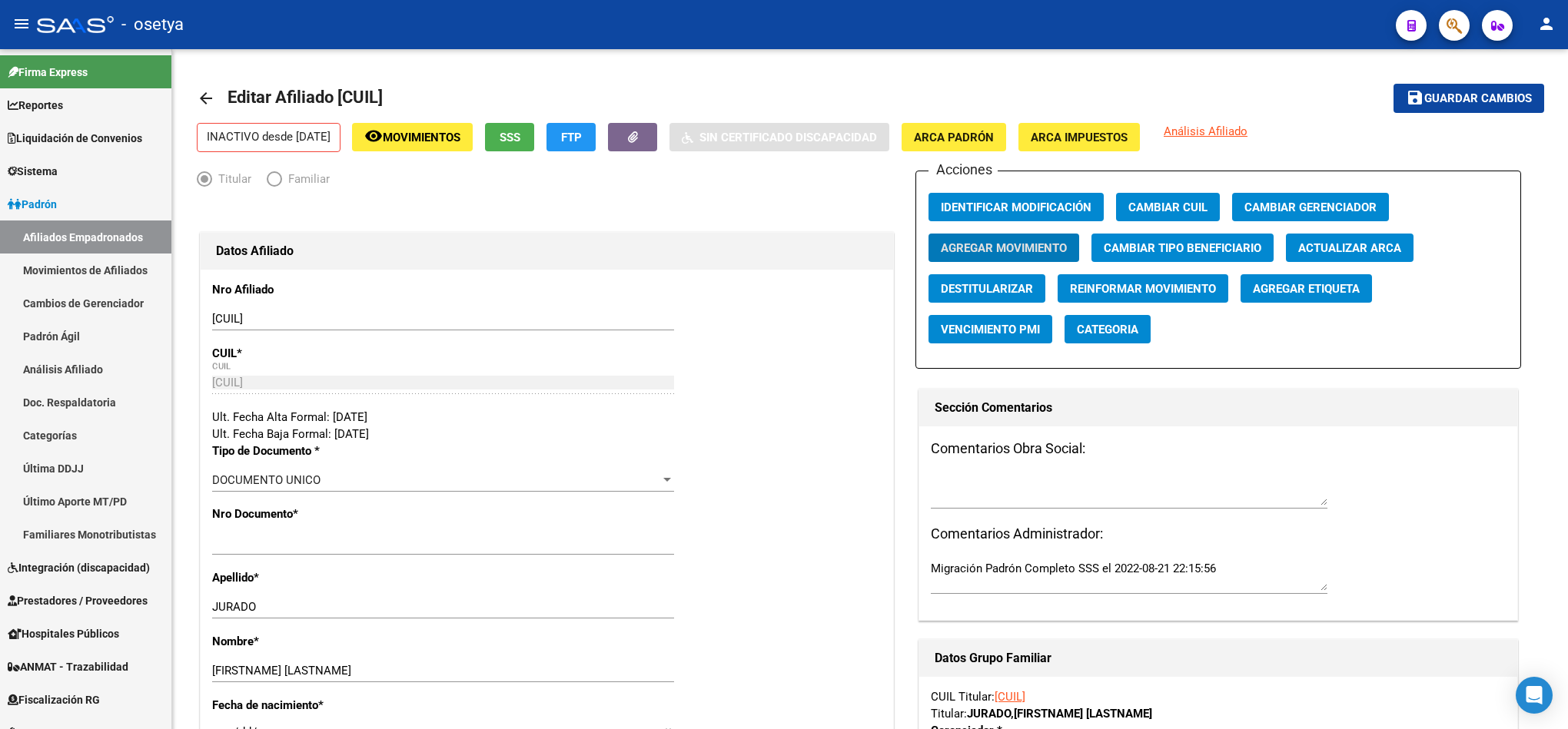 click 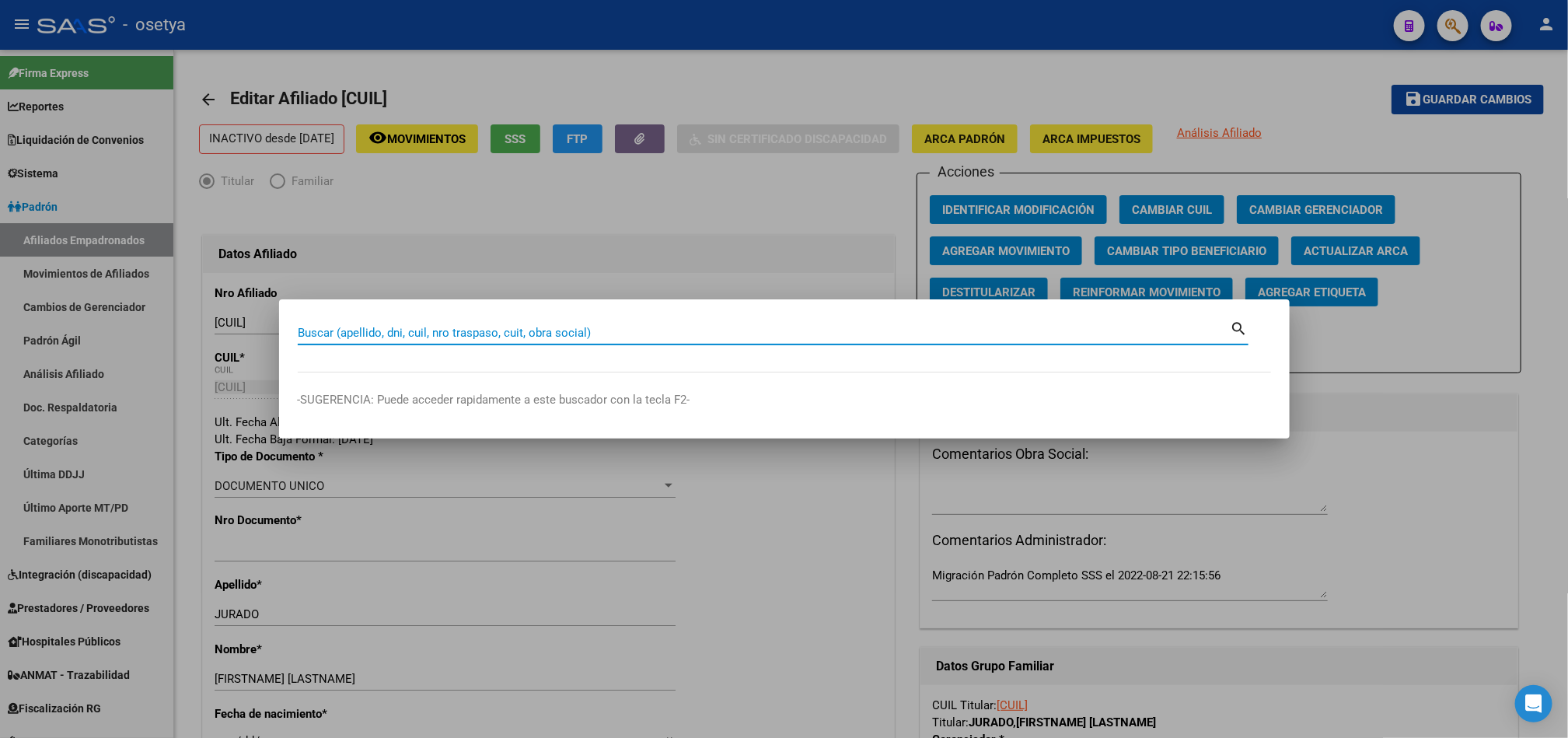paste on "58139828" 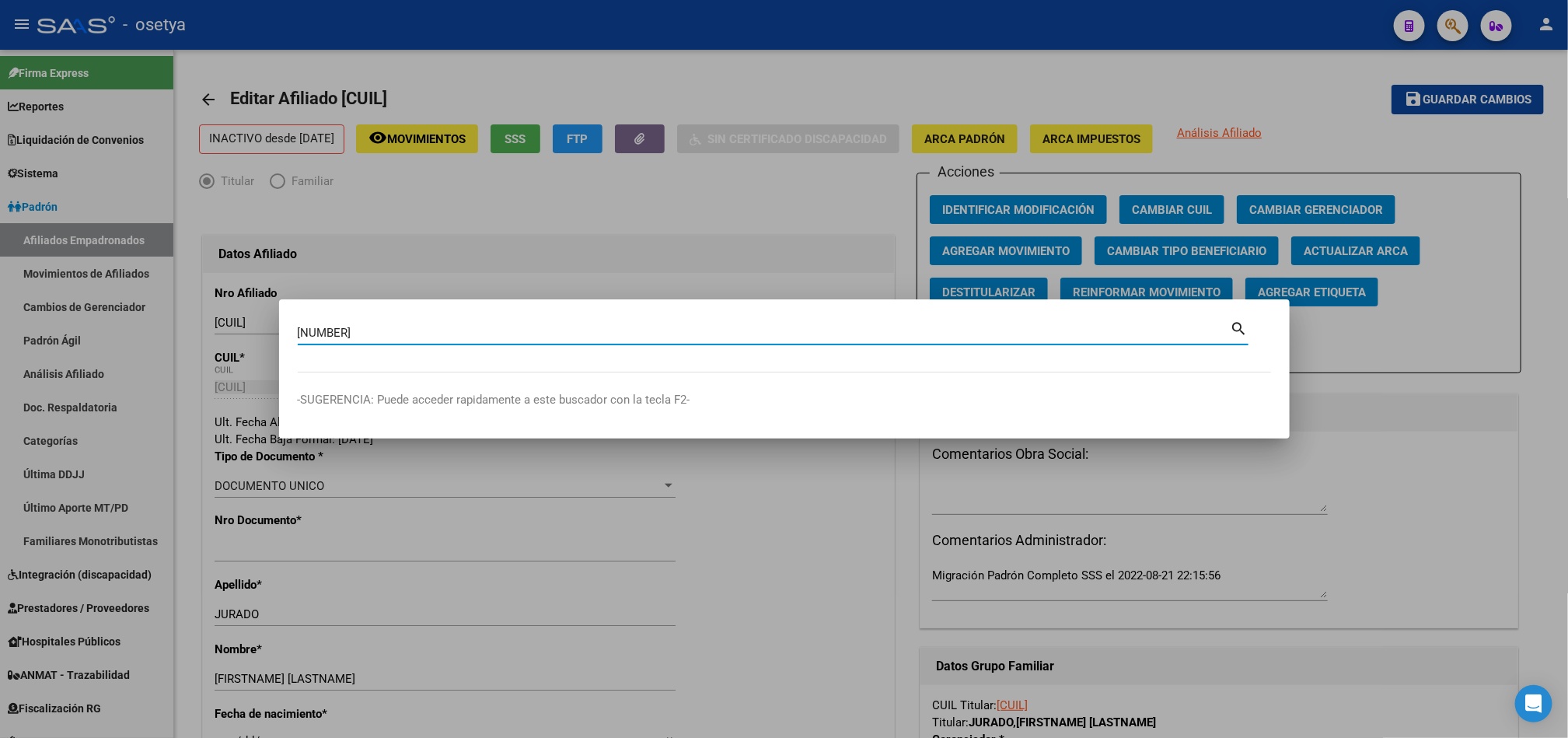 type on "58139828" 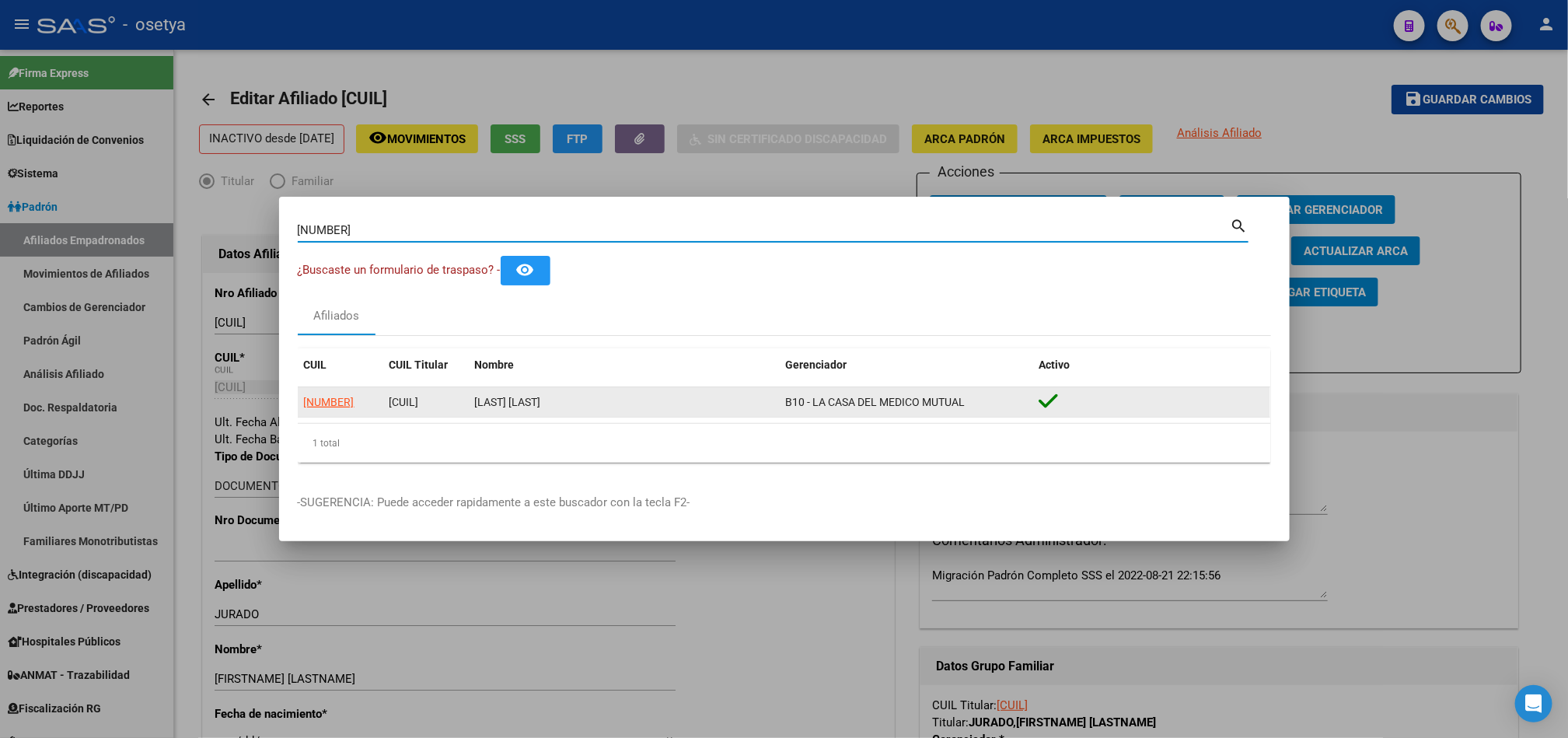 click on "20581398280 27306863652  BEJARANO               MORRISON  B10 - LA CASA DEL MEDICO MUTUAL" 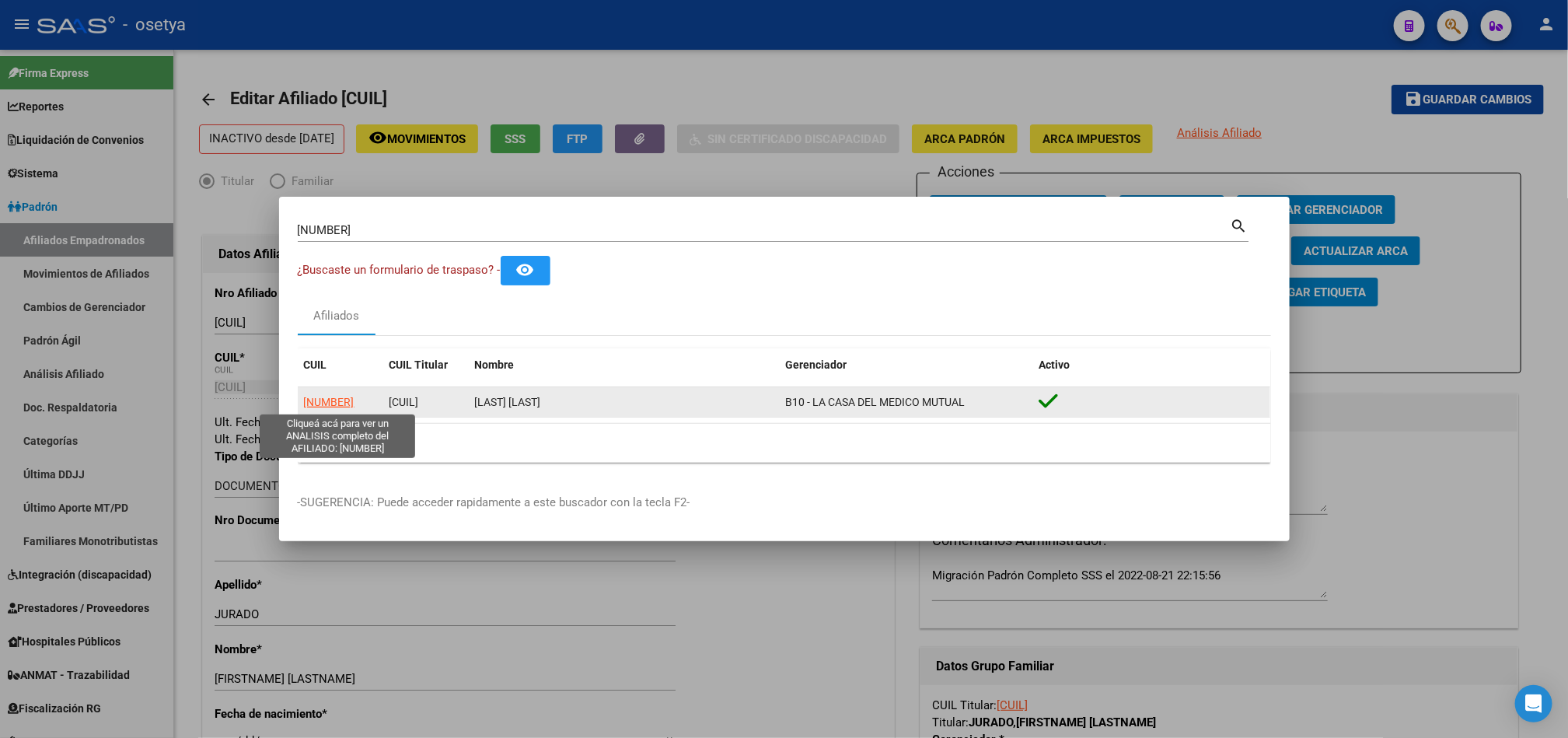 click on "20581398280" 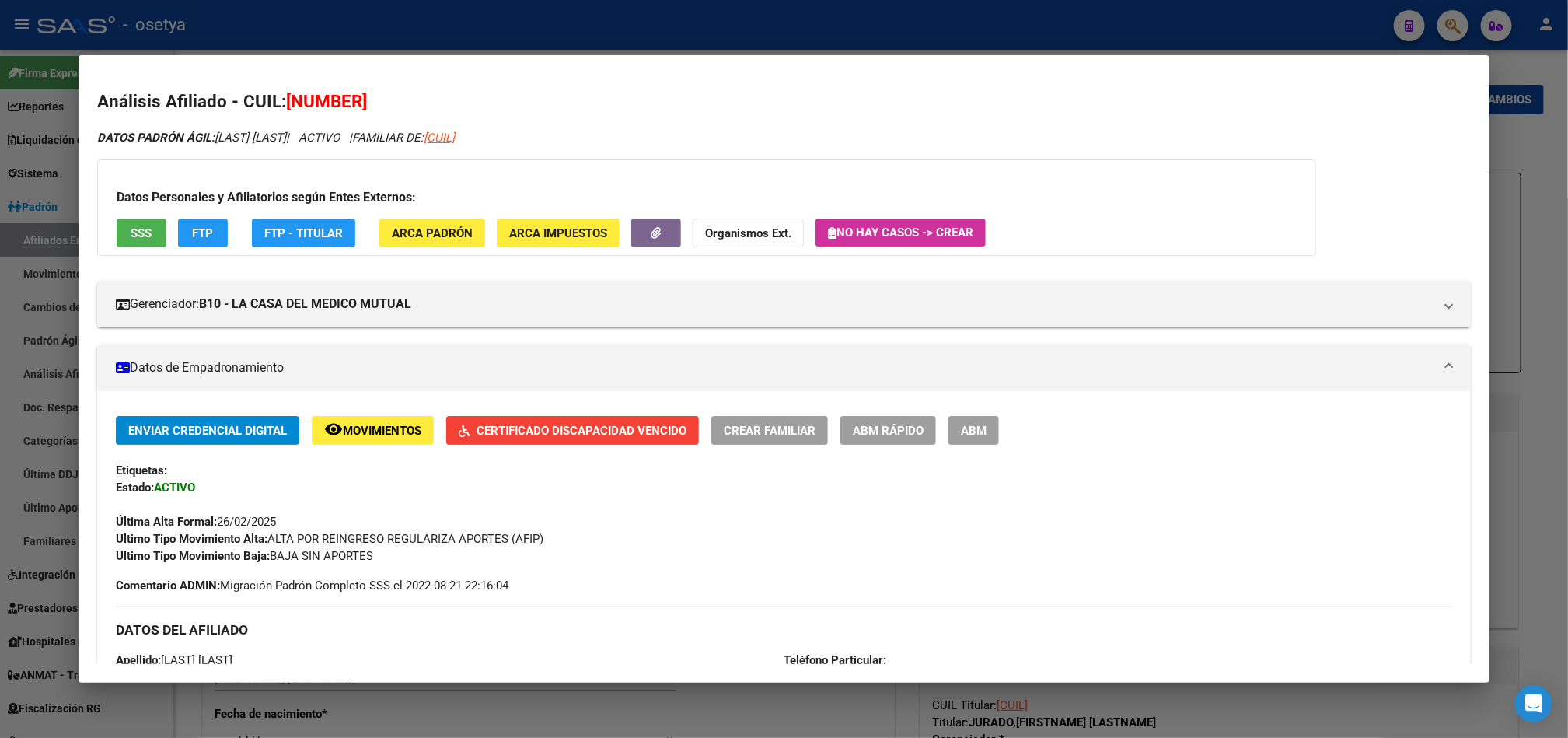 click at bounding box center (784, 369) 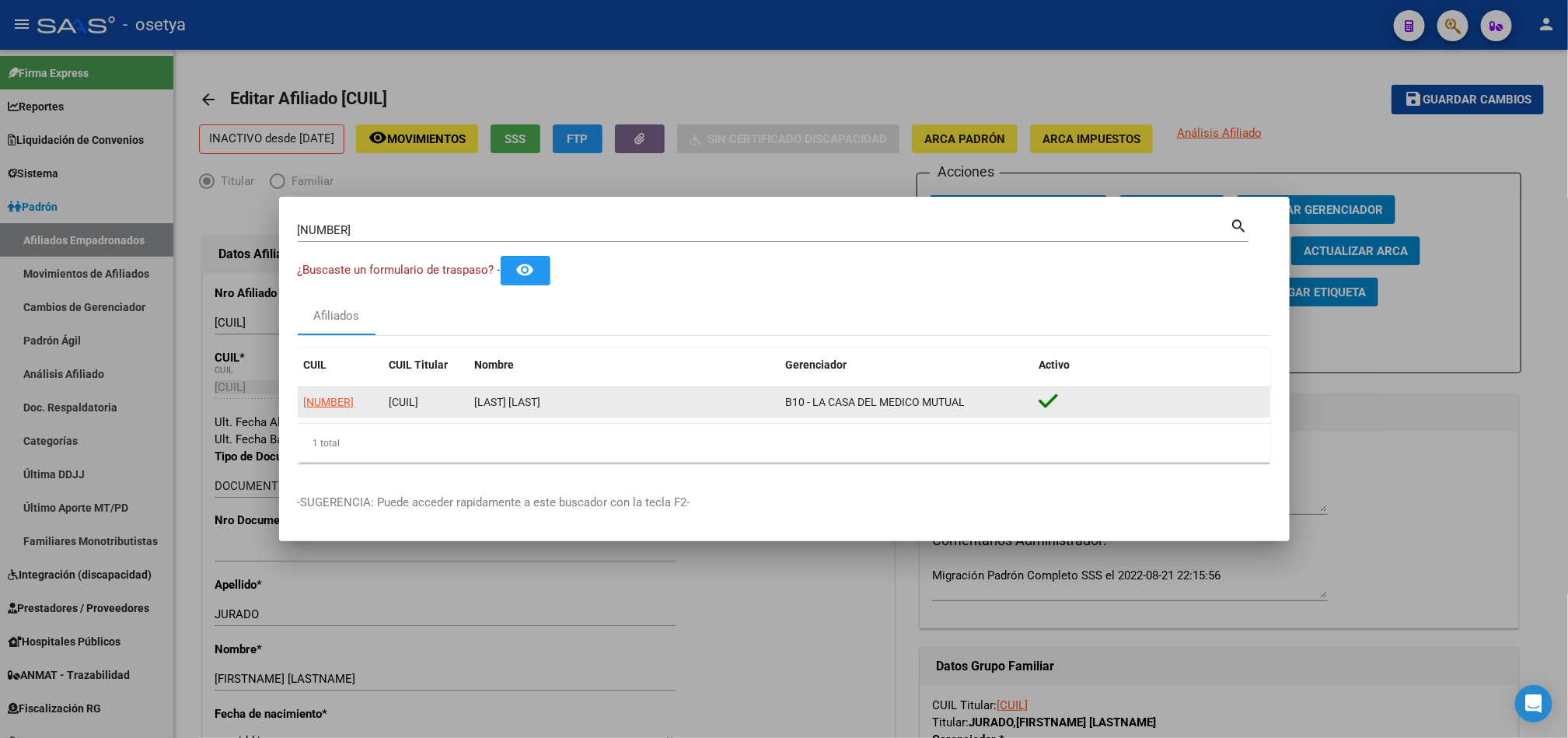 click on "27306863652" 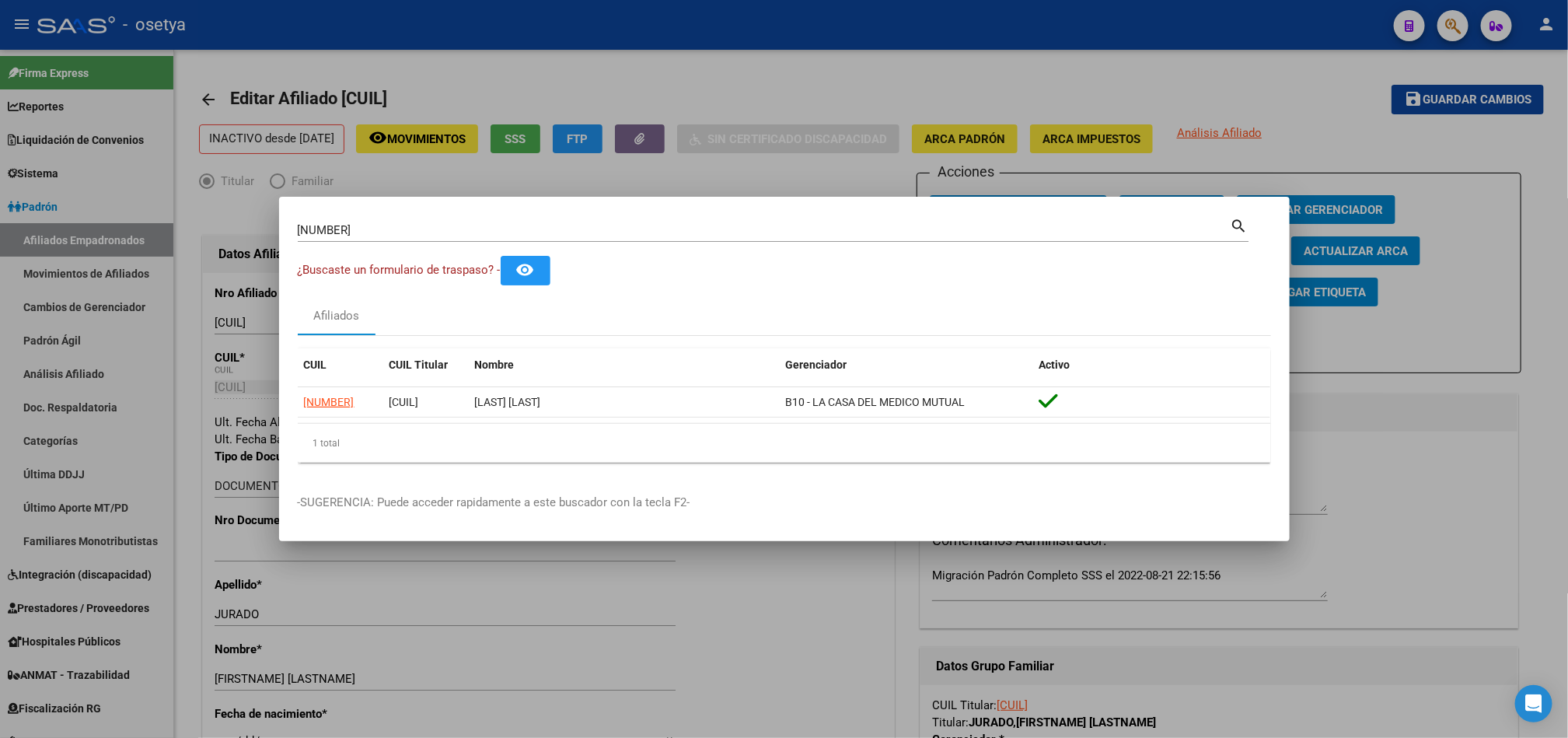 copy on "27306863652" 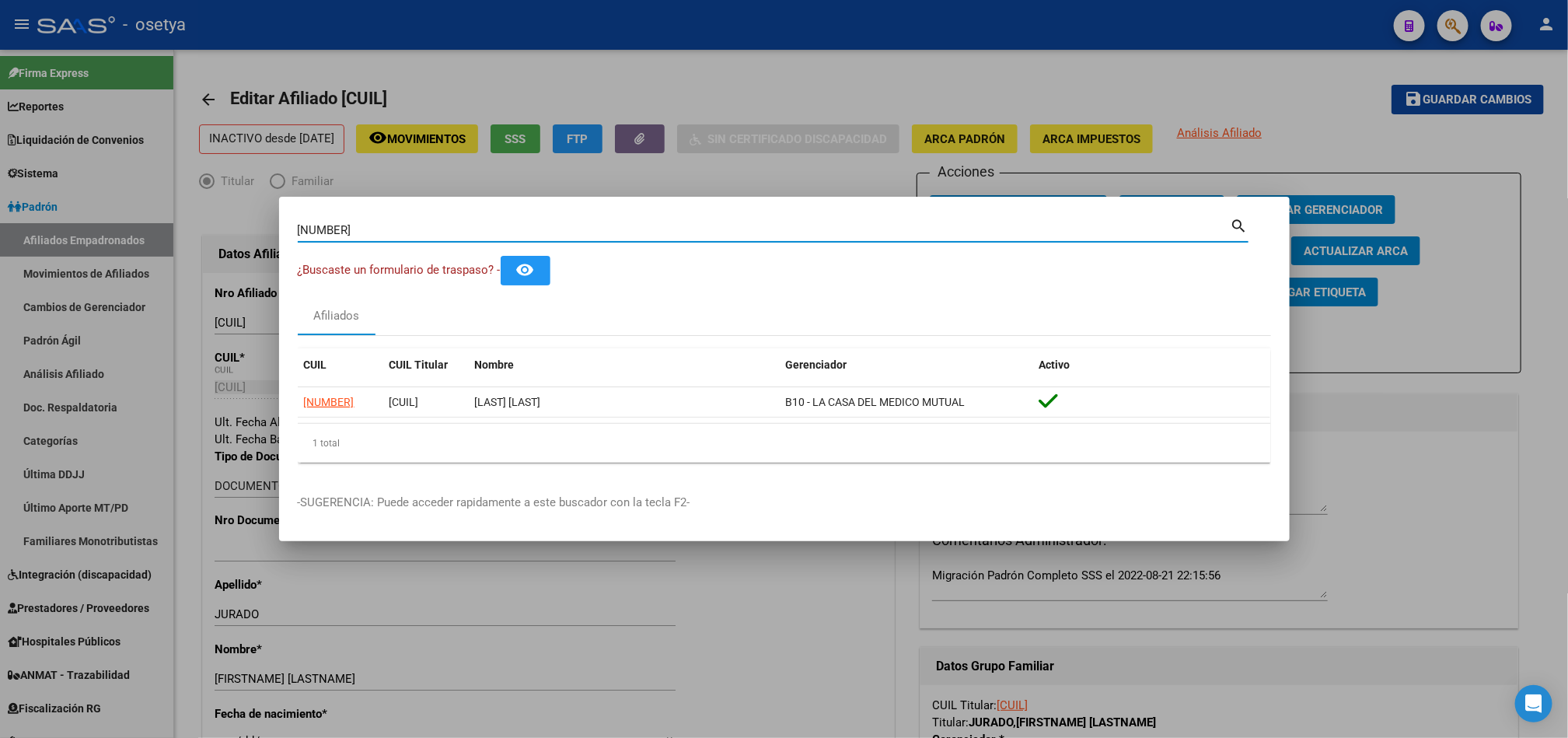 click on "58139828 Buscar (apellido, dni, cuil, nro traspaso, cuit, obra social)" at bounding box center [764, 230] 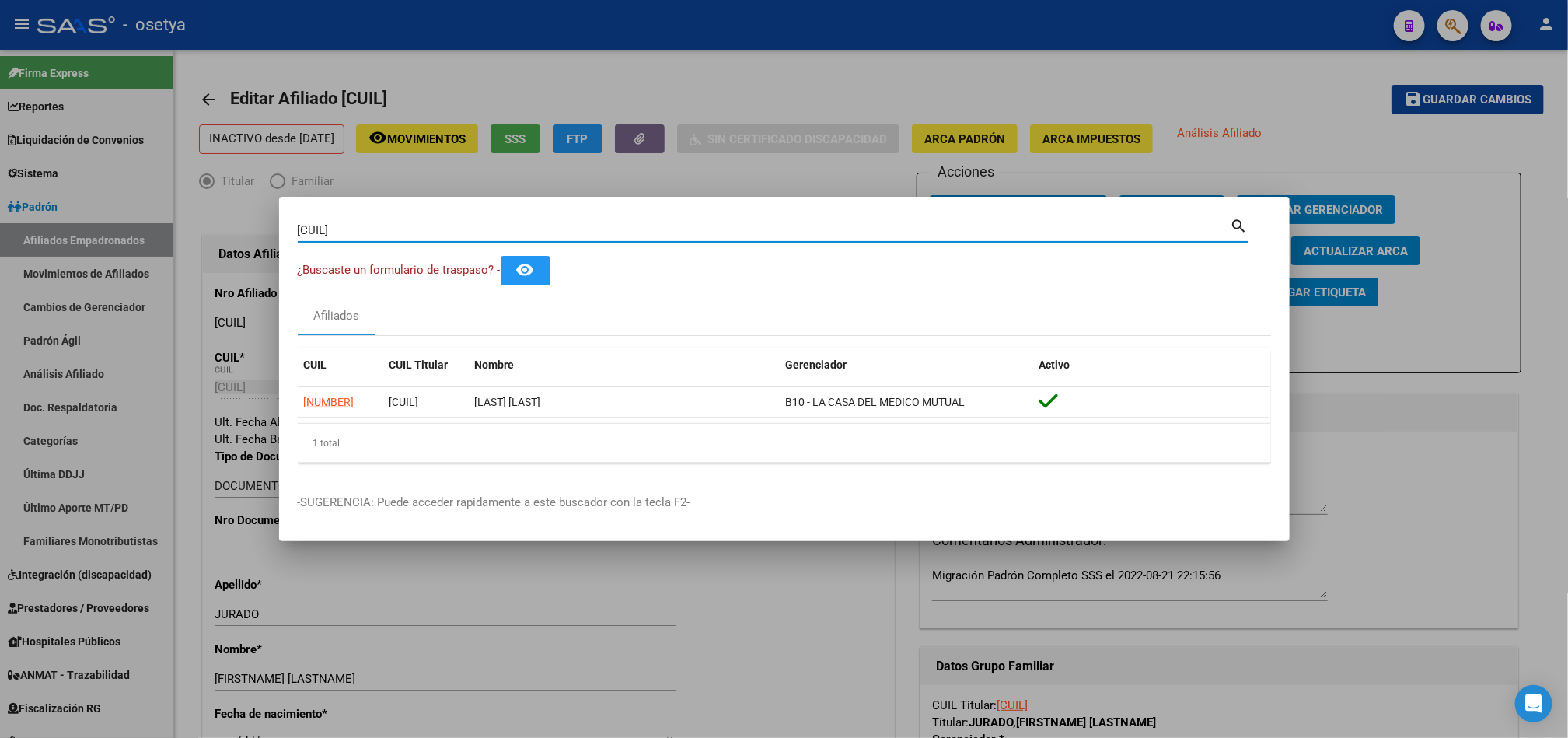 type on "27306863652" 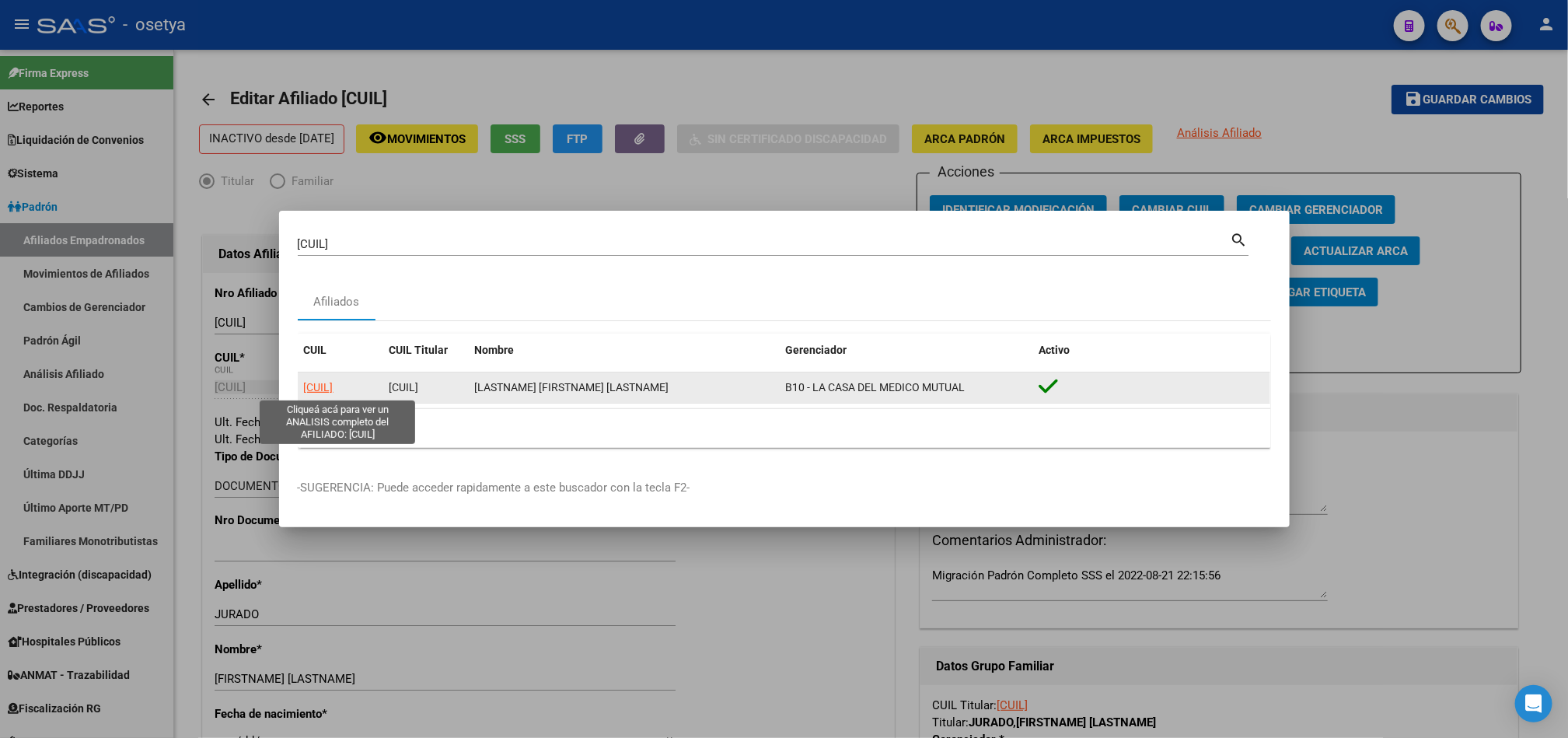 click on "27306863652" 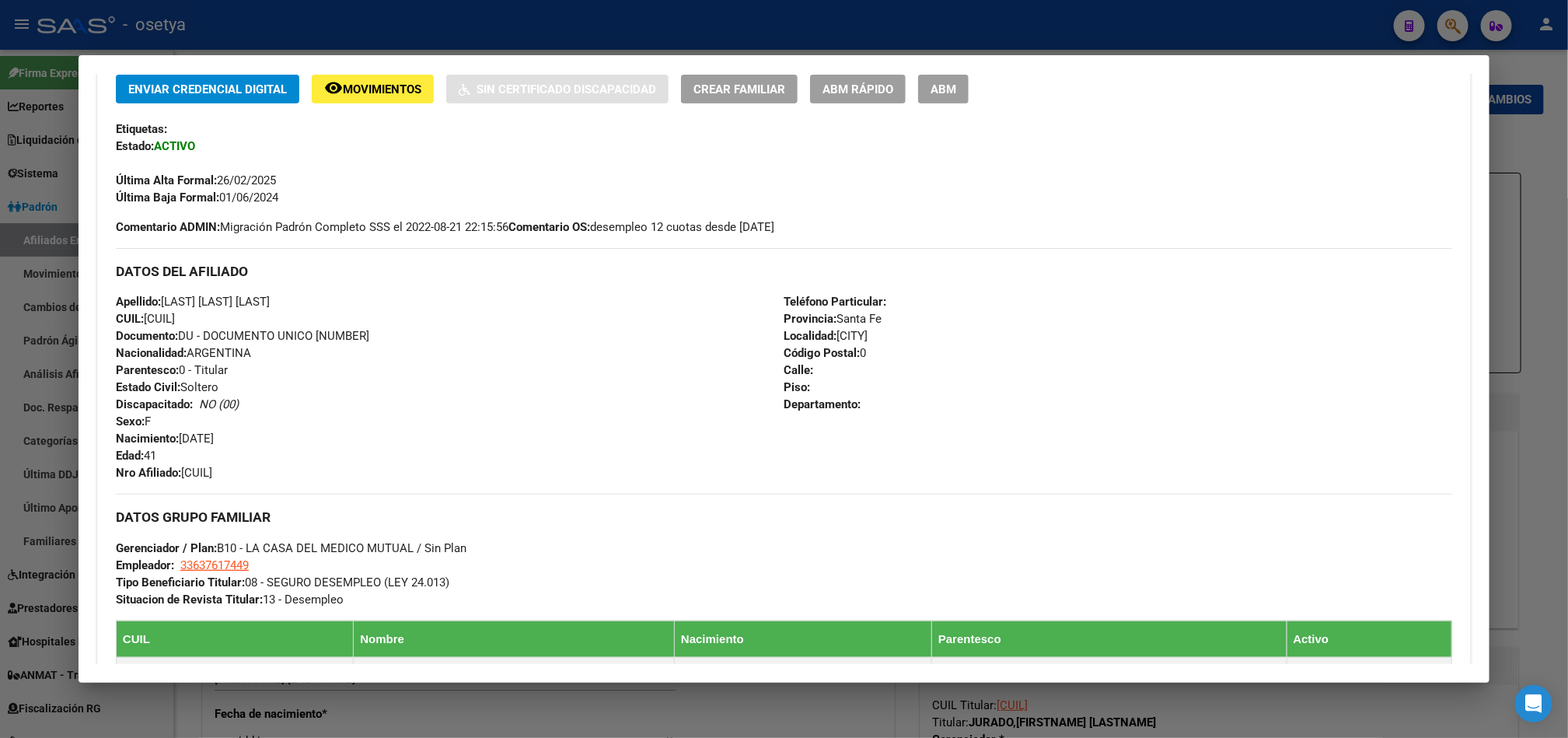 scroll, scrollTop: 359, scrollLeft: 0, axis: vertical 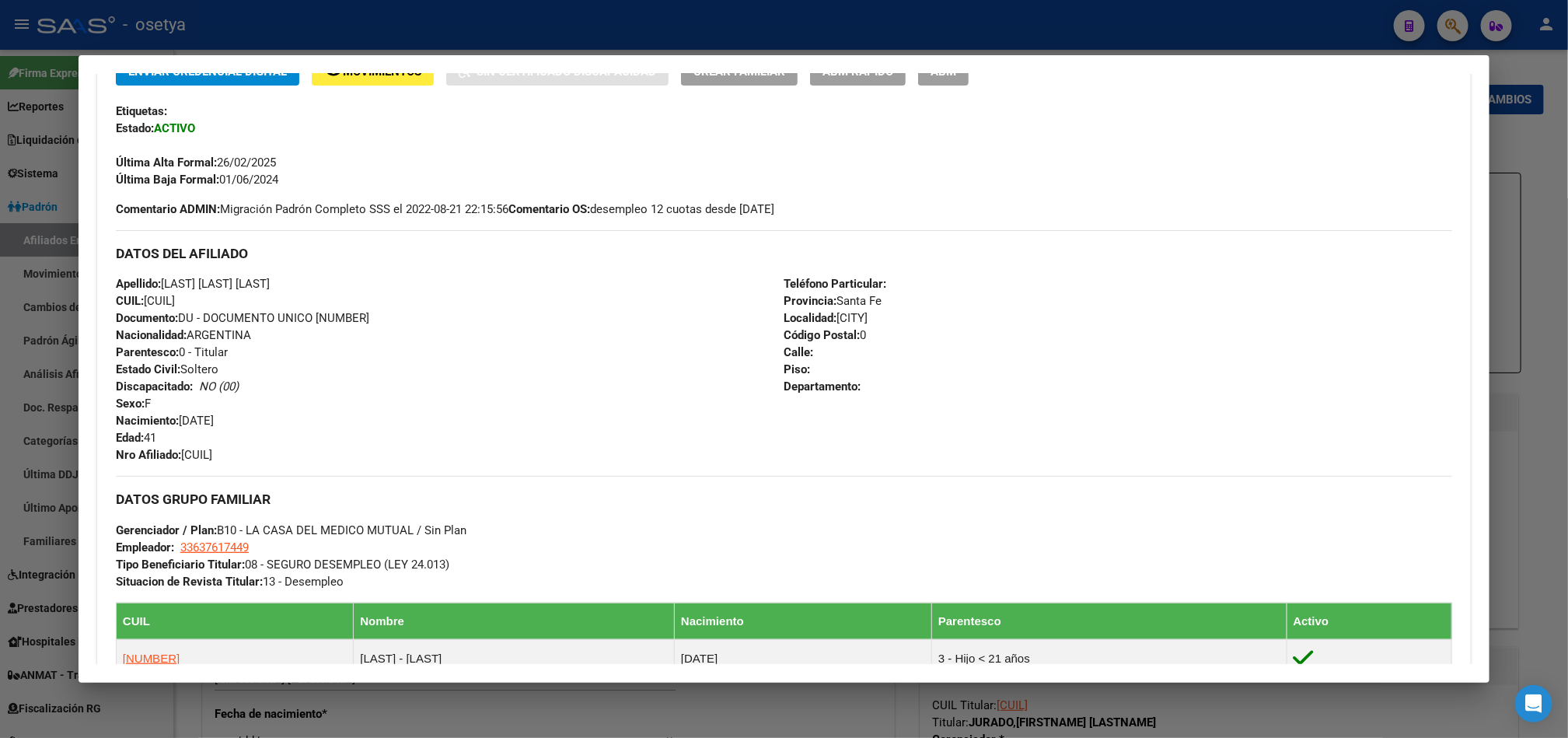 drag, startPoint x: 23, startPoint y: 229, endPoint x: 278, endPoint y: 201, distance: 256.53265 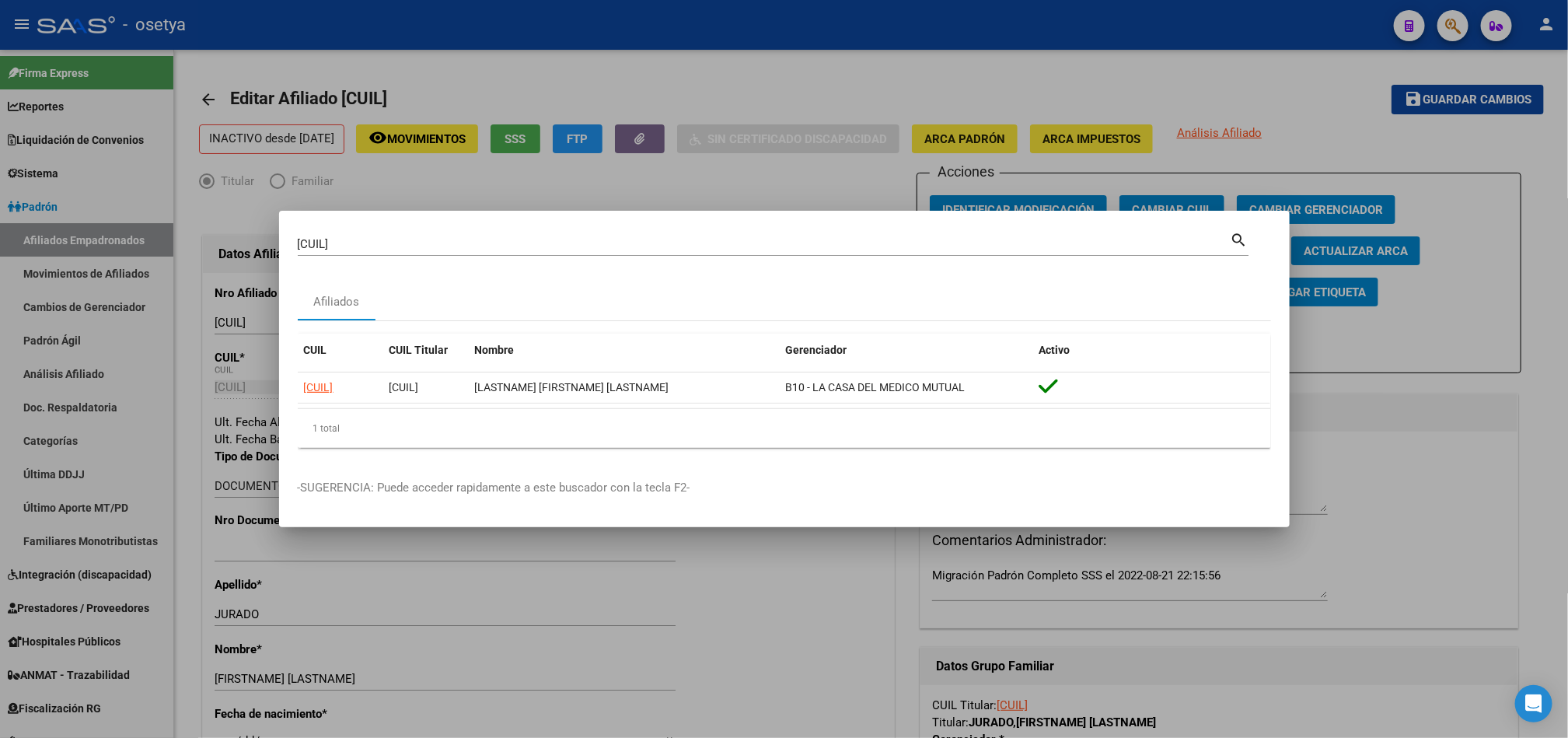 click on "27306863652 Buscar (apellido, dni, cuil, nro traspaso, cuit, obra social)" at bounding box center (764, 244) 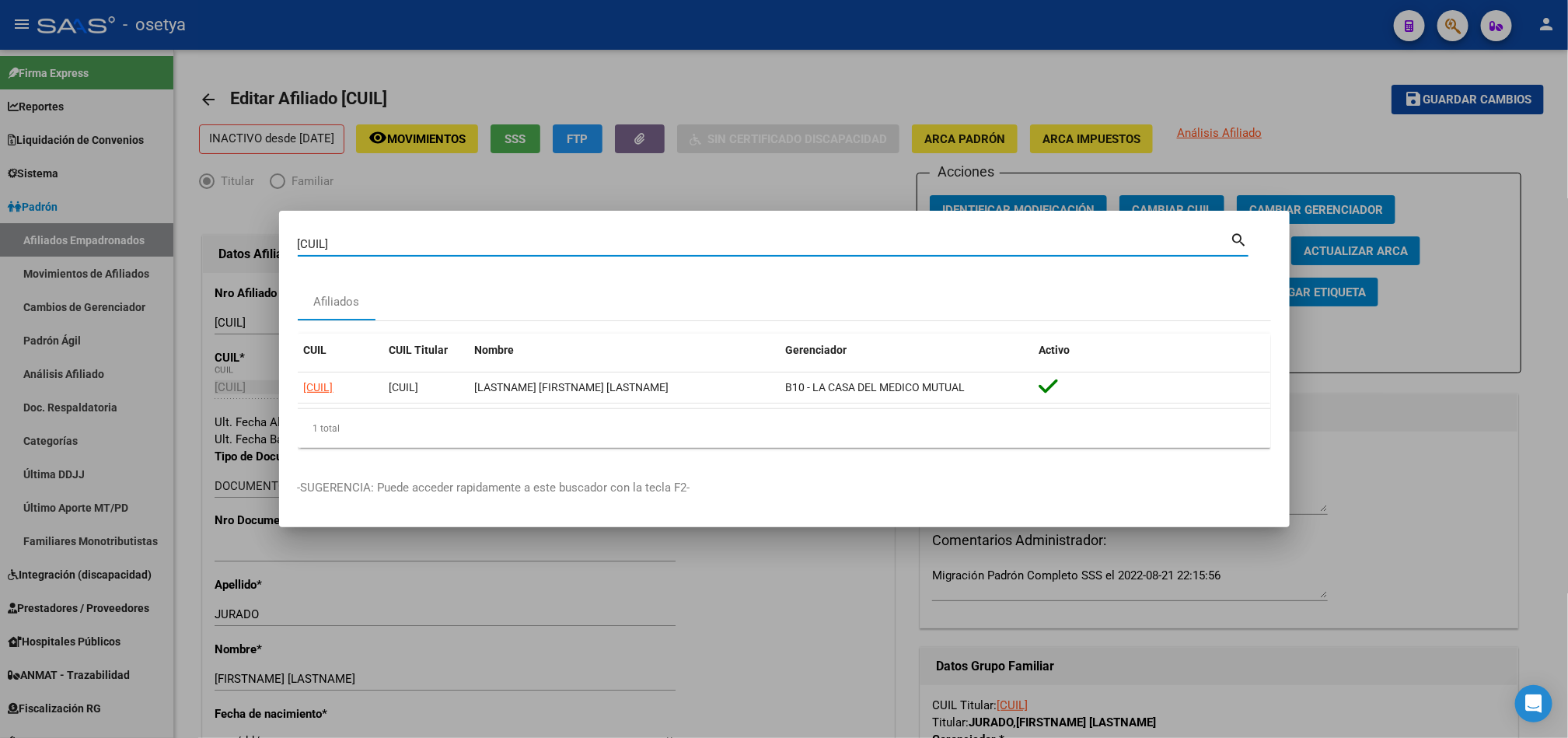 click on "27306863652" at bounding box center (764, 244) 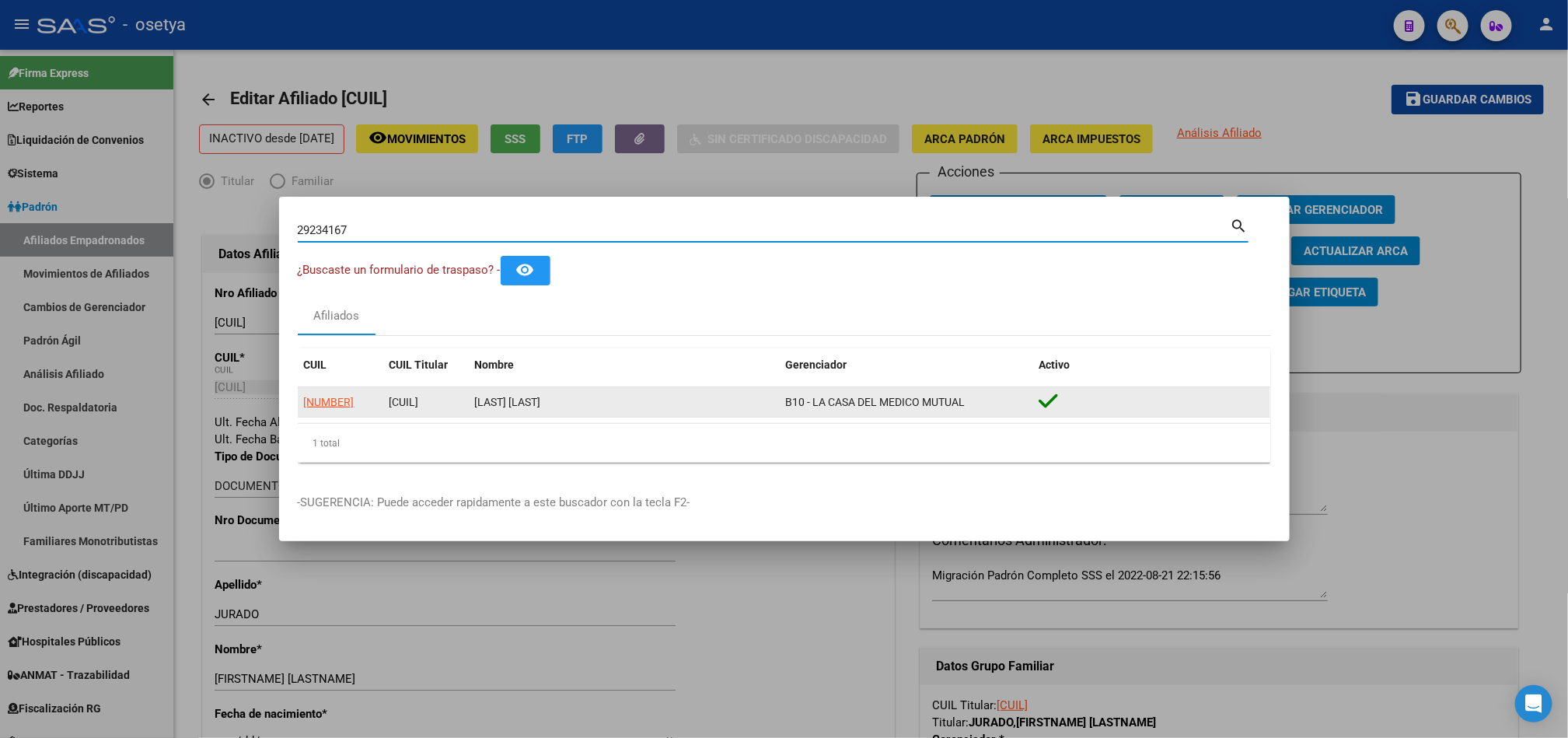 click on "27306863652" 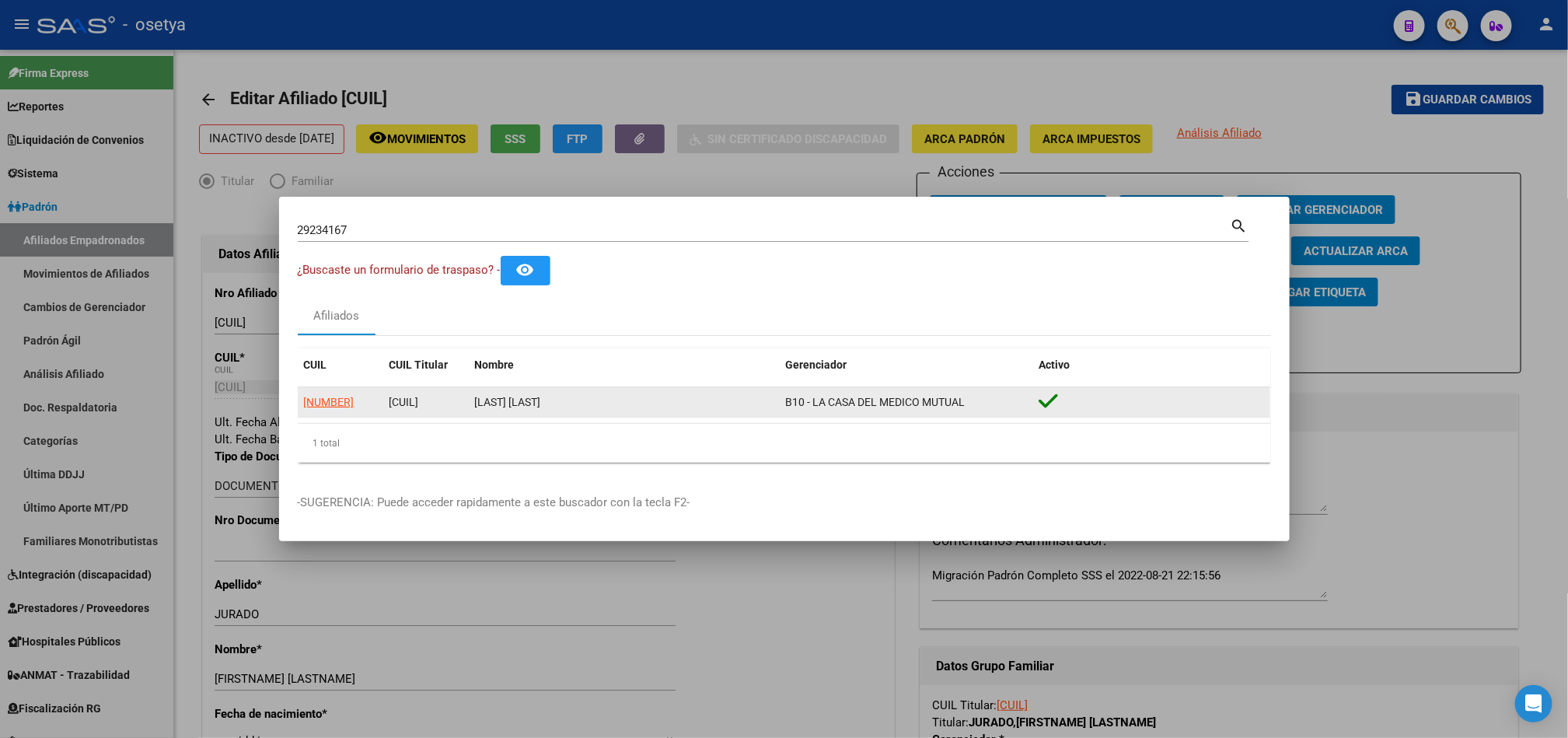 click on "27306863652" 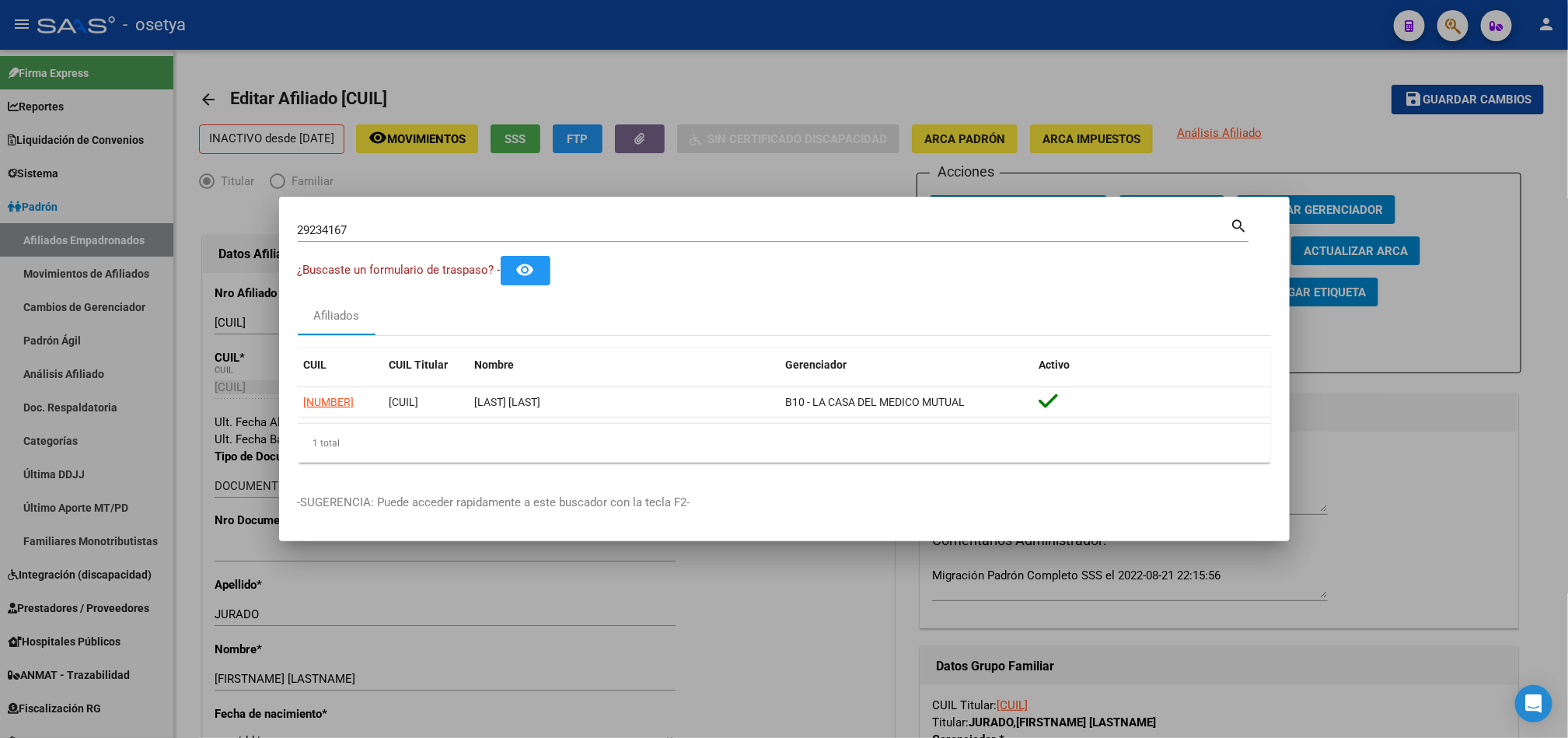 copy on "27306863652" 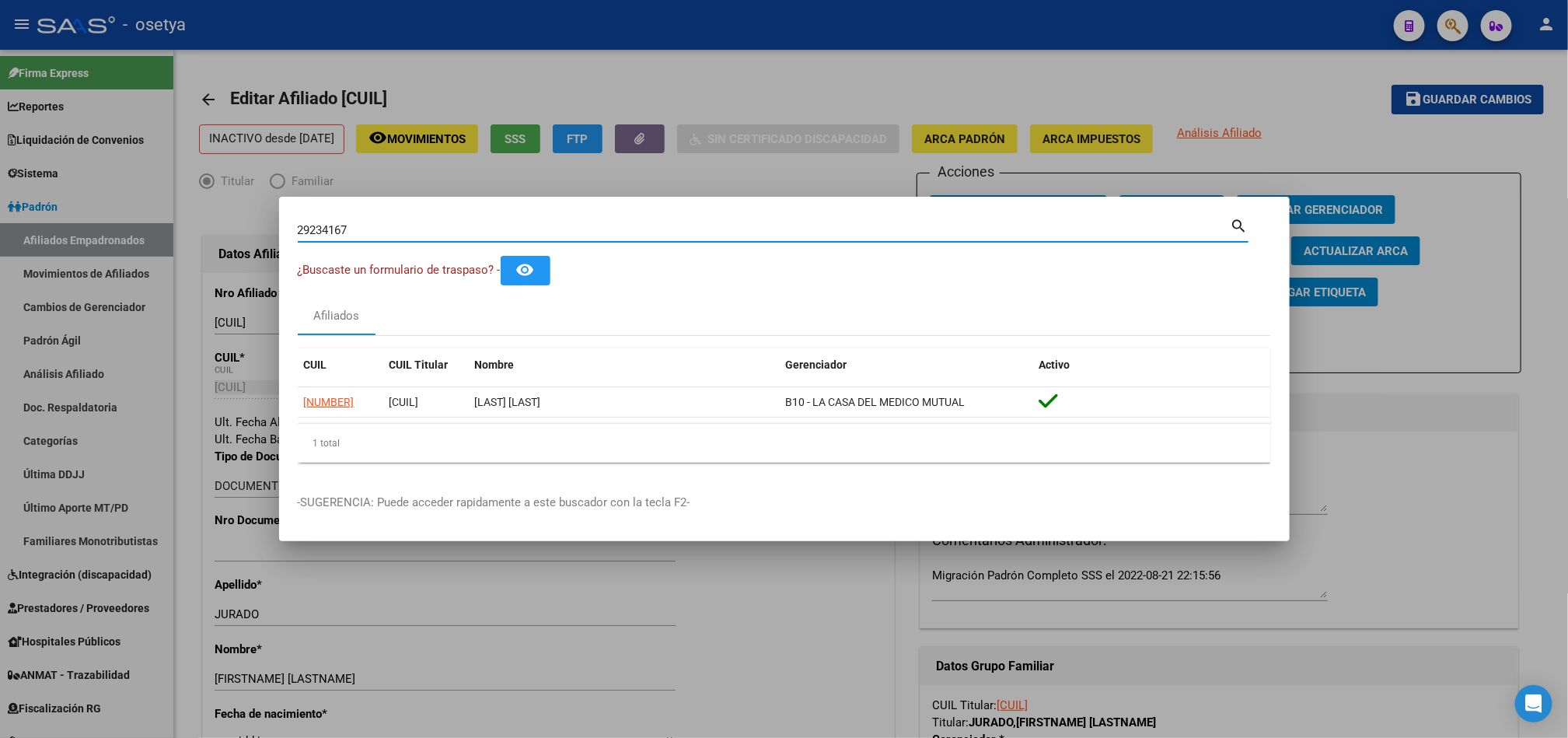 click on "29234167" at bounding box center (764, 230) 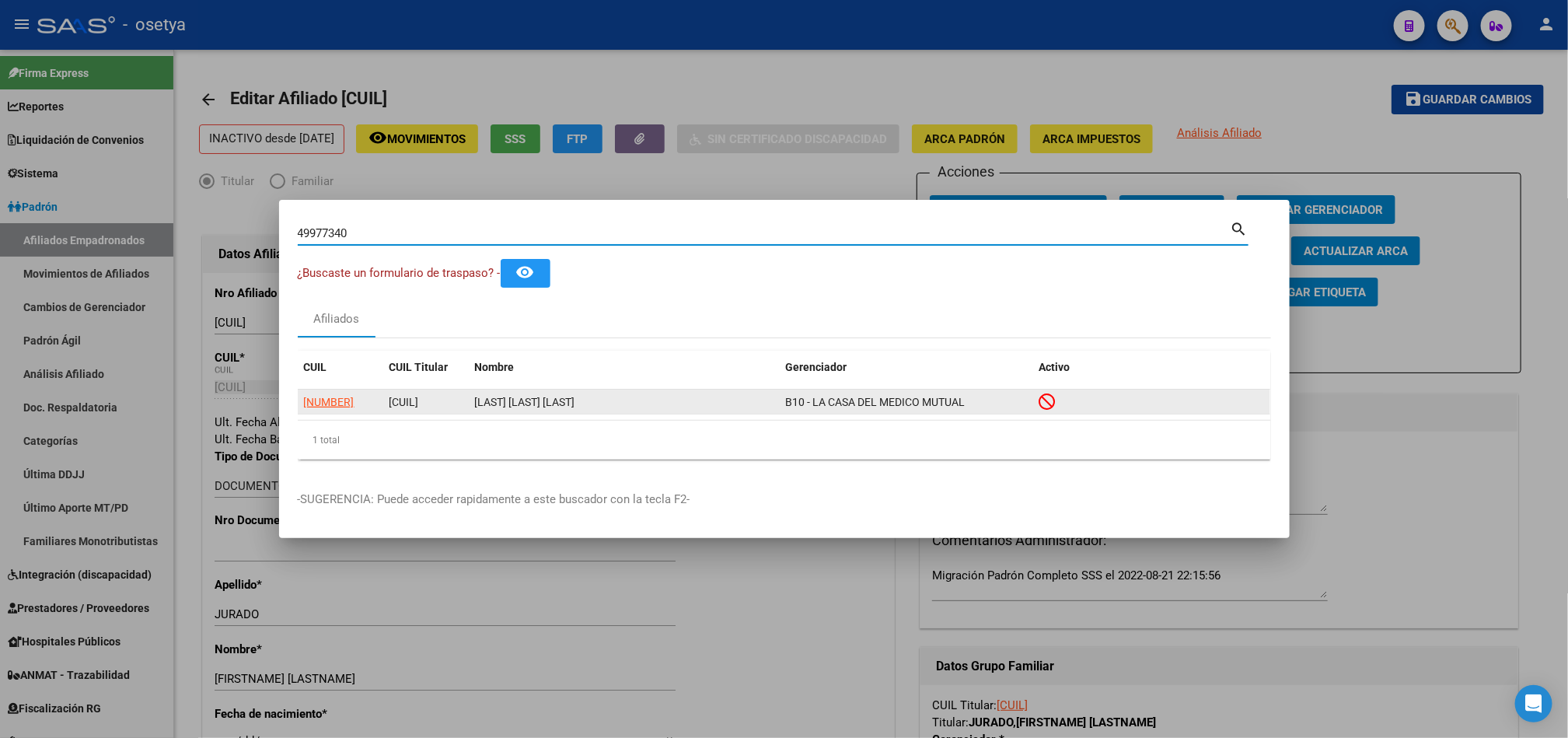 click on "27252043735" 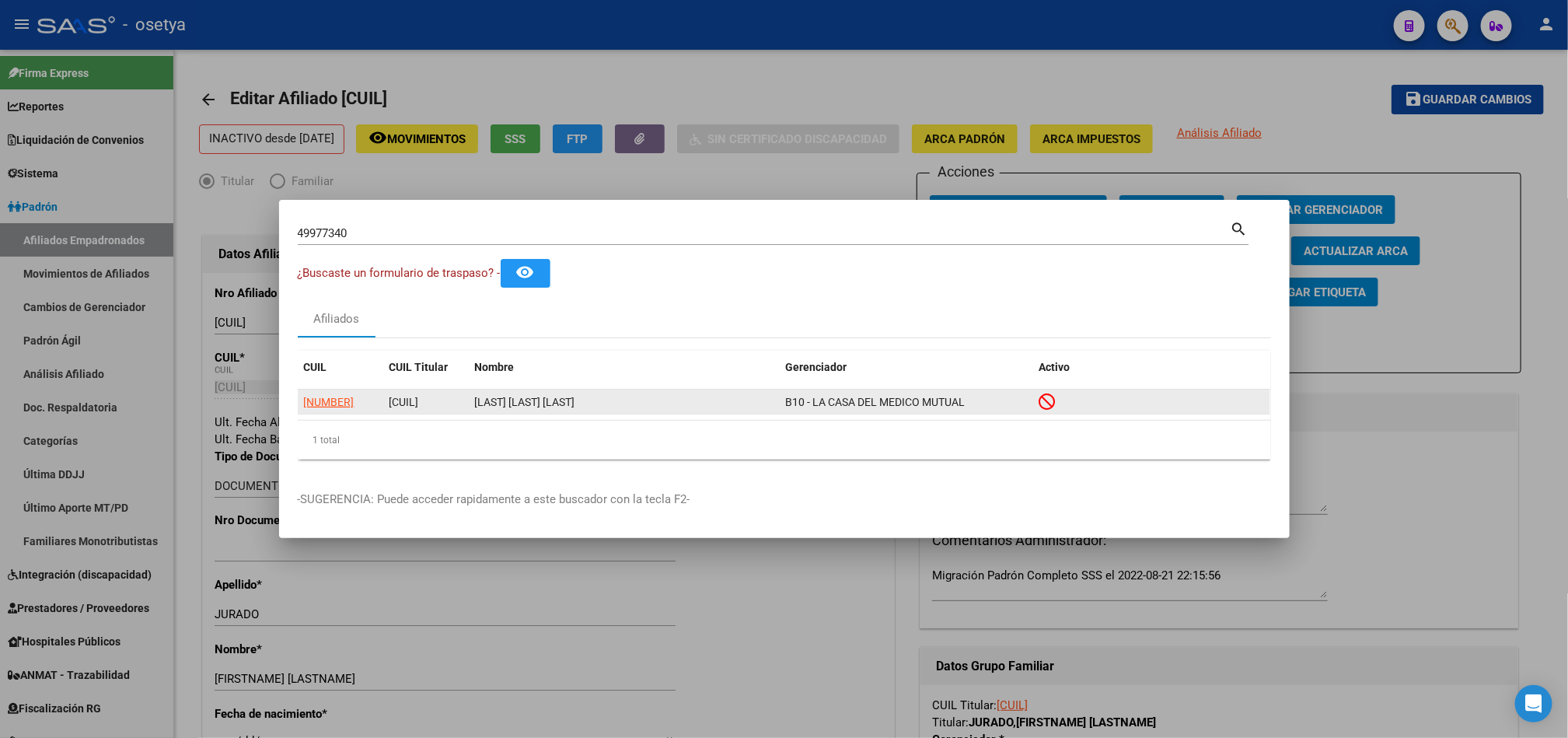 click on "27252043735" 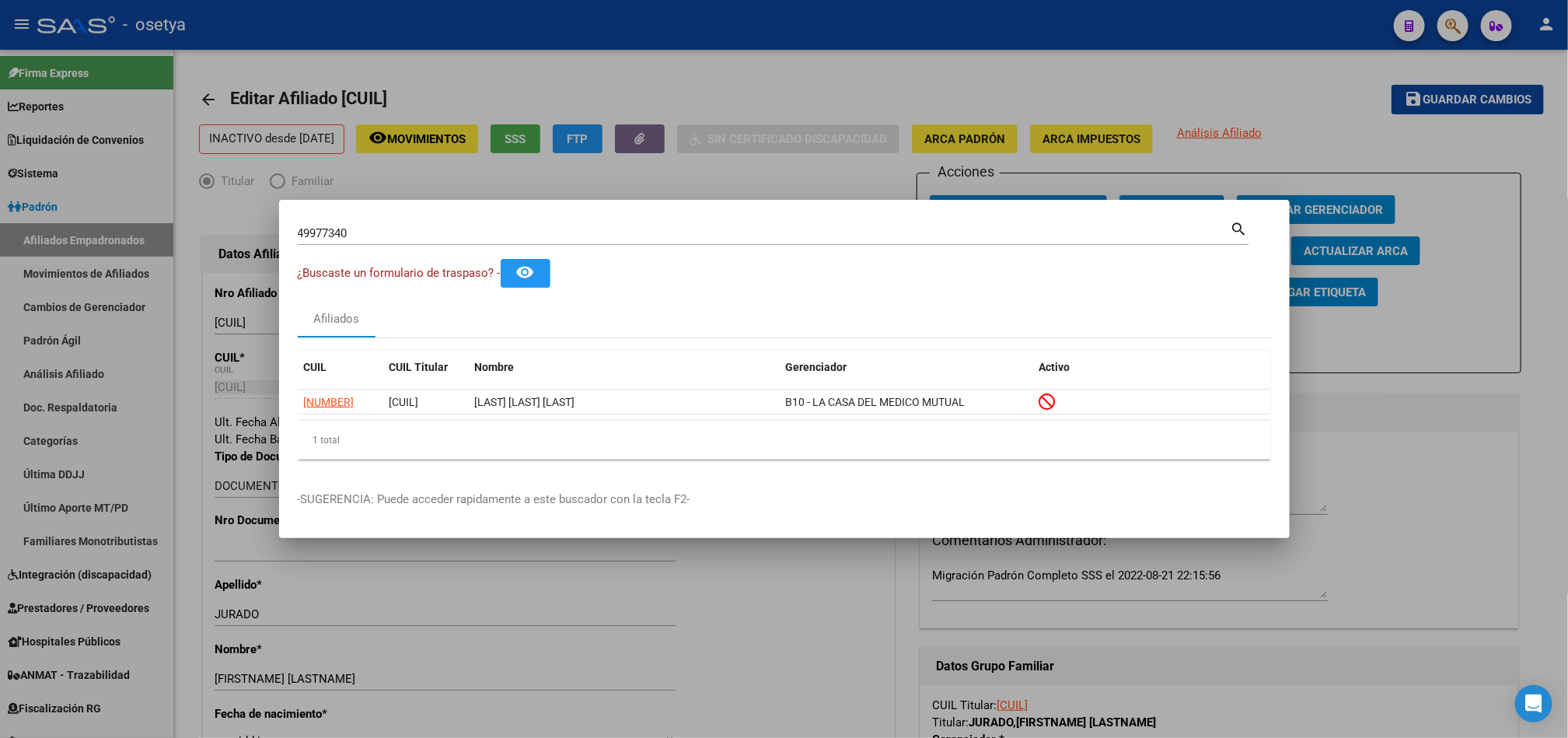 copy on "27252043735" 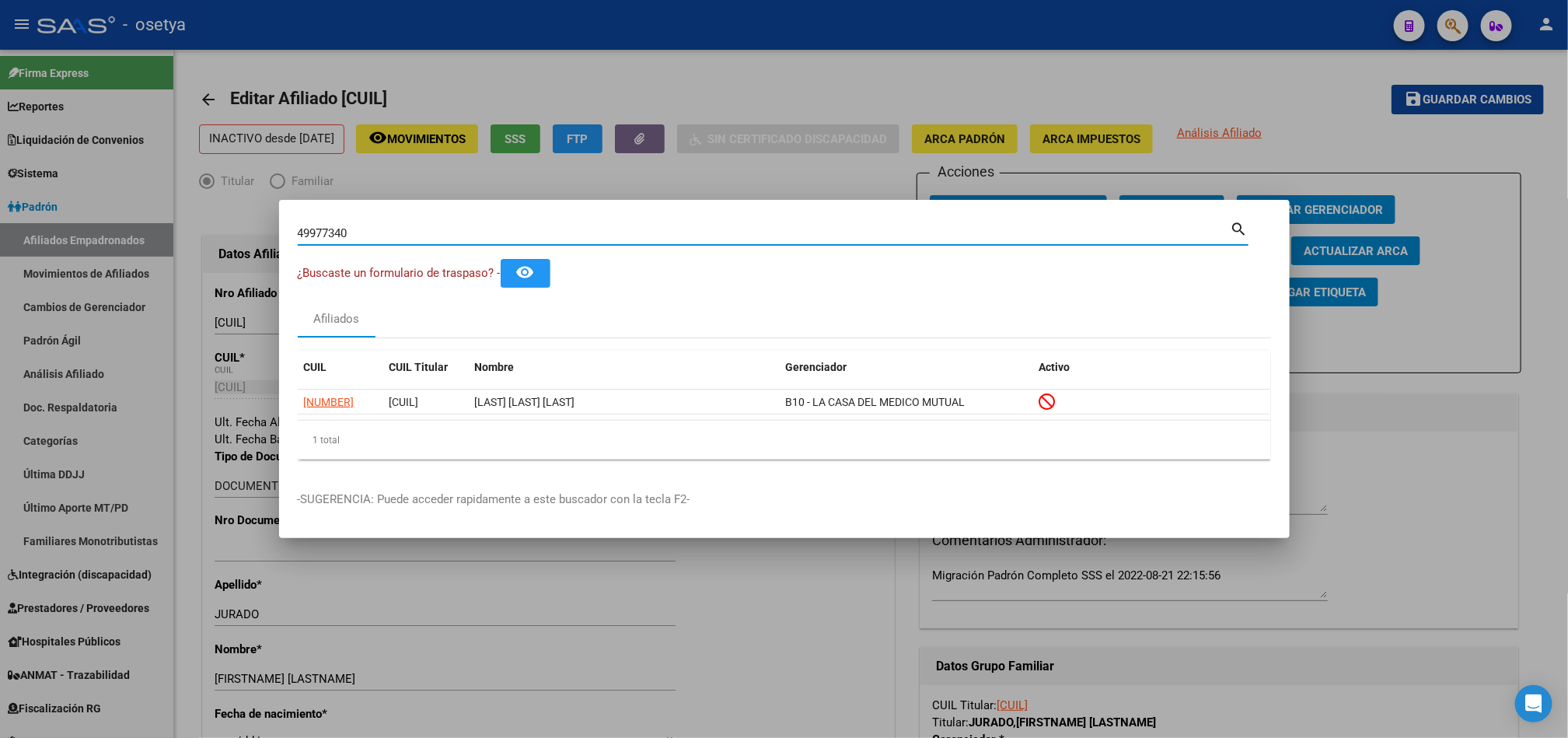 click on "49977340" at bounding box center [764, 233] 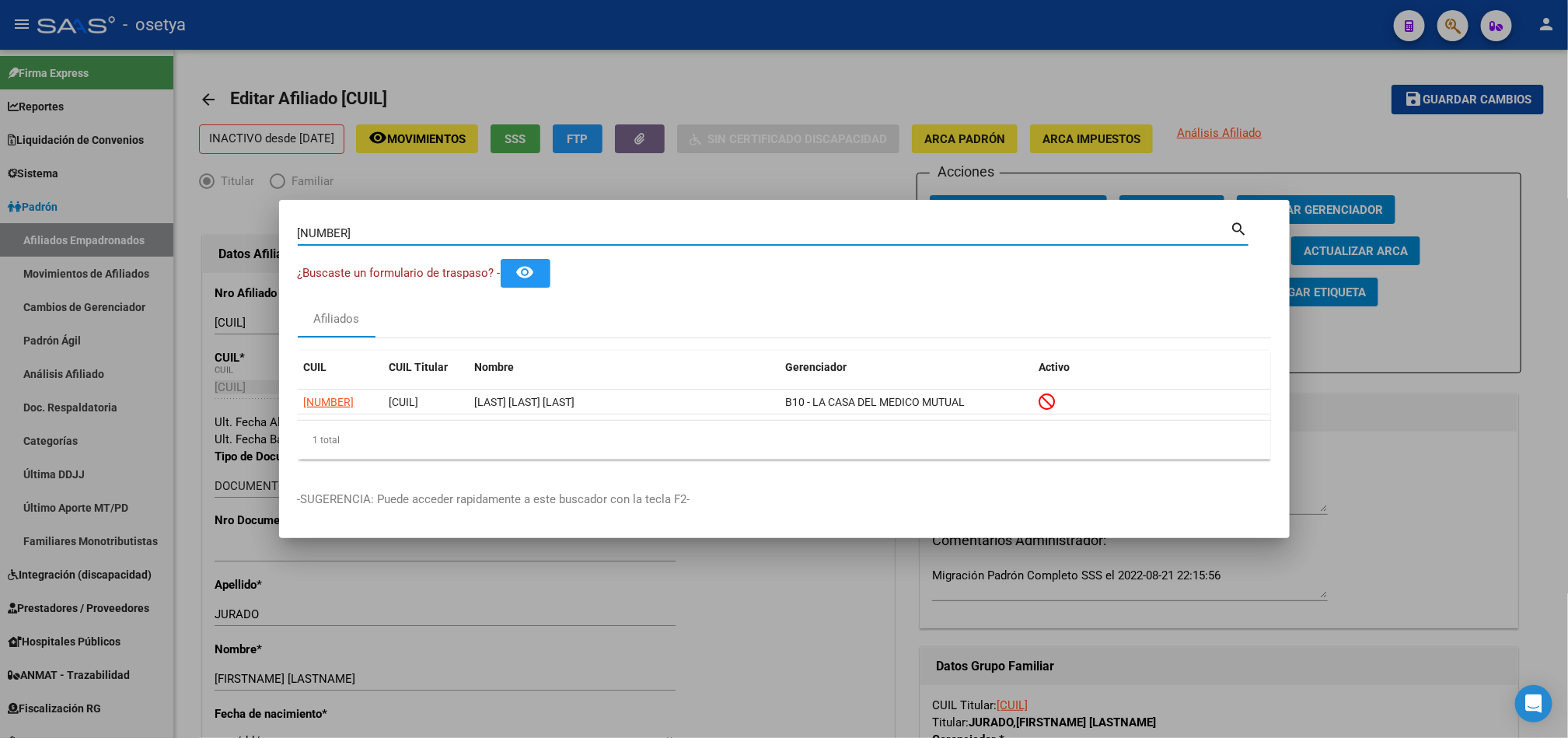 type on "32968960" 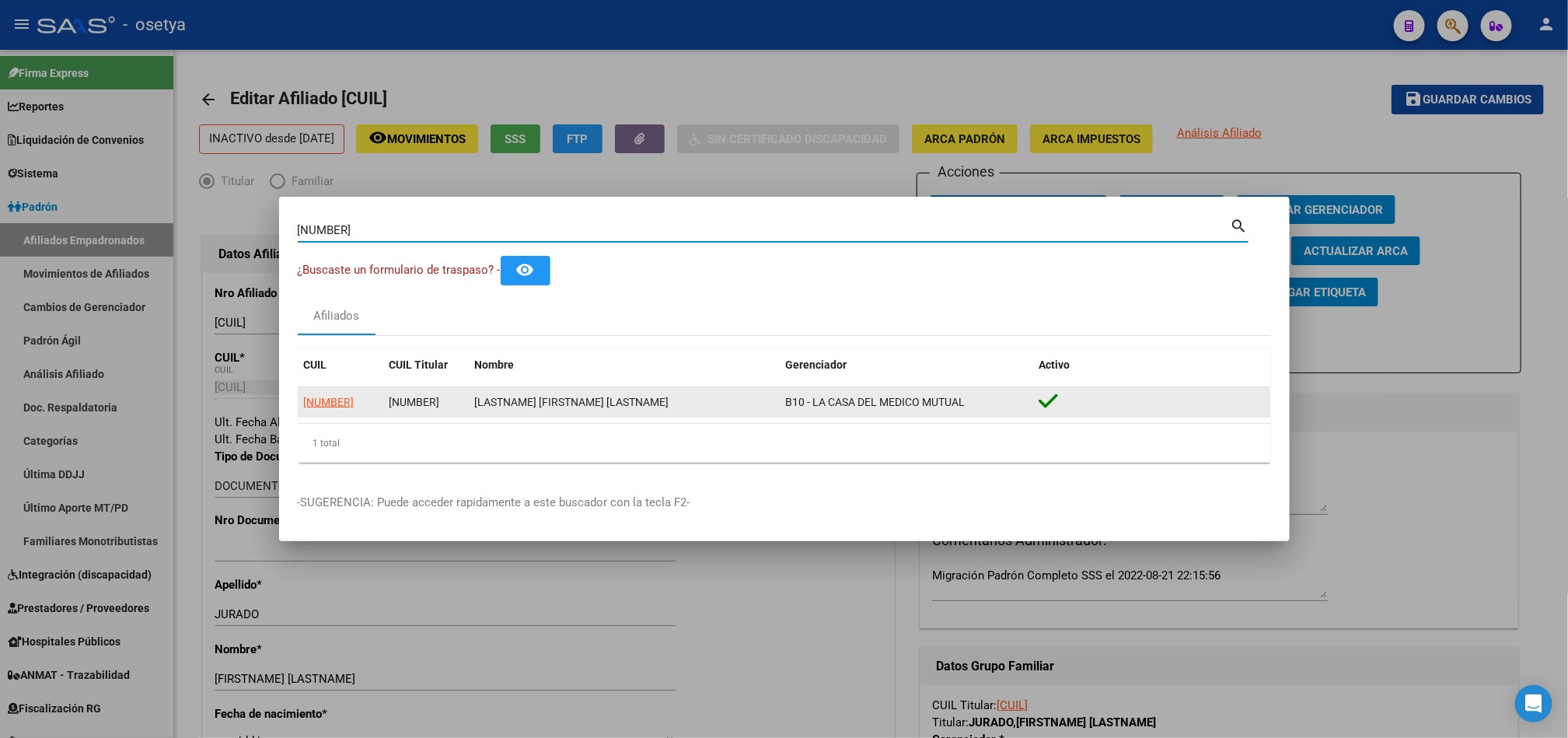 click on "20329689604" 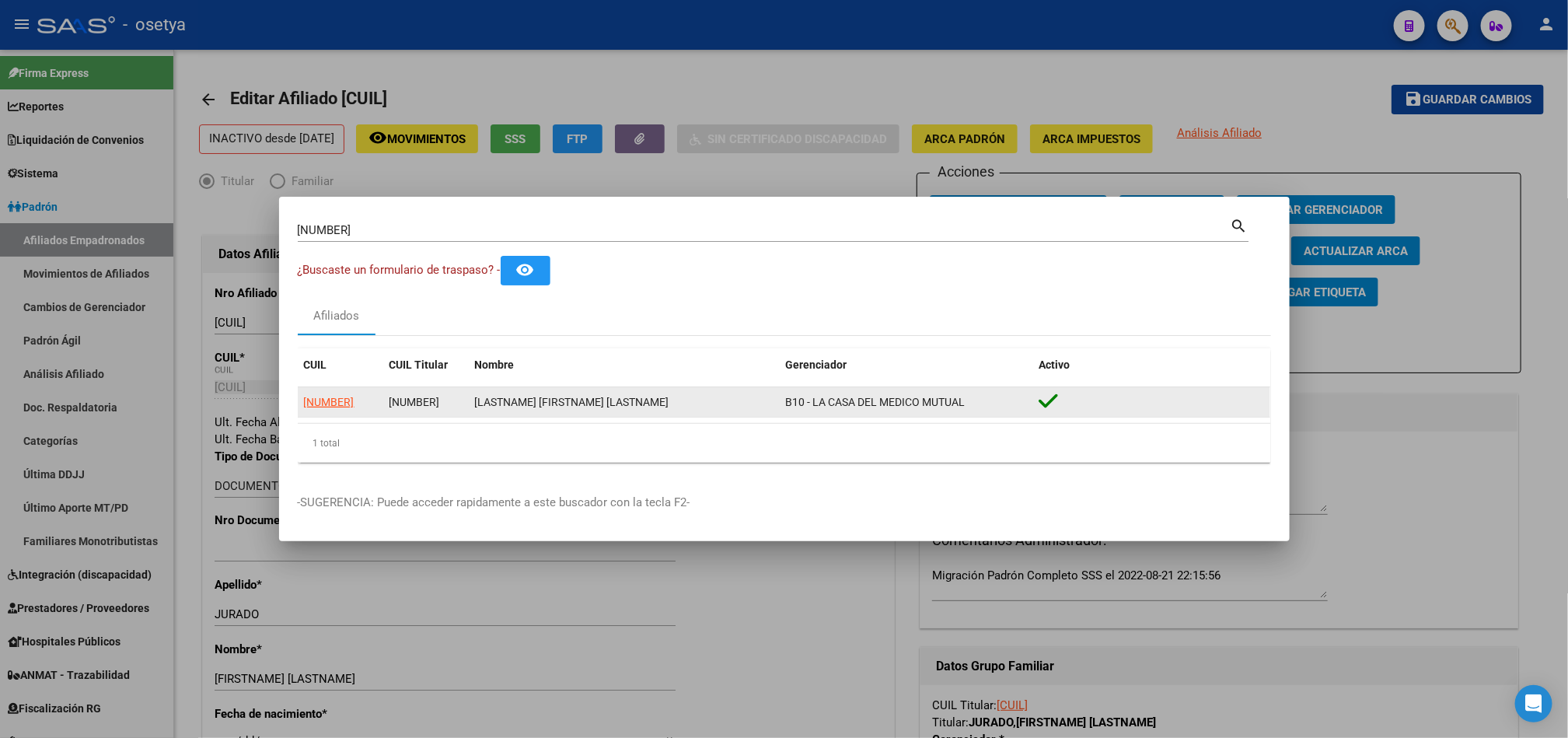 click on "20329689604" 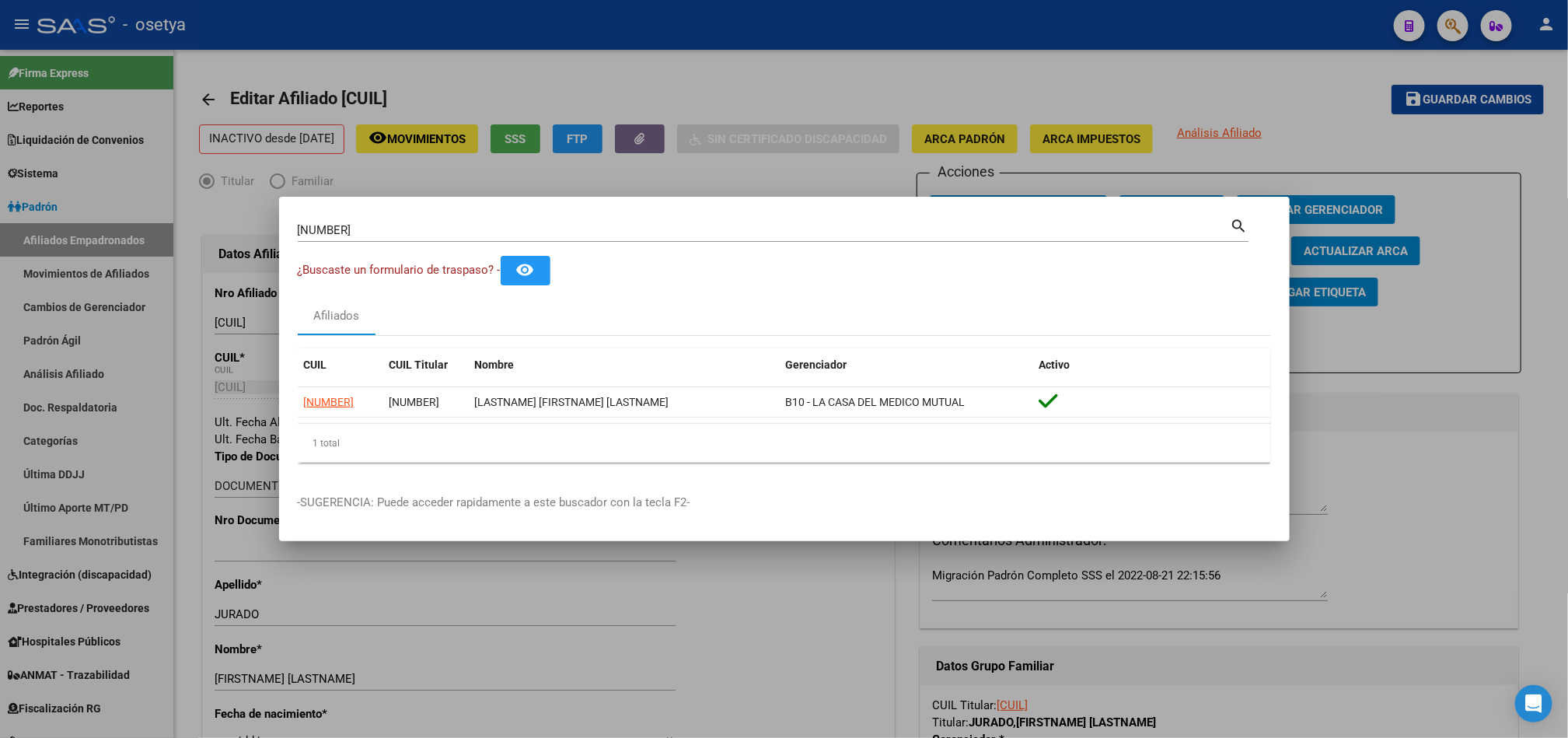 copy on "20329689604" 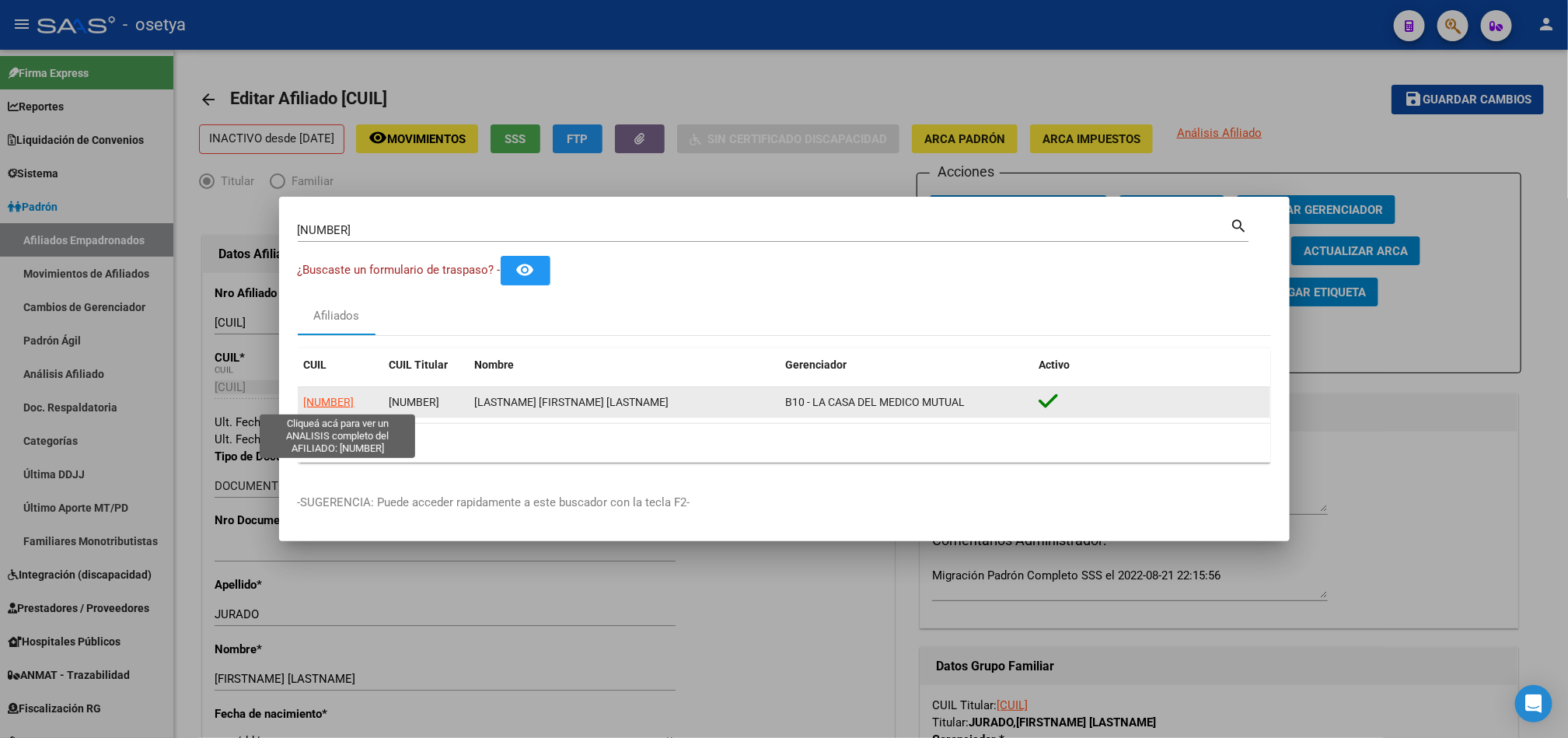 click on "20329689604" 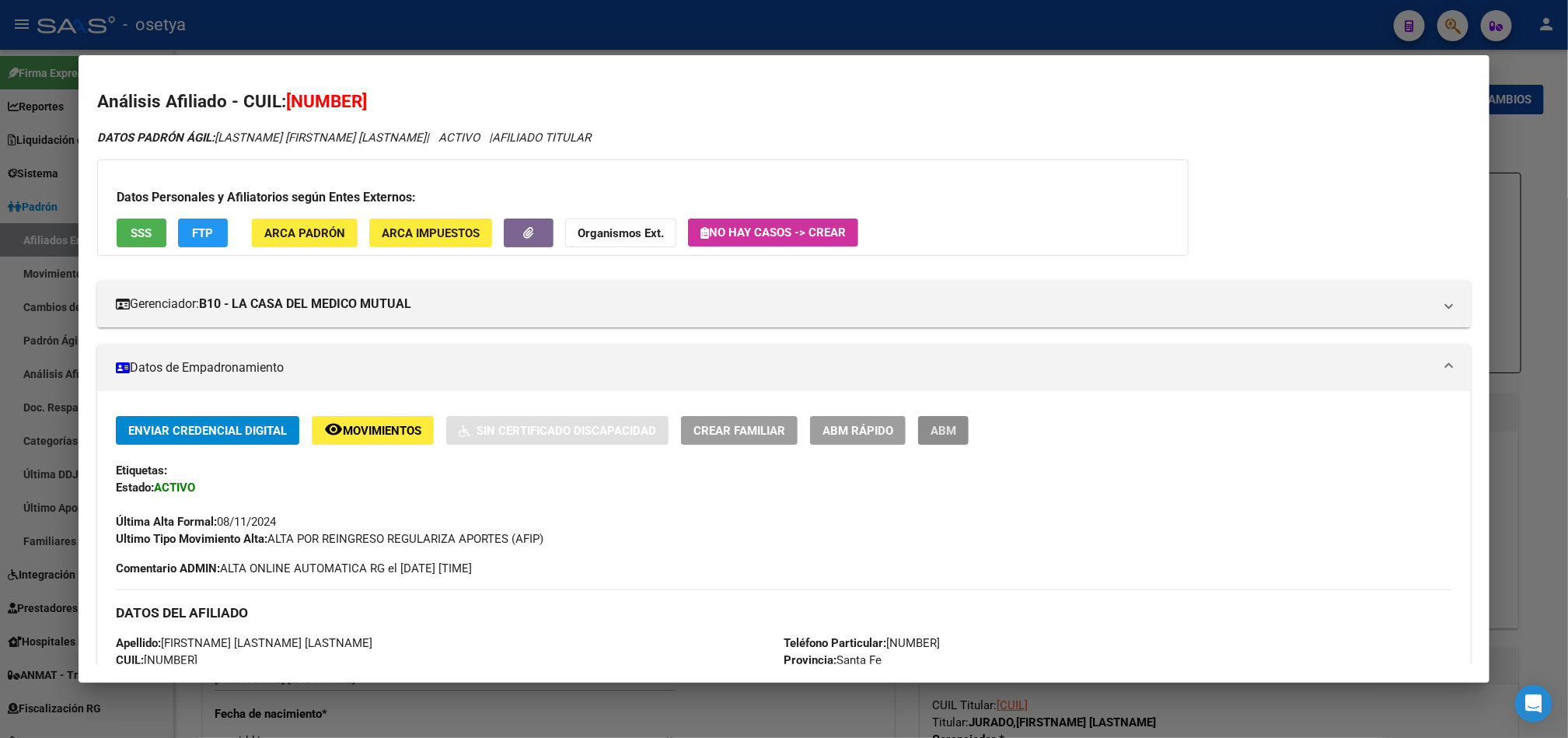 click on "ABM" at bounding box center (943, 430) 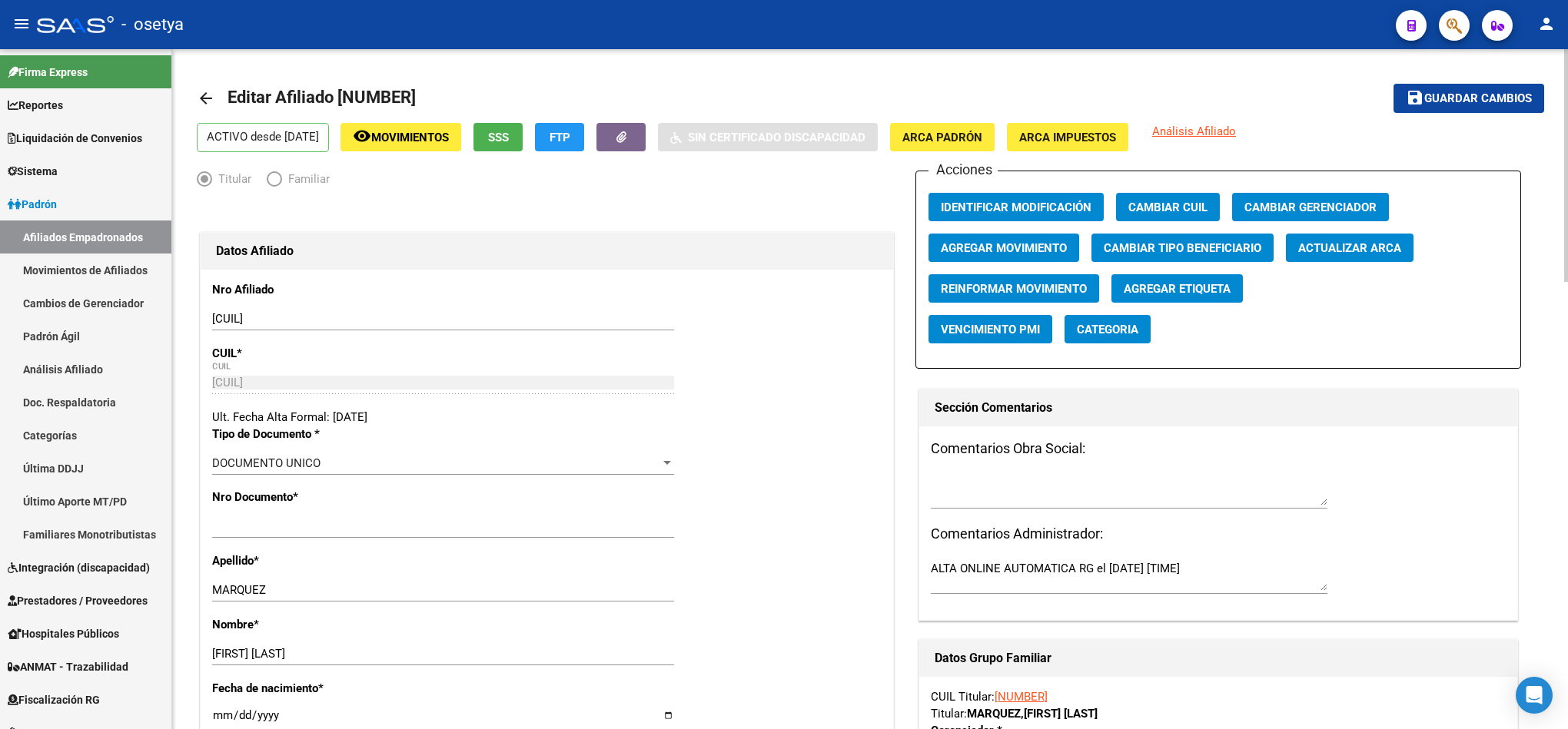 click on "Agregar Movimiento" 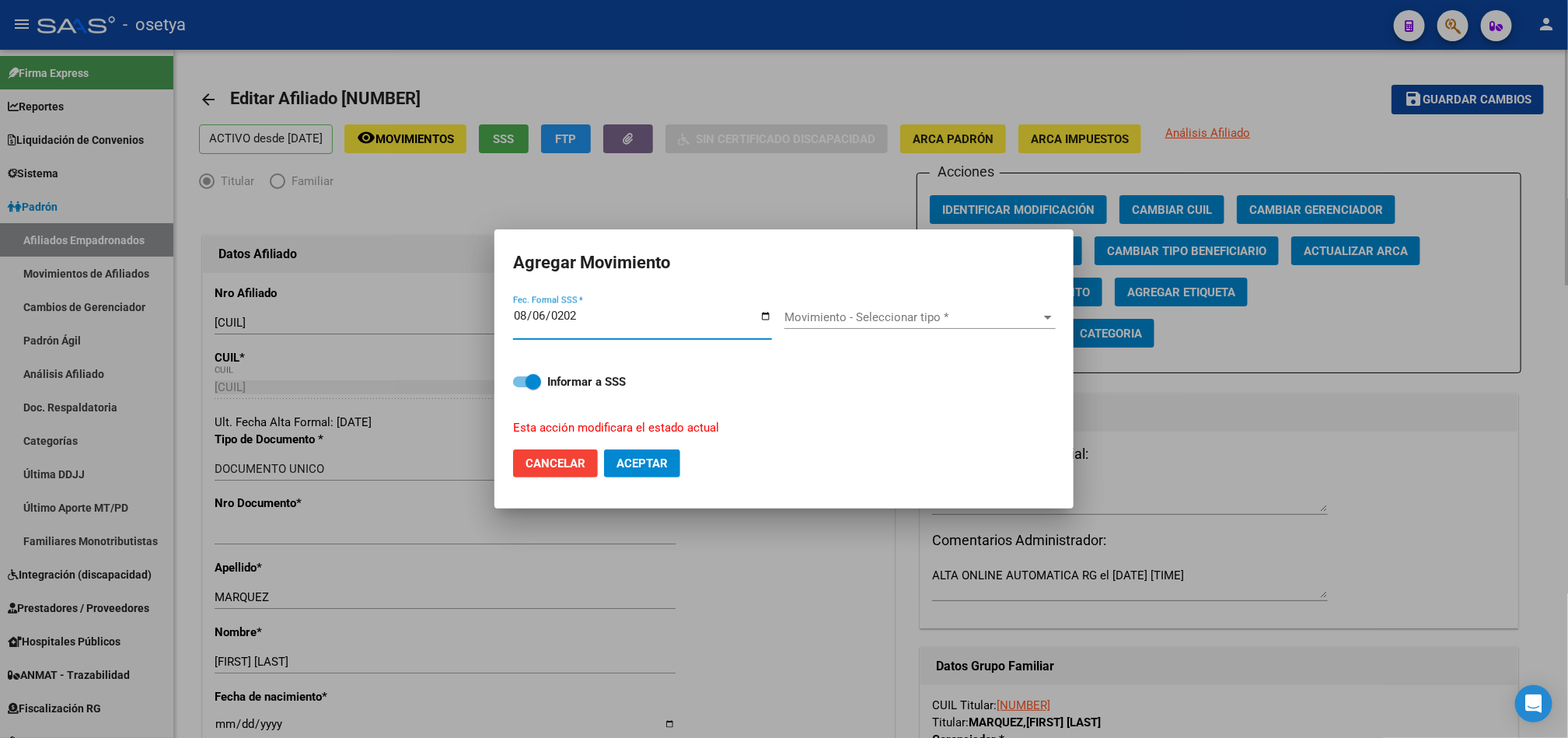 type on "2025-08-06" 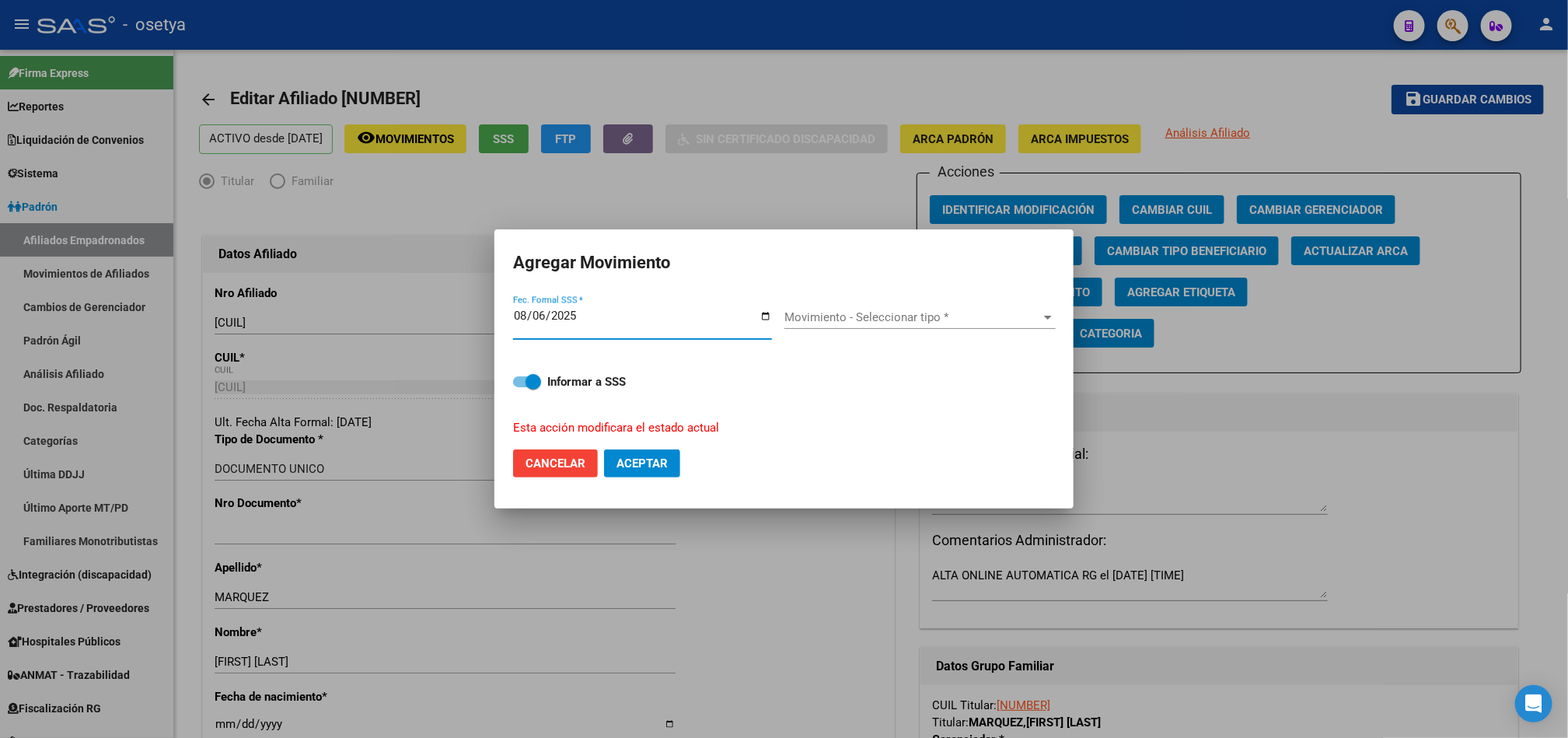click on "Movimiento - Seleccionar tipo *" at bounding box center (913, 317) 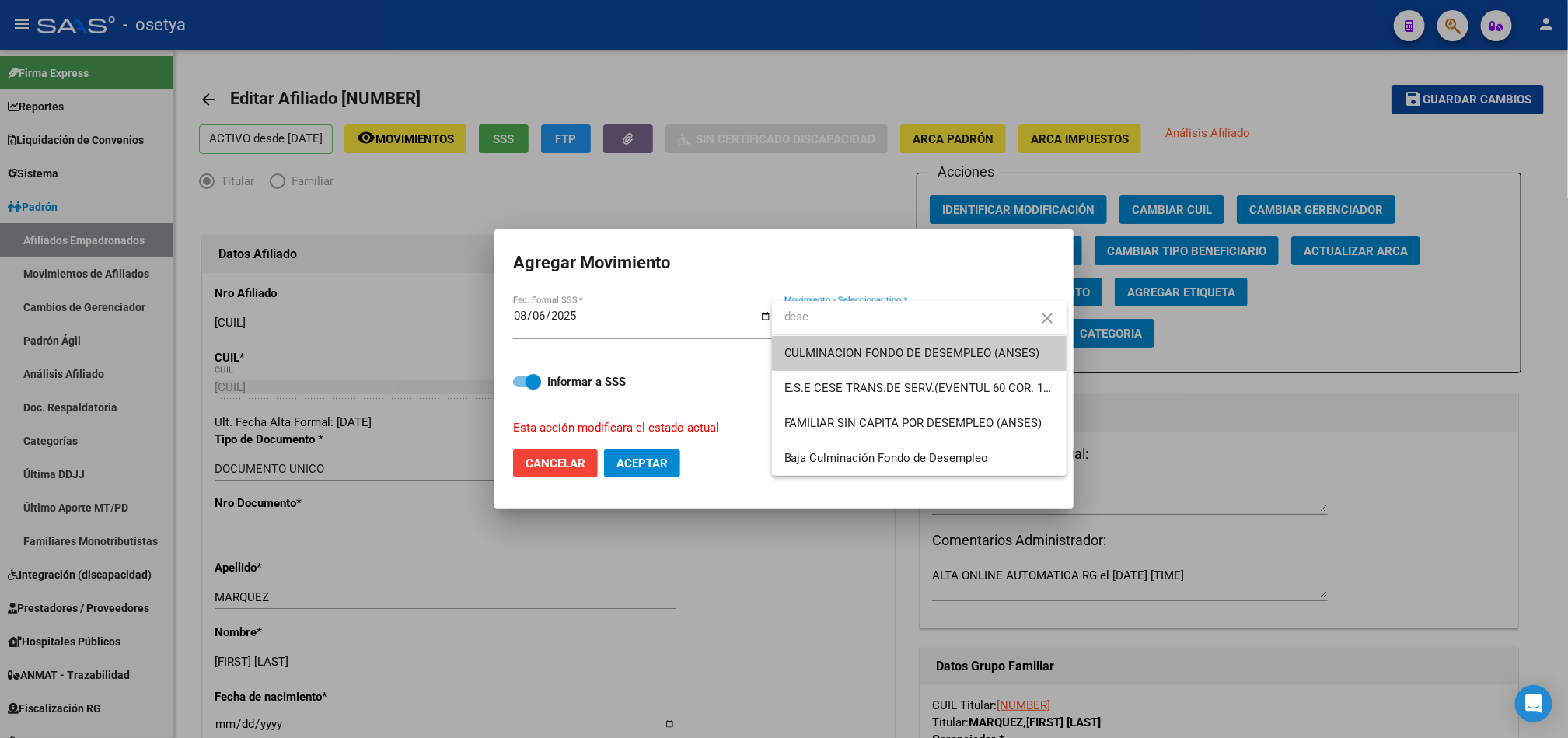type on "dese" 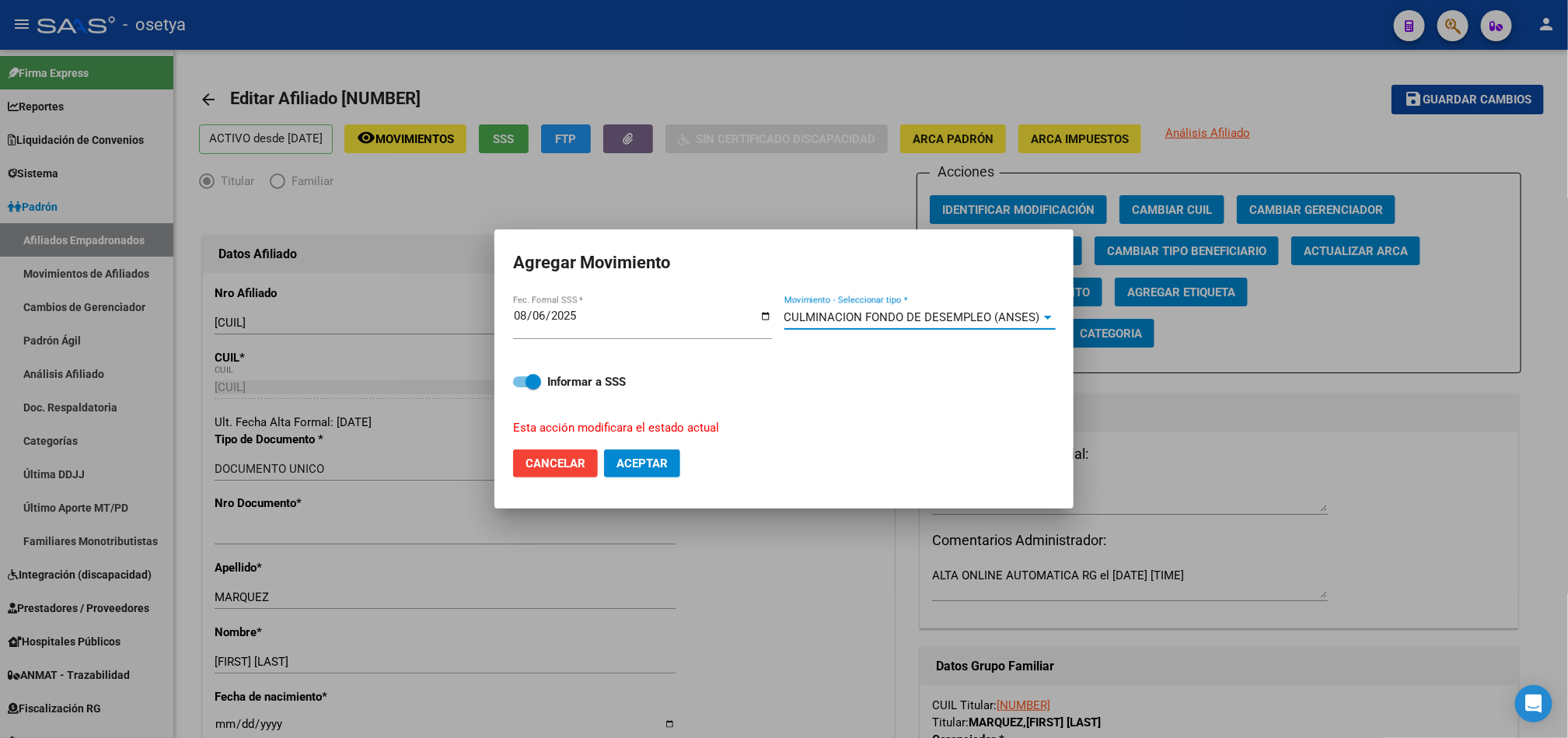 click on "Aceptar" 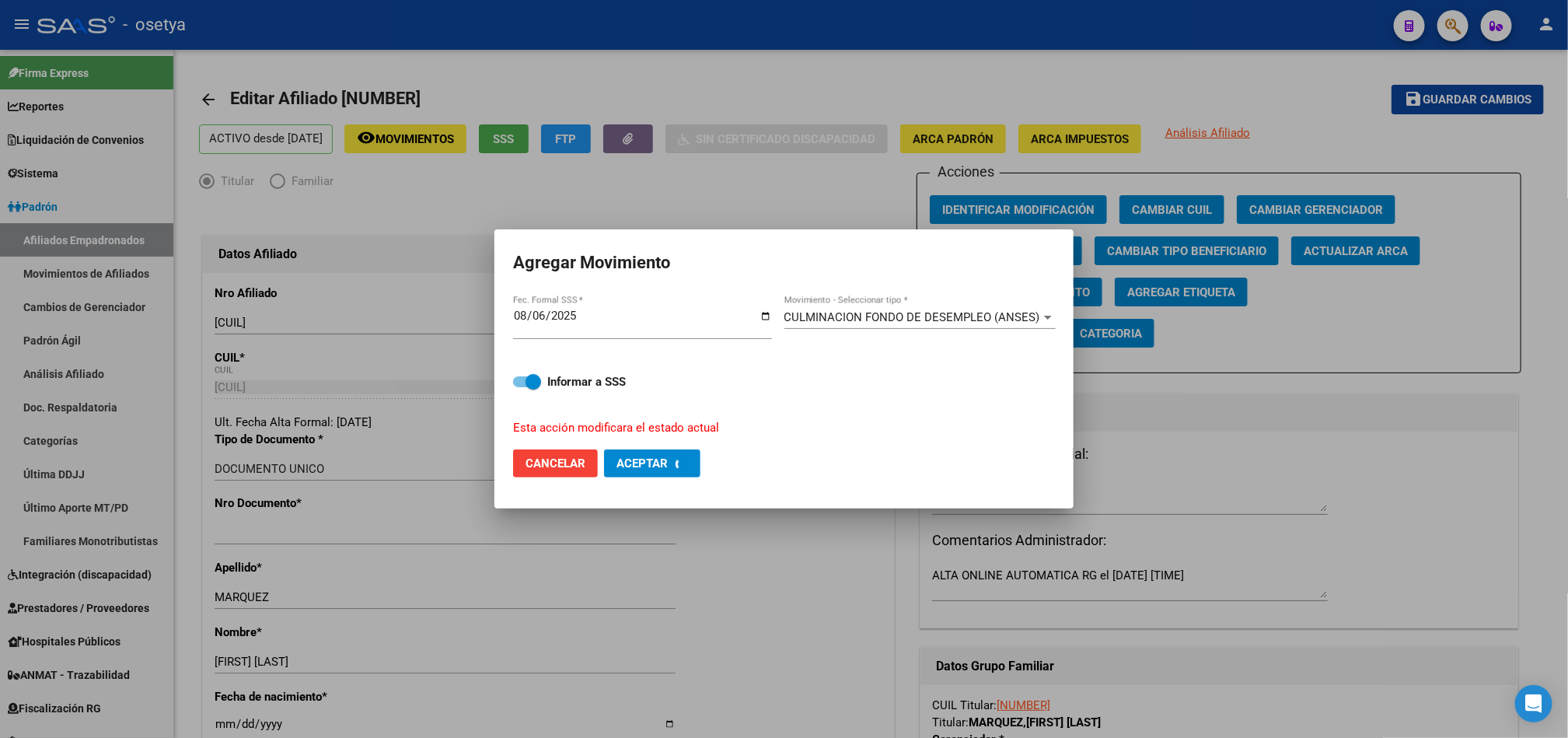 checkbox on "false" 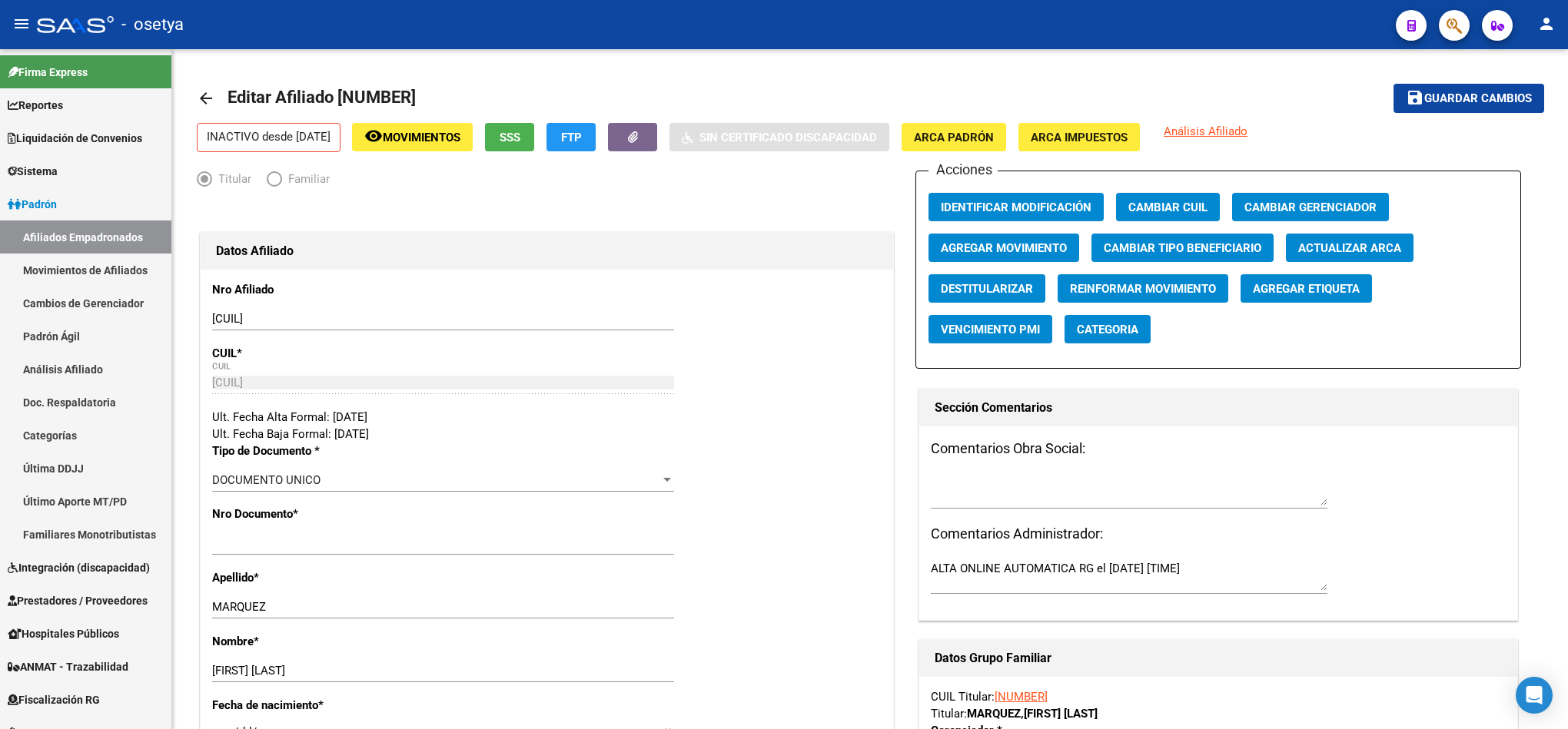 click 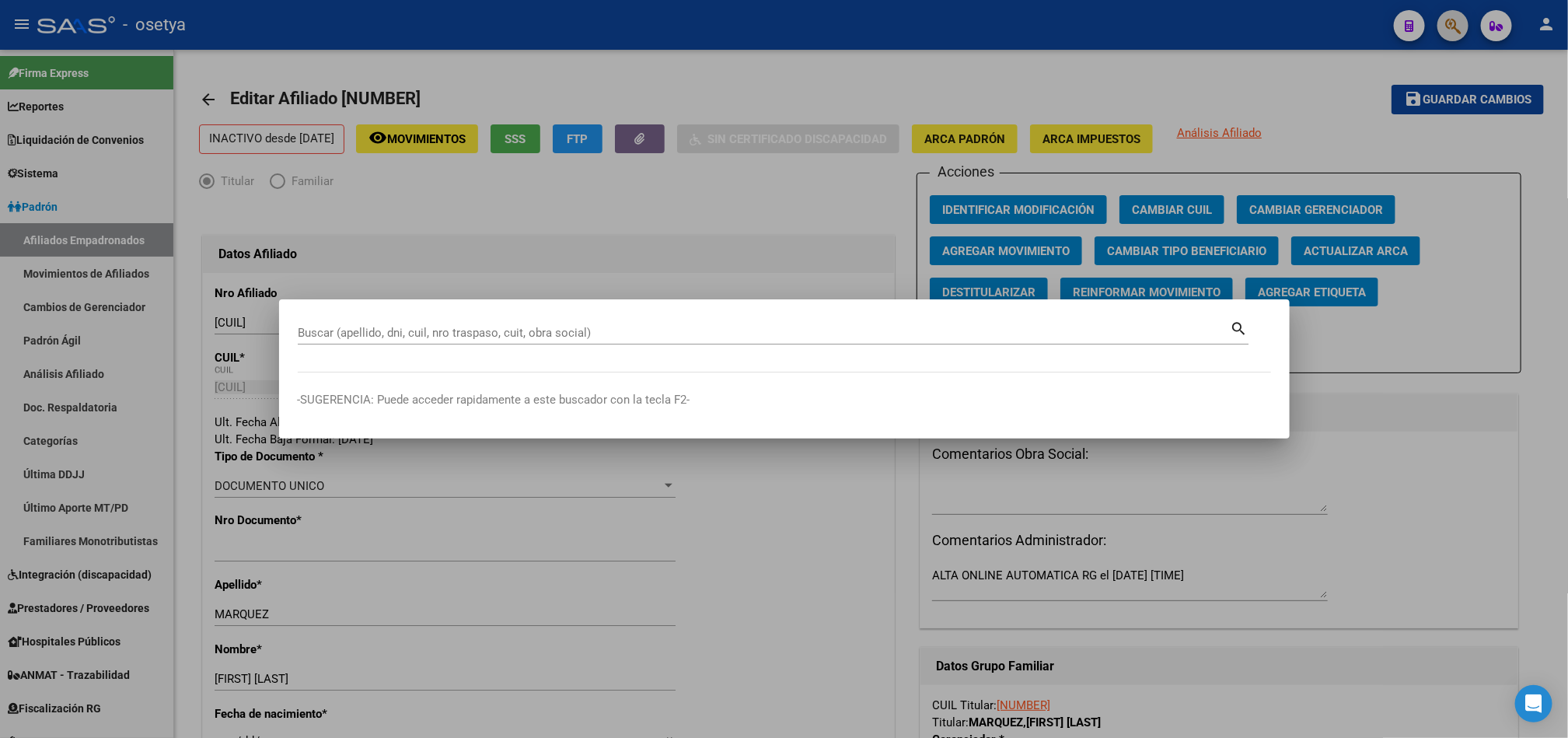 type 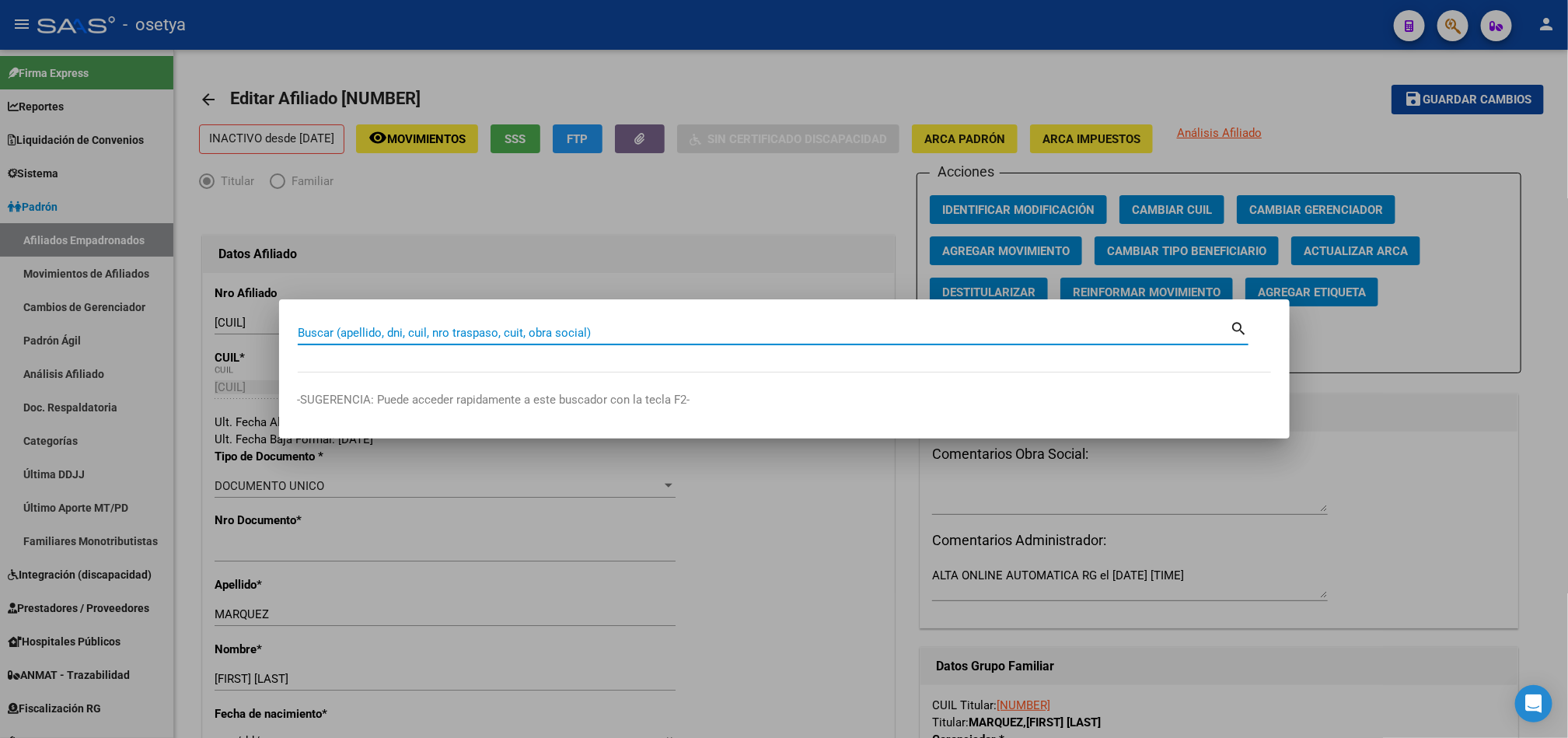 paste on "36545096" 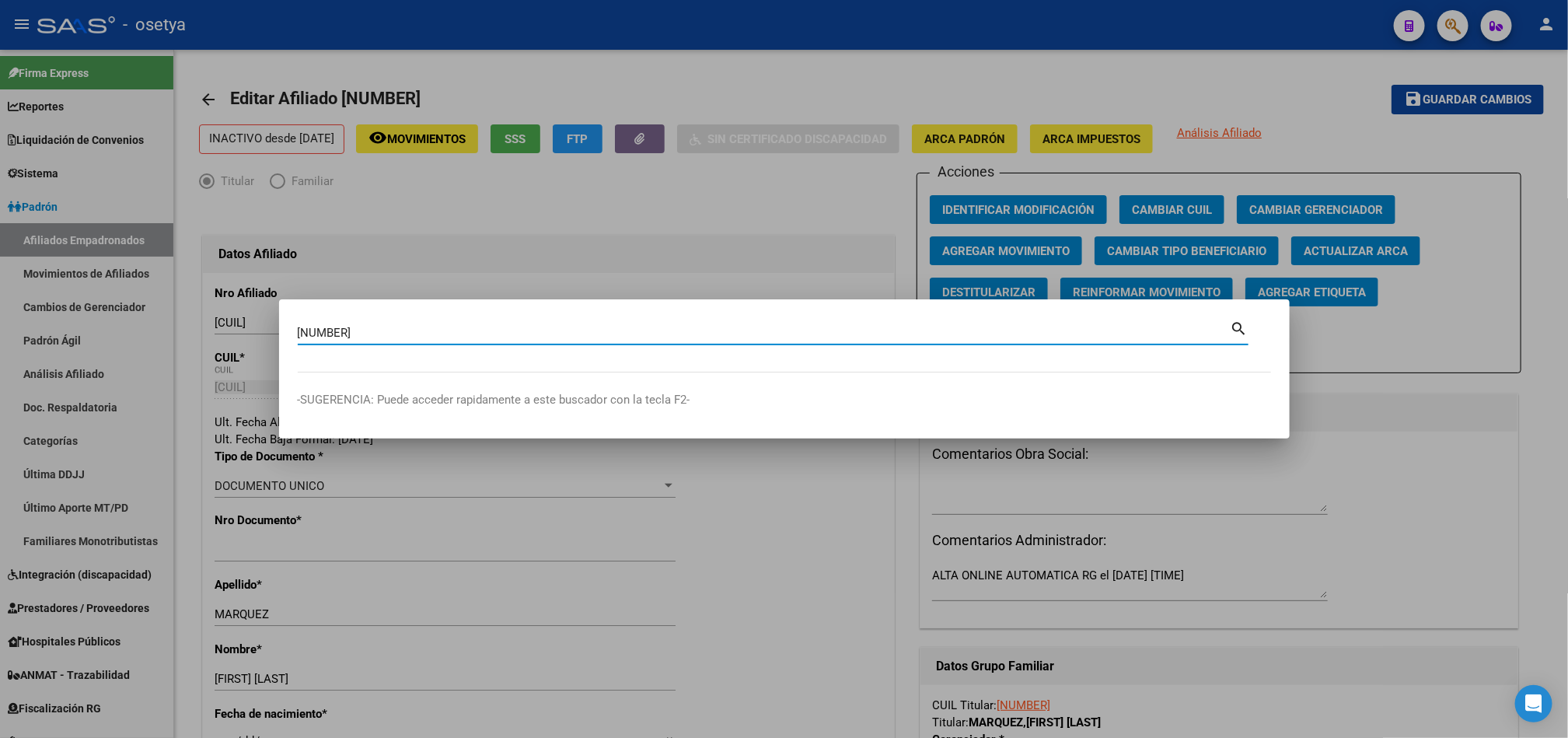 type on "36545096" 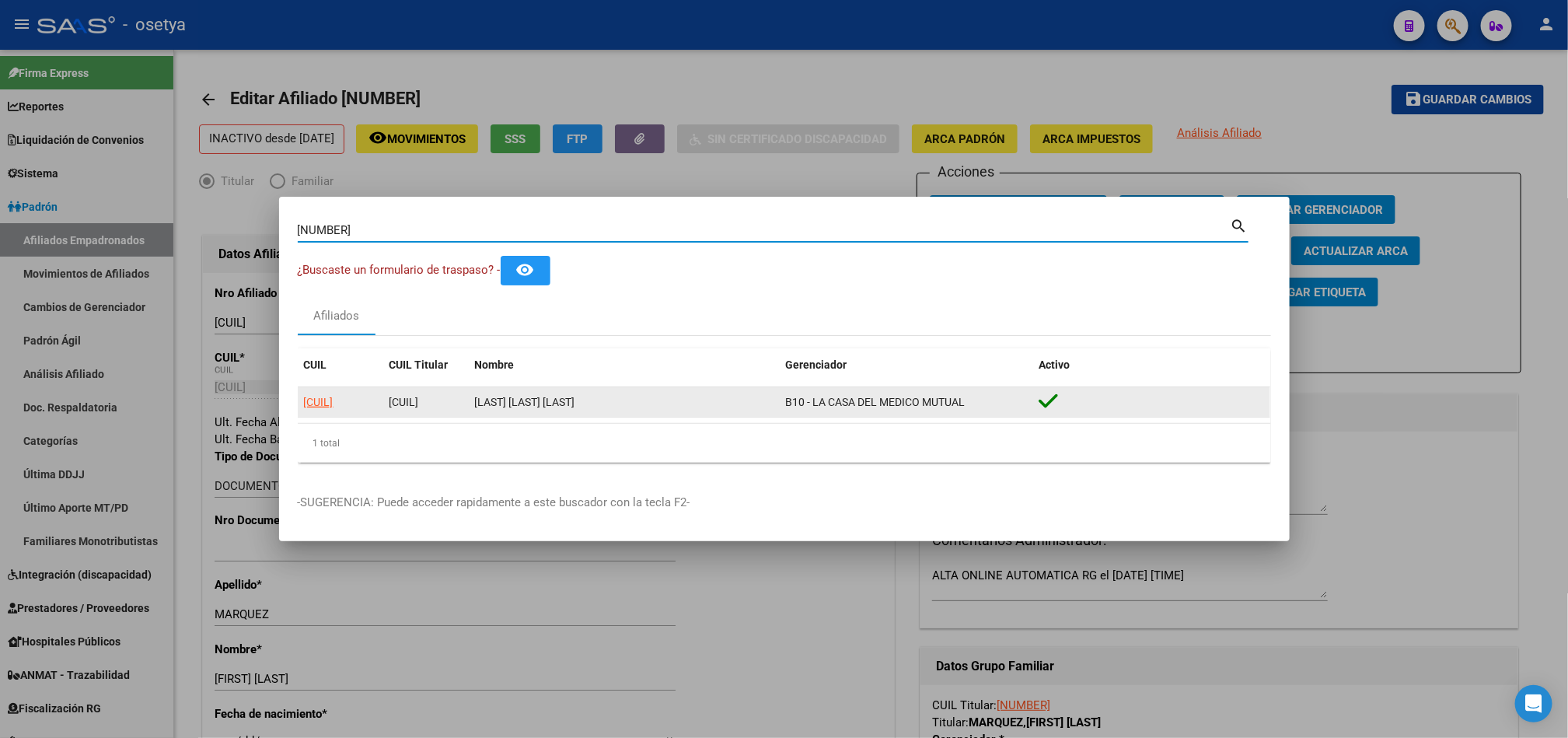 click on "27365450965" 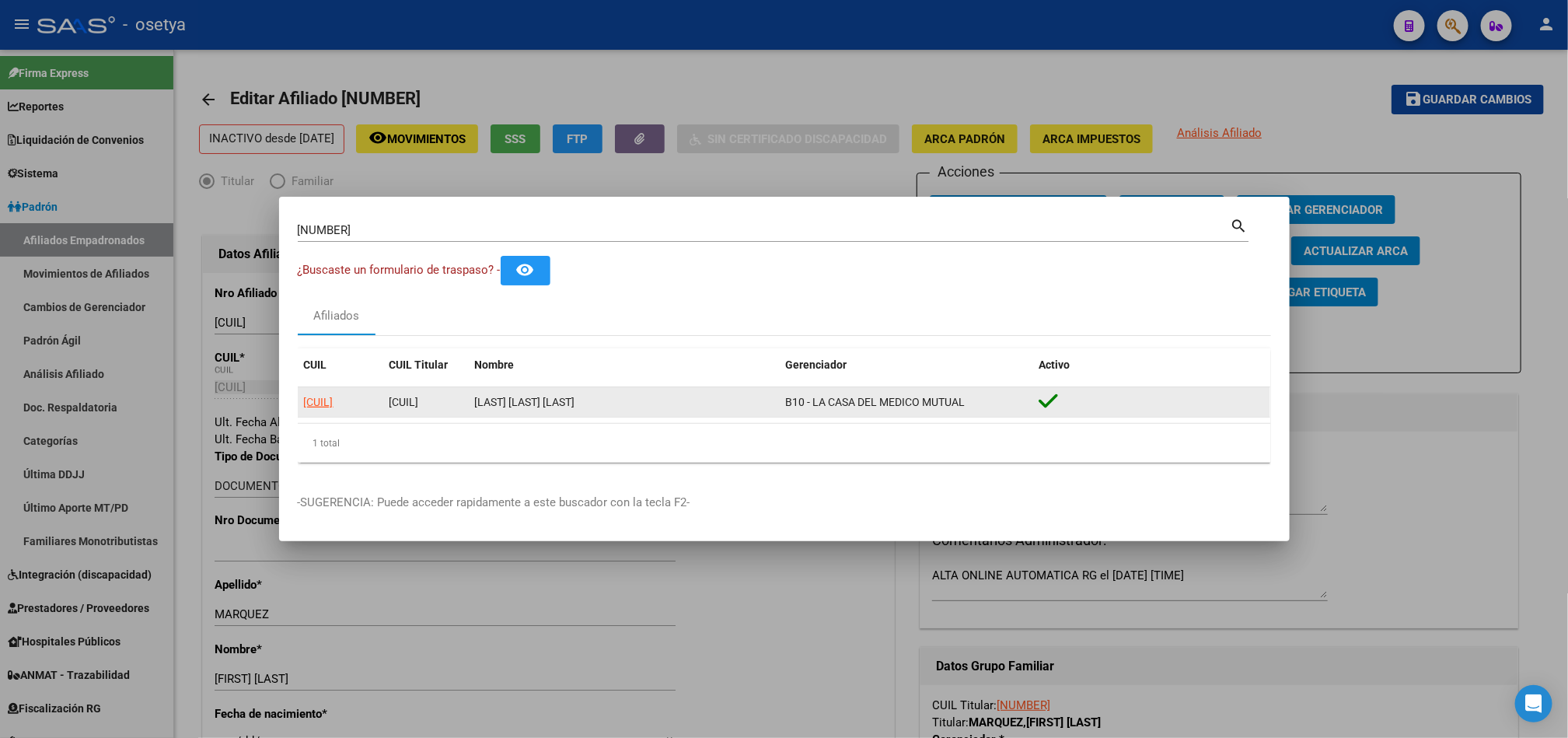 click on "27365450965" 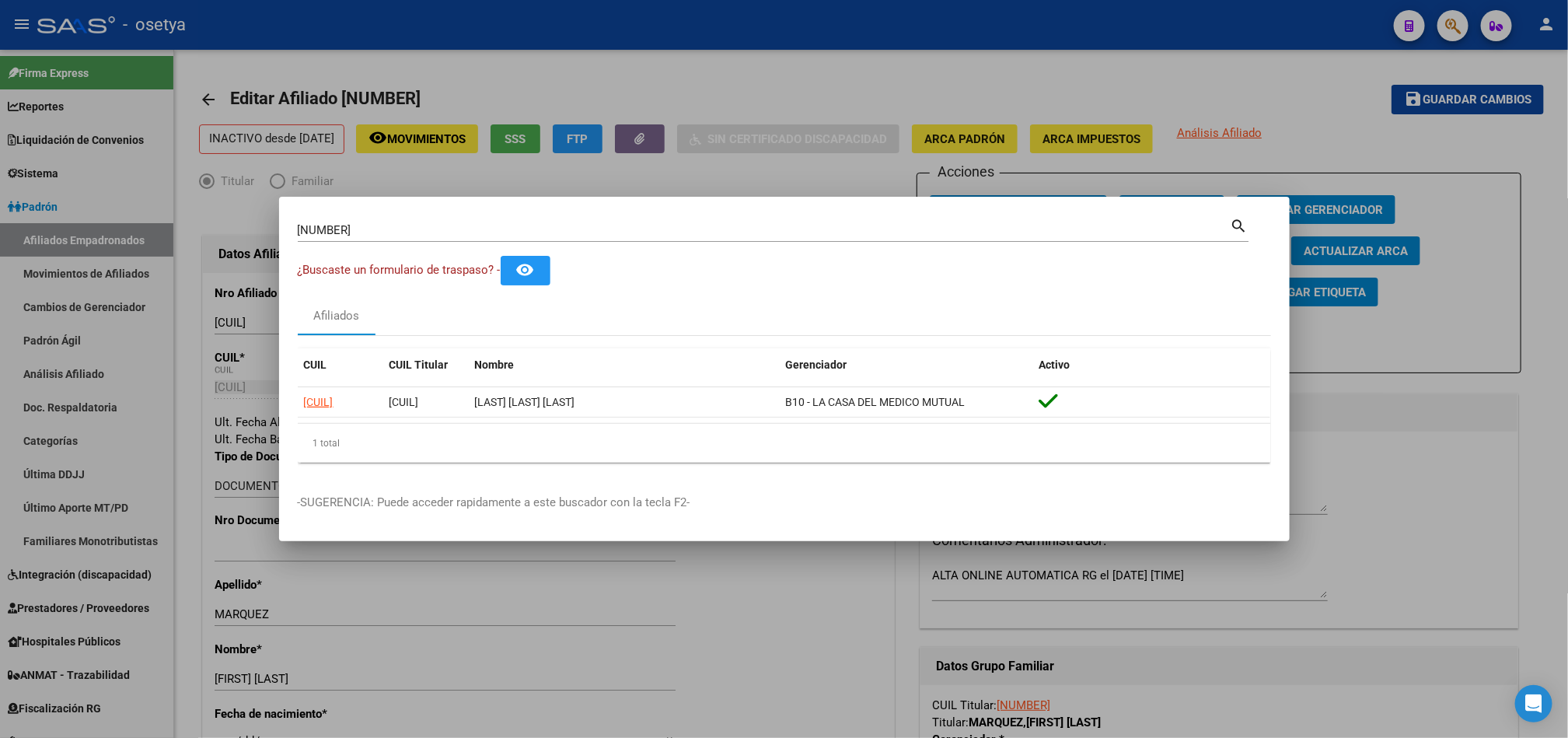 copy on "27365450965" 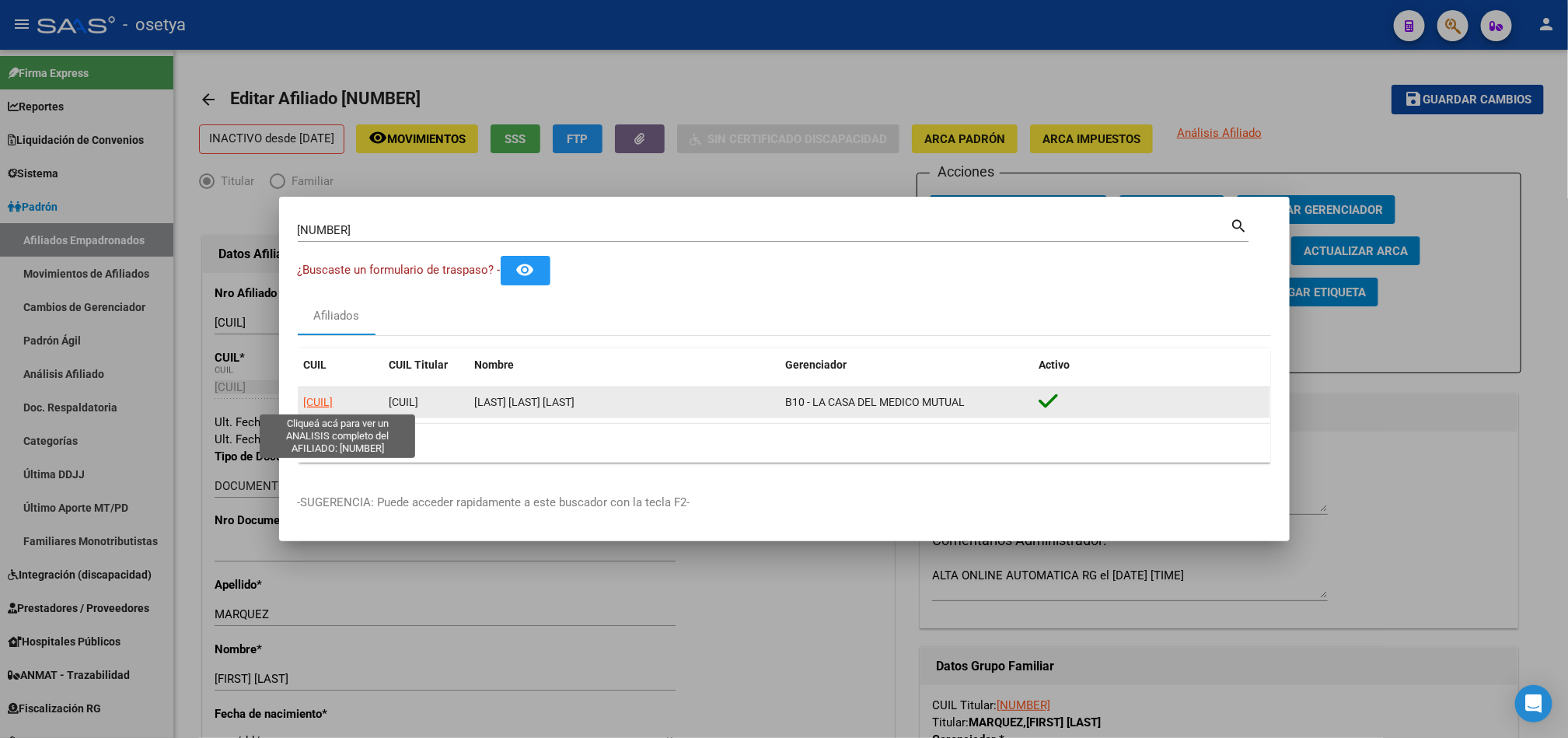 click on "27365450965" 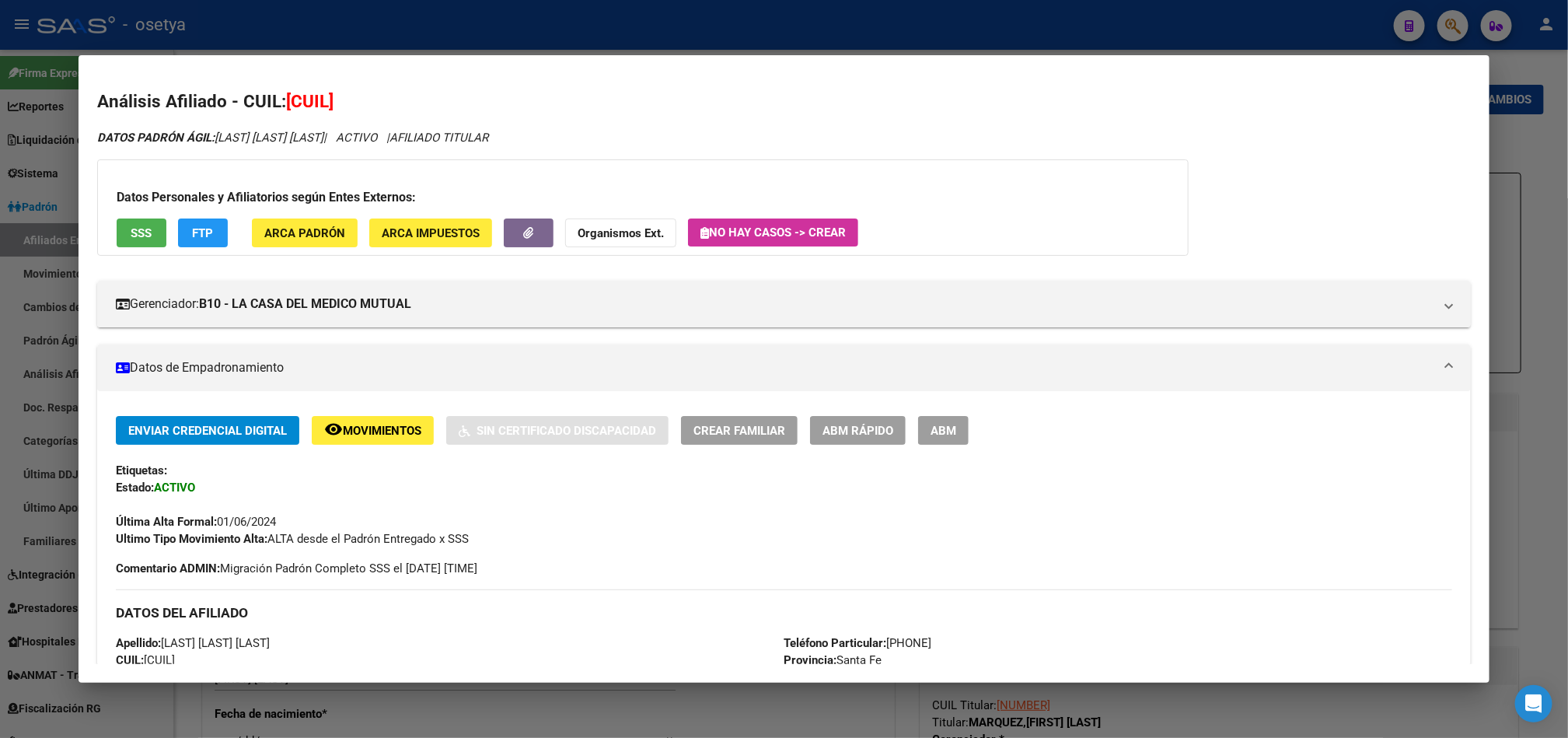 click on "Enviar Credencial Digital remove_red_eye Movimientos    Sin Certificado Discapacidad Crear Familiar ABM Rápido ABM" at bounding box center (784, 430) 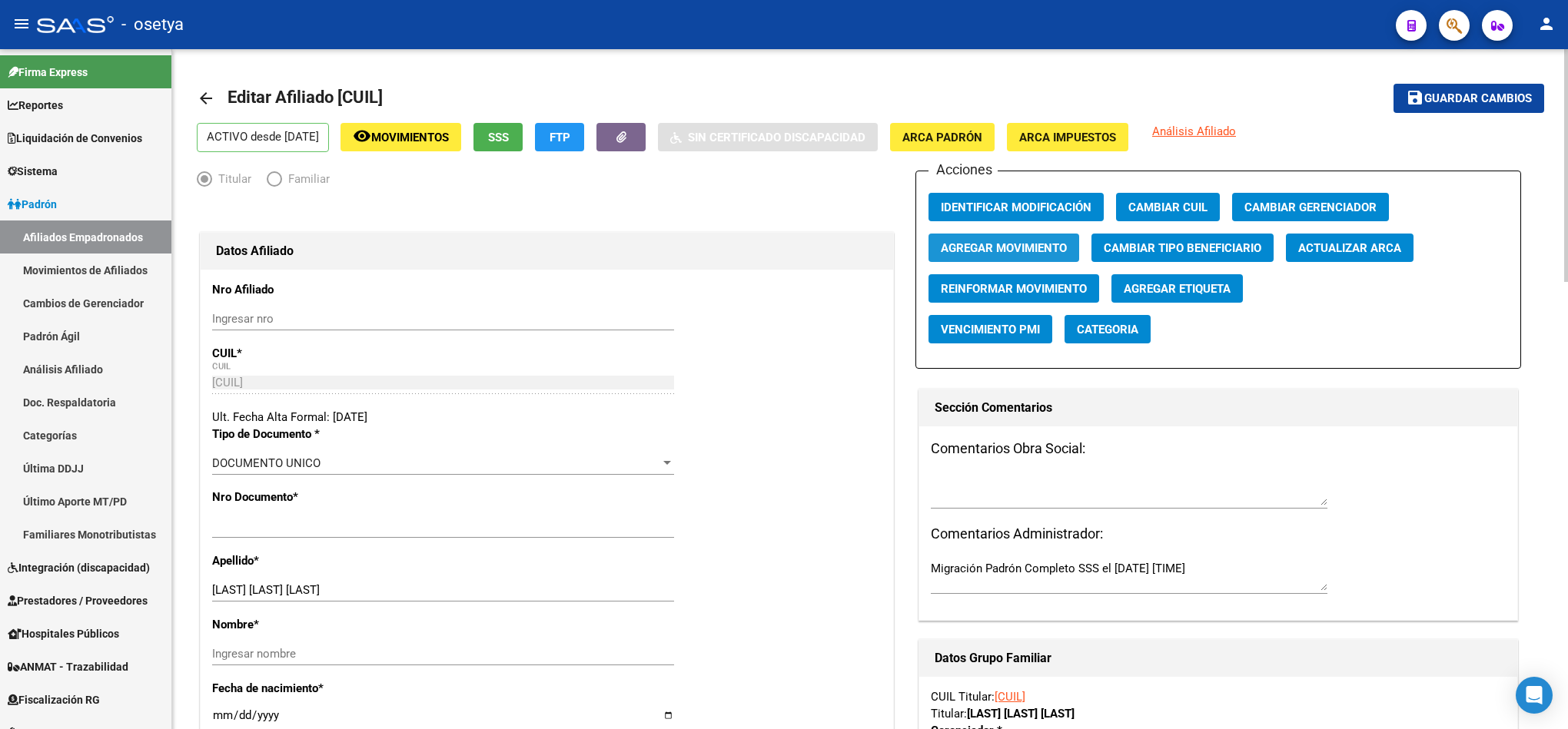 click on "Agregar Movimiento" 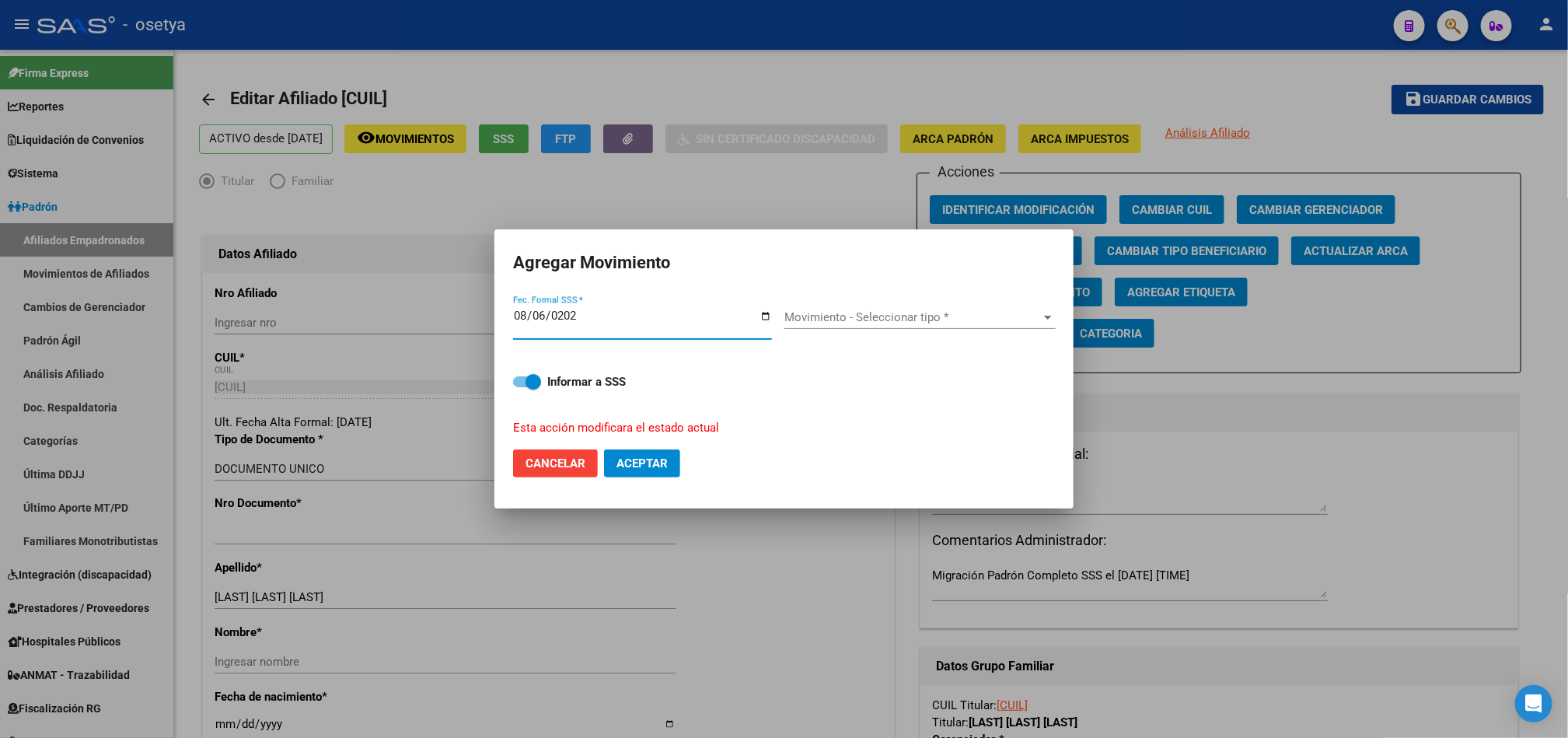type on "2025-08-06" 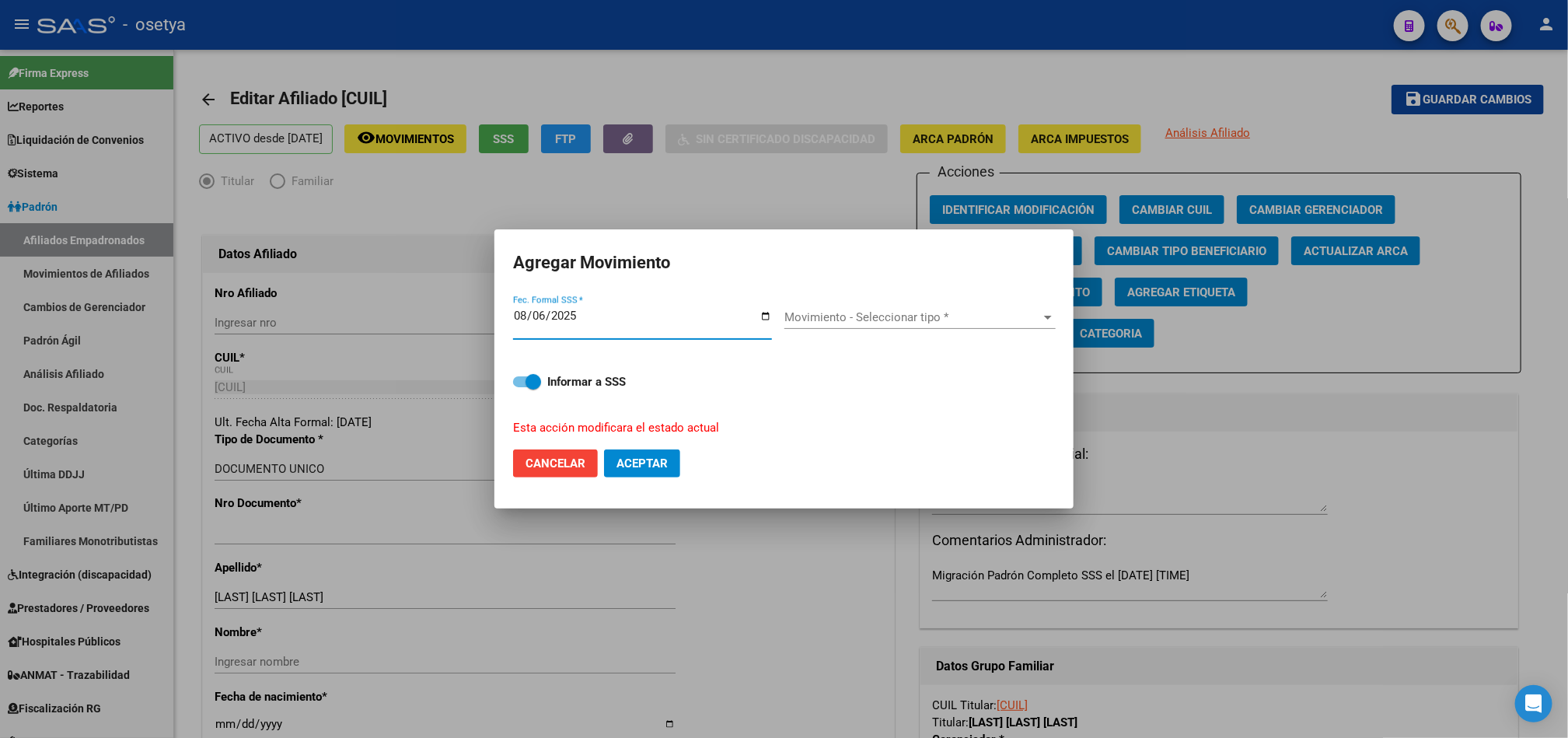 click on "Movimiento - Seleccionar tipo * Movimiento - Seleccionar tipo *" at bounding box center (920, 317) 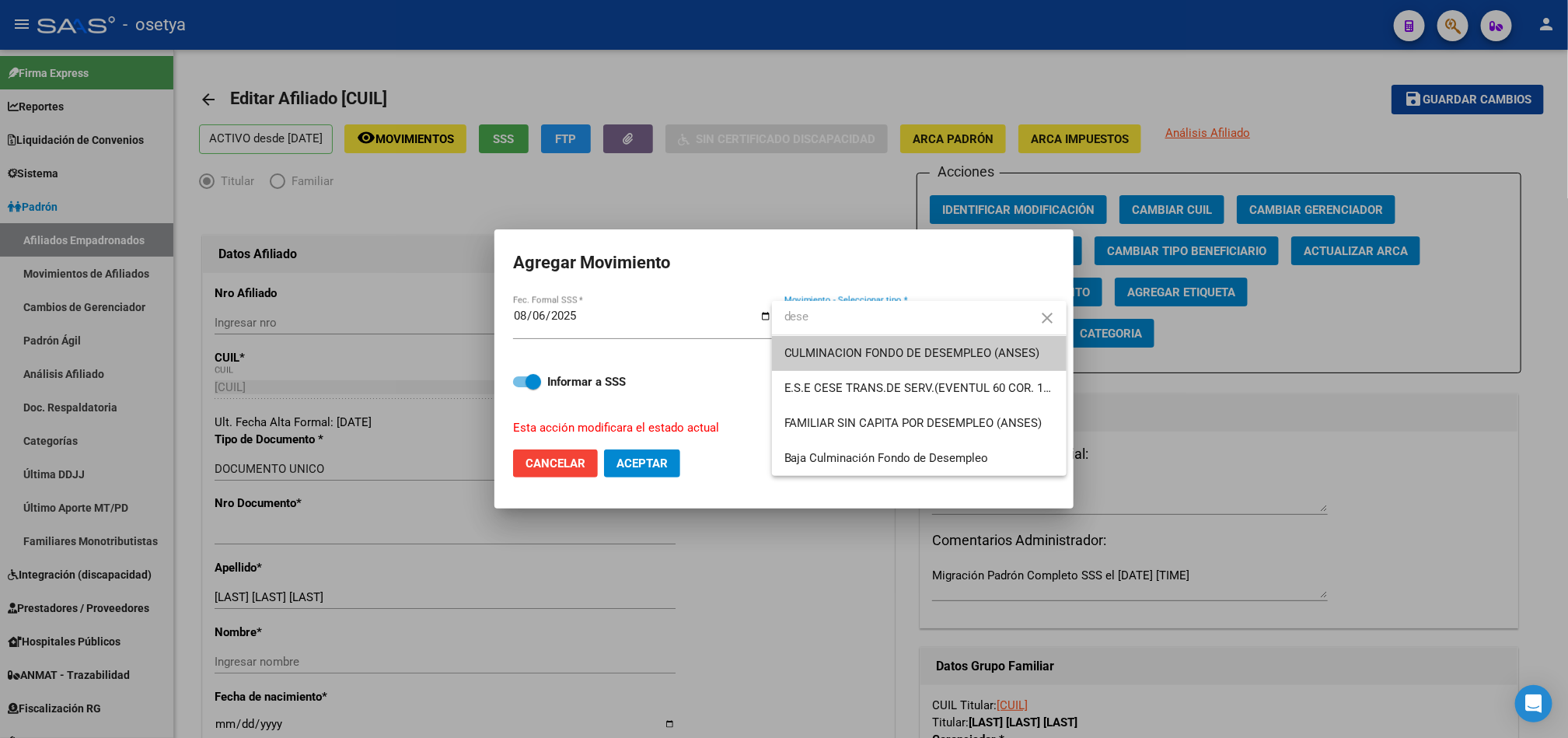 type on "dese" 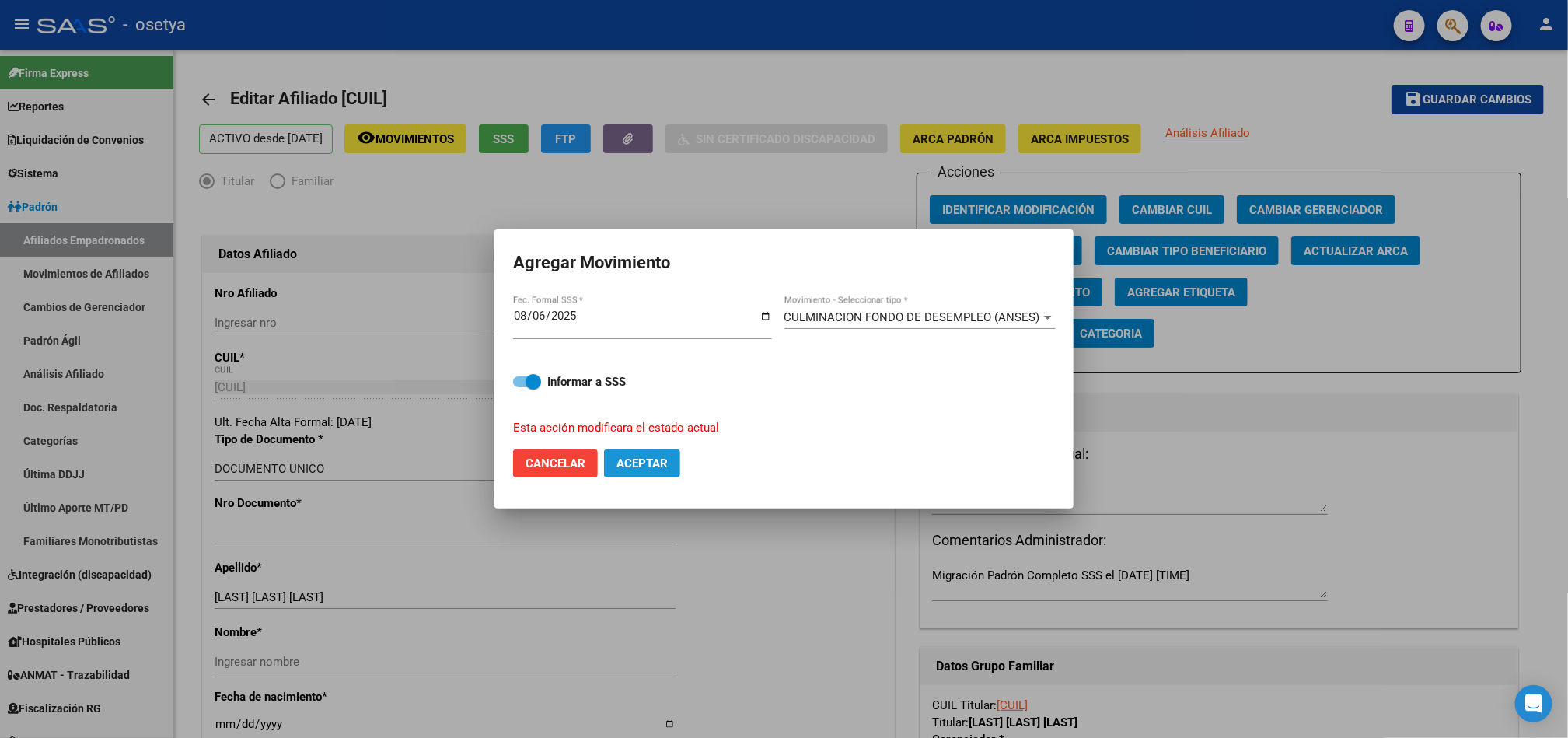 drag, startPoint x: 665, startPoint y: 465, endPoint x: 833, endPoint y: 675, distance: 268.9312 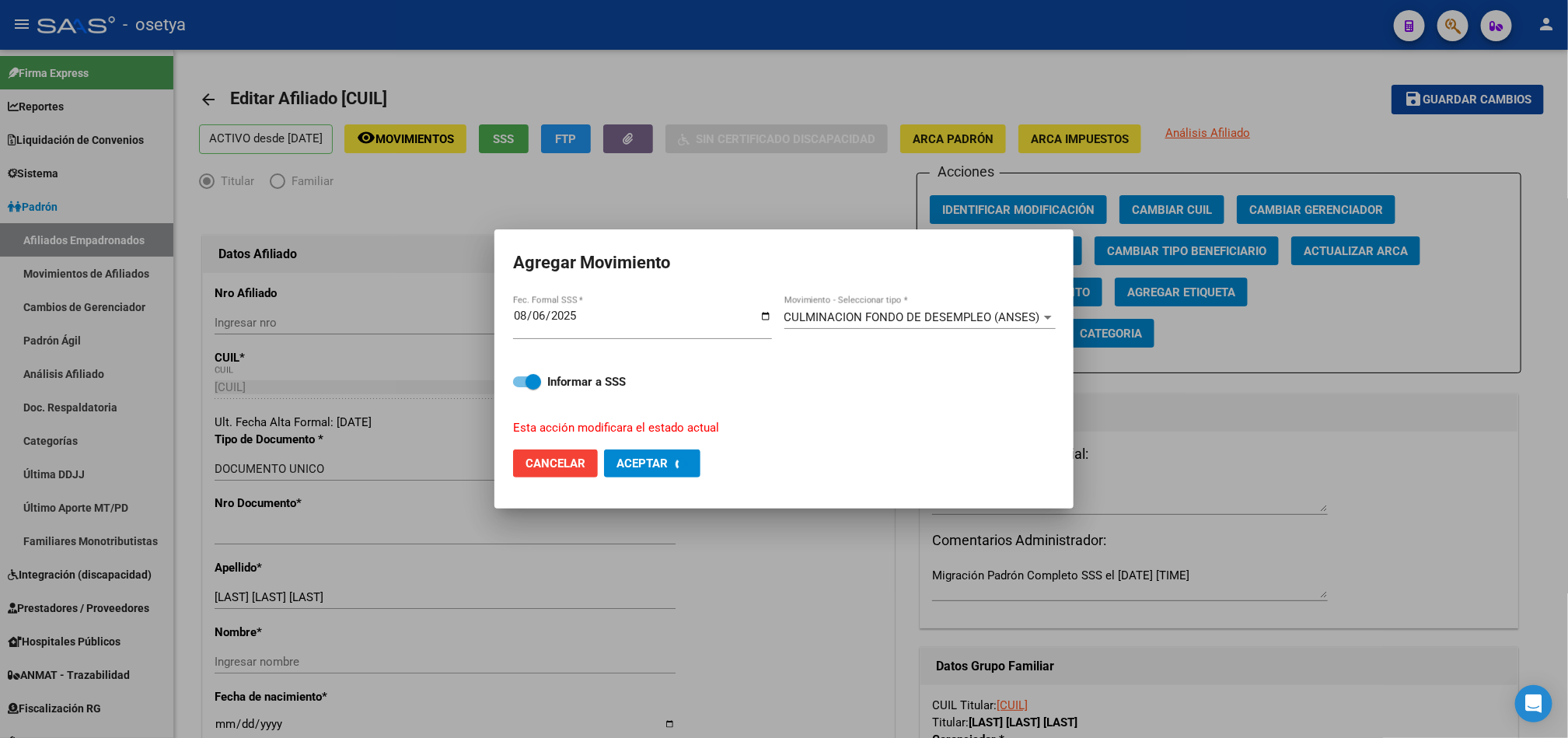 checkbox on "false" 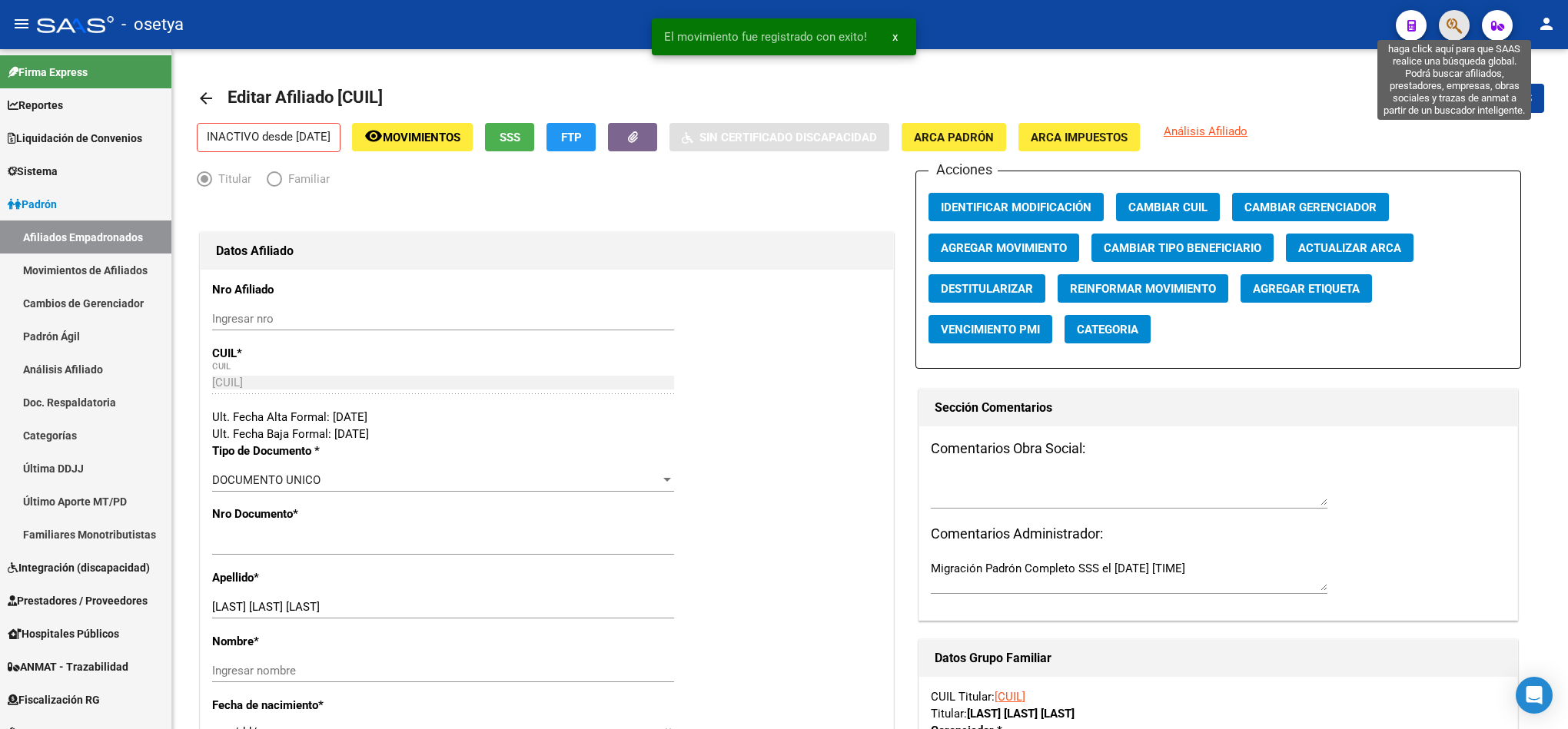 click 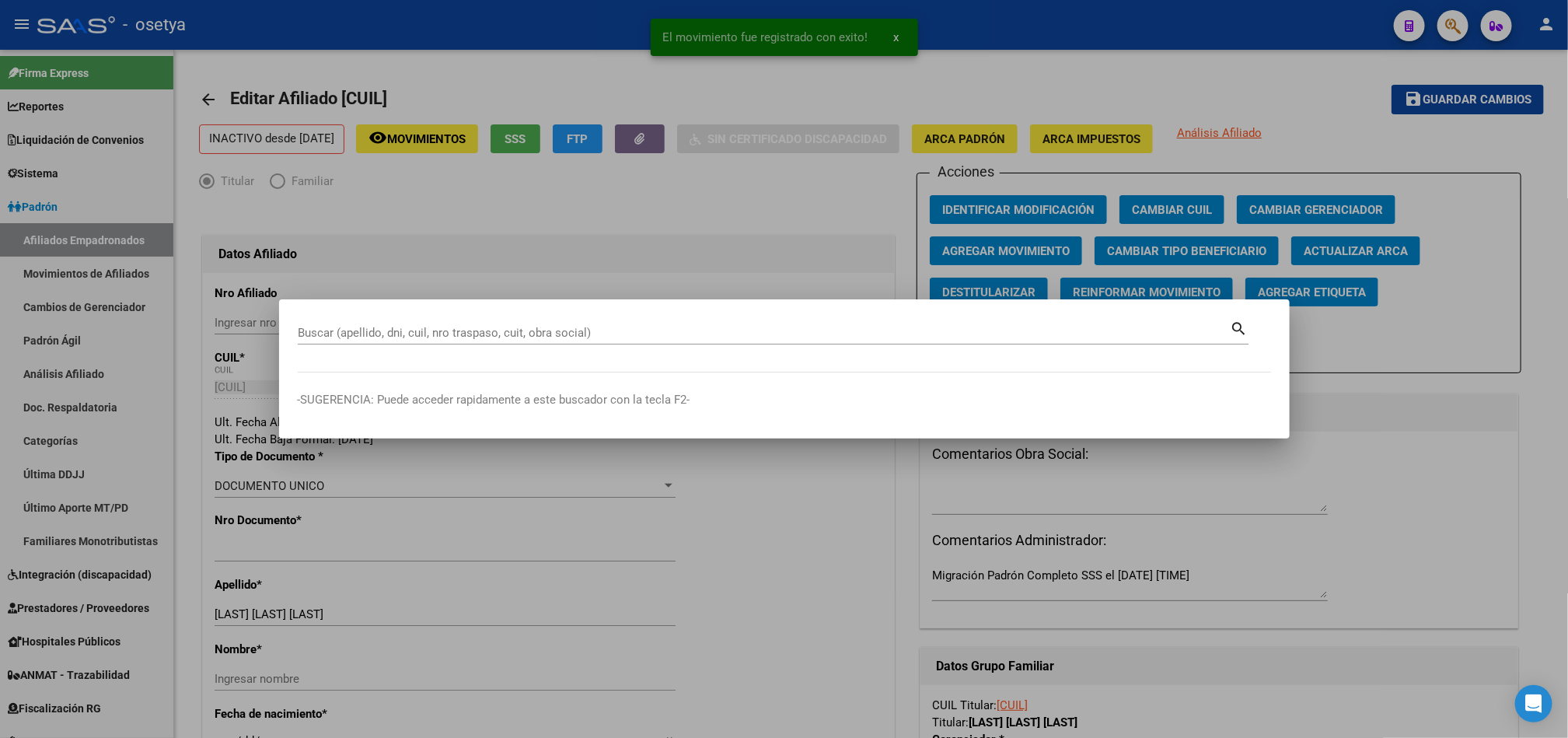 paste on "47843105" 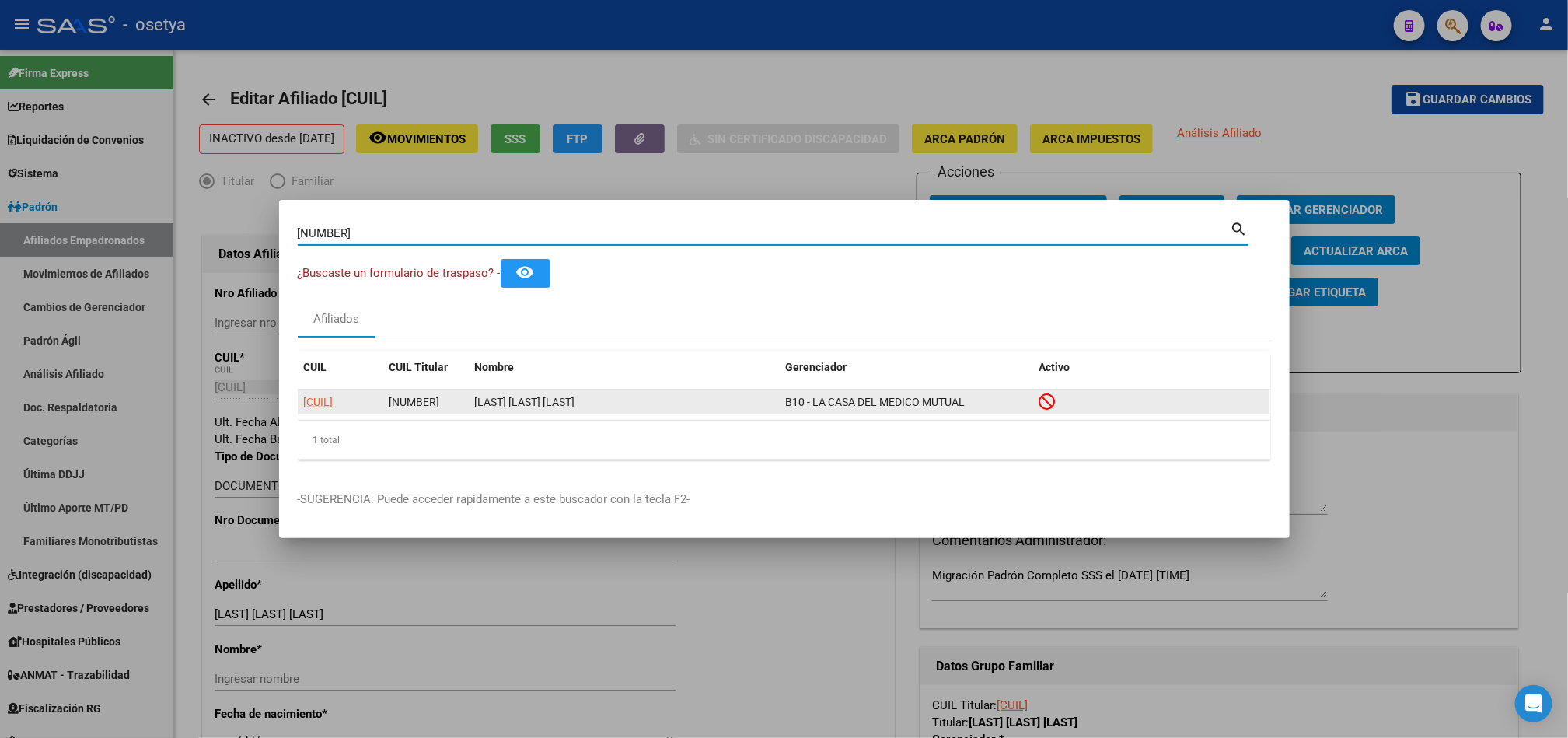 click on "20329689604" 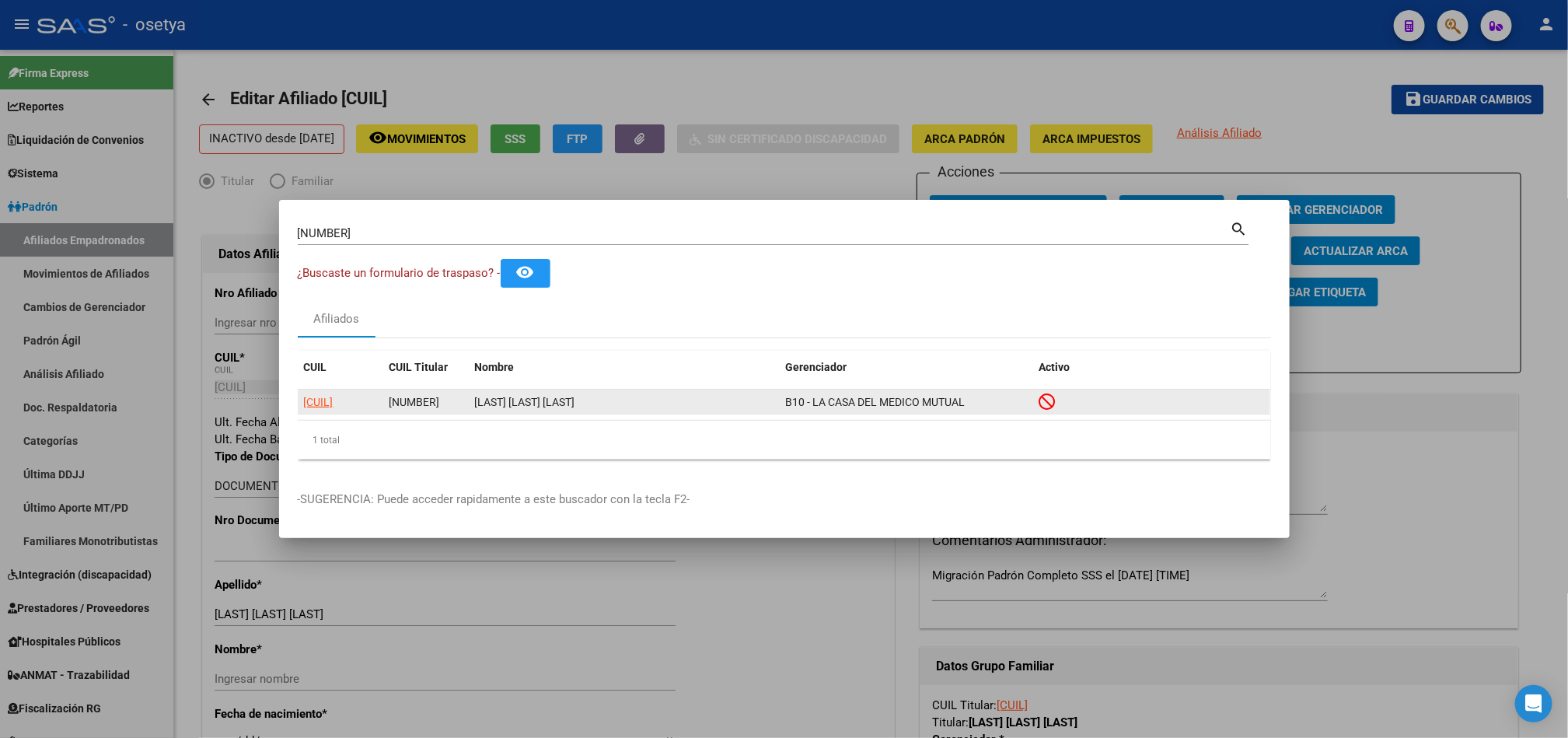 click on "20329689604" 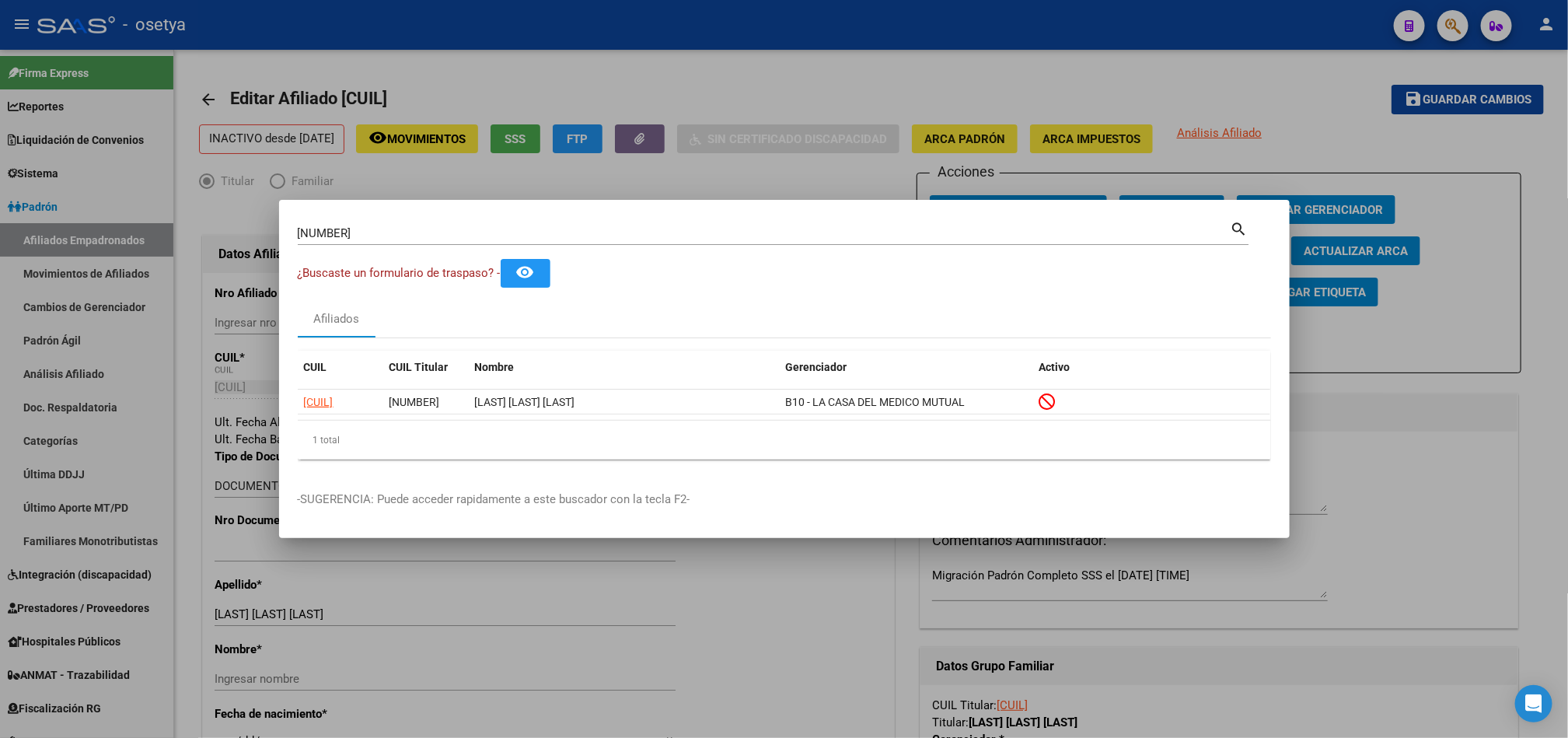 copy on "20329689604" 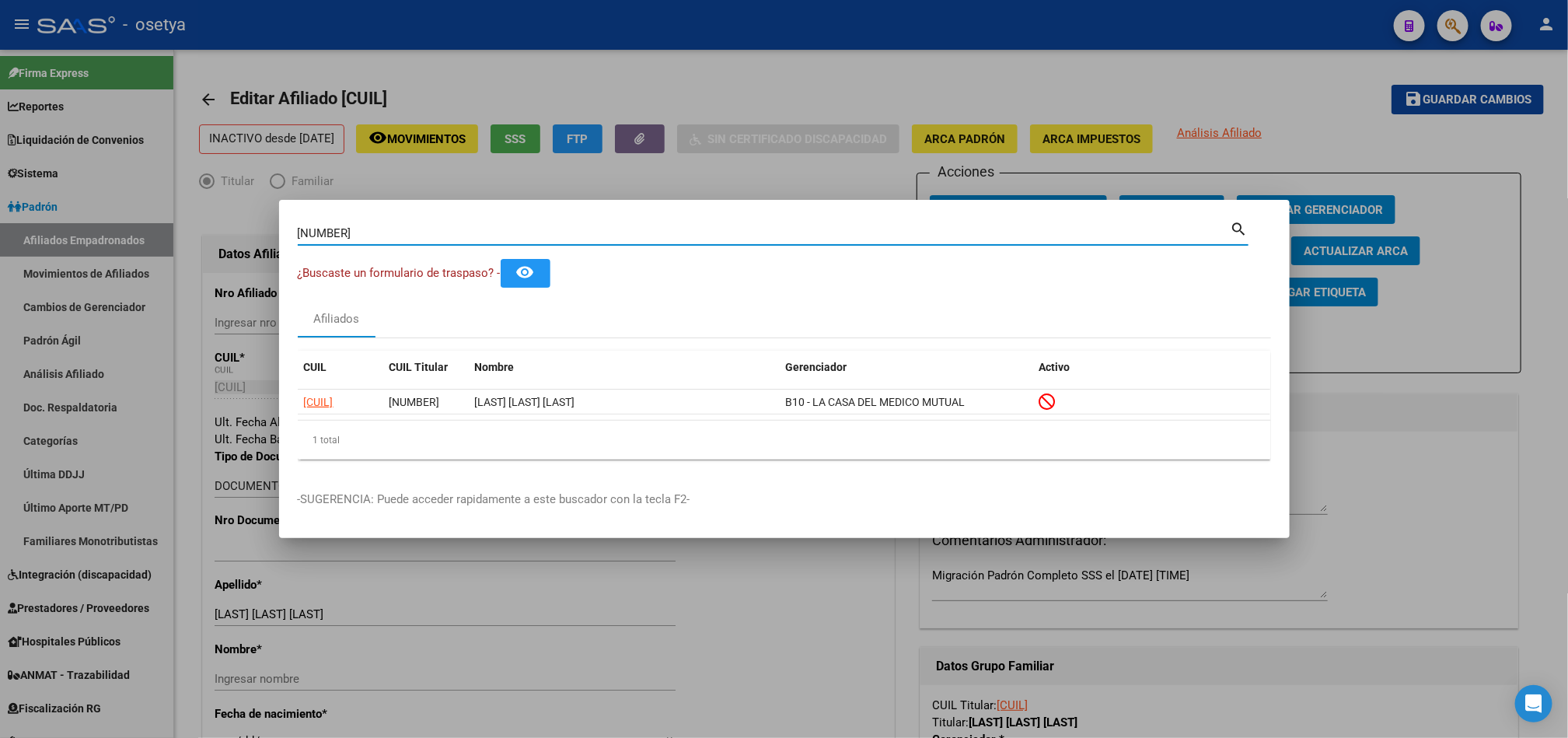 click on "47843105" at bounding box center (764, 233) 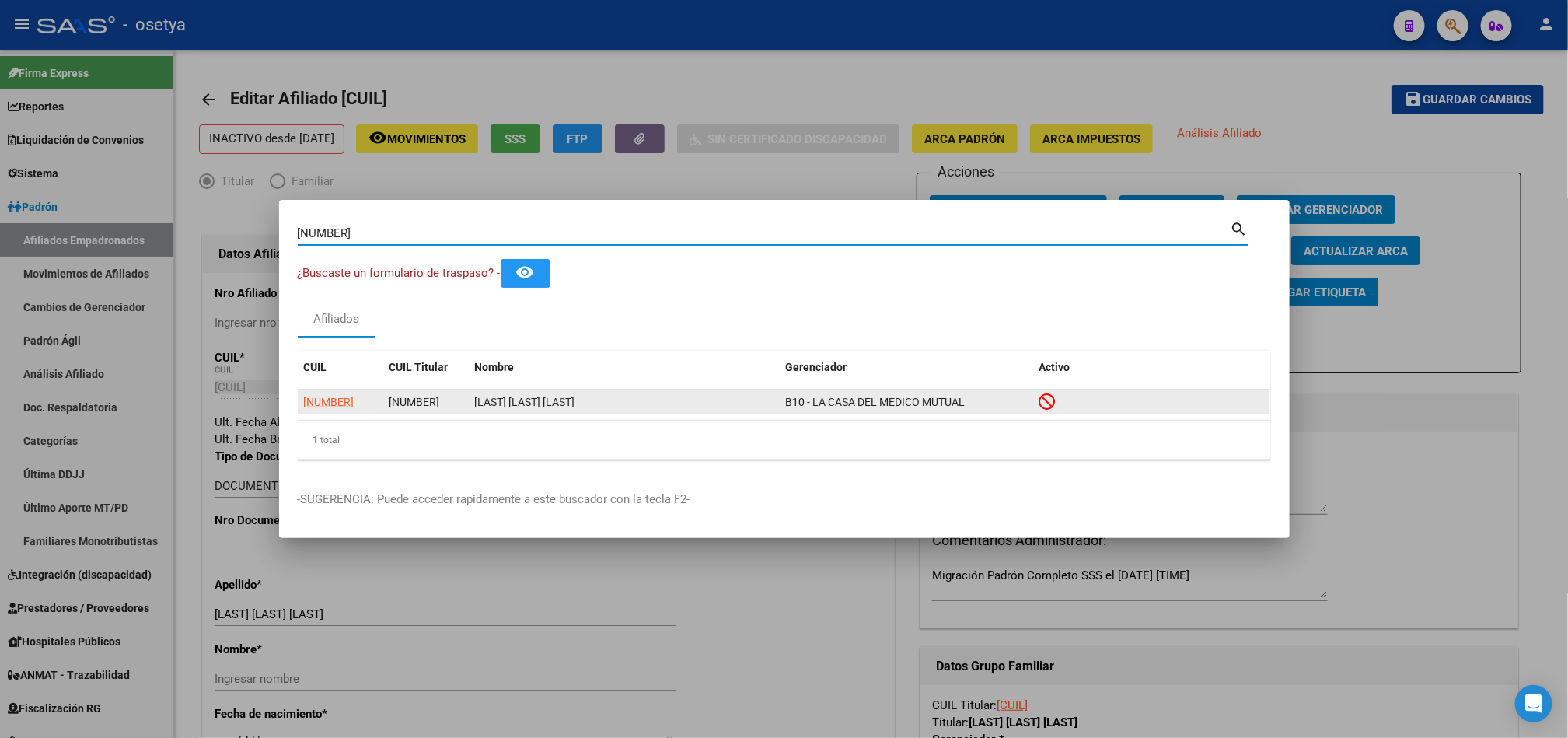 click on "20329689604" 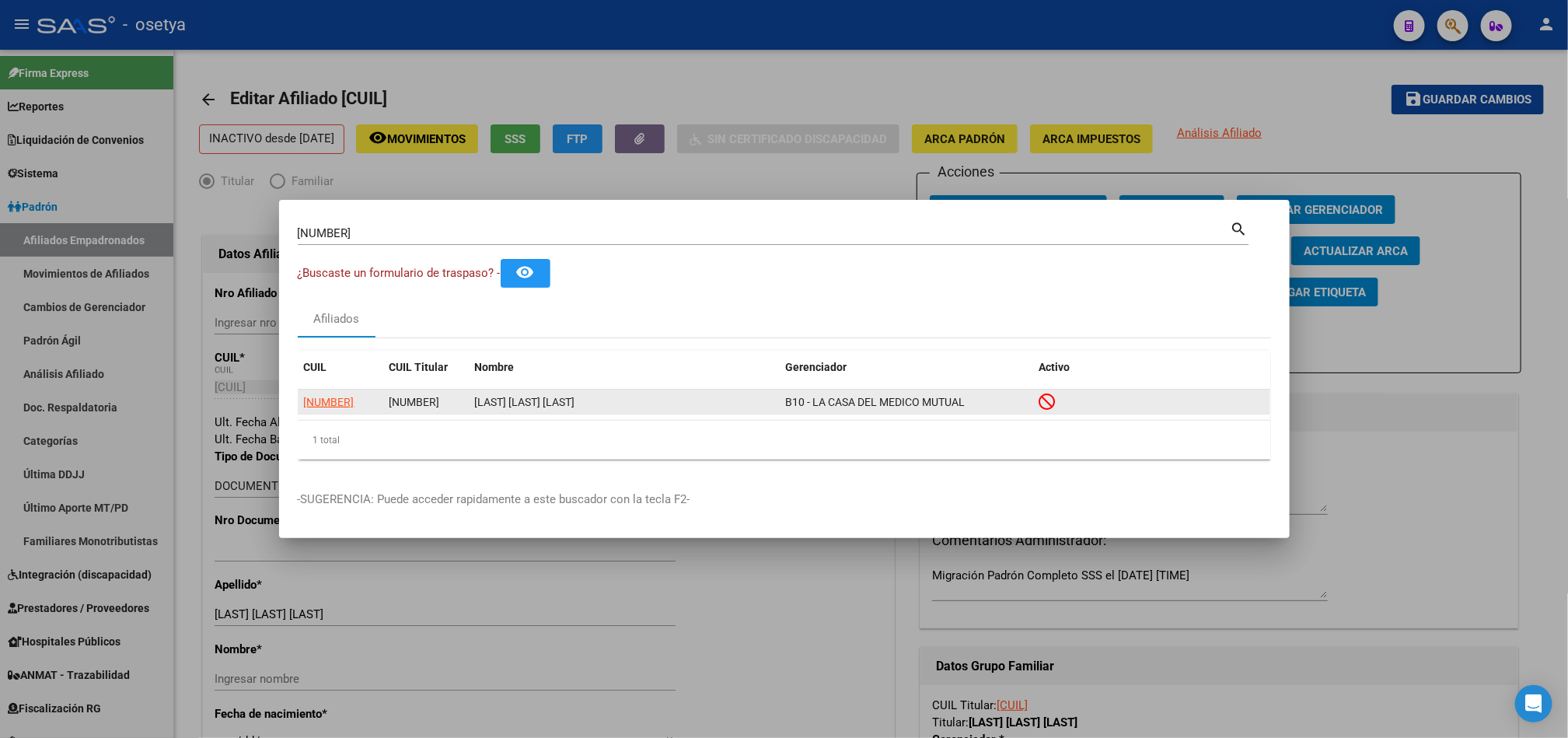 click on "20329689604" 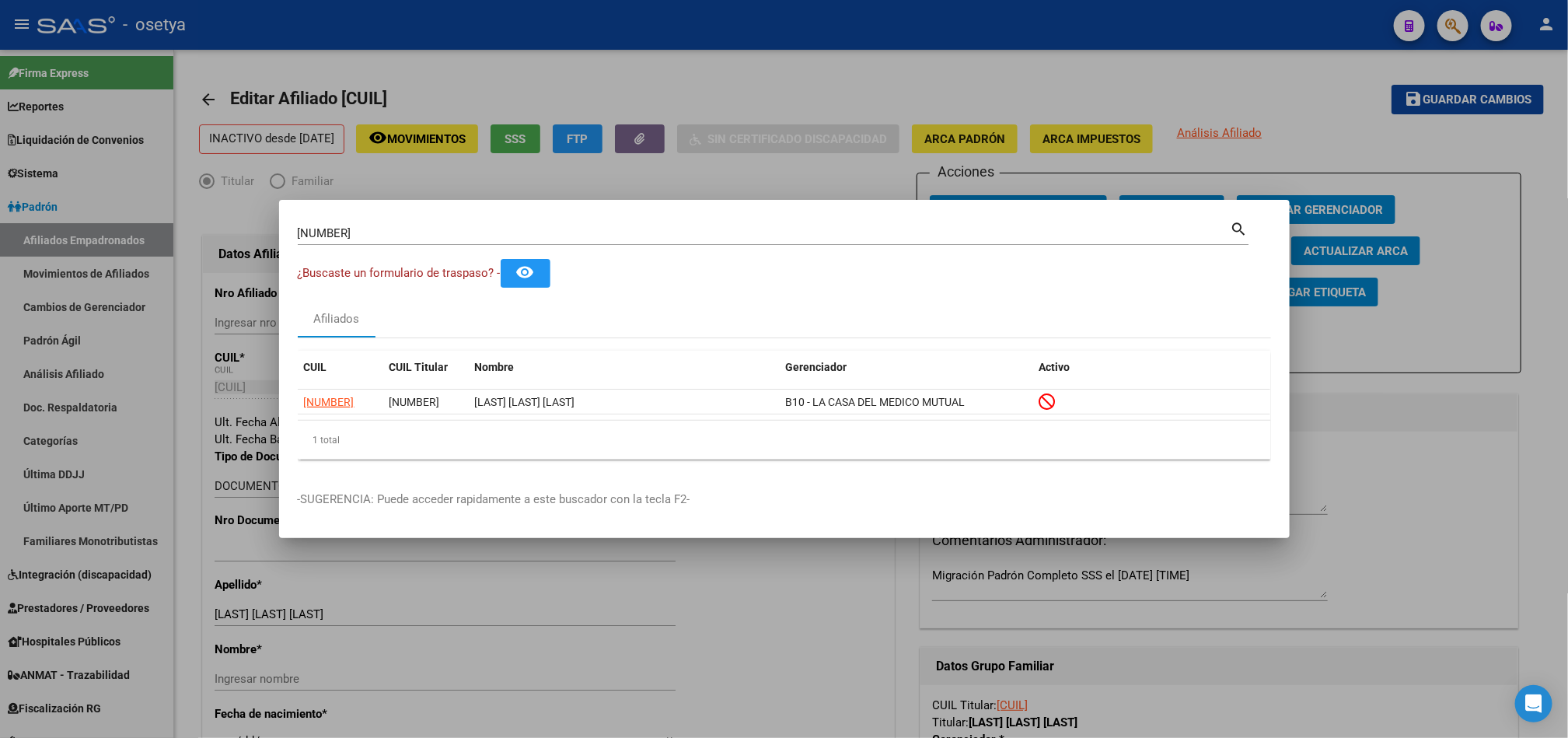copy on "20329689604" 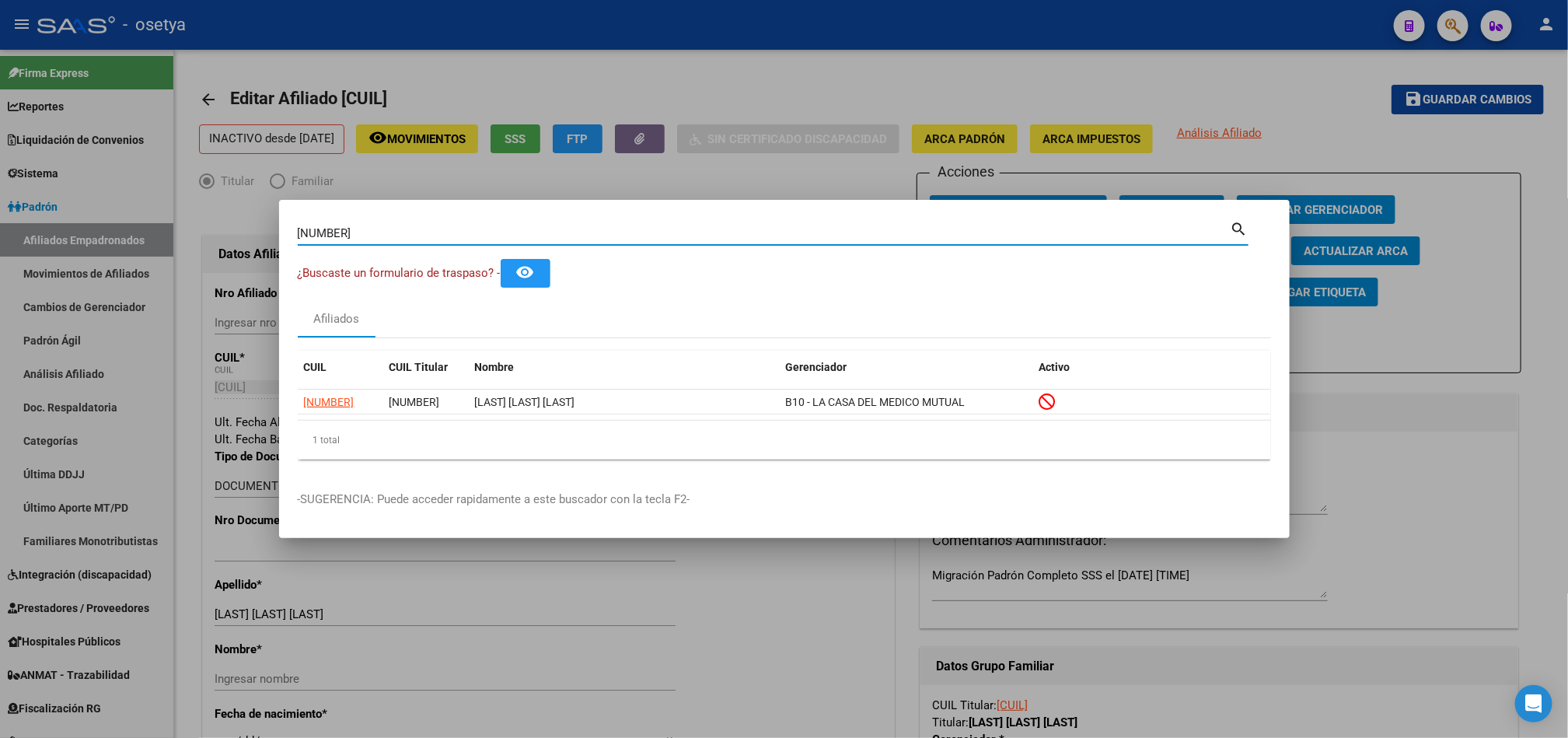 click on "49897323" at bounding box center (764, 233) 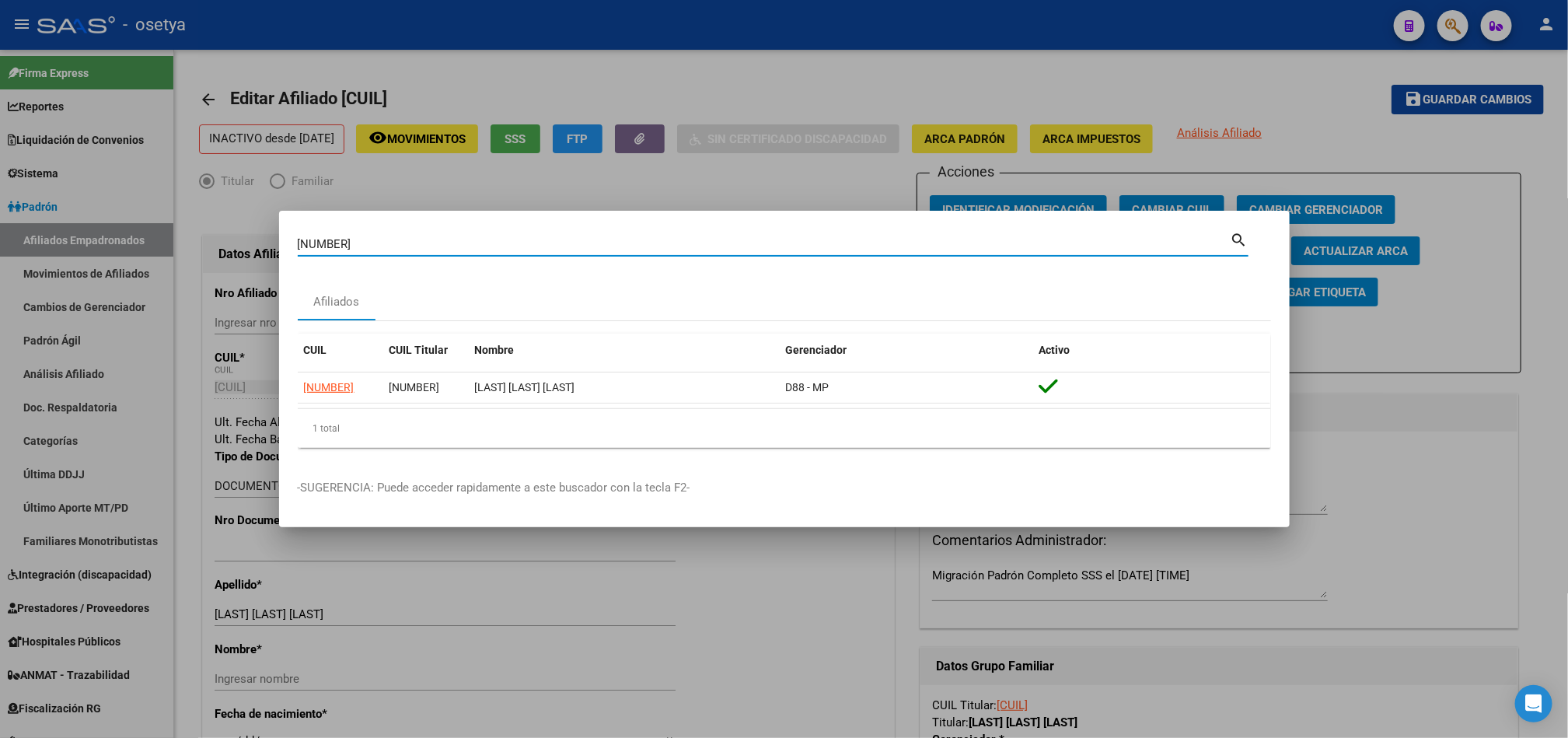 click on "23260684574" at bounding box center [764, 244] 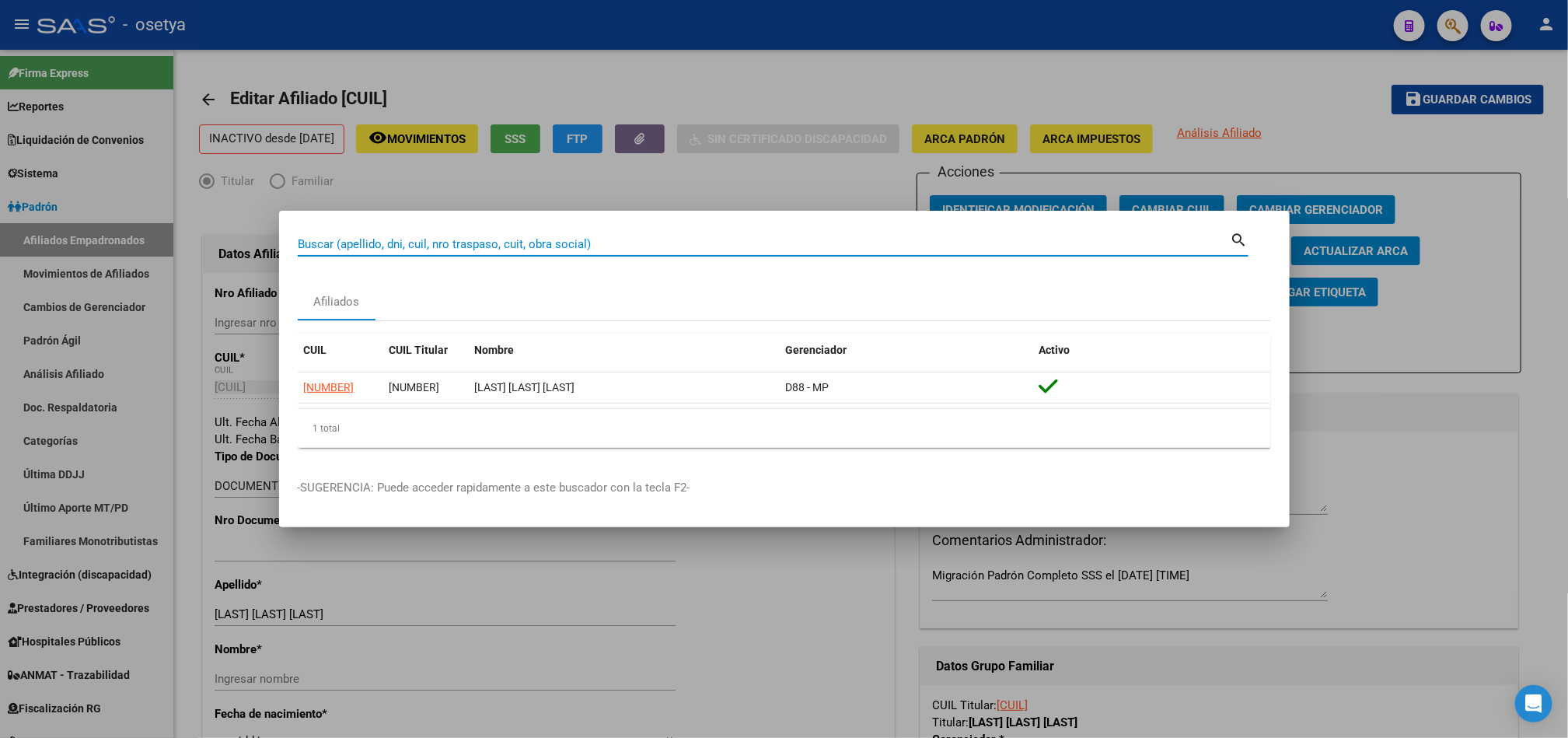 click on "Buscar (apellido, dni, cuil, nro traspaso, cuit, obra social)" at bounding box center [764, 244] 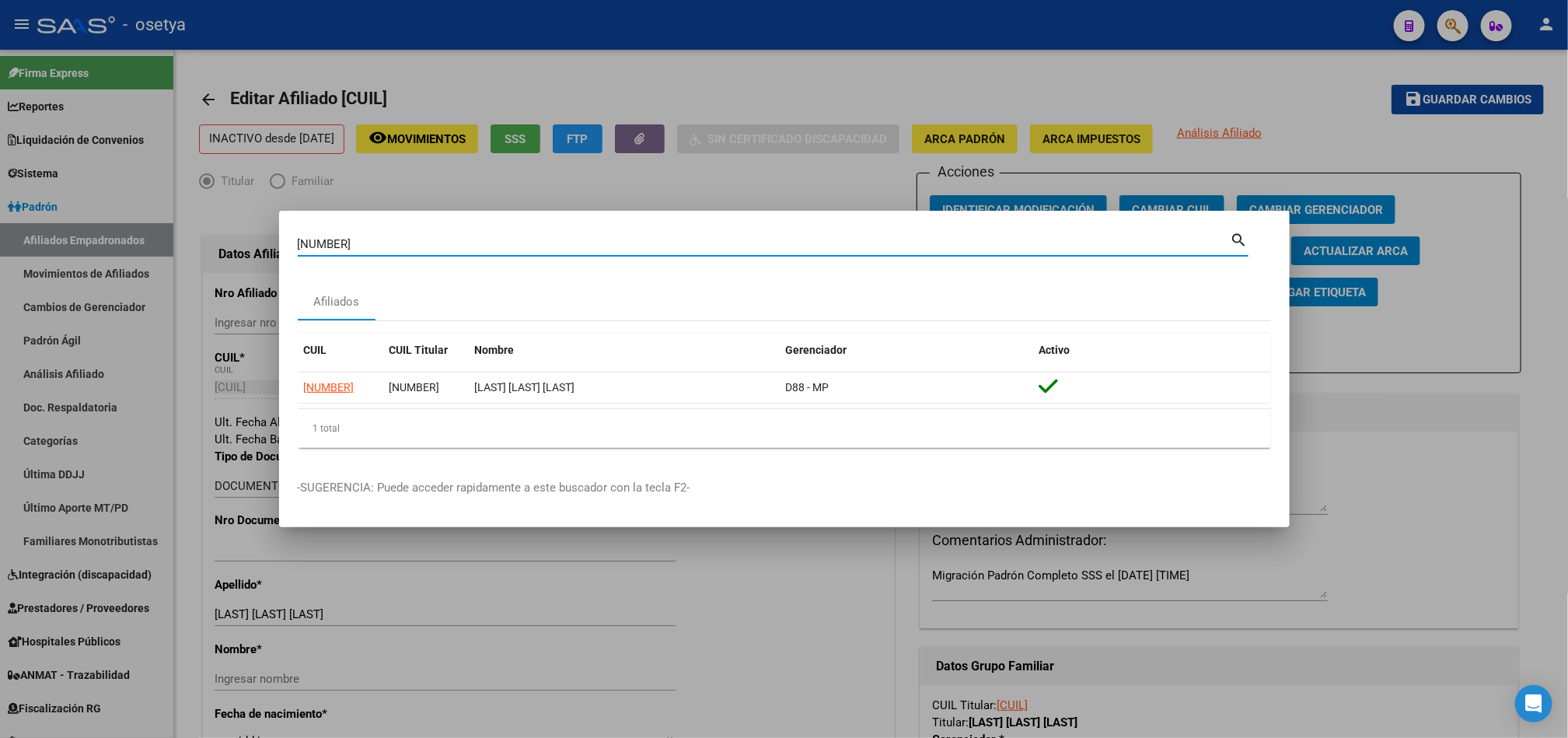 type on "23185054264" 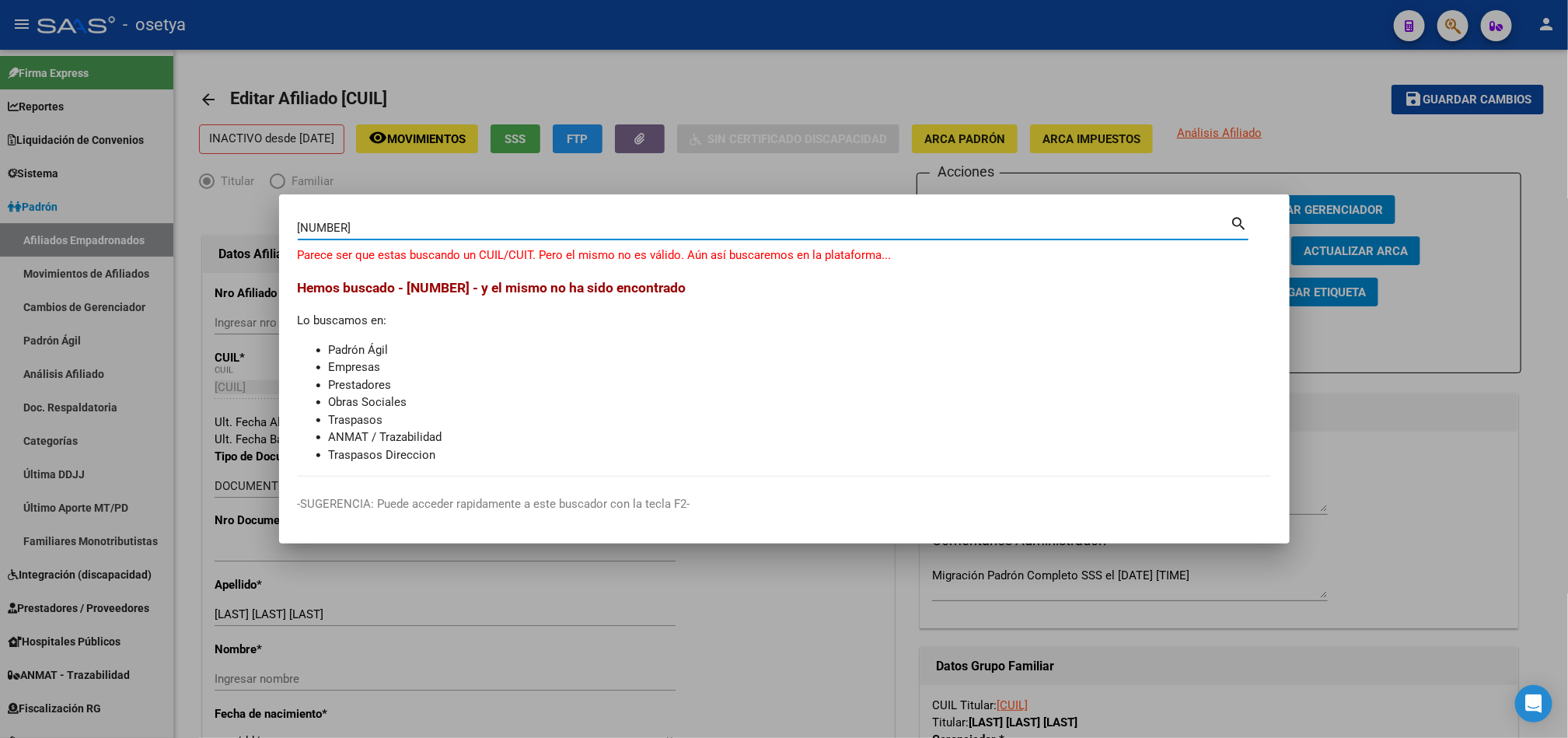 click on "23185054264" at bounding box center (764, 228) 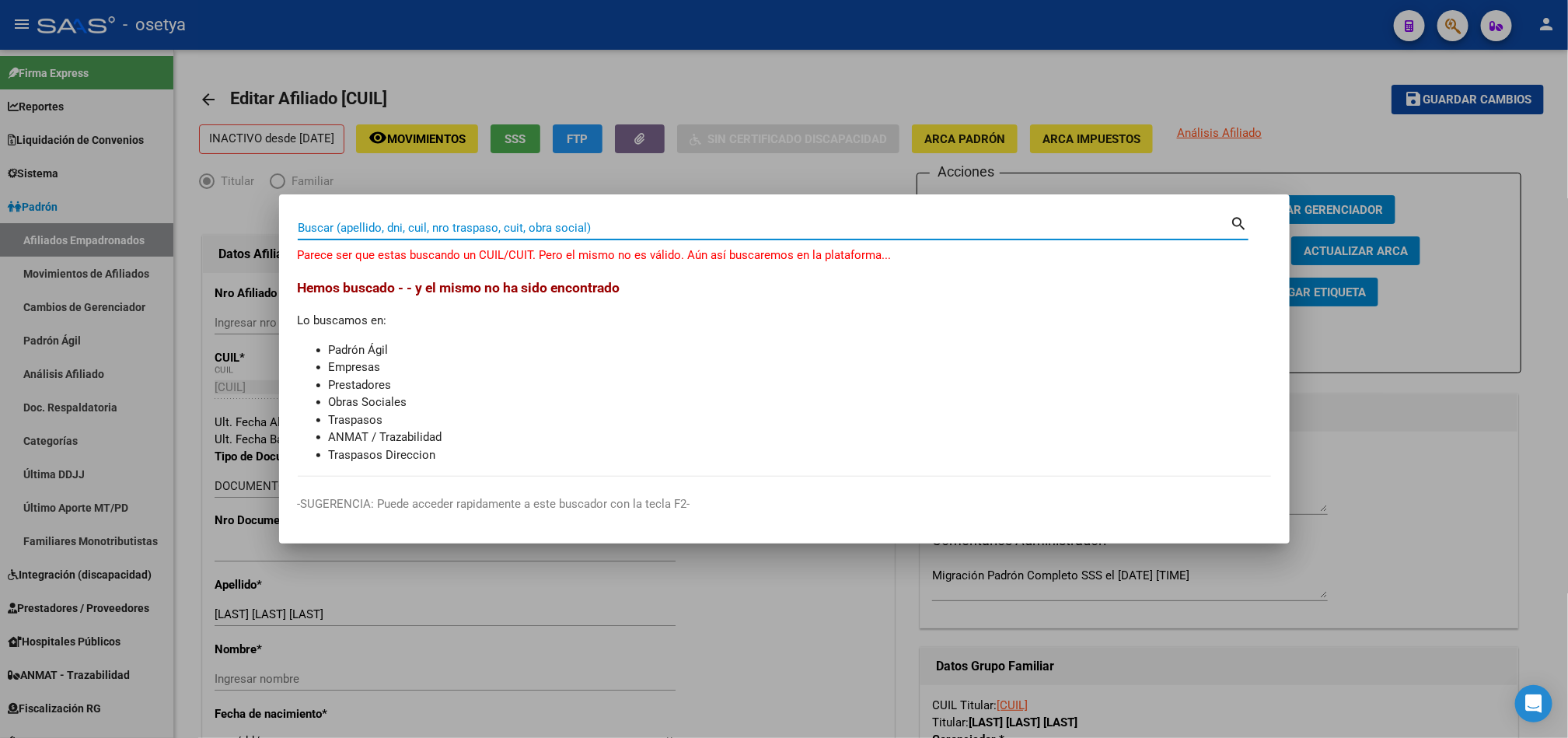 click on "Buscar (apellido, dni, cuil, nro traspaso, cuit, obra social)" at bounding box center [764, 228] 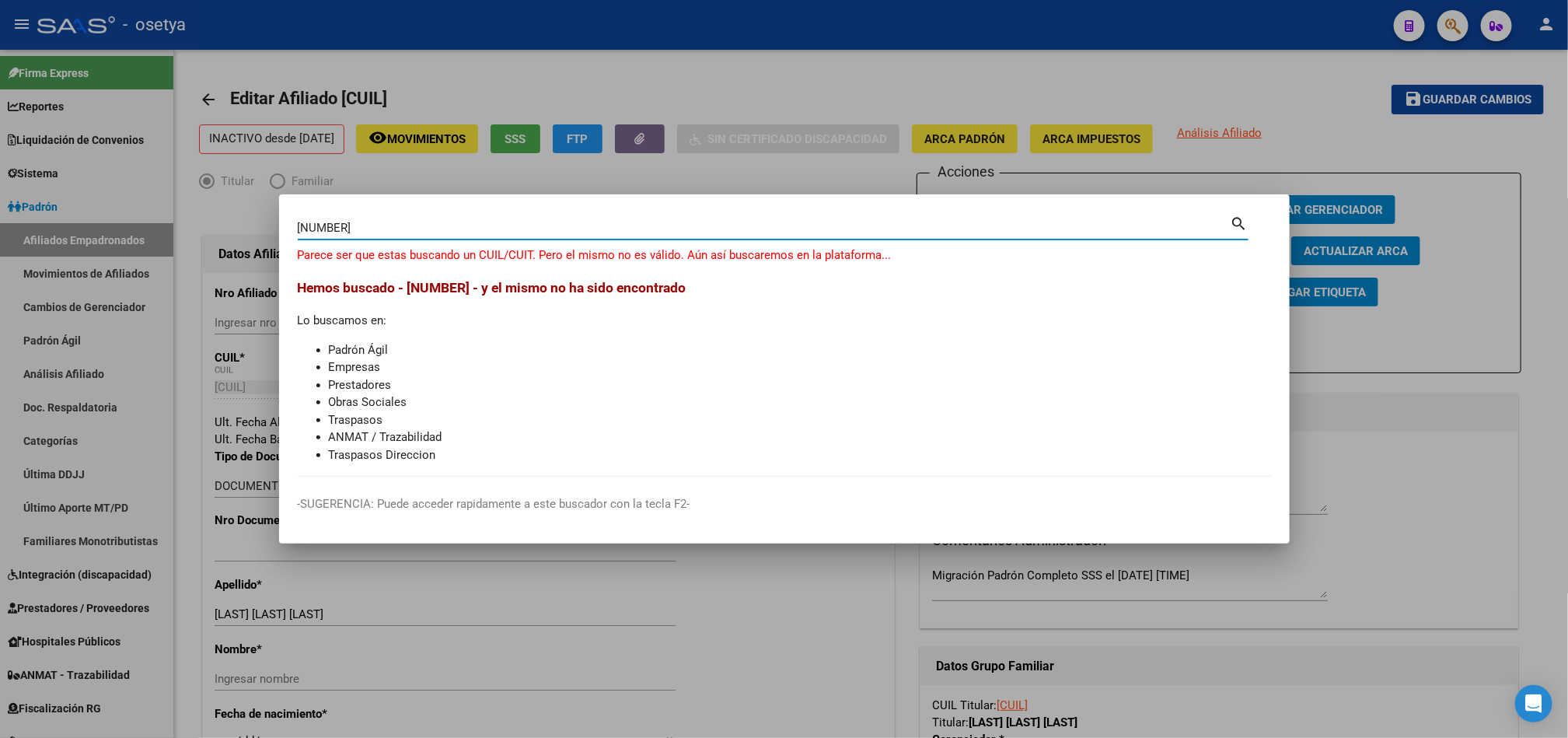 type on "33306762" 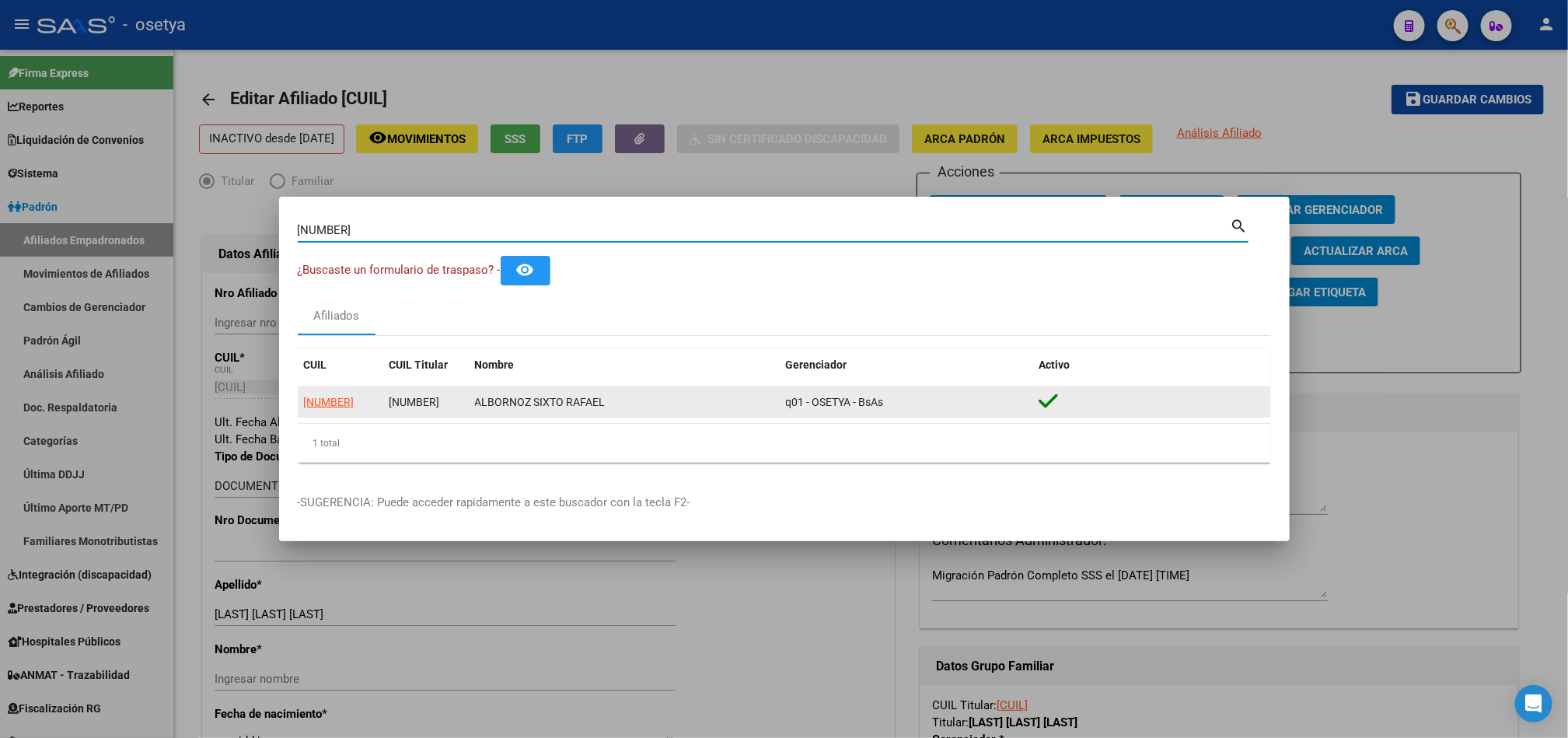 click on "20333067626" 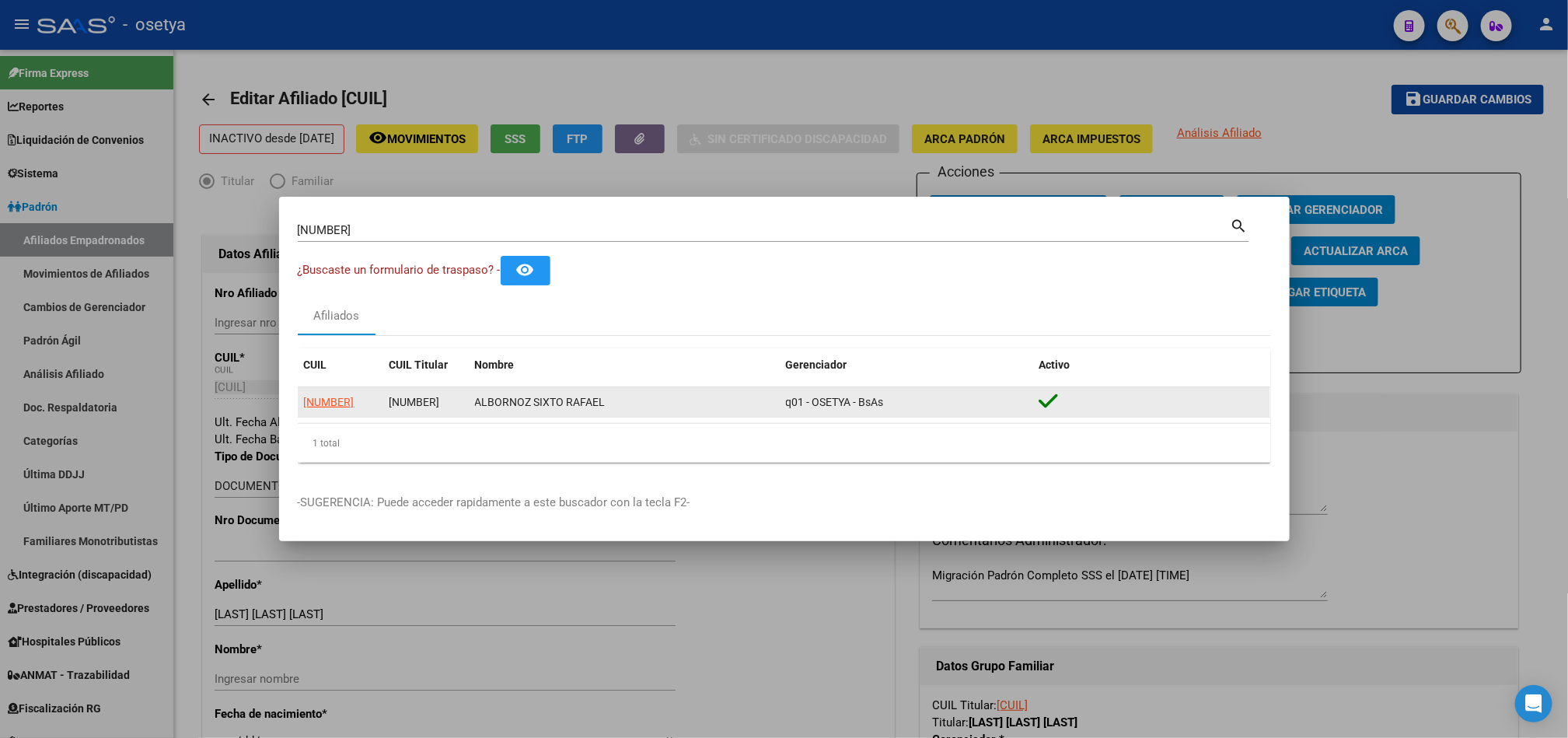 click on "20333067626" 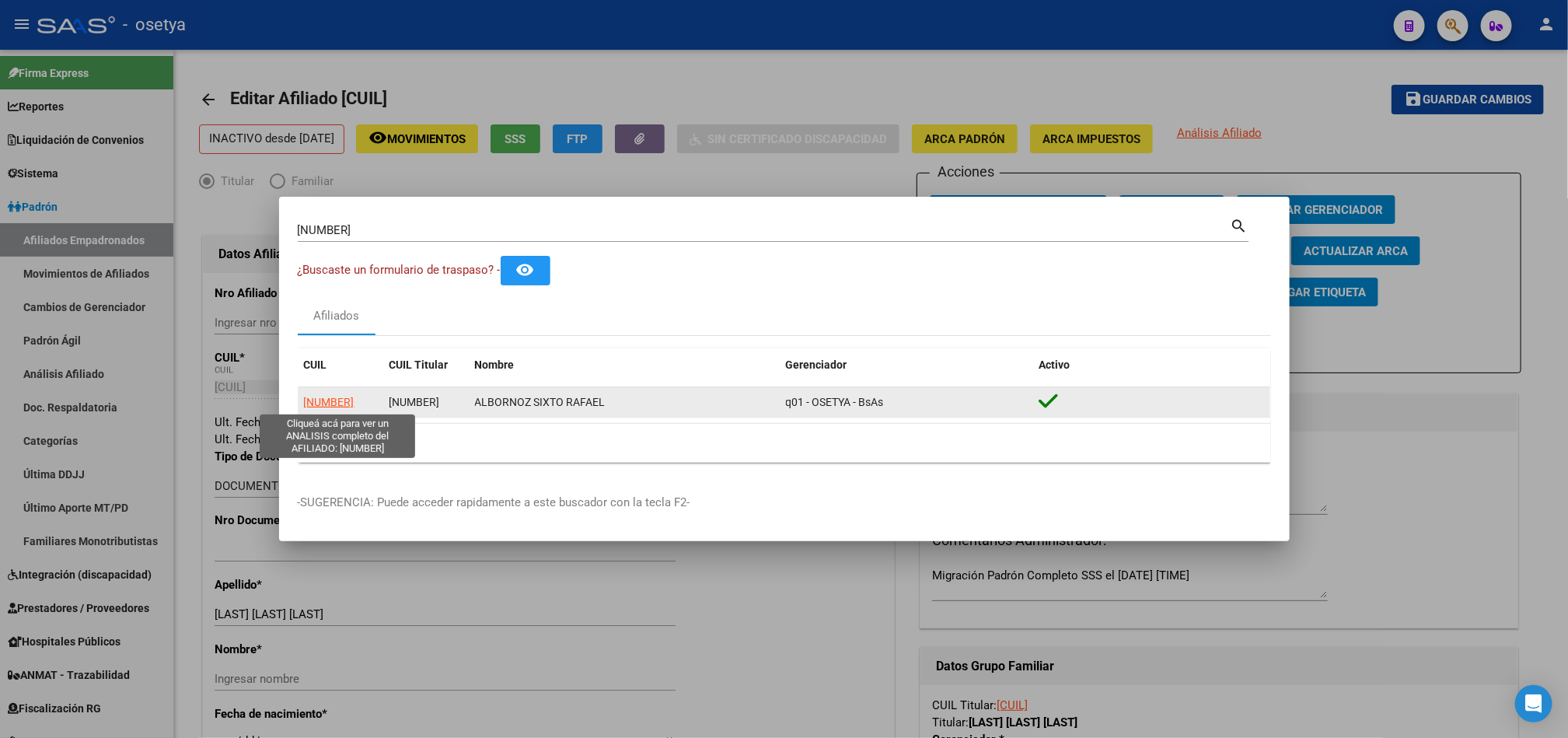 click on "20333067626" 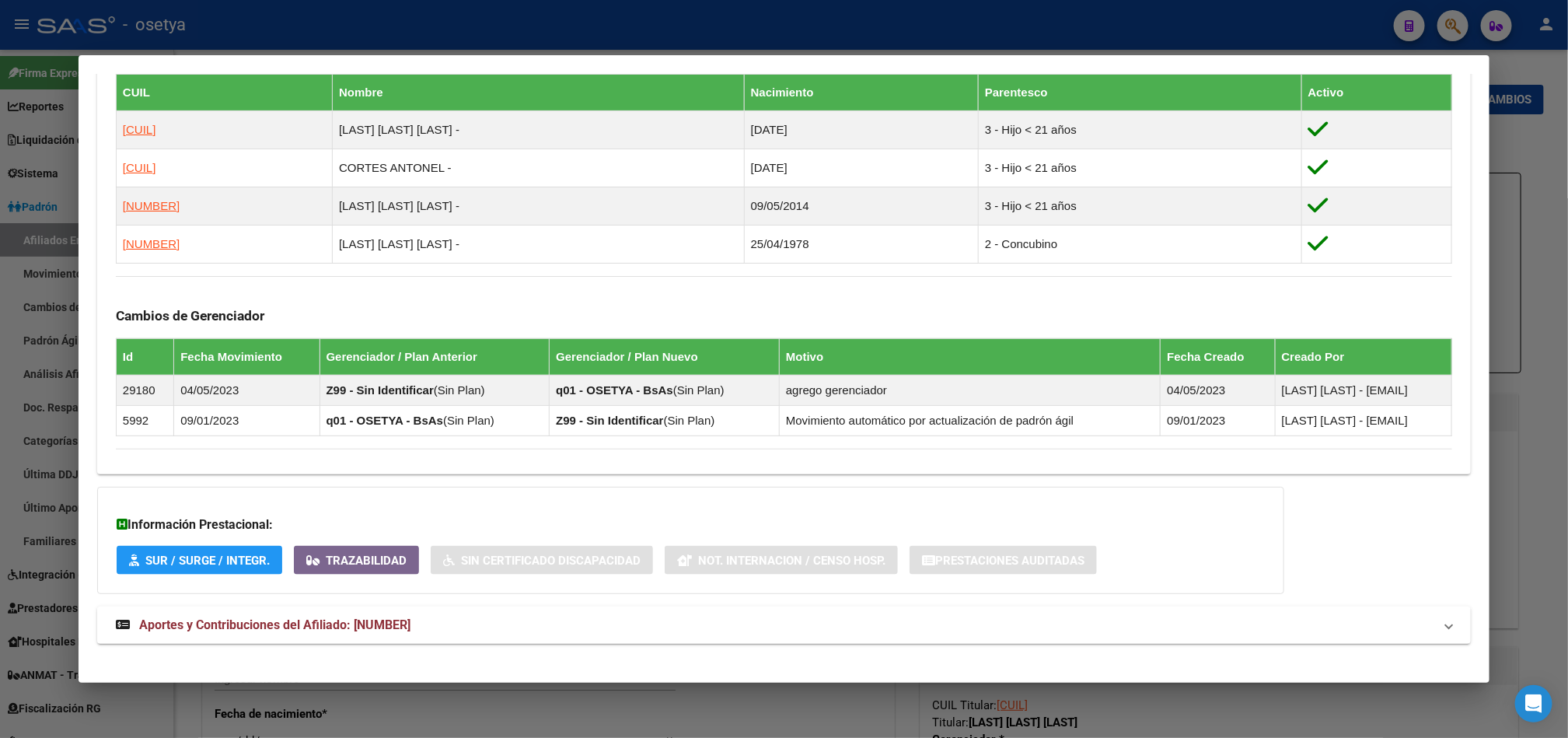 scroll, scrollTop: 892, scrollLeft: 0, axis: vertical 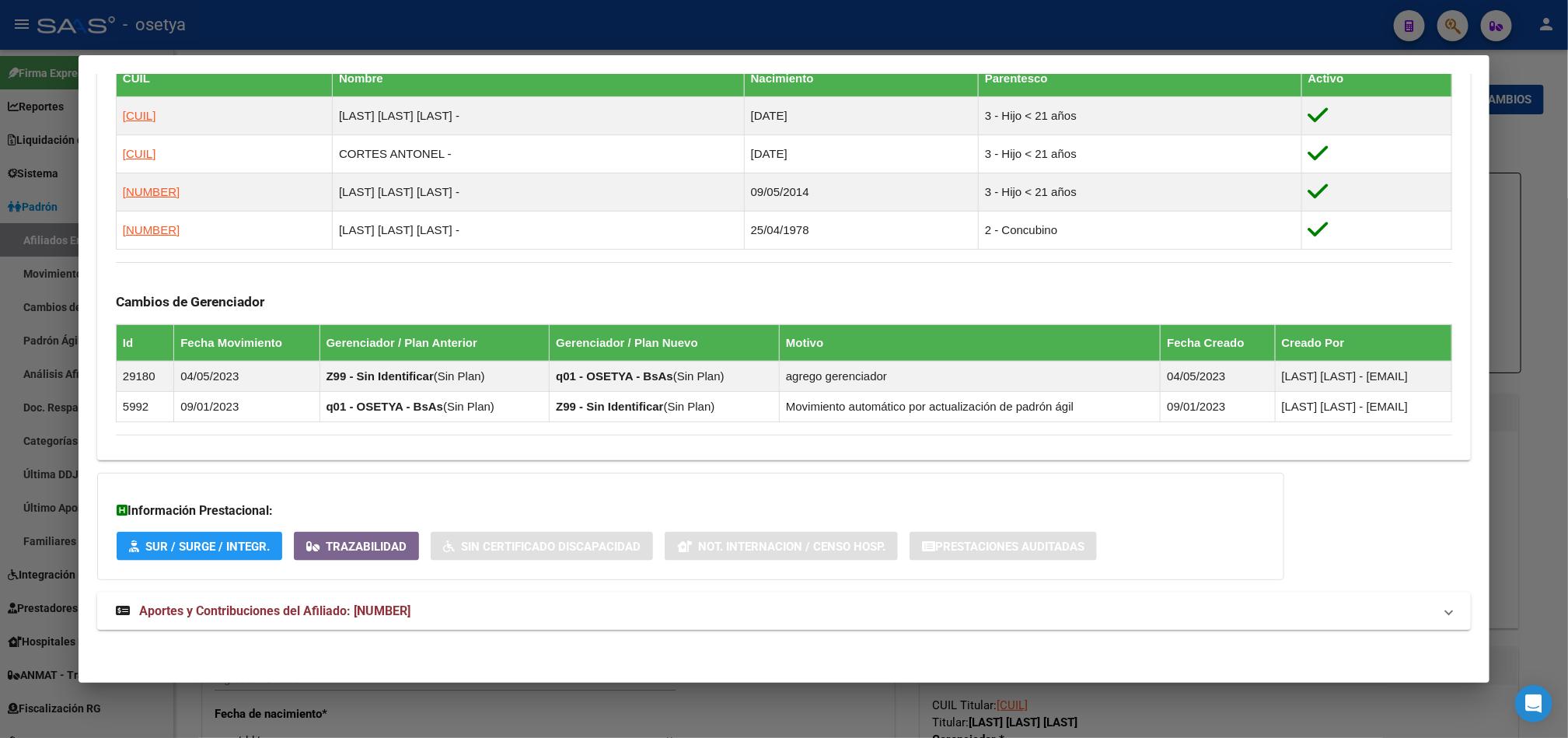 click on "Aportes y Contribuciones del Afiliado: 20333067626" at bounding box center [784, 611] 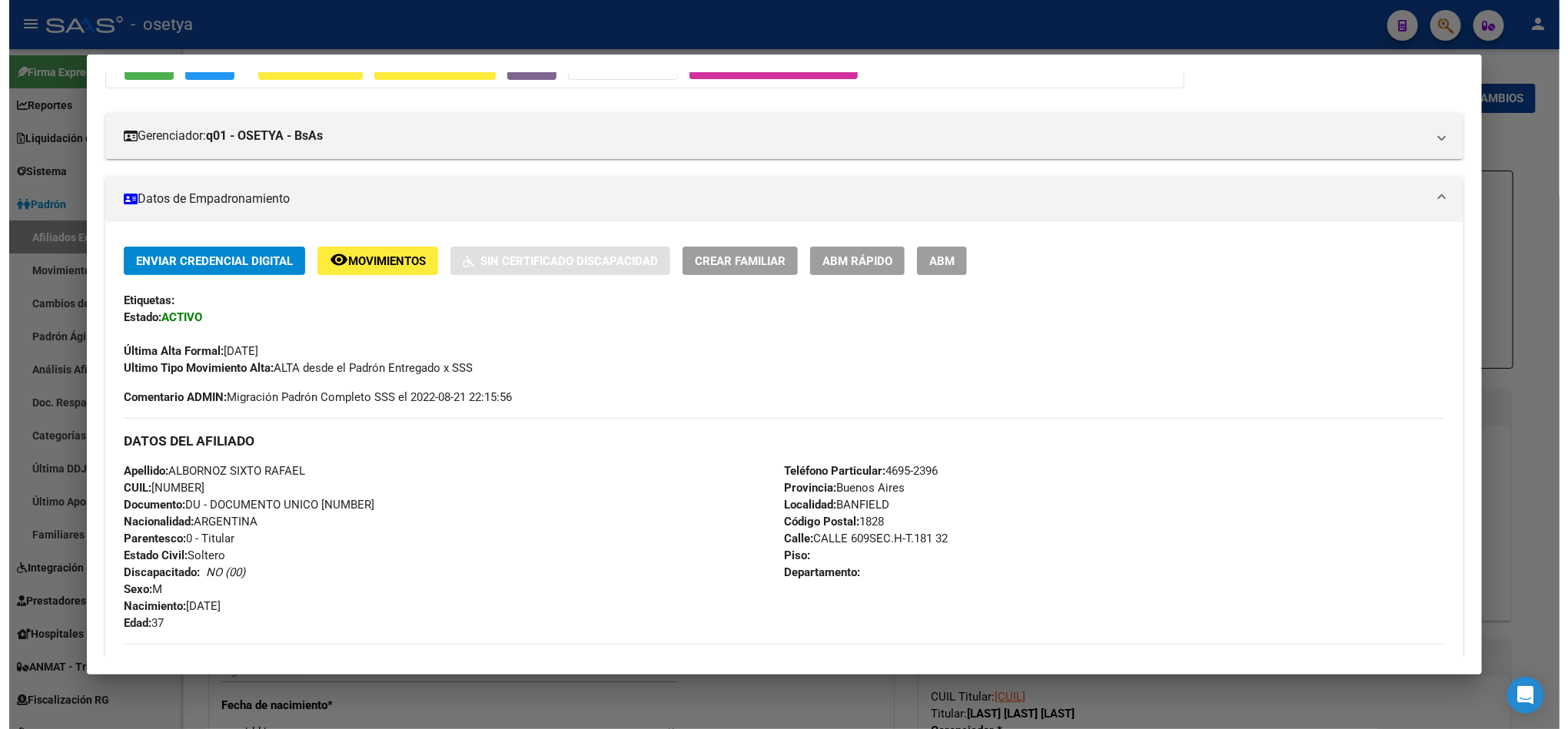 scroll, scrollTop: 0, scrollLeft: 0, axis: both 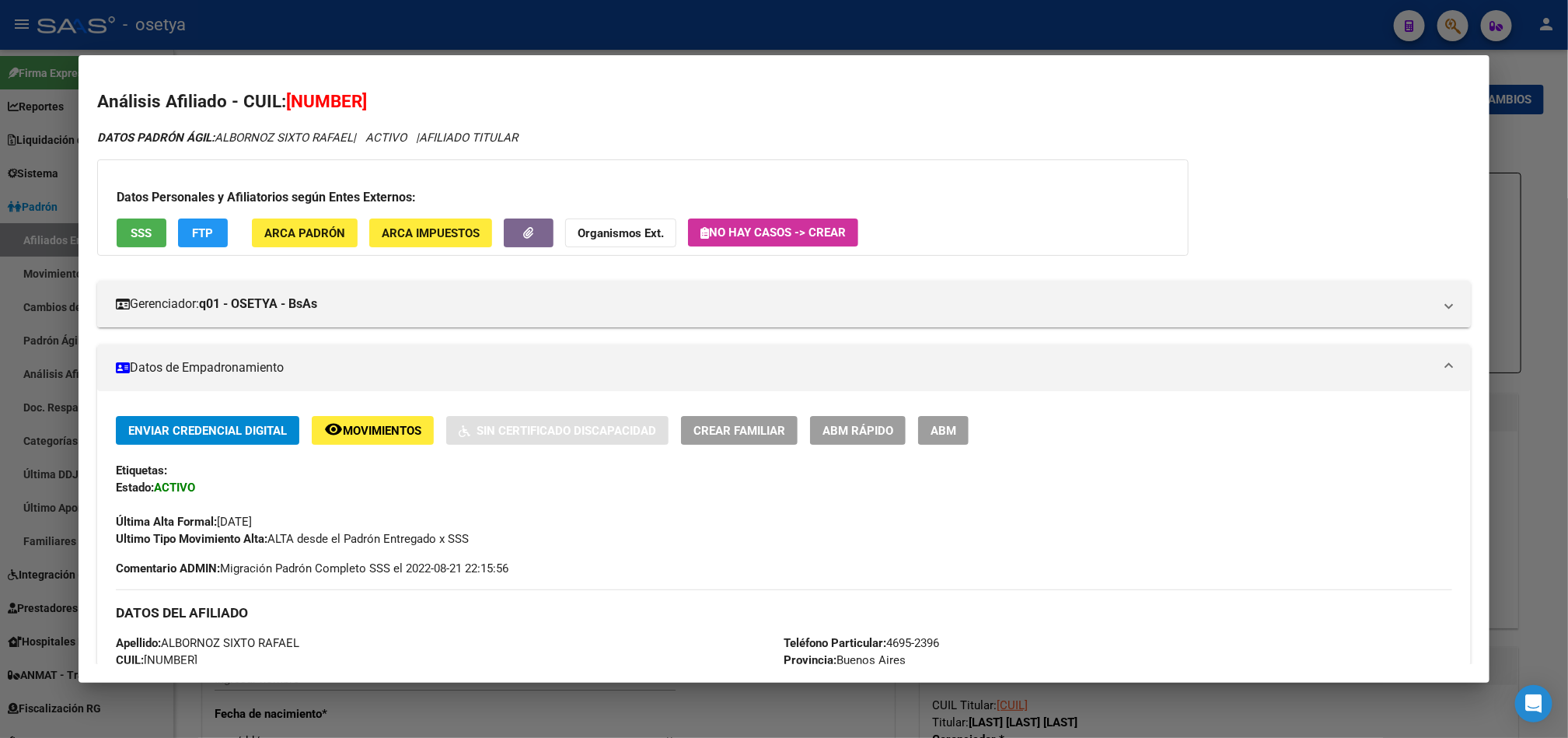 click on "ABM" at bounding box center [943, 431] 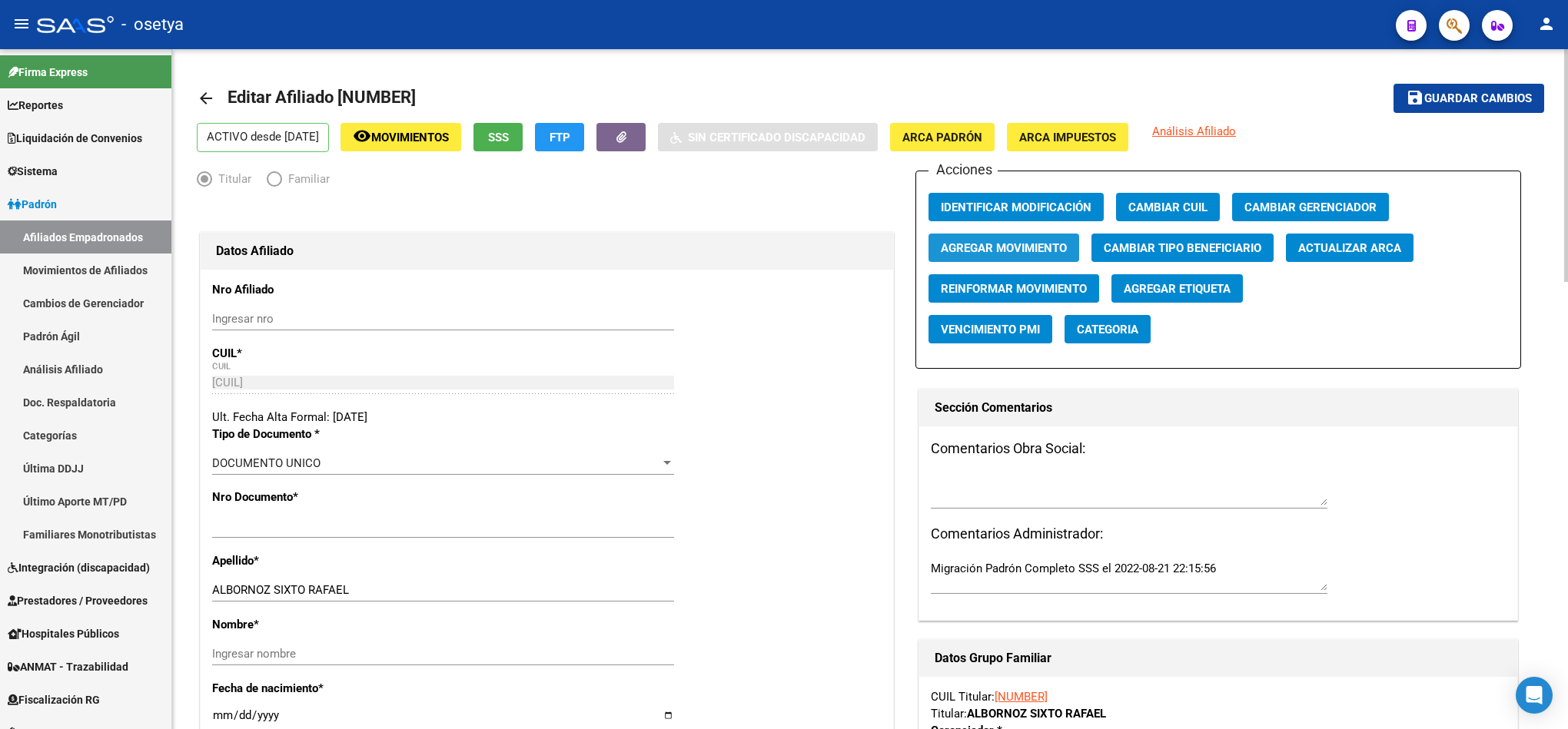 click on "Agregar Movimiento" 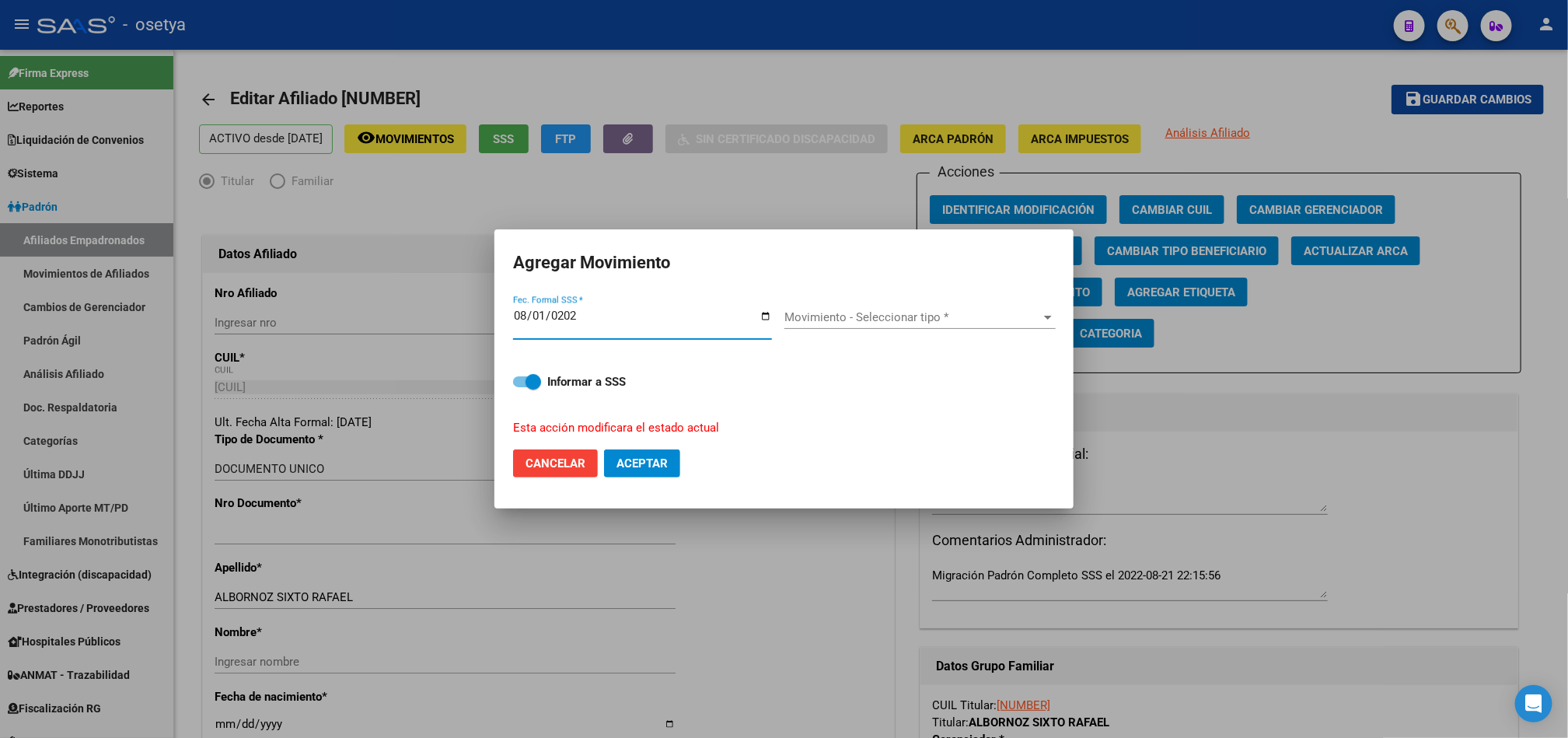 type on "2025-08-01" 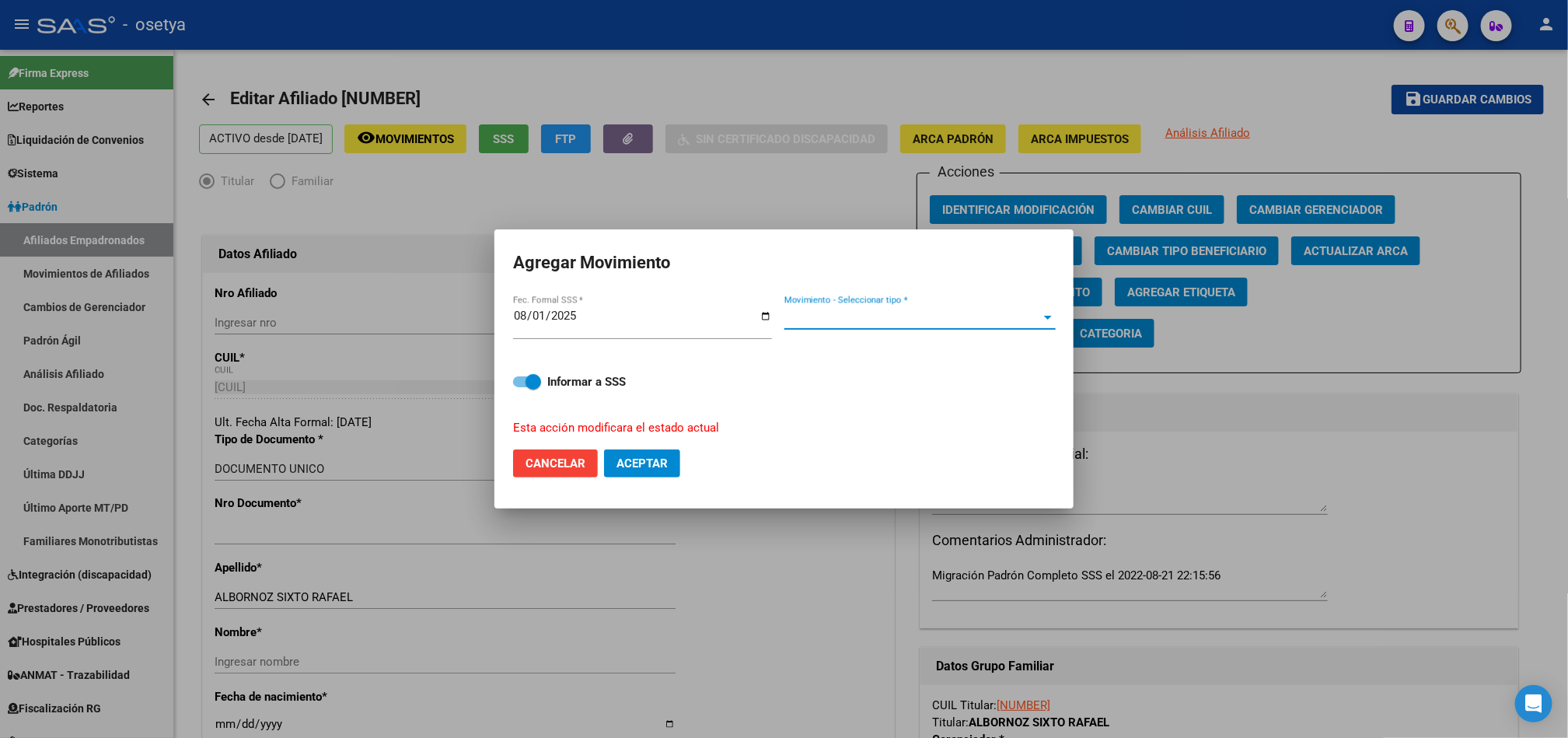 click on "Movimiento - Seleccionar tipo *" at bounding box center (913, 317) 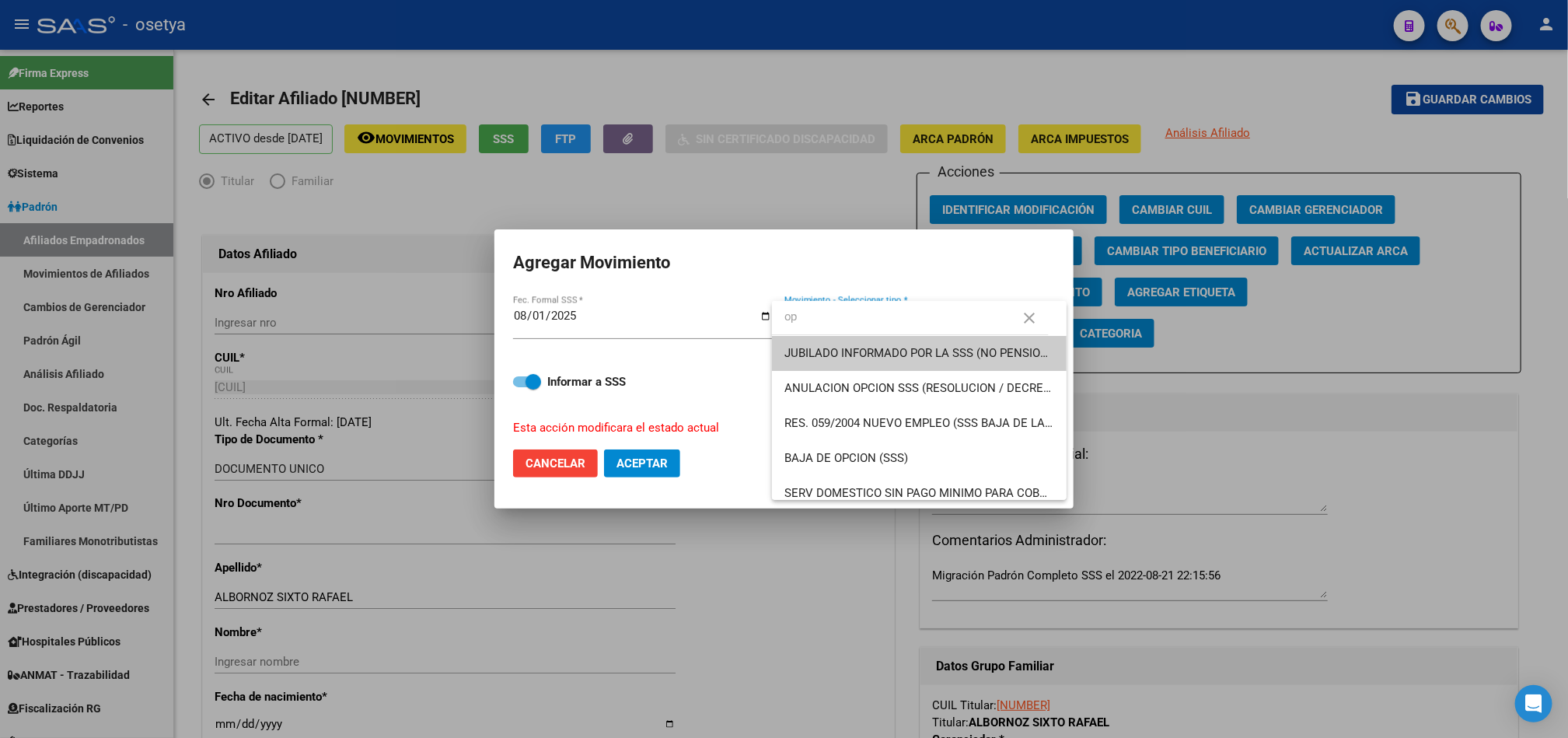 type on "o" 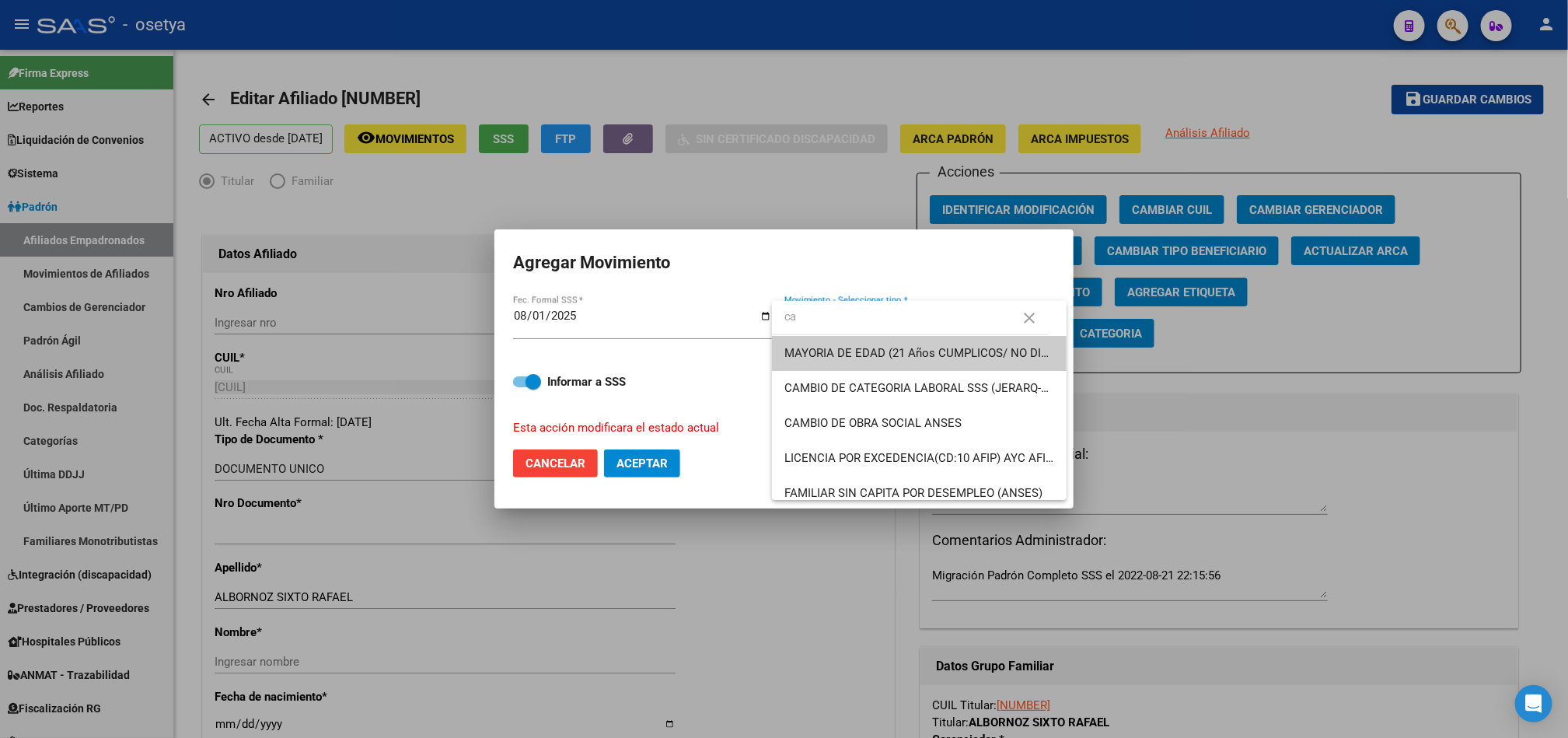 type on "c" 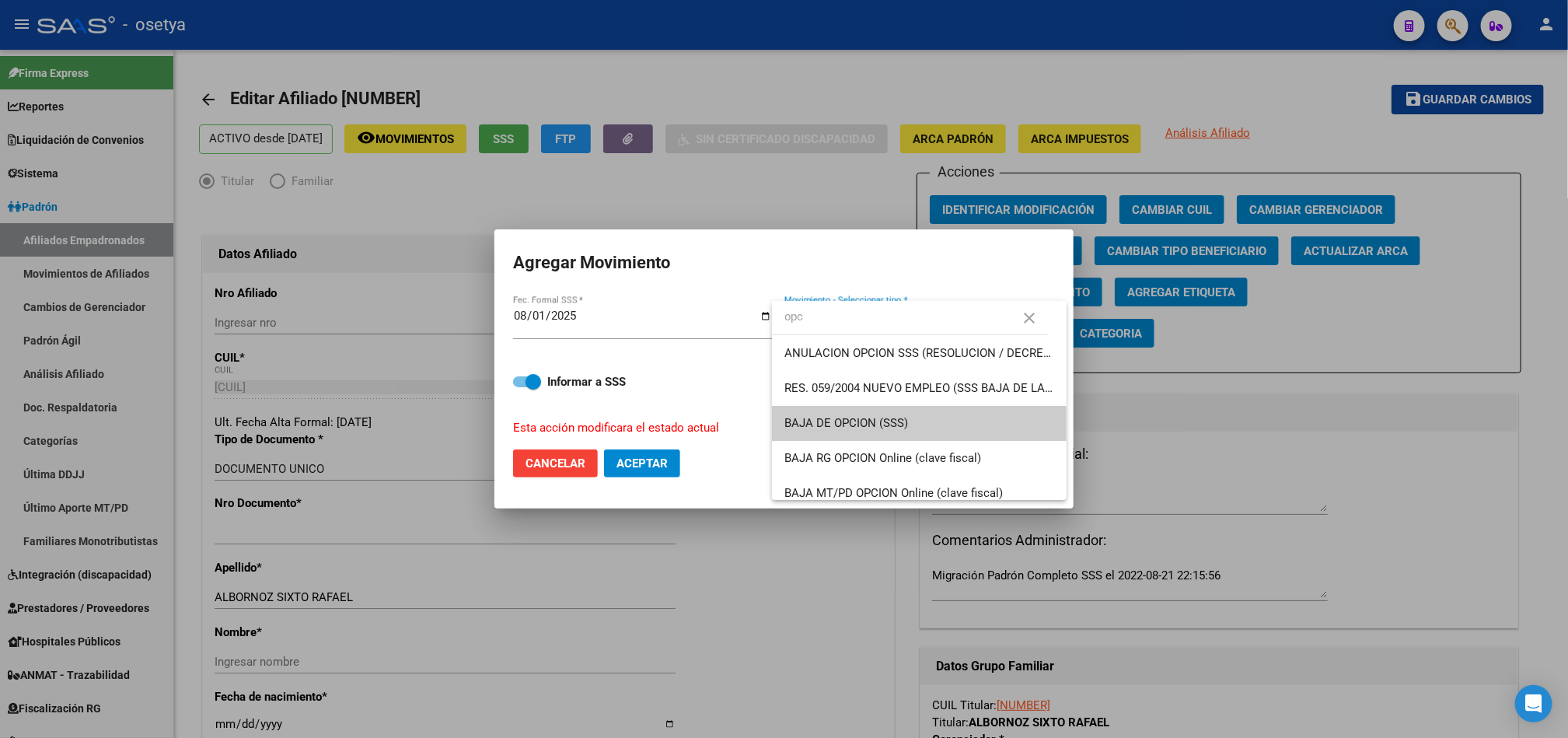 type on "opc" 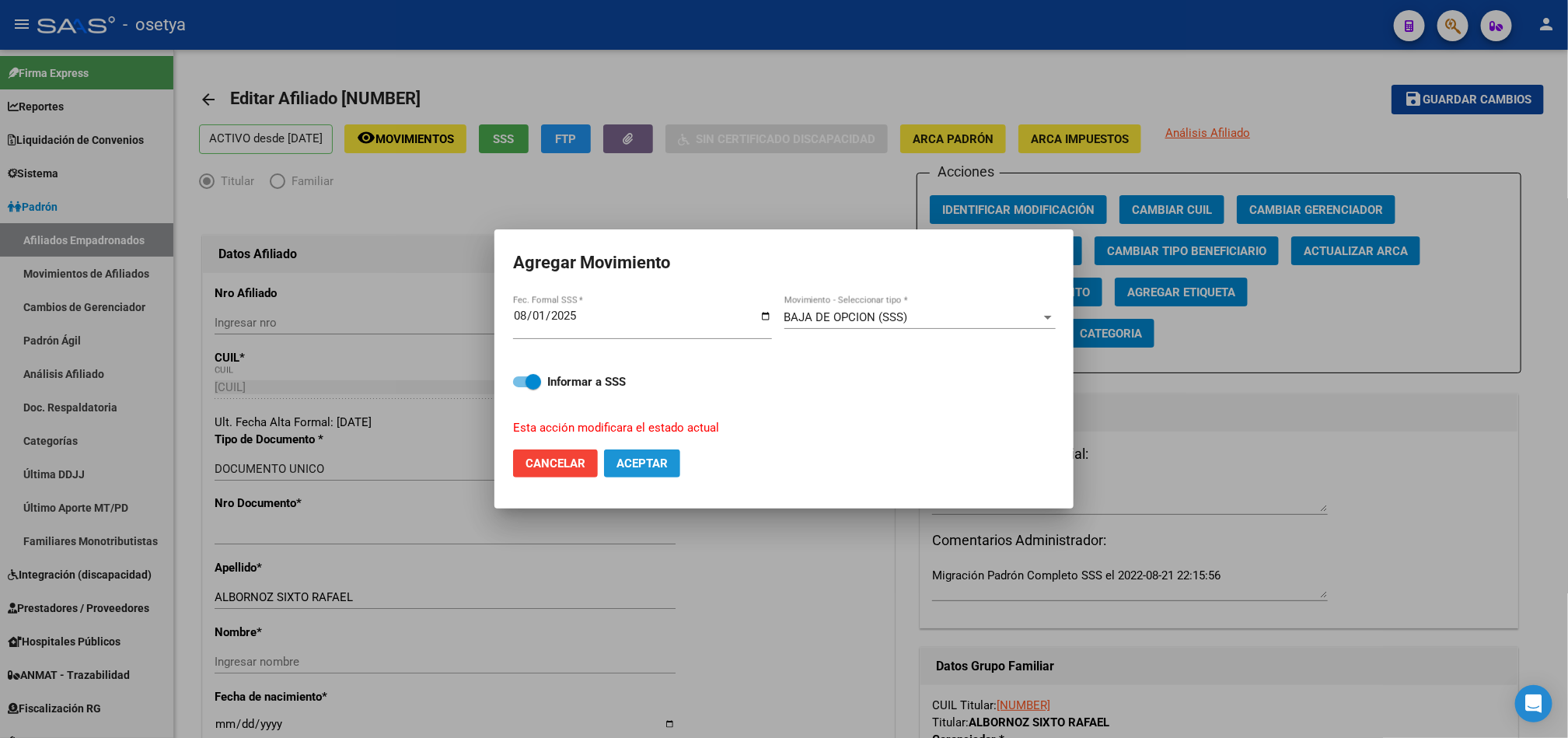 click on "Aceptar" 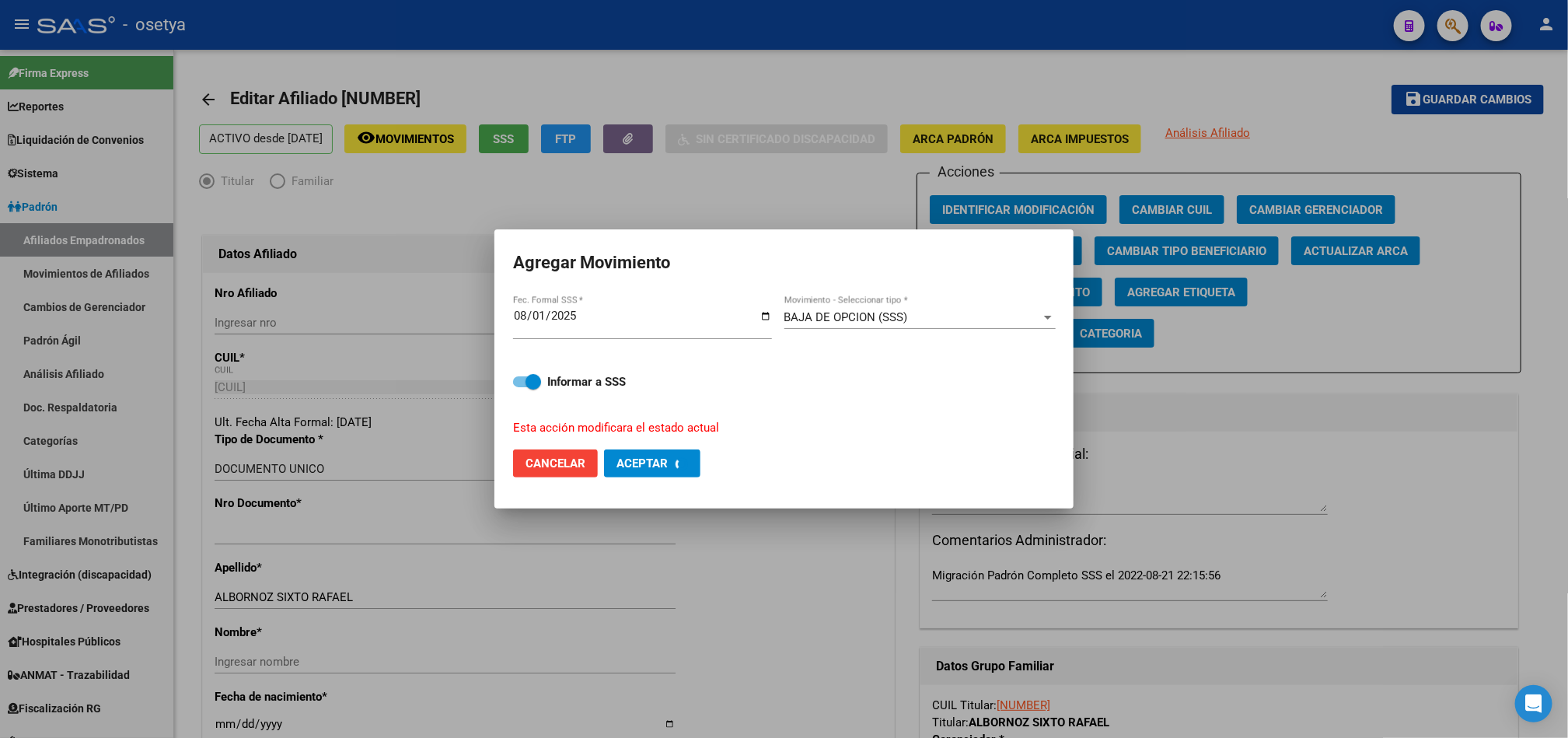 checkbox on "false" 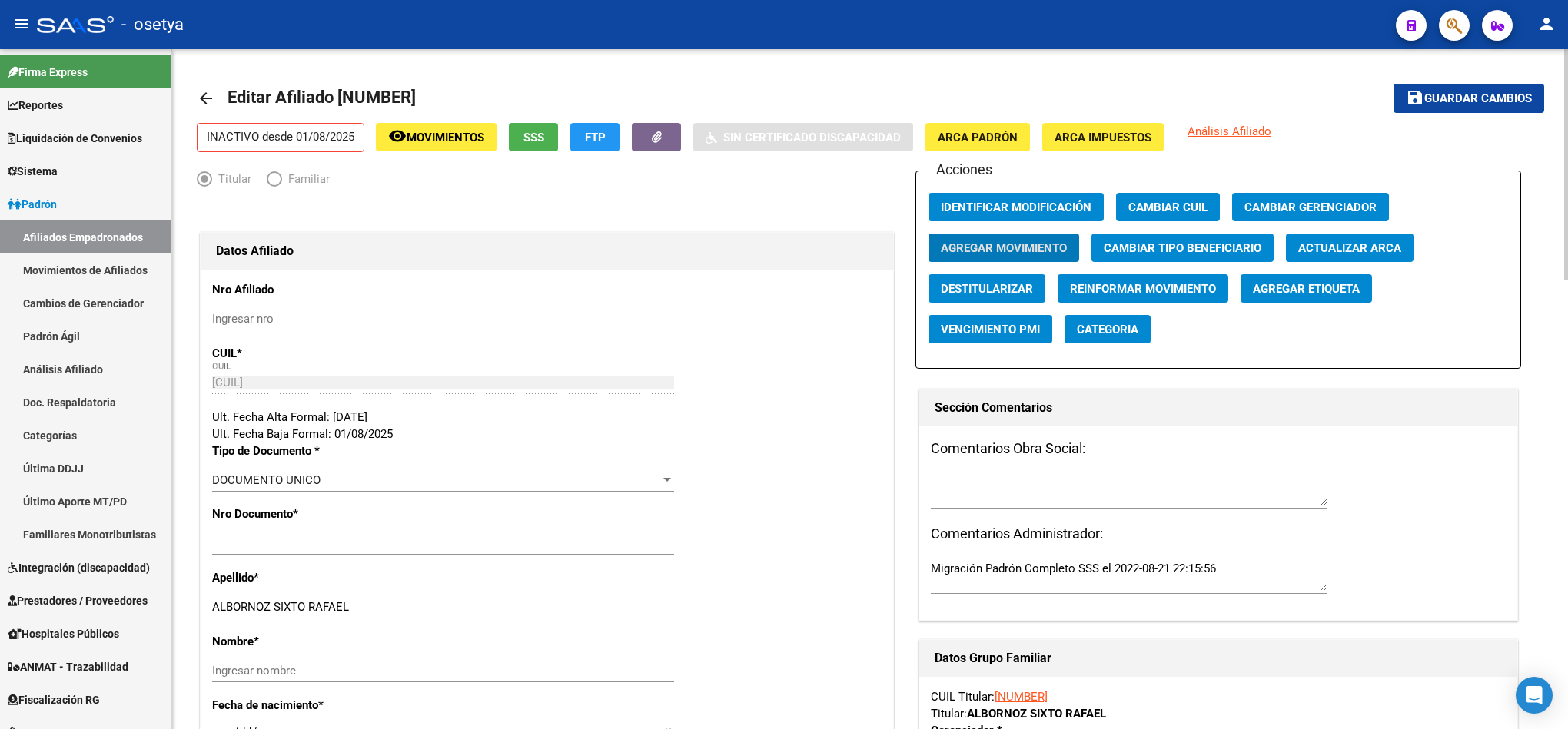 scroll, scrollTop: 115, scrollLeft: 0, axis: vertical 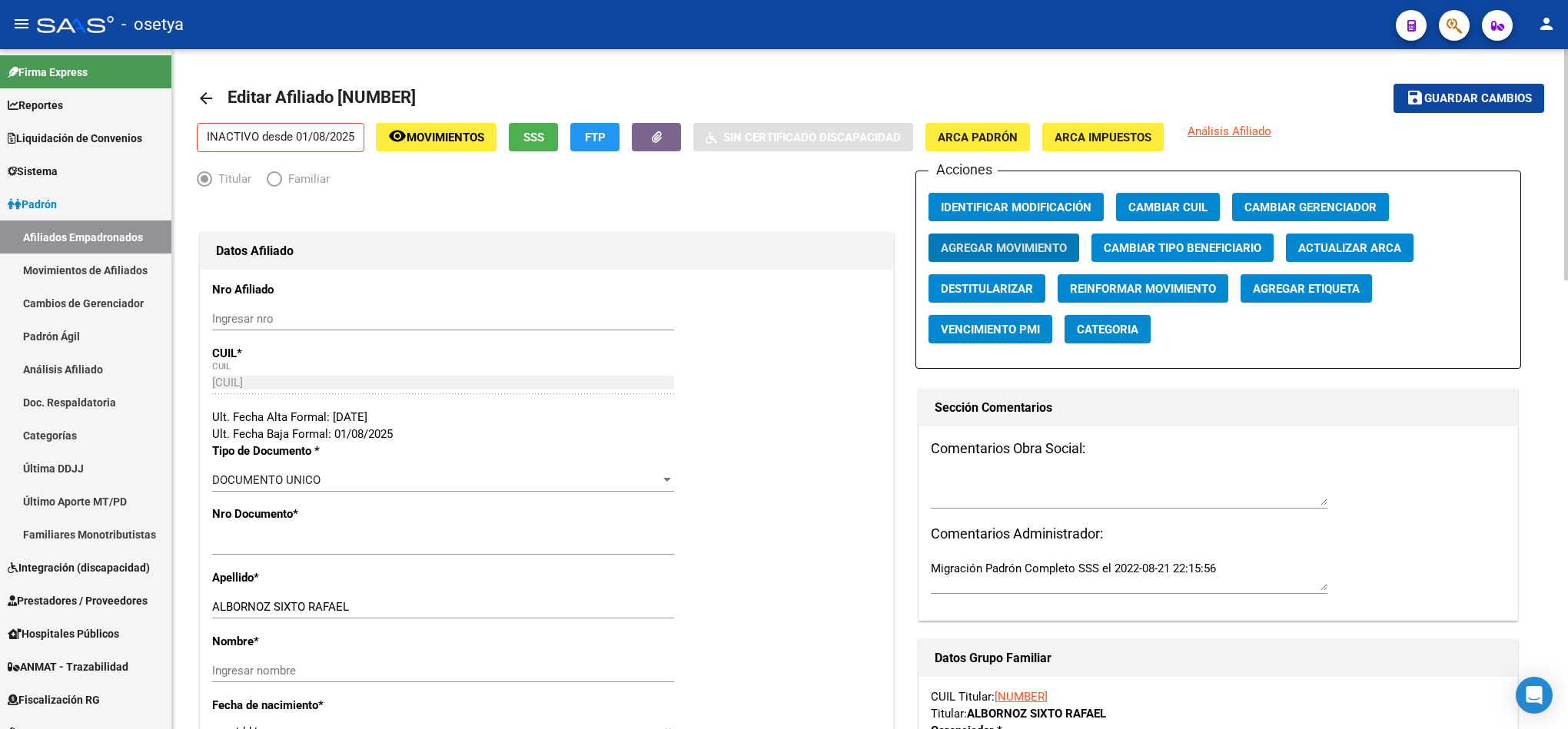 click 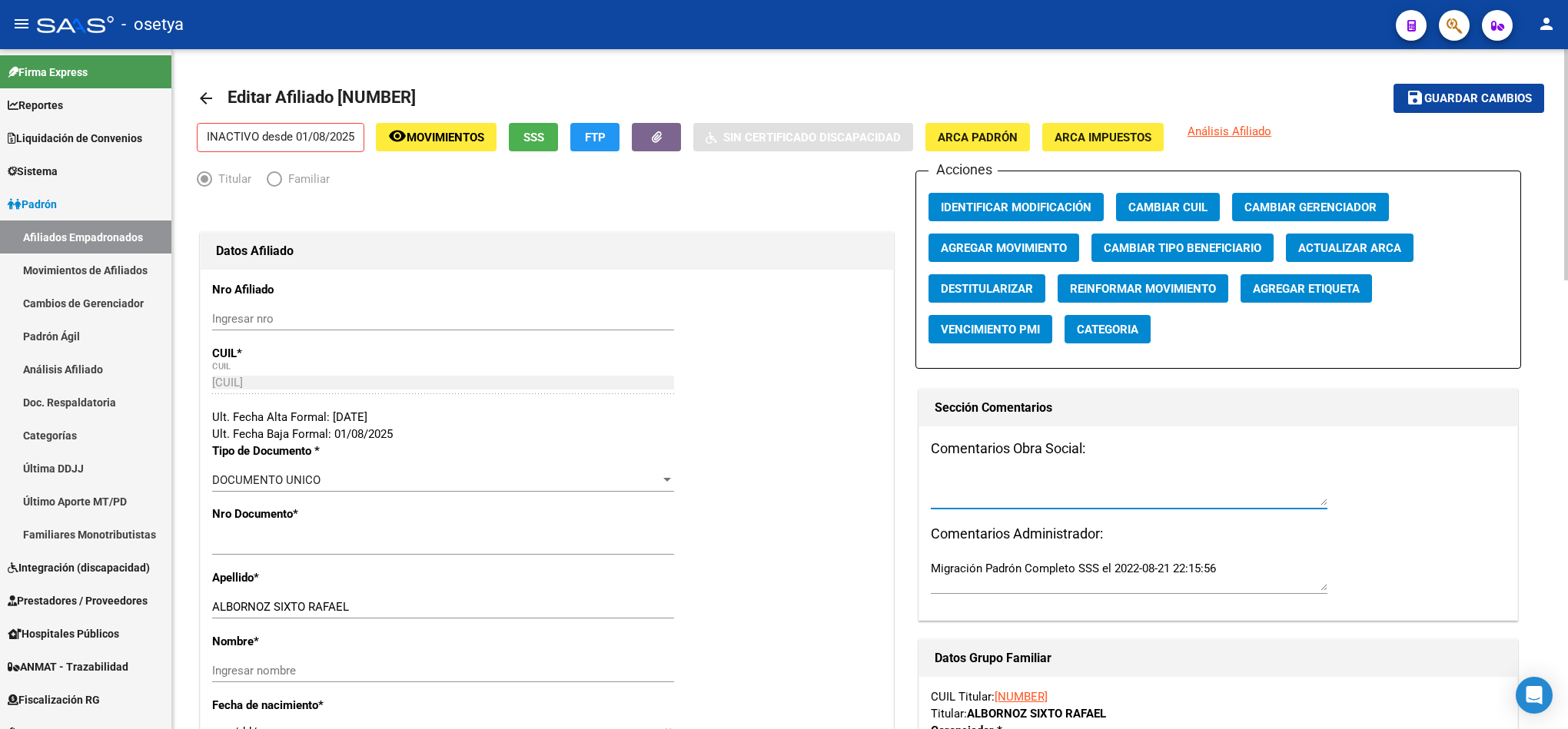 click at bounding box center (1129, 490) 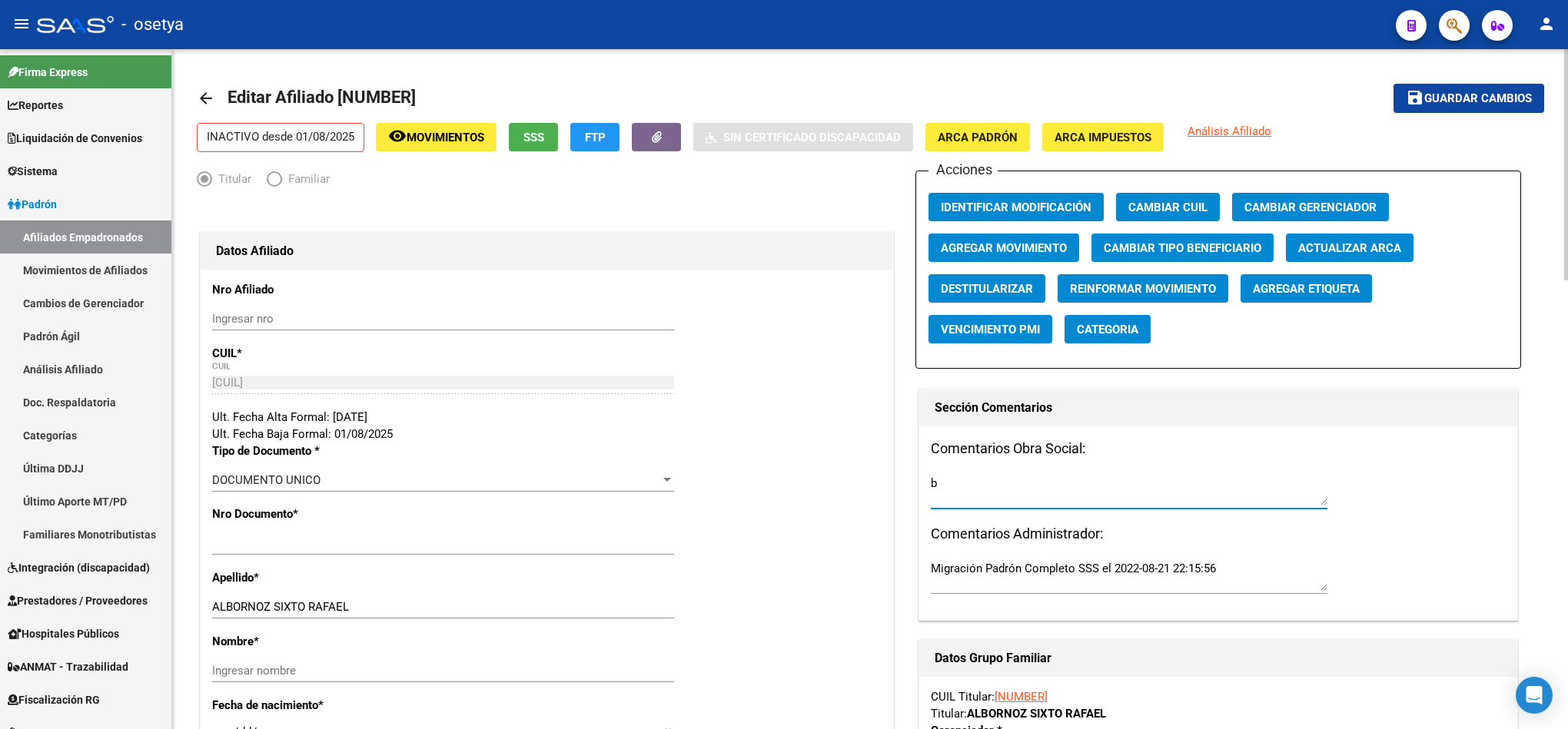 type on "b" 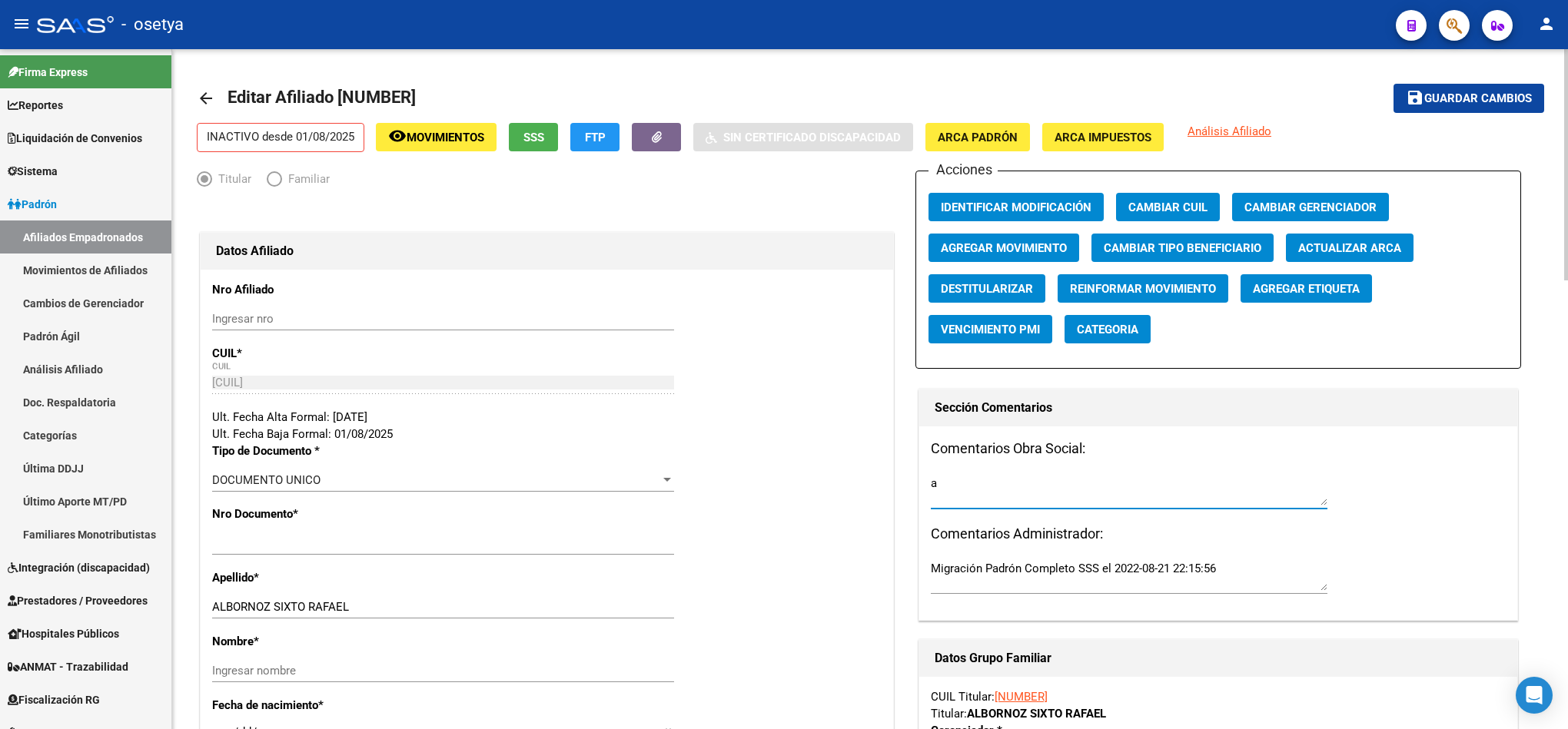type on "a" 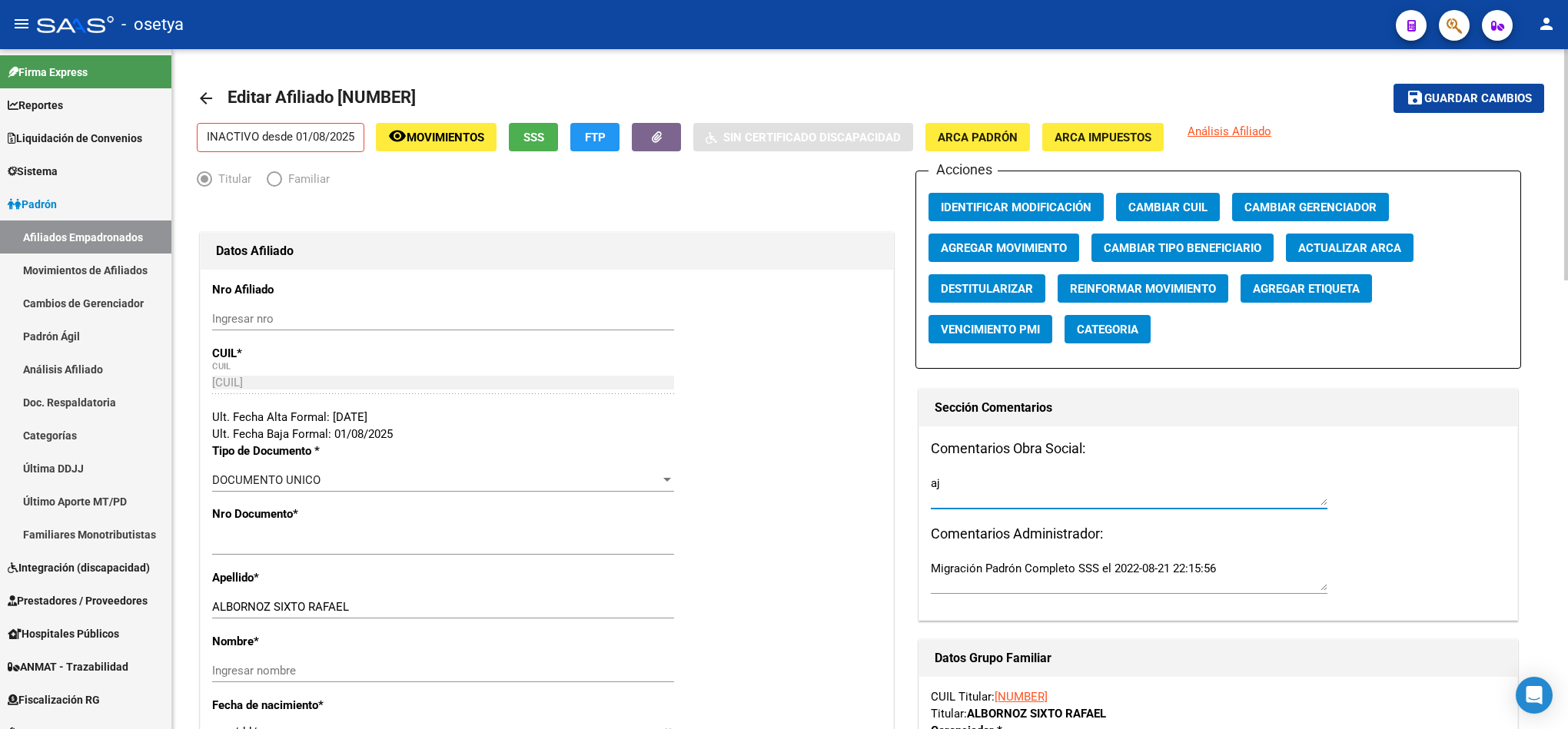 type on "aj" 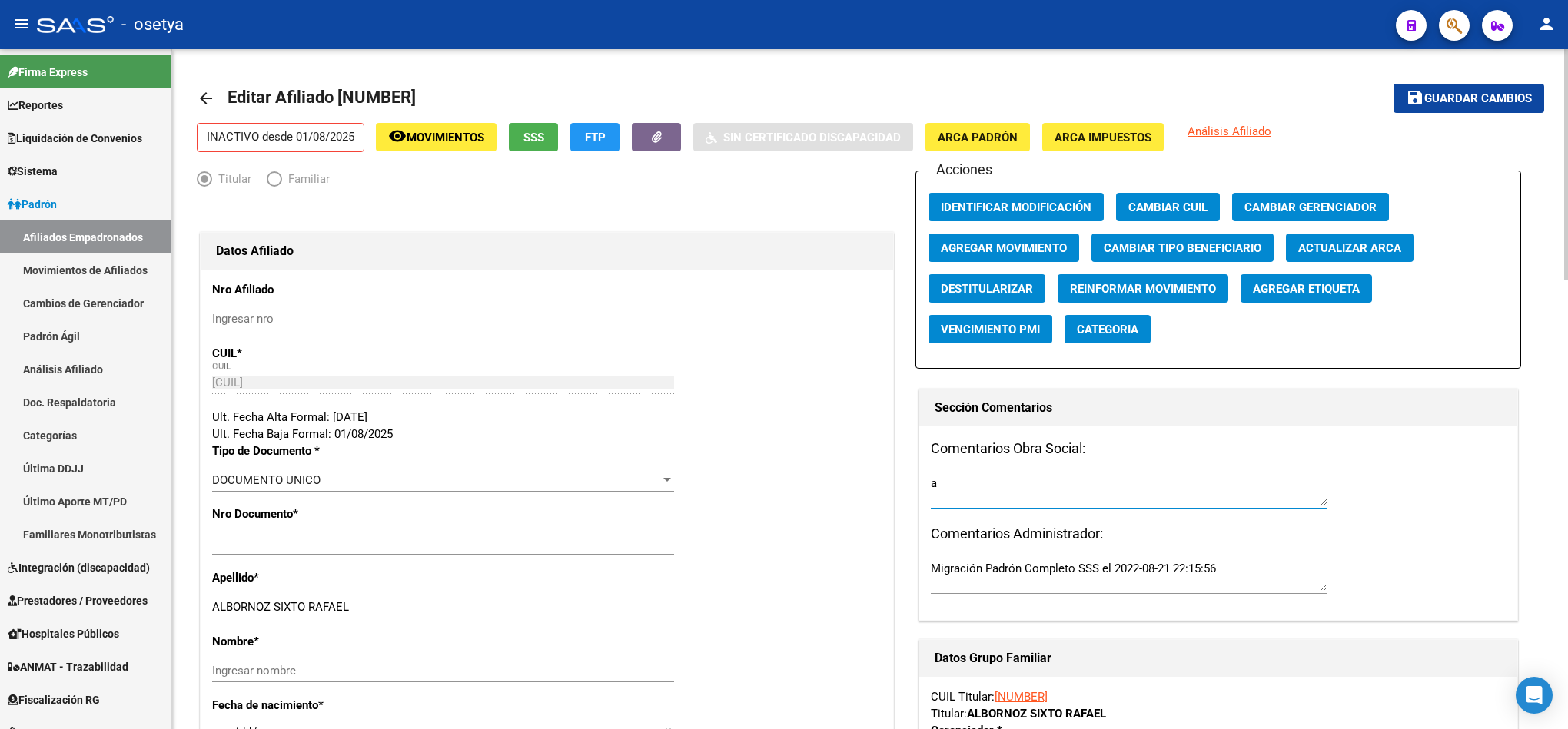 type on "a" 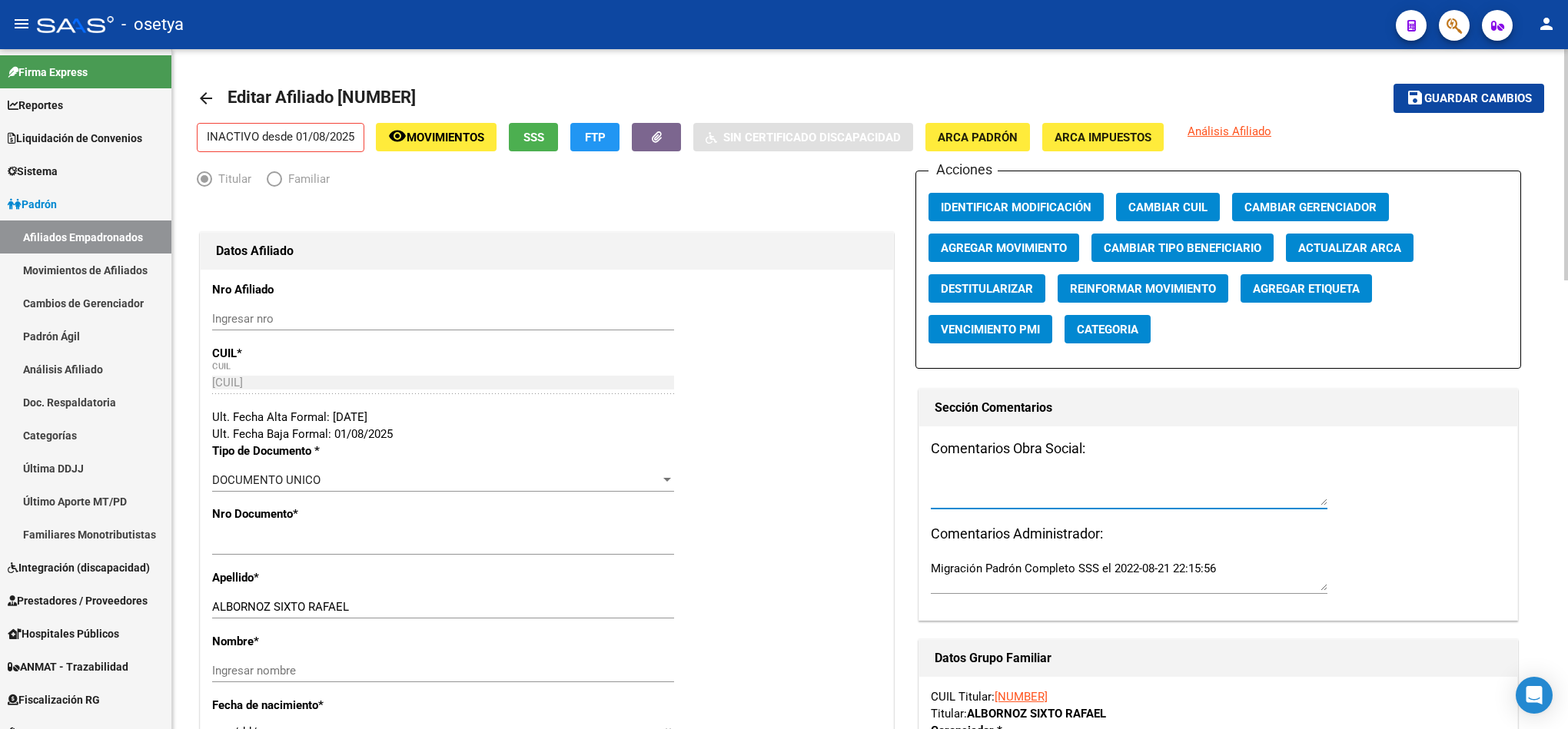 type on "a" 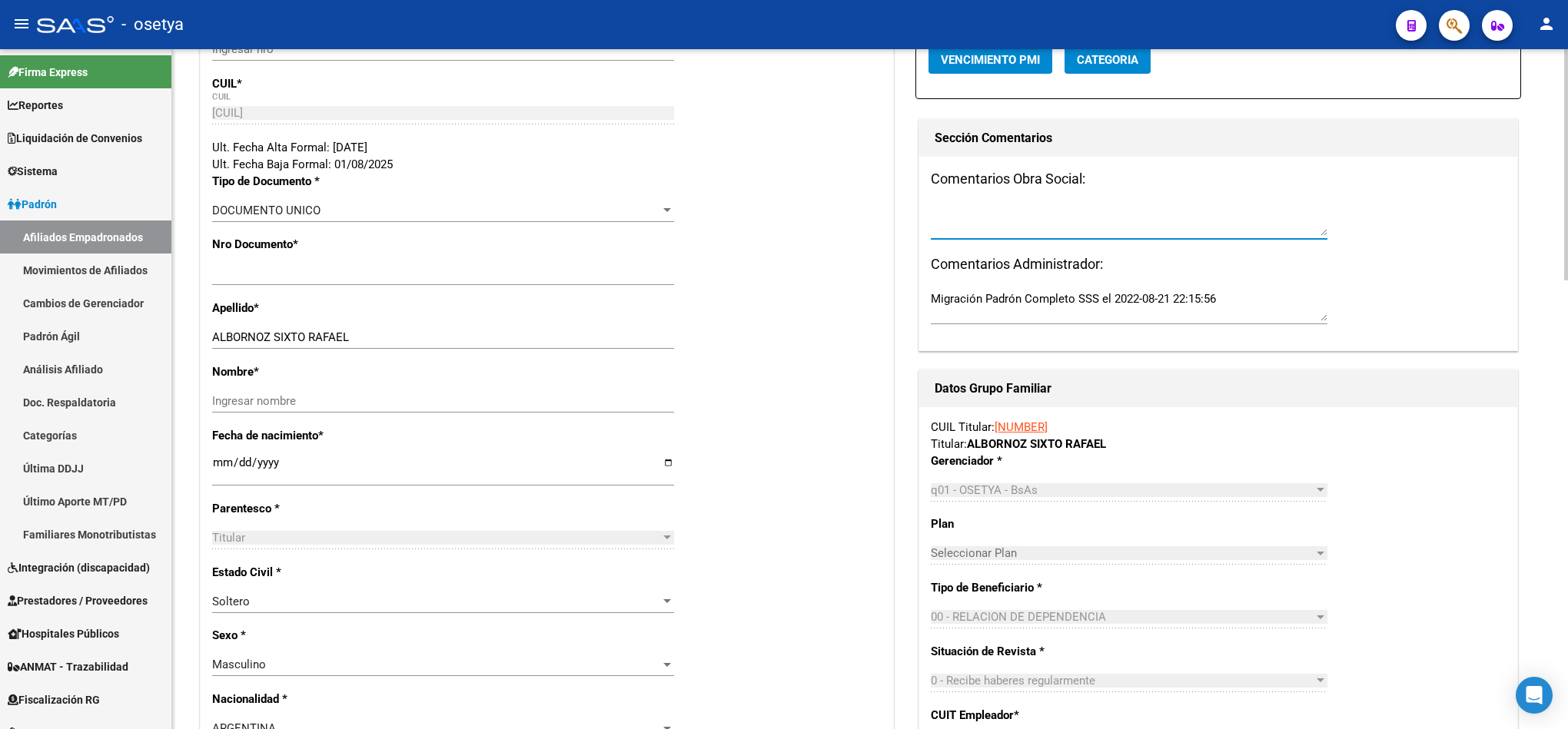 scroll, scrollTop: 0, scrollLeft: 0, axis: both 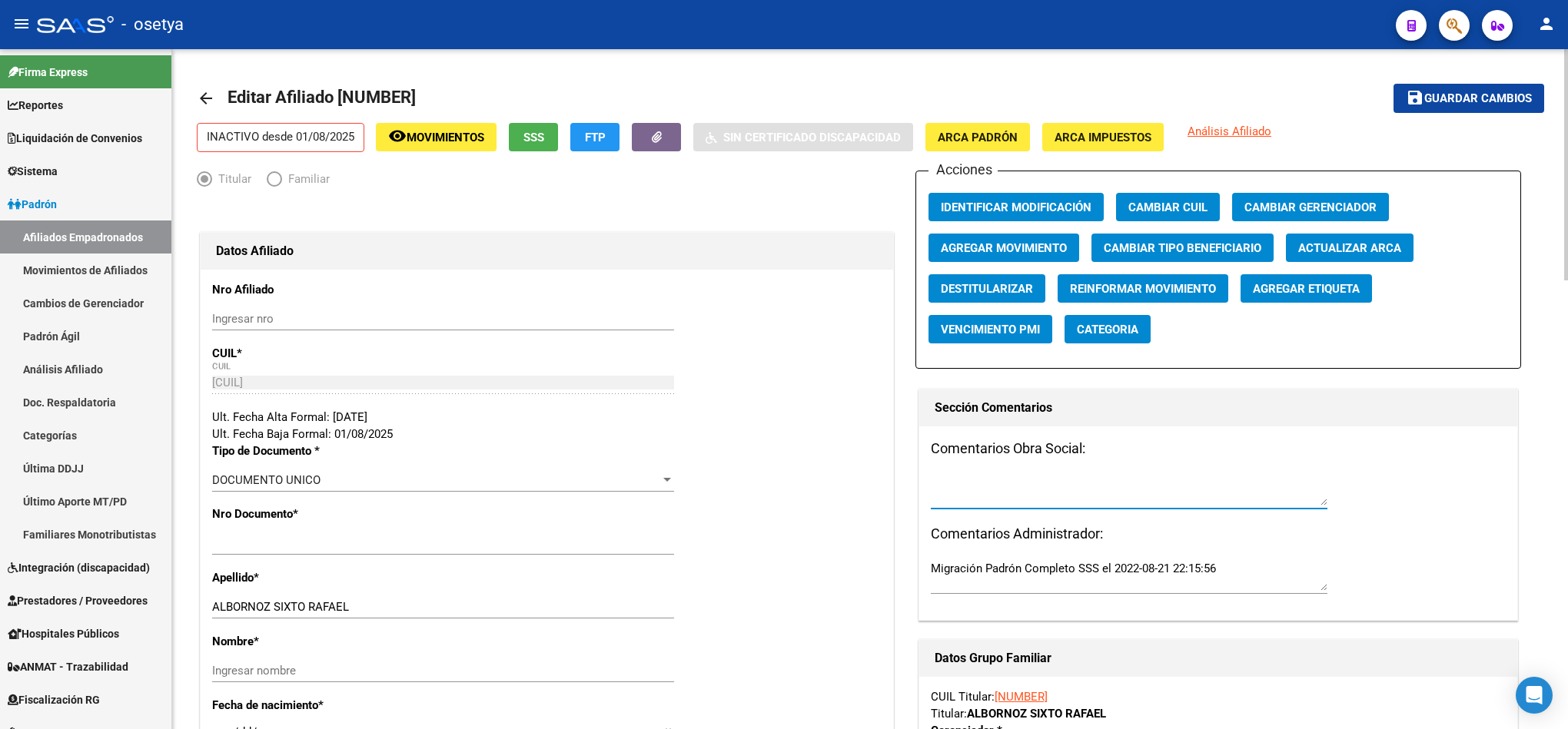 type 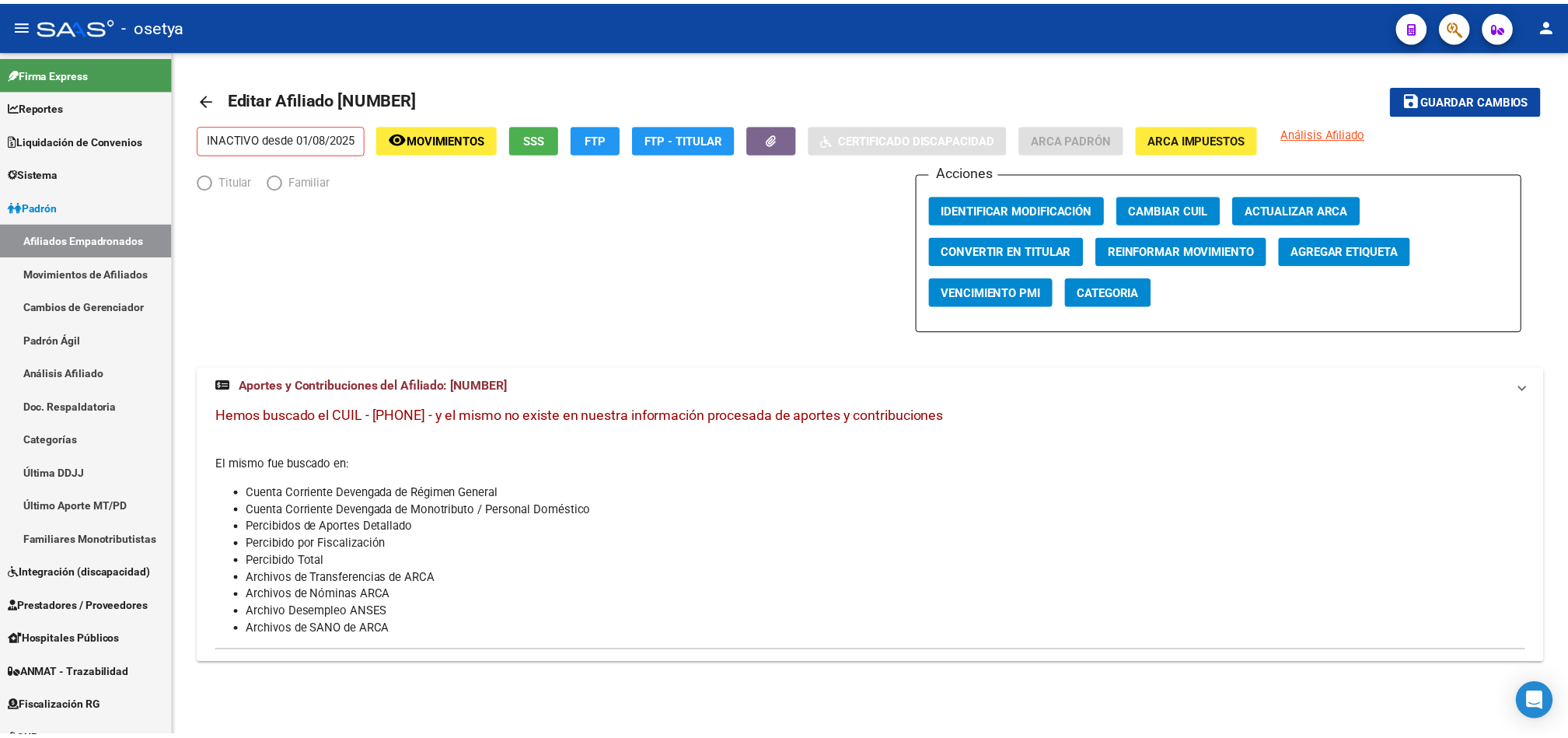 scroll, scrollTop: 0, scrollLeft: 0, axis: both 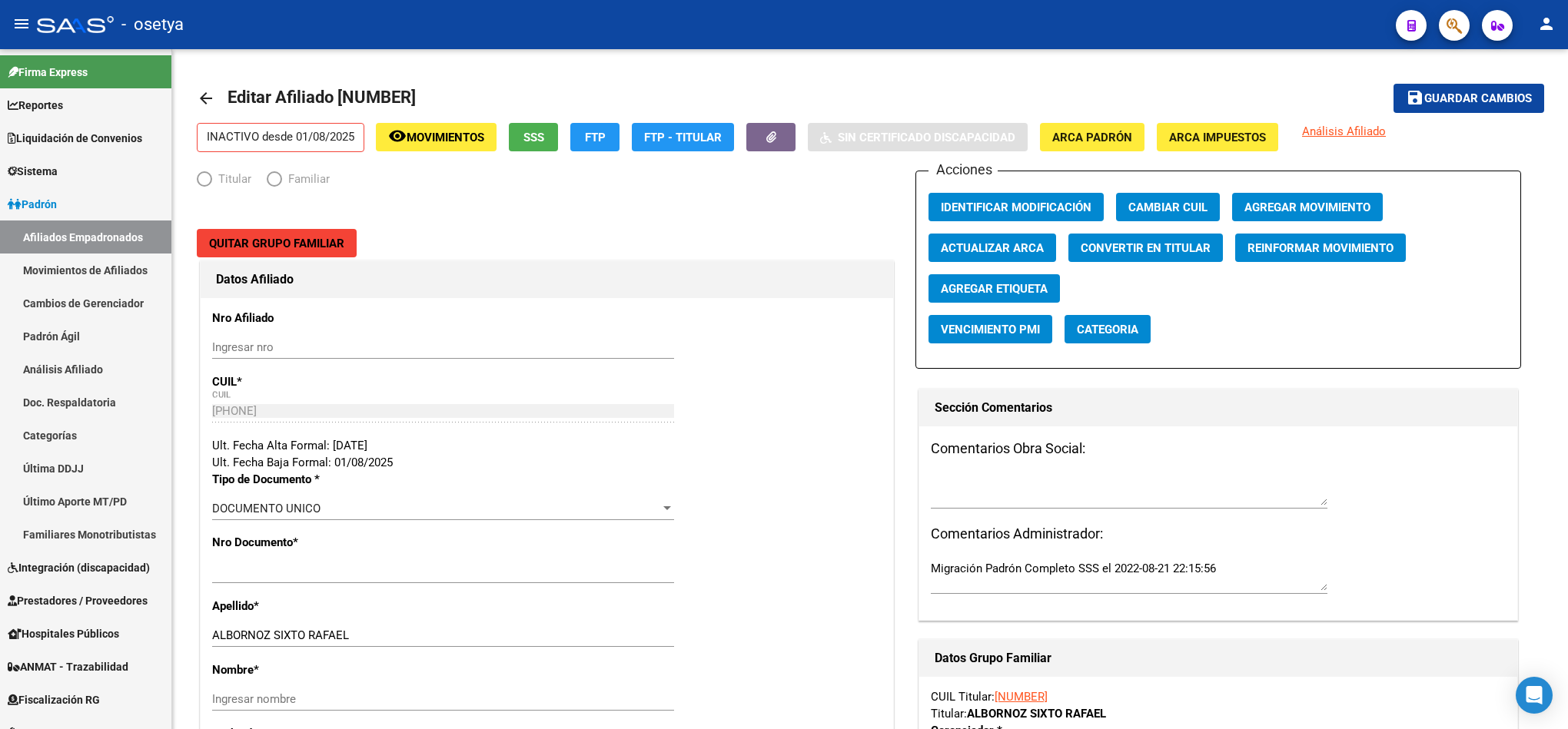 radio on "true" 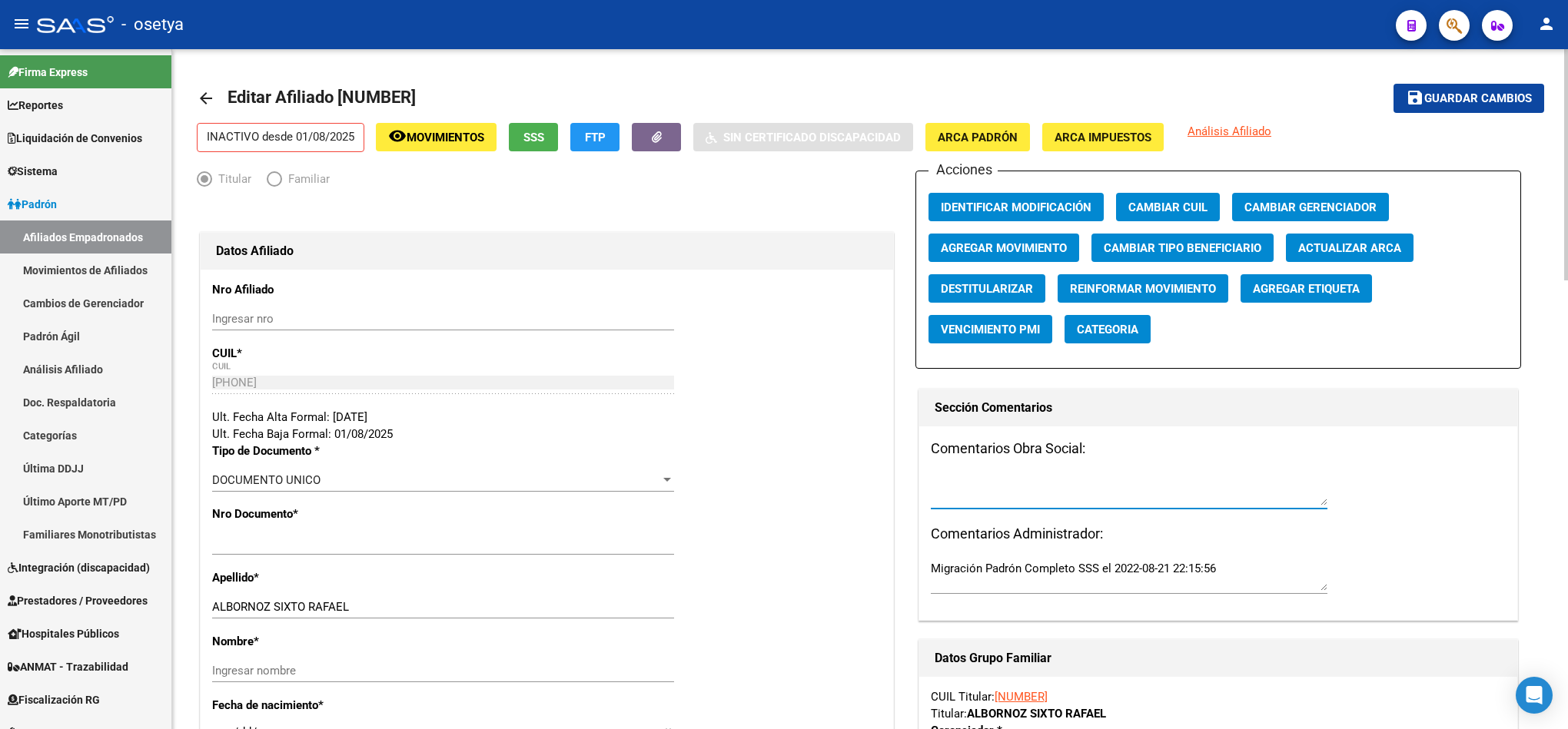 click at bounding box center [1129, 490] 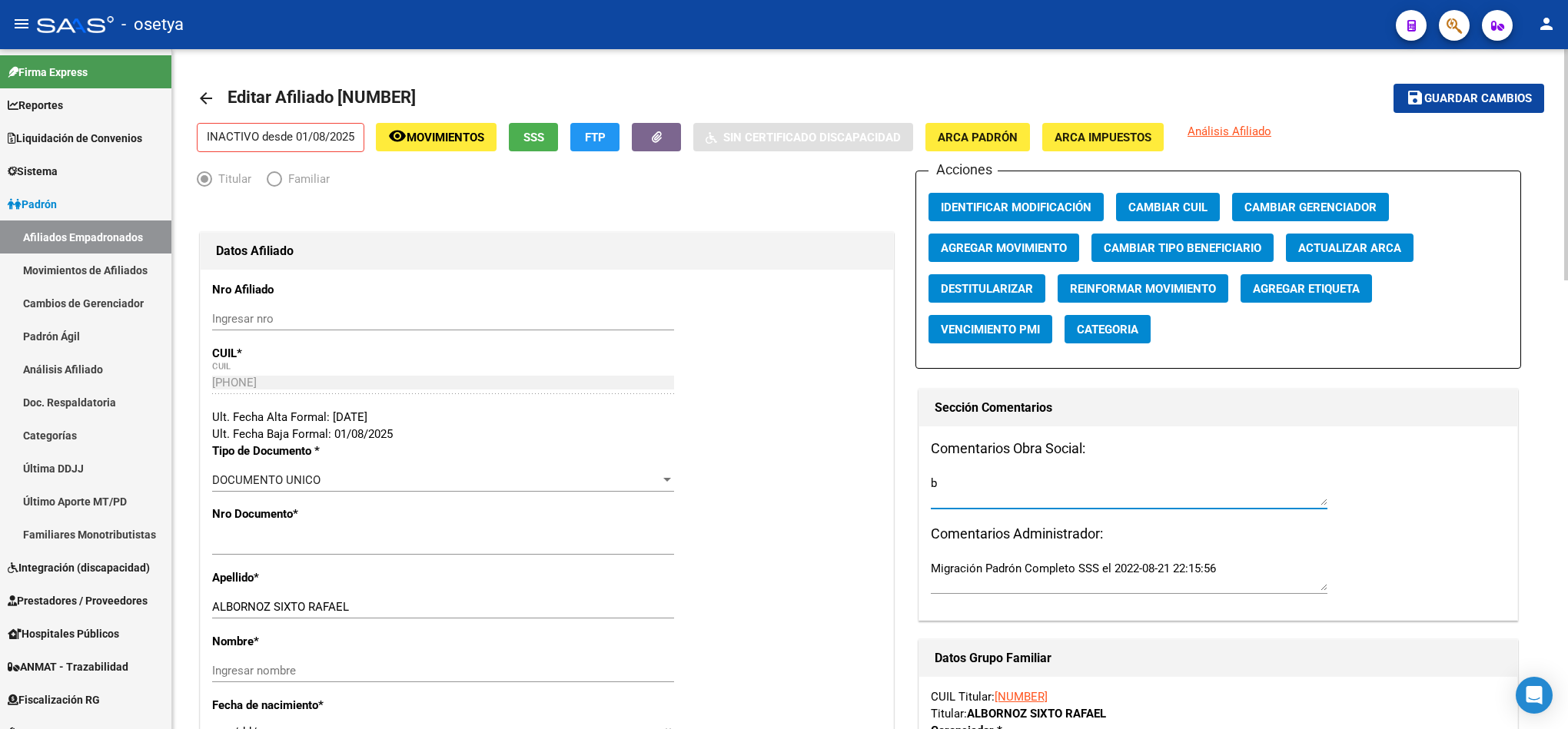 type on "b" 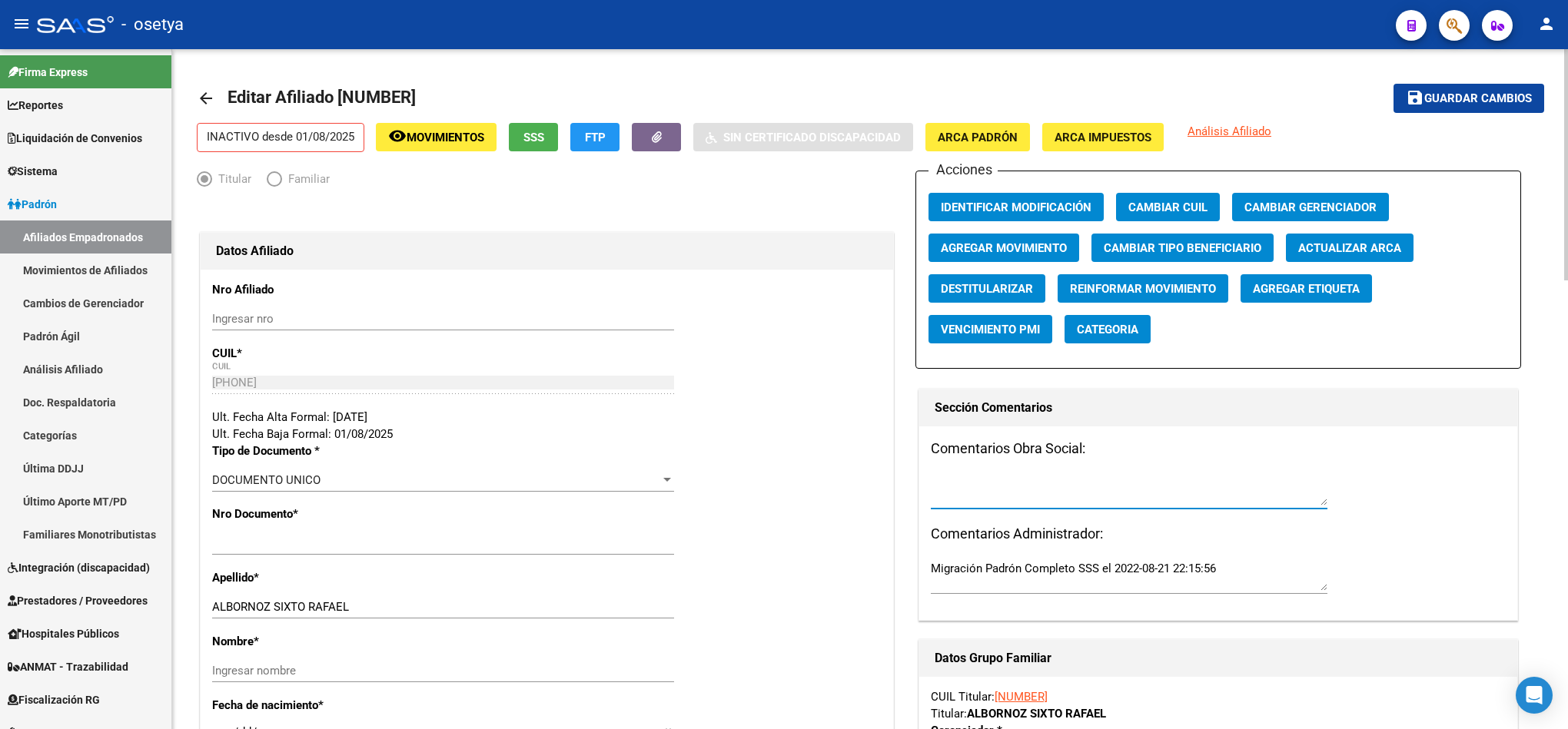 type on "ba" 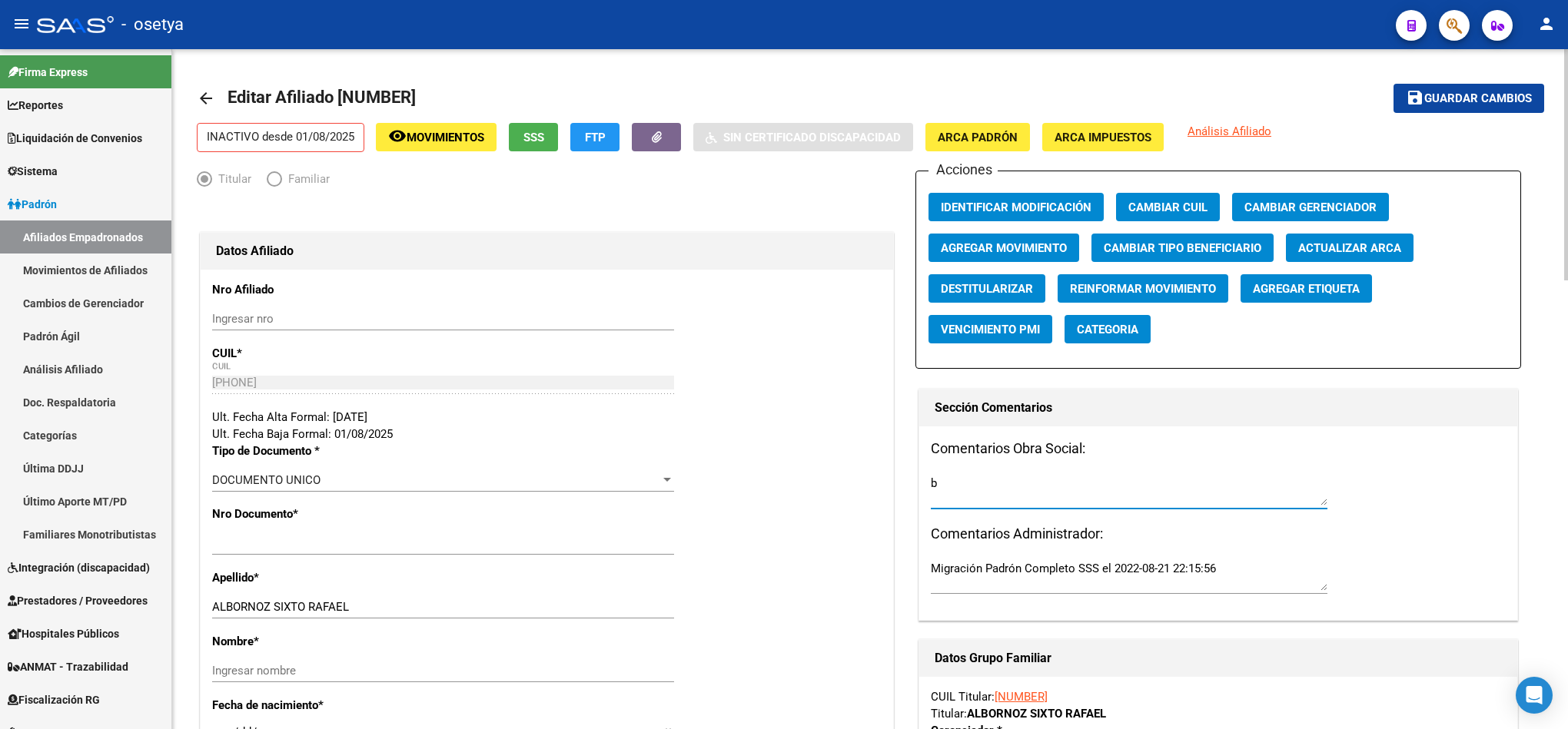 type on "b" 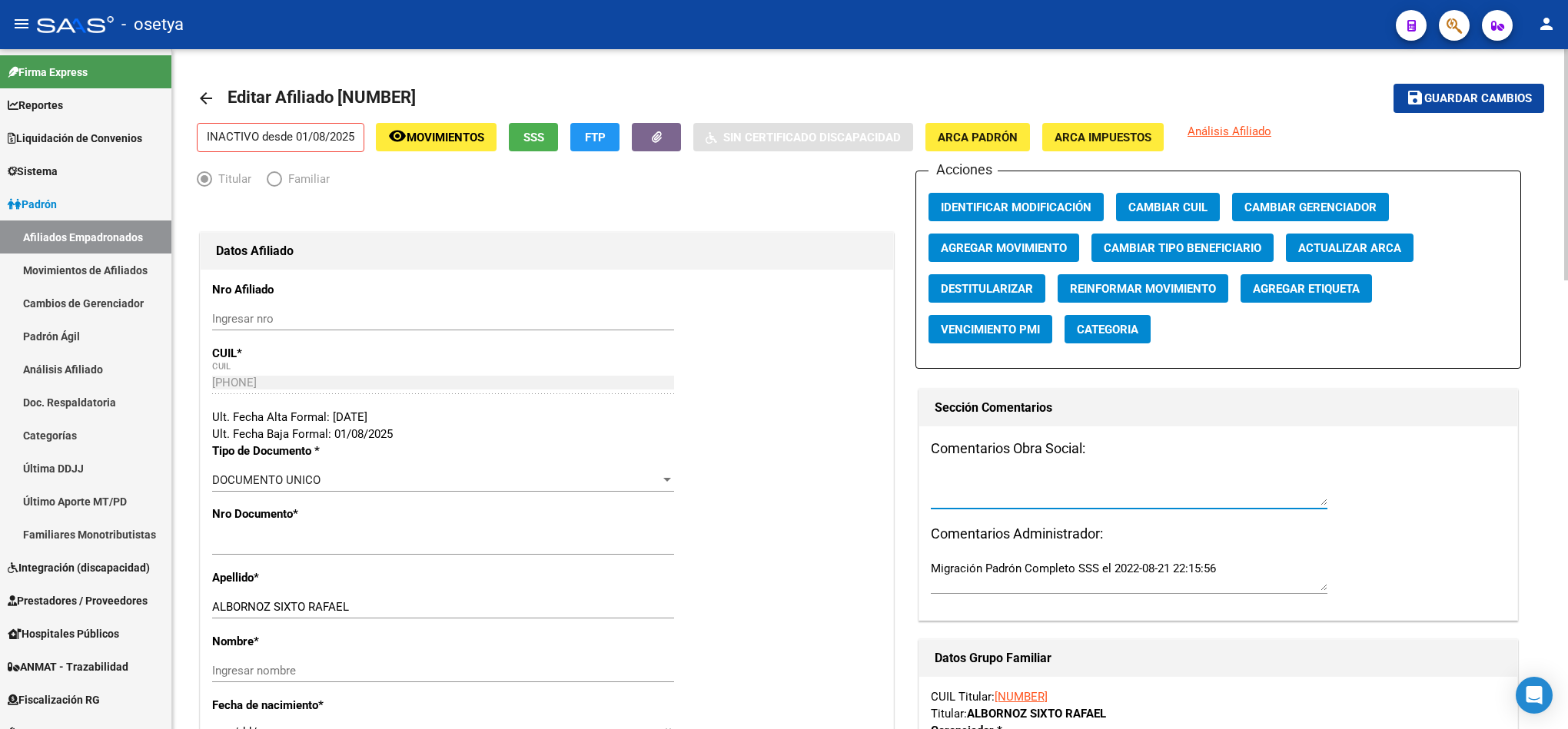 type on "b" 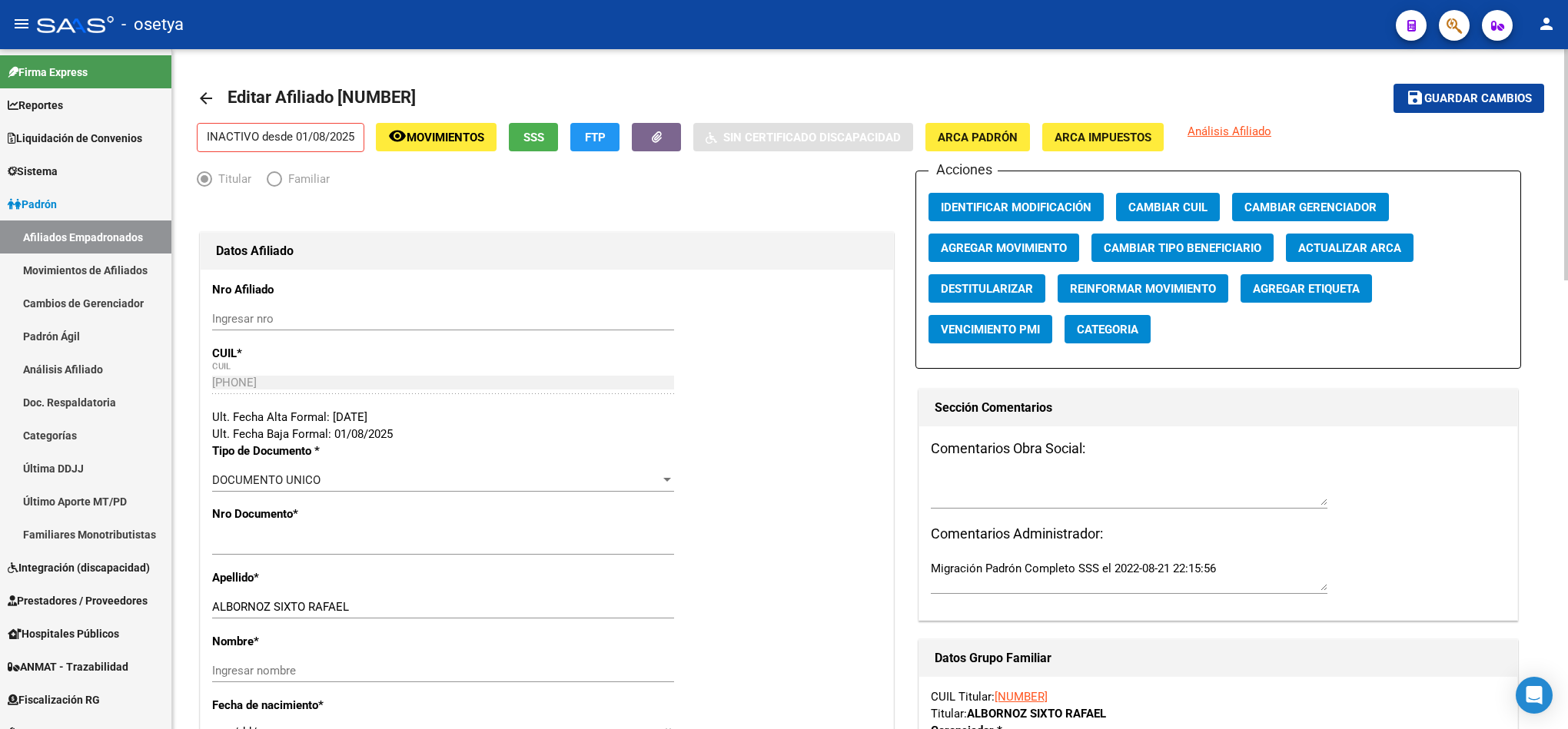 click on "Migración Padrón Completo SSS el 2022-08-21 22:15:56" 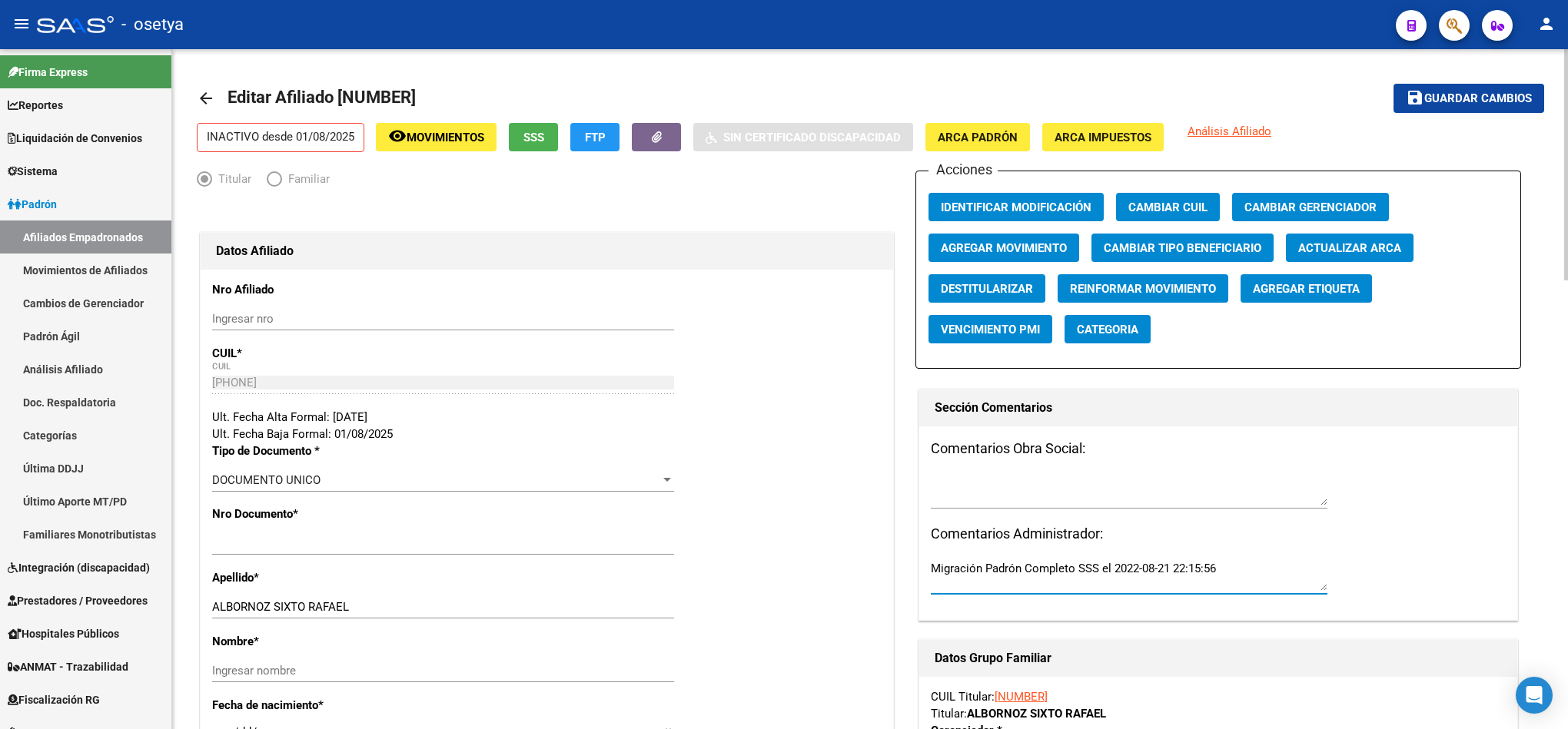 click on "Migración Padrón Completo SSS el 2022-08-21 22:15:56" at bounding box center [1129, 575] 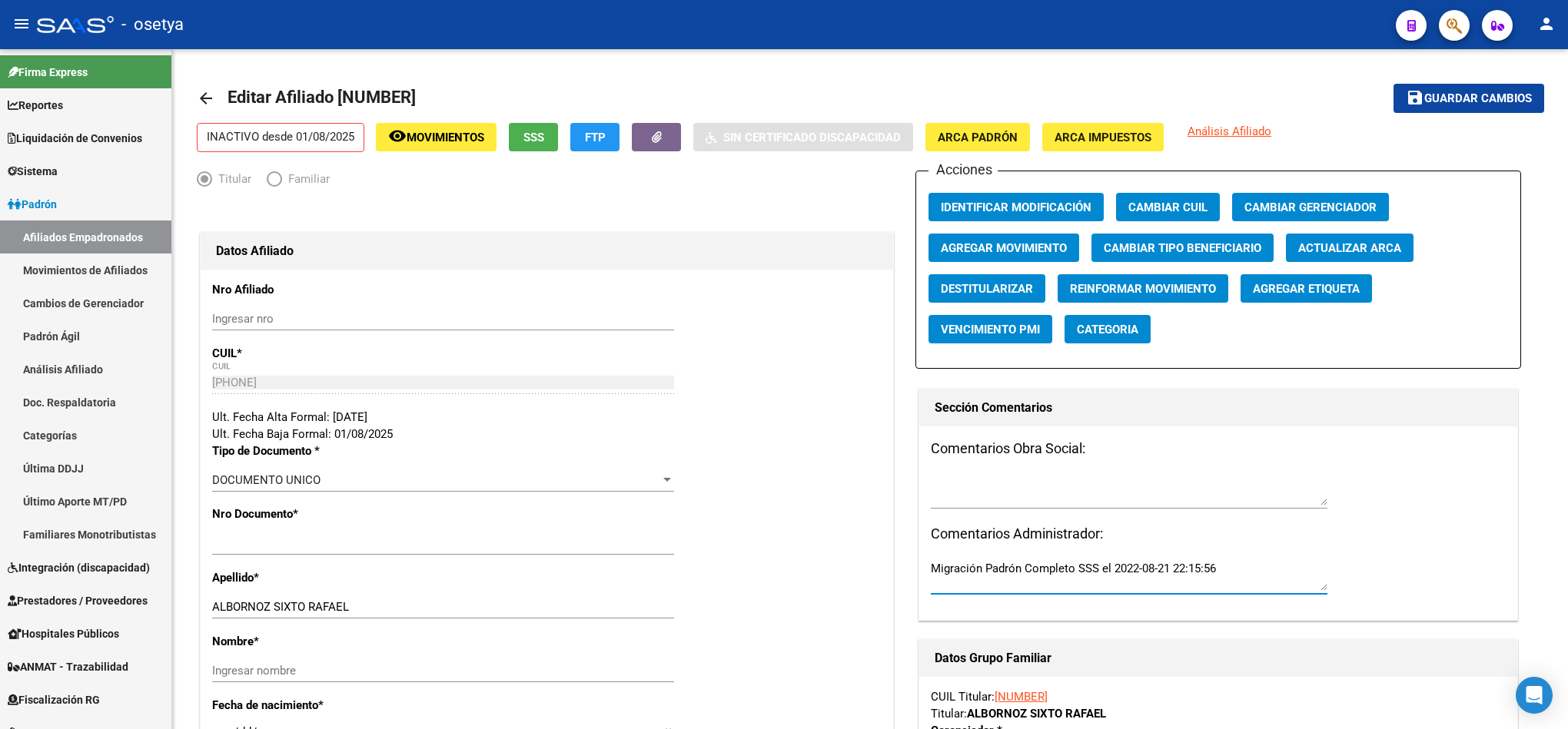 click 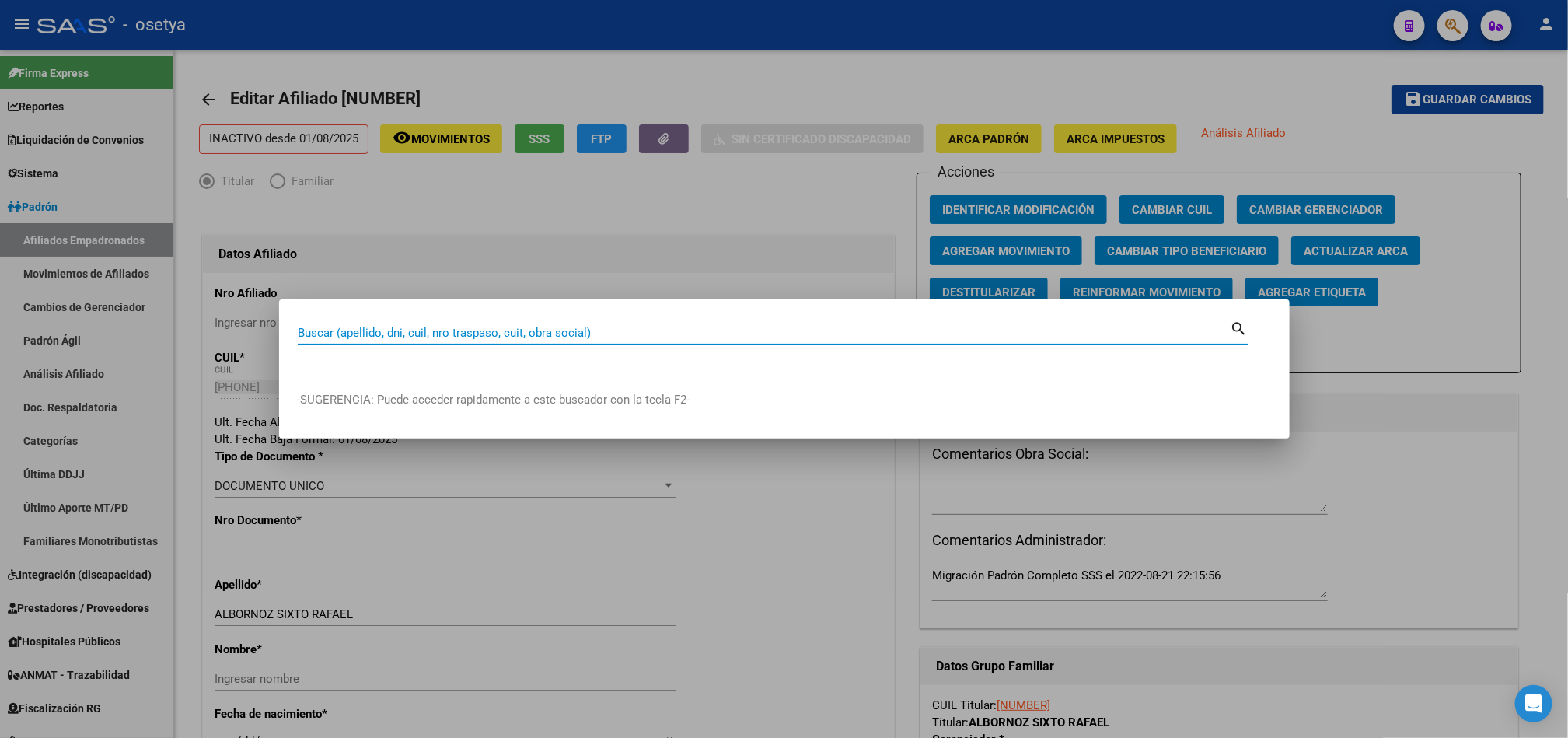 paste on "20333067626" 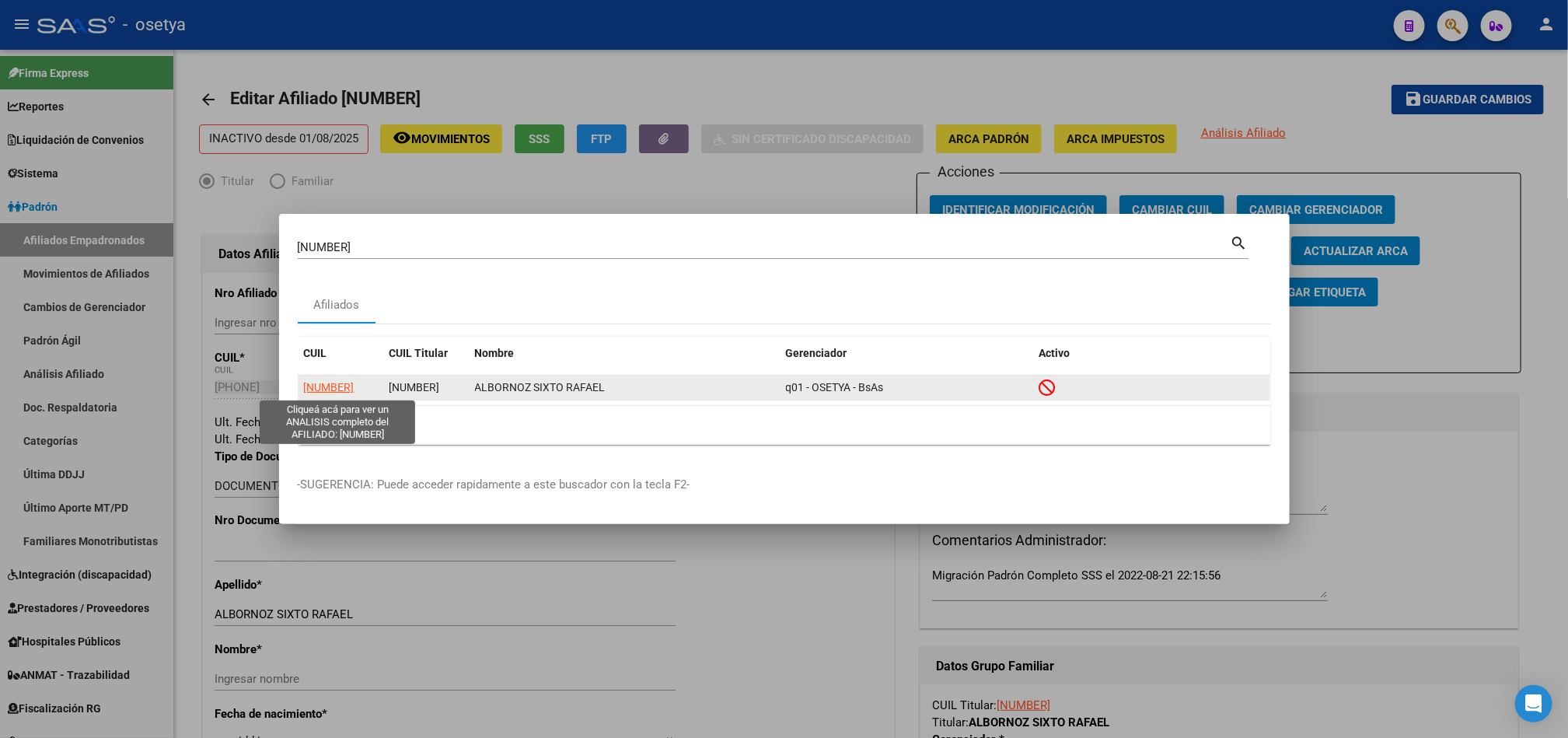 click on "20333067626" 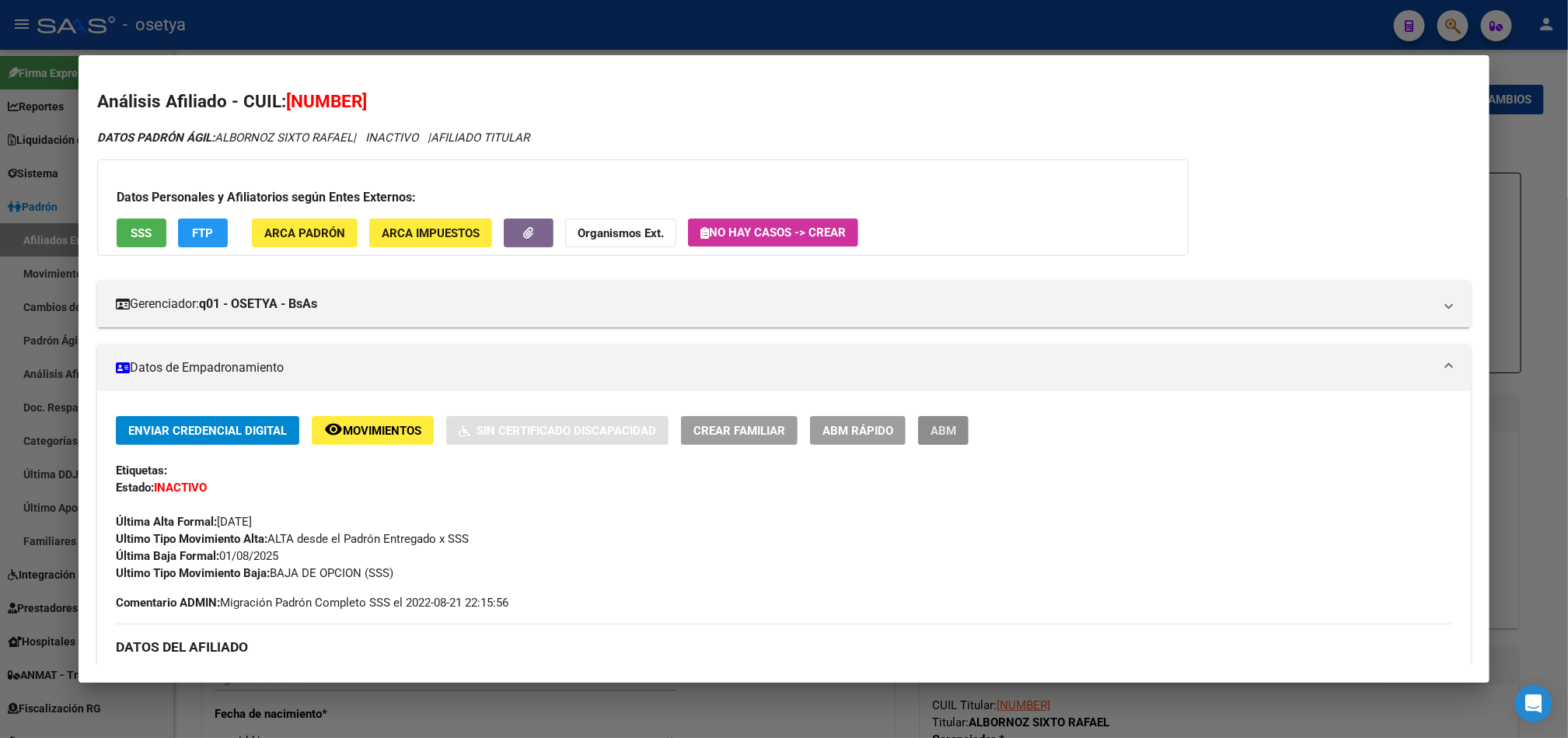 click on "ABM" at bounding box center (943, 430) 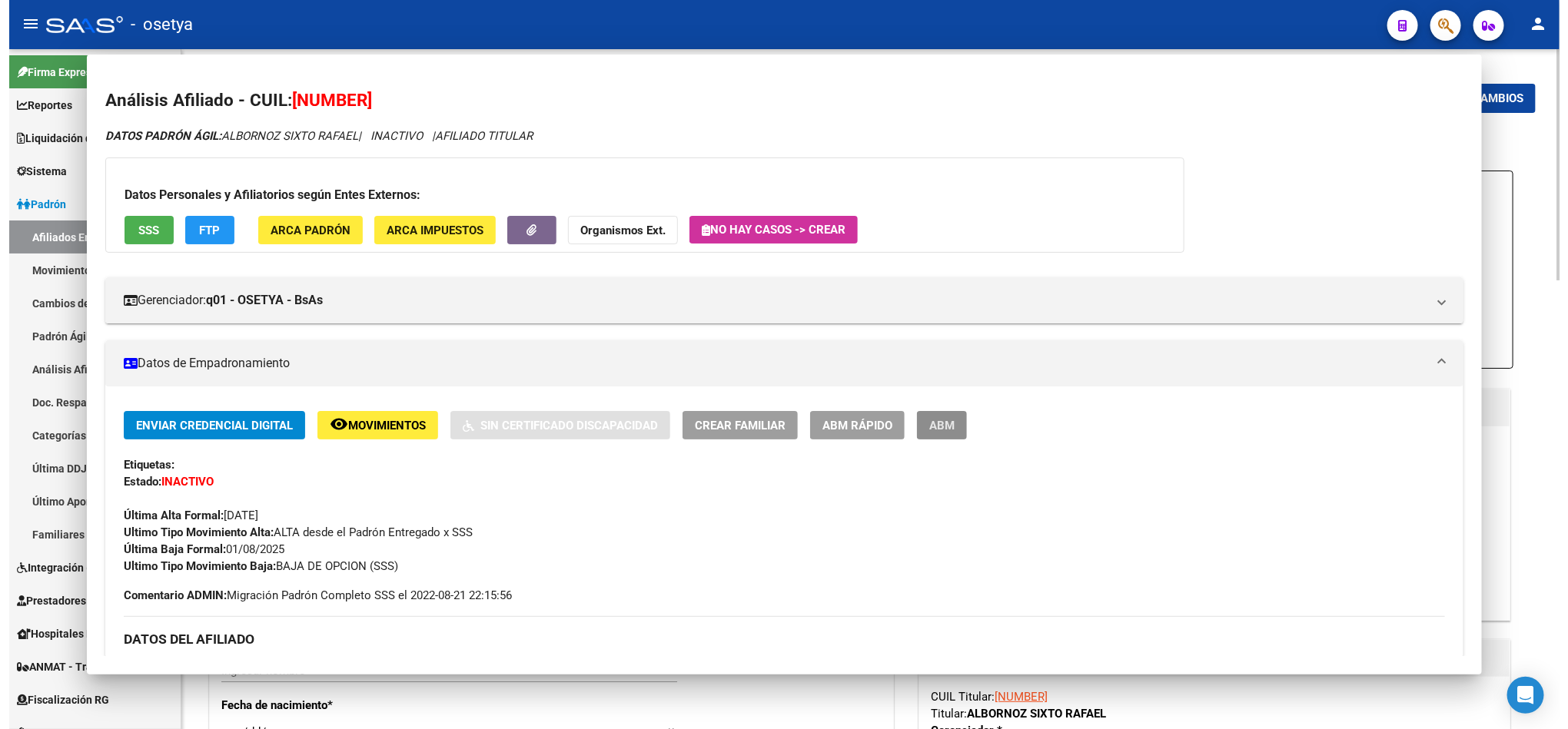 scroll, scrollTop: 0, scrollLeft: 0, axis: both 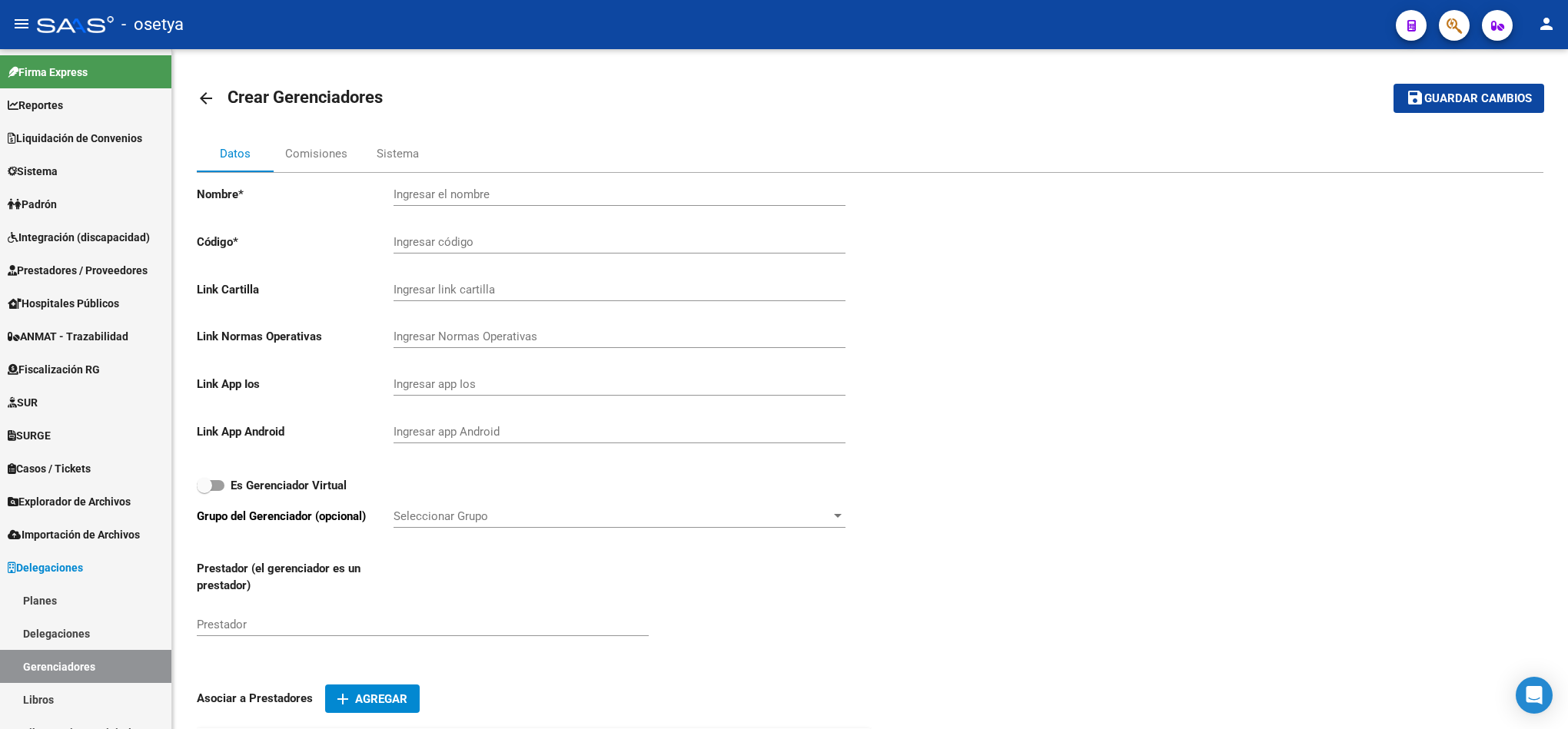 click on "menu -   osetya  person" 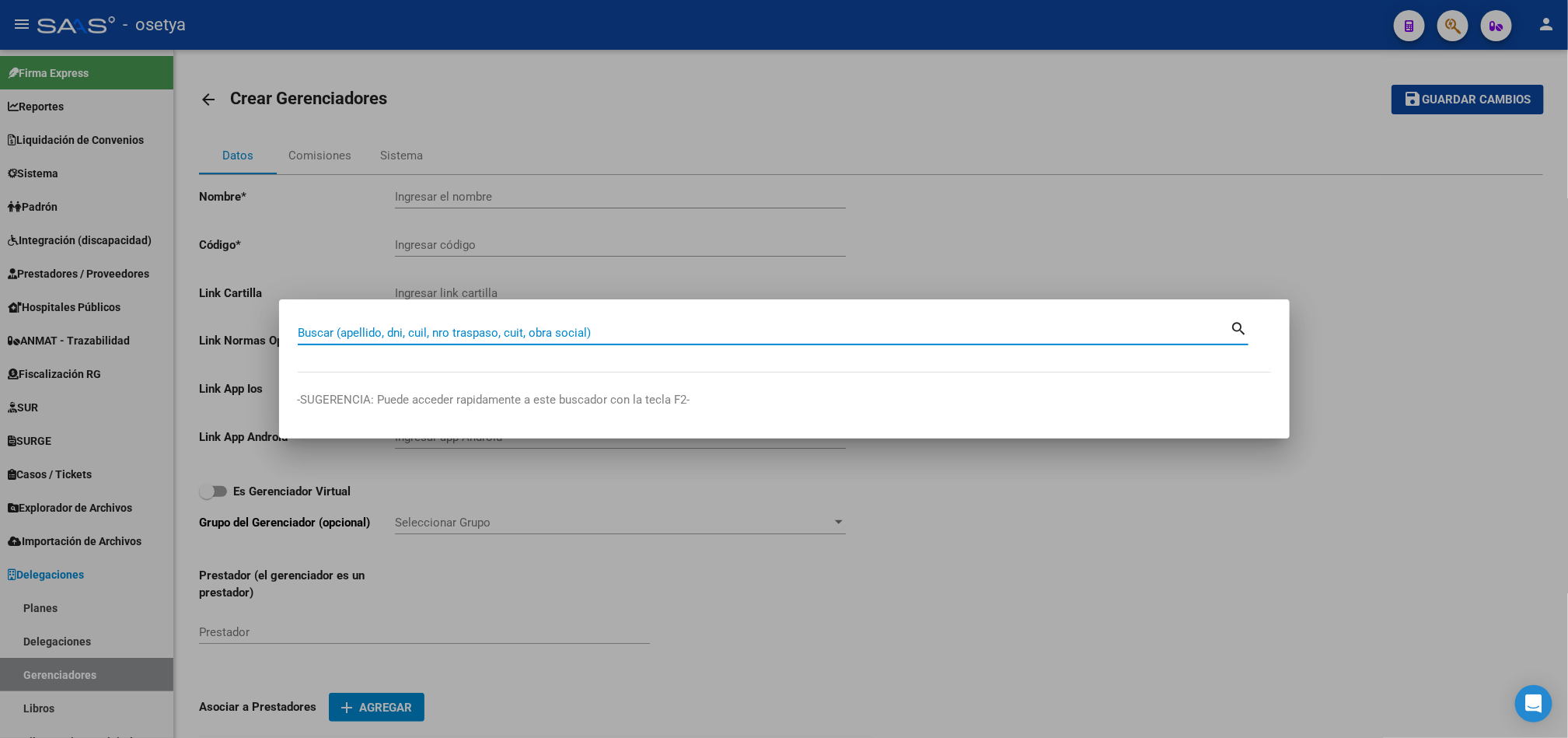 paste on "[CUIL]" 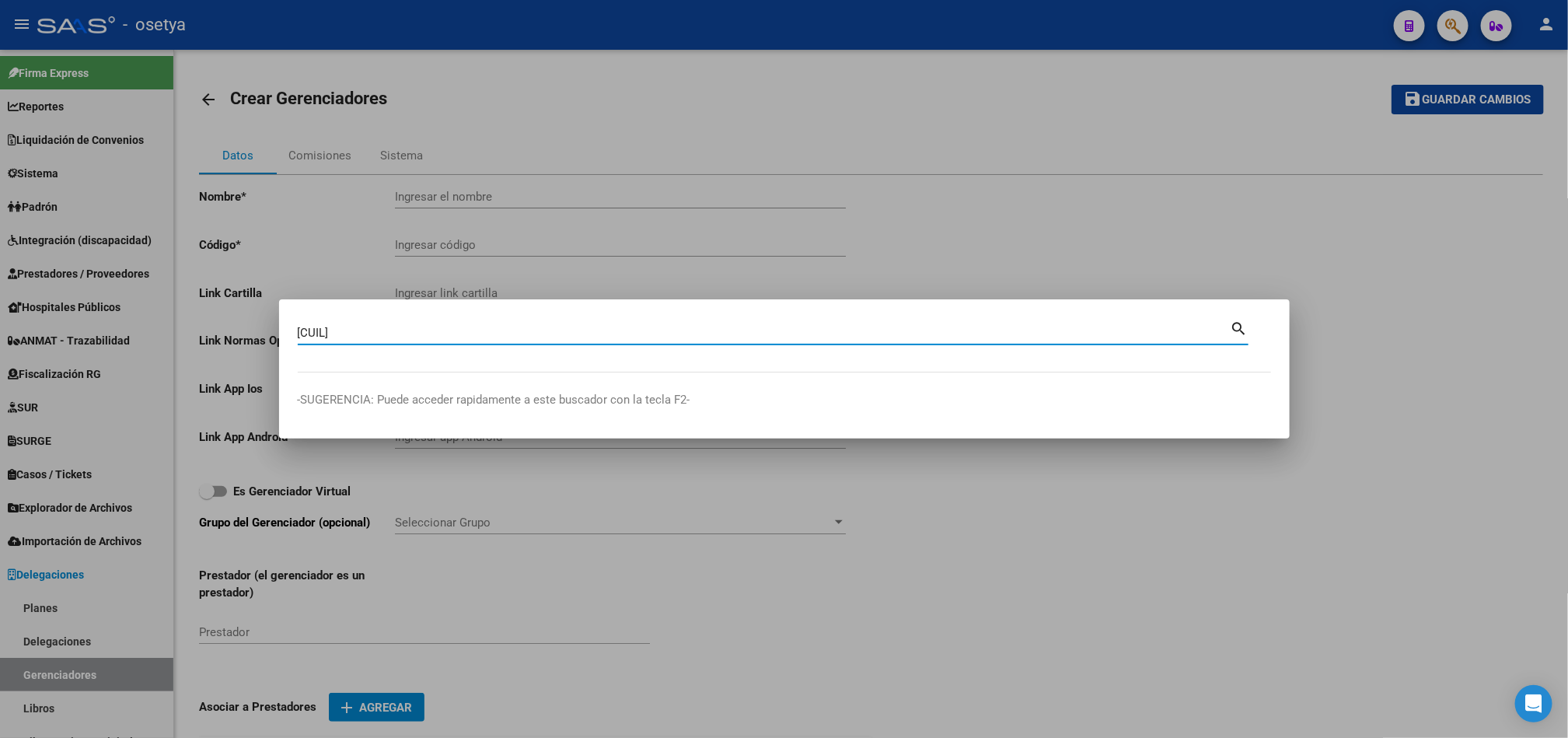 type on "[CUIL]" 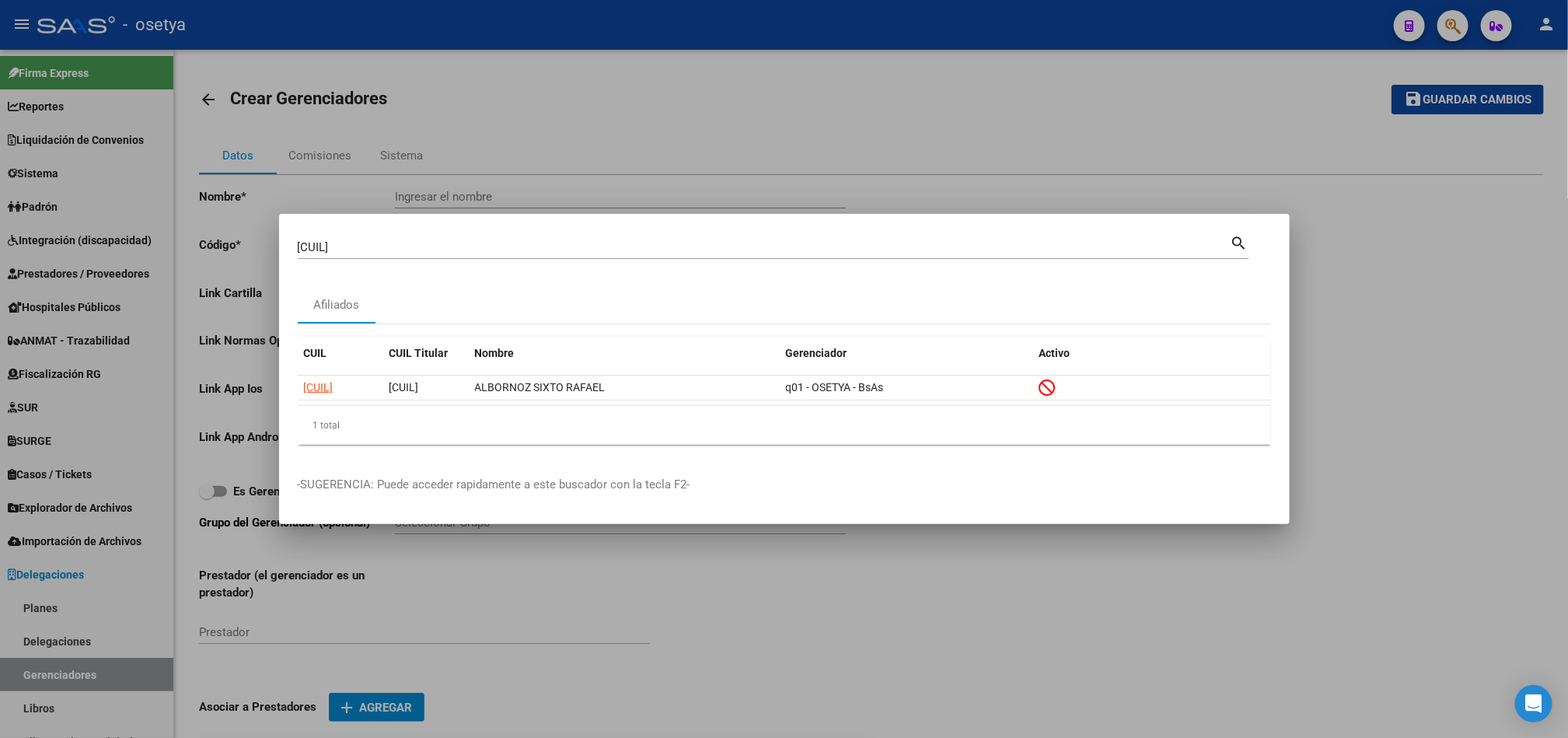 click on "CUIL CUIL Titular Nombre Gerenciador Activo" at bounding box center [784, 356] 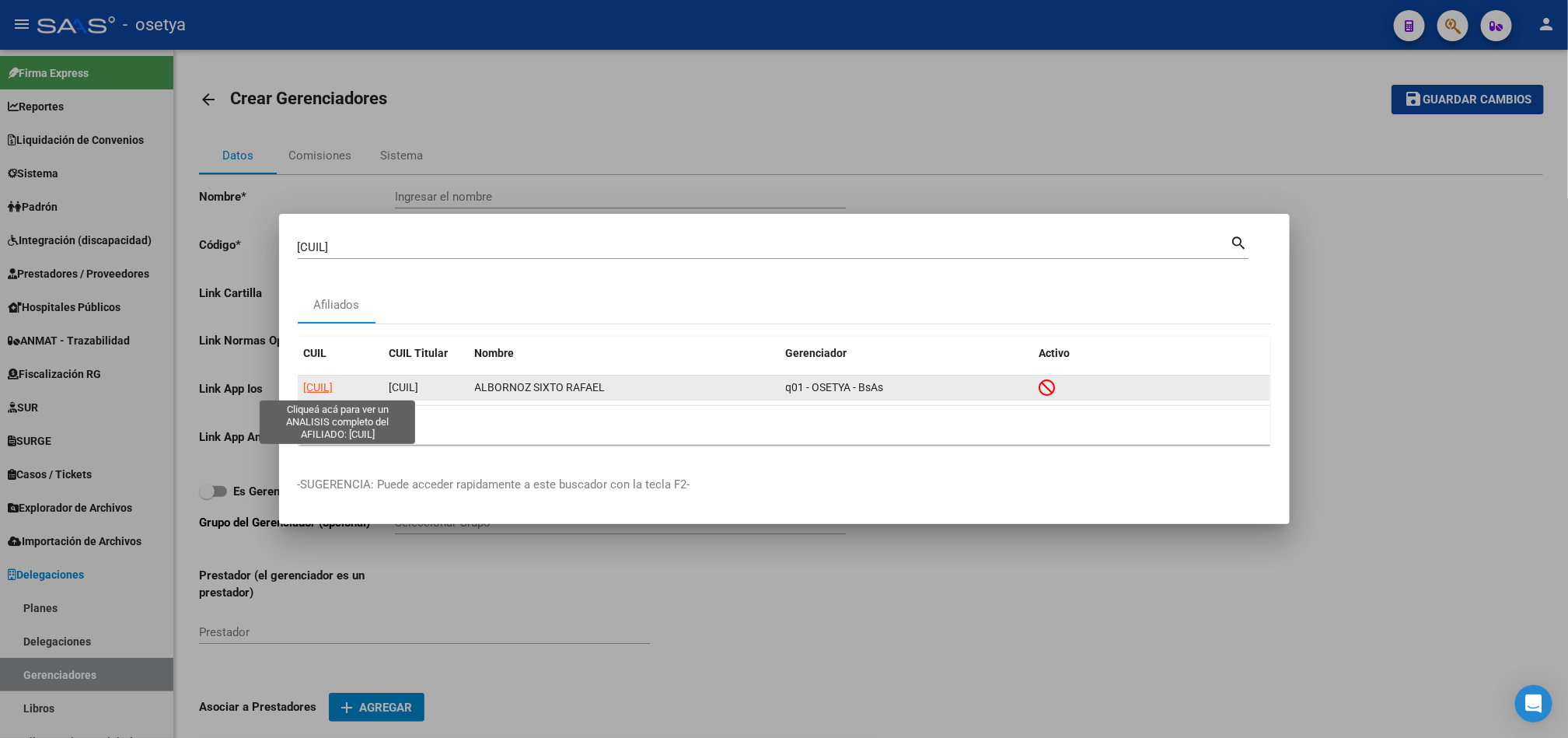 click on "20333067626" 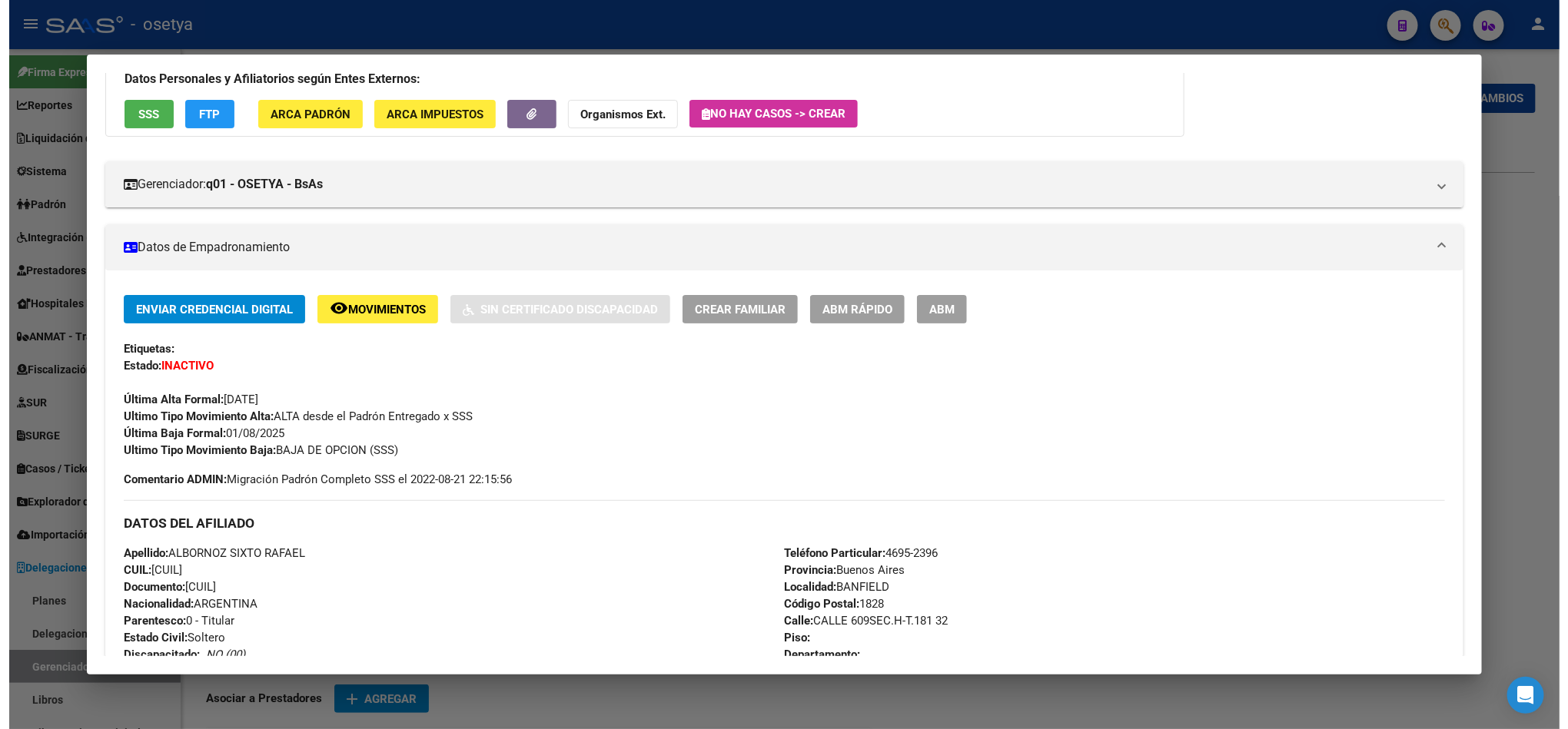 scroll, scrollTop: 124, scrollLeft: 0, axis: vertical 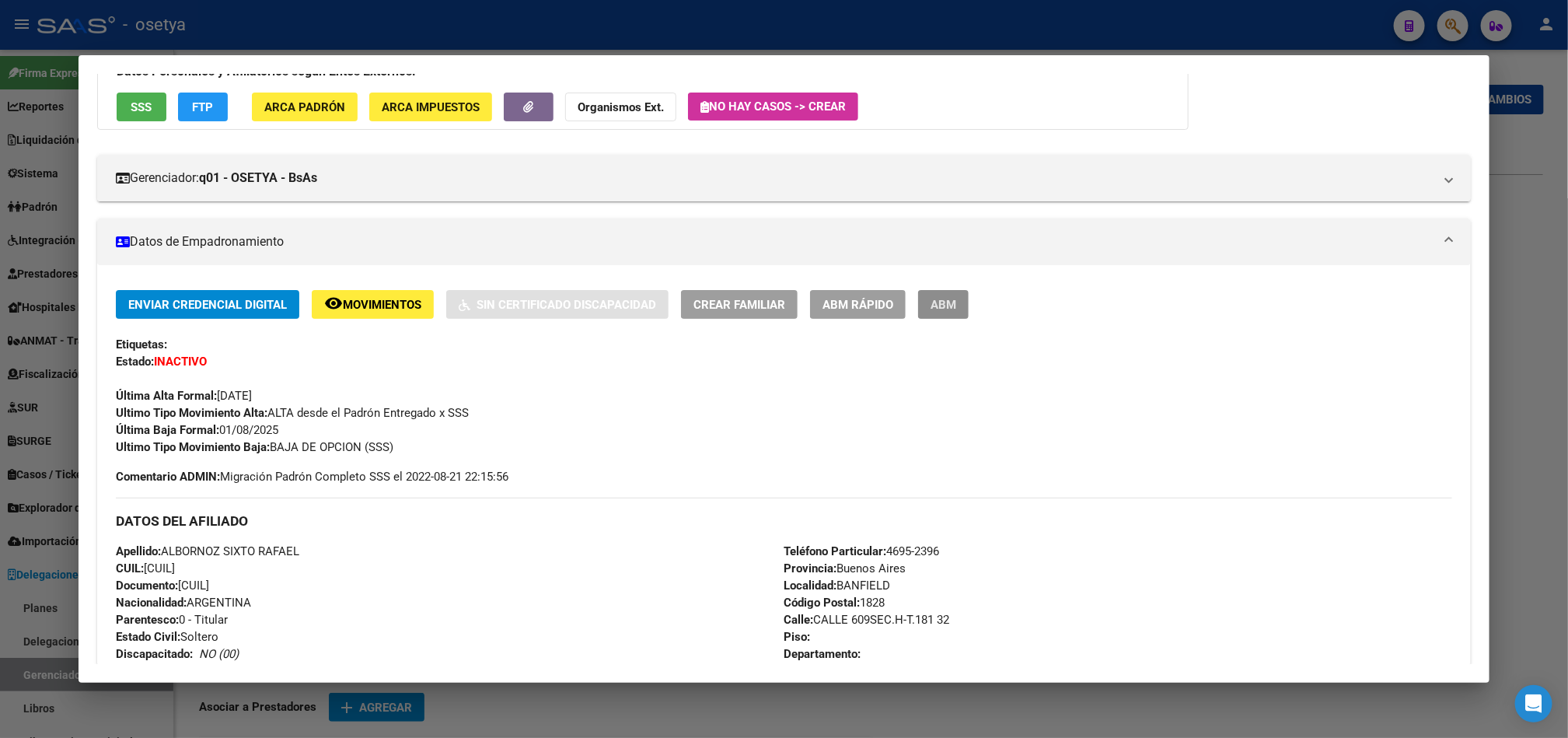 click on "ABM" at bounding box center (943, 304) 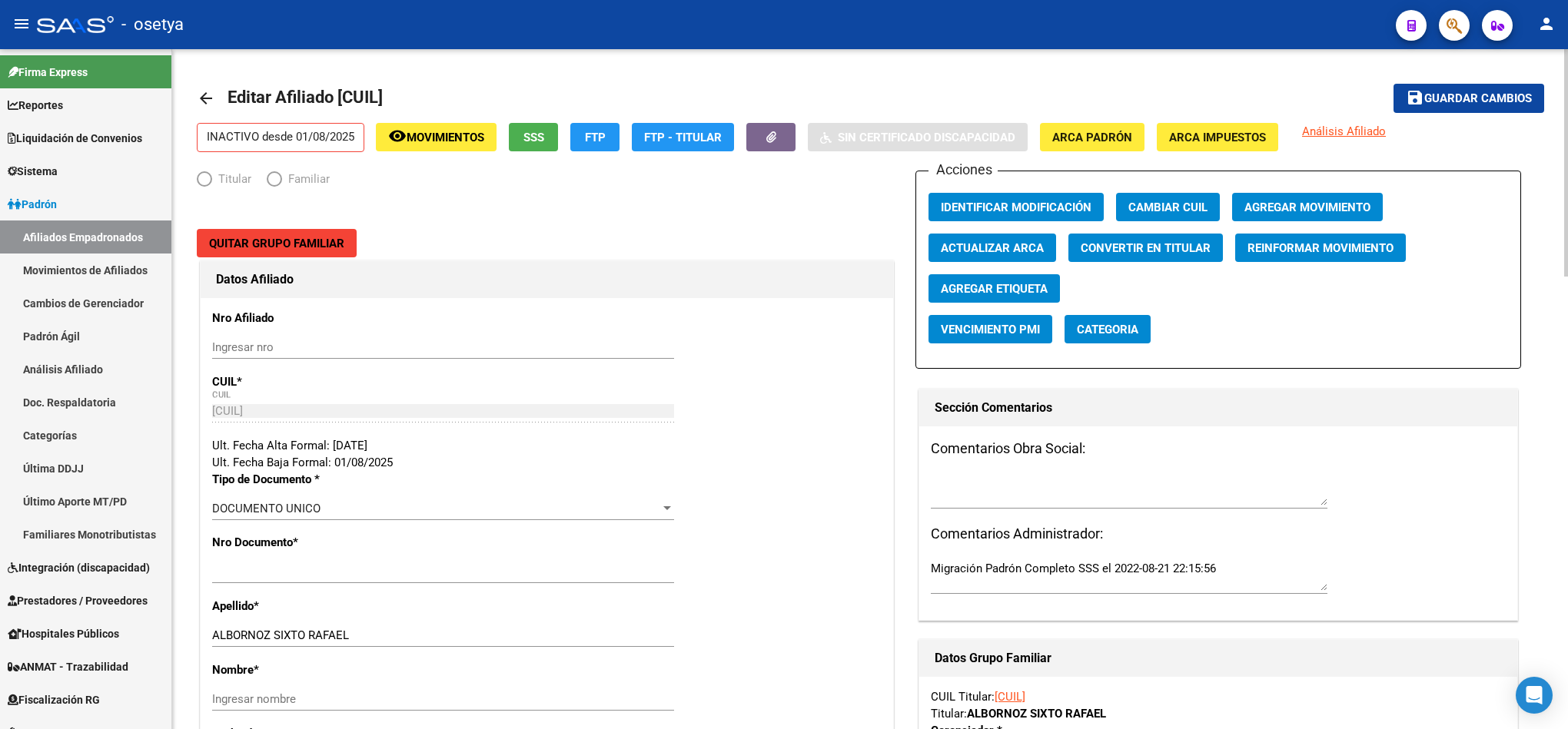 radio on "true" 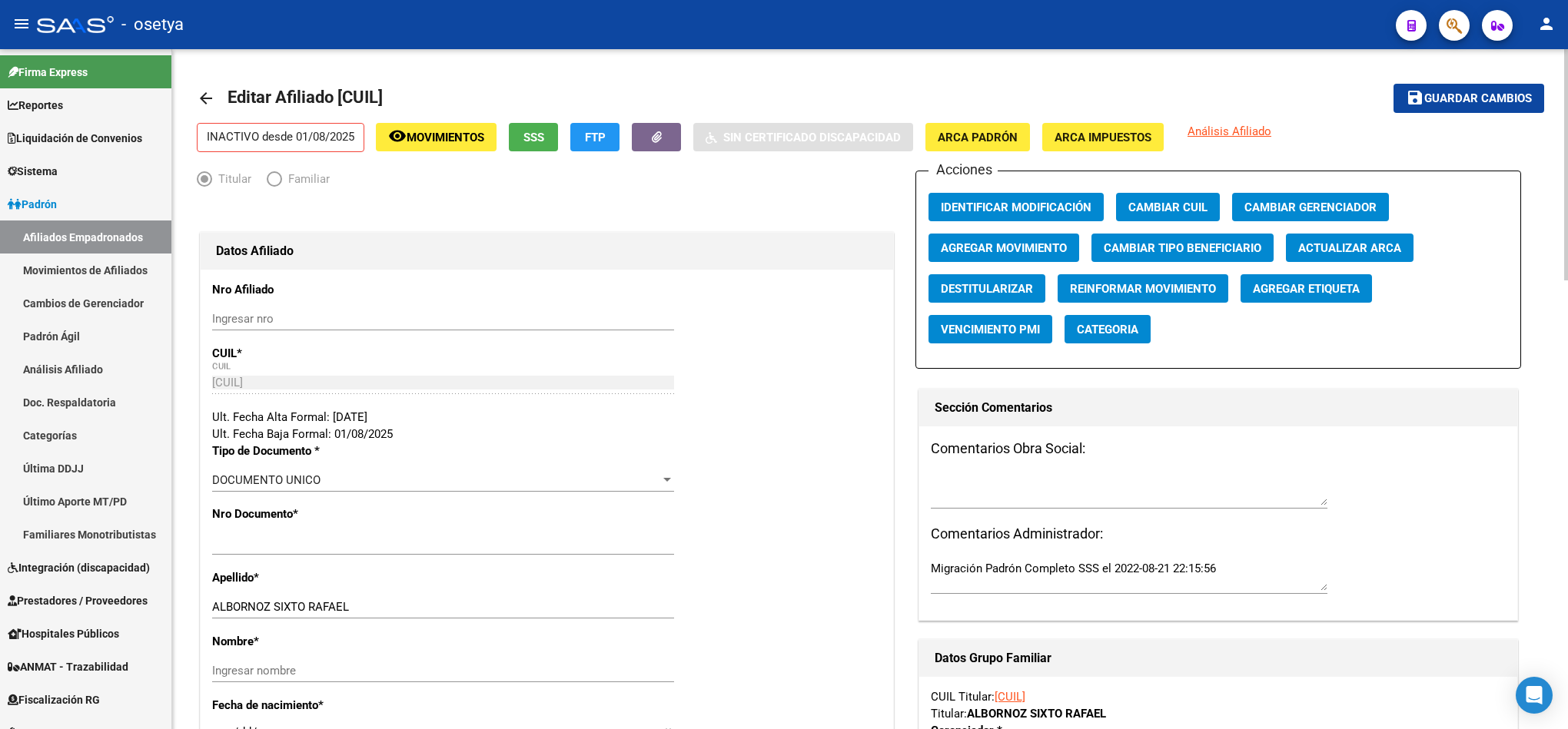 click on "Comentarios Obra Social: Comentarios Administrador:  Migración Padrón Completo SSS el 2022-08-21 22:15:56" 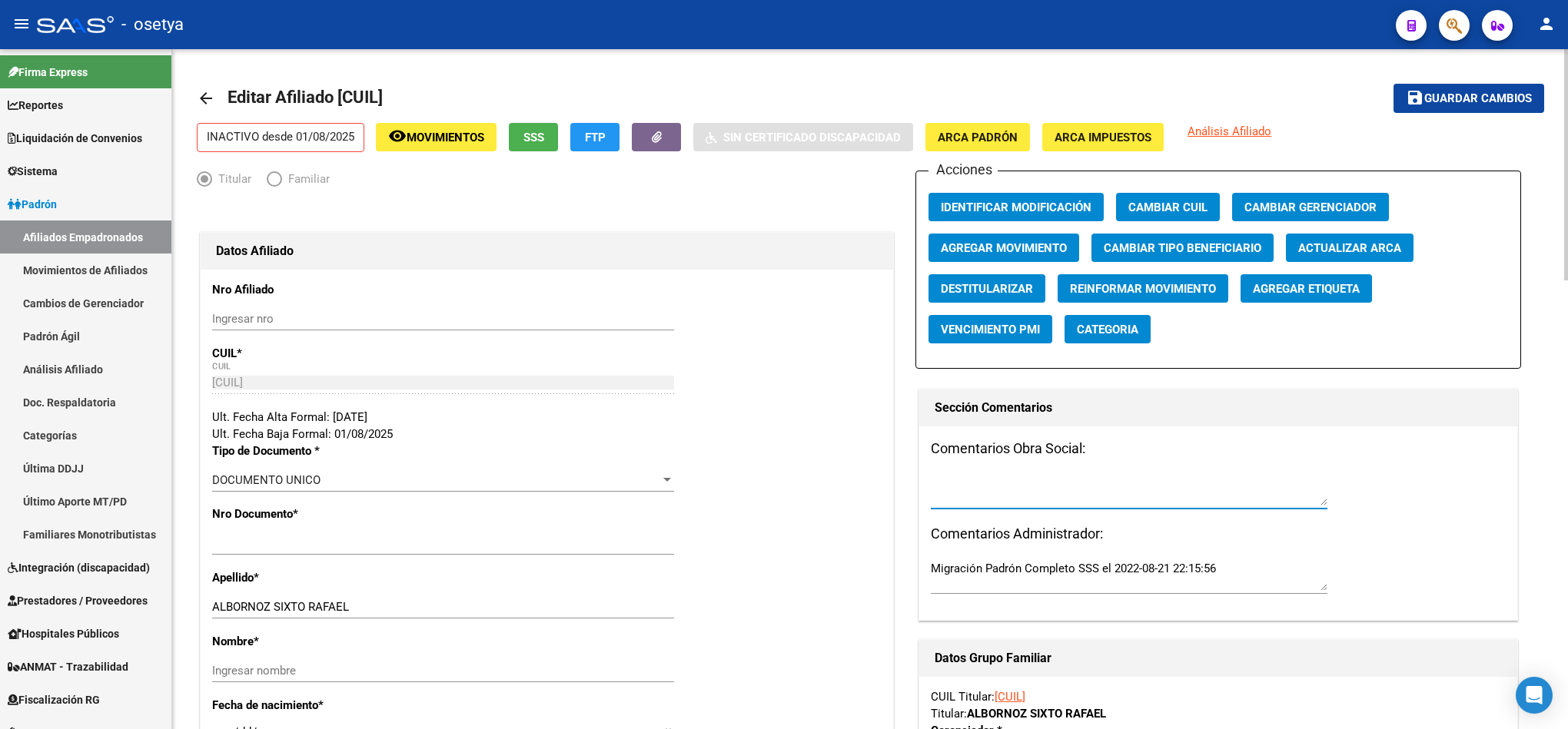 click at bounding box center (1129, 490) 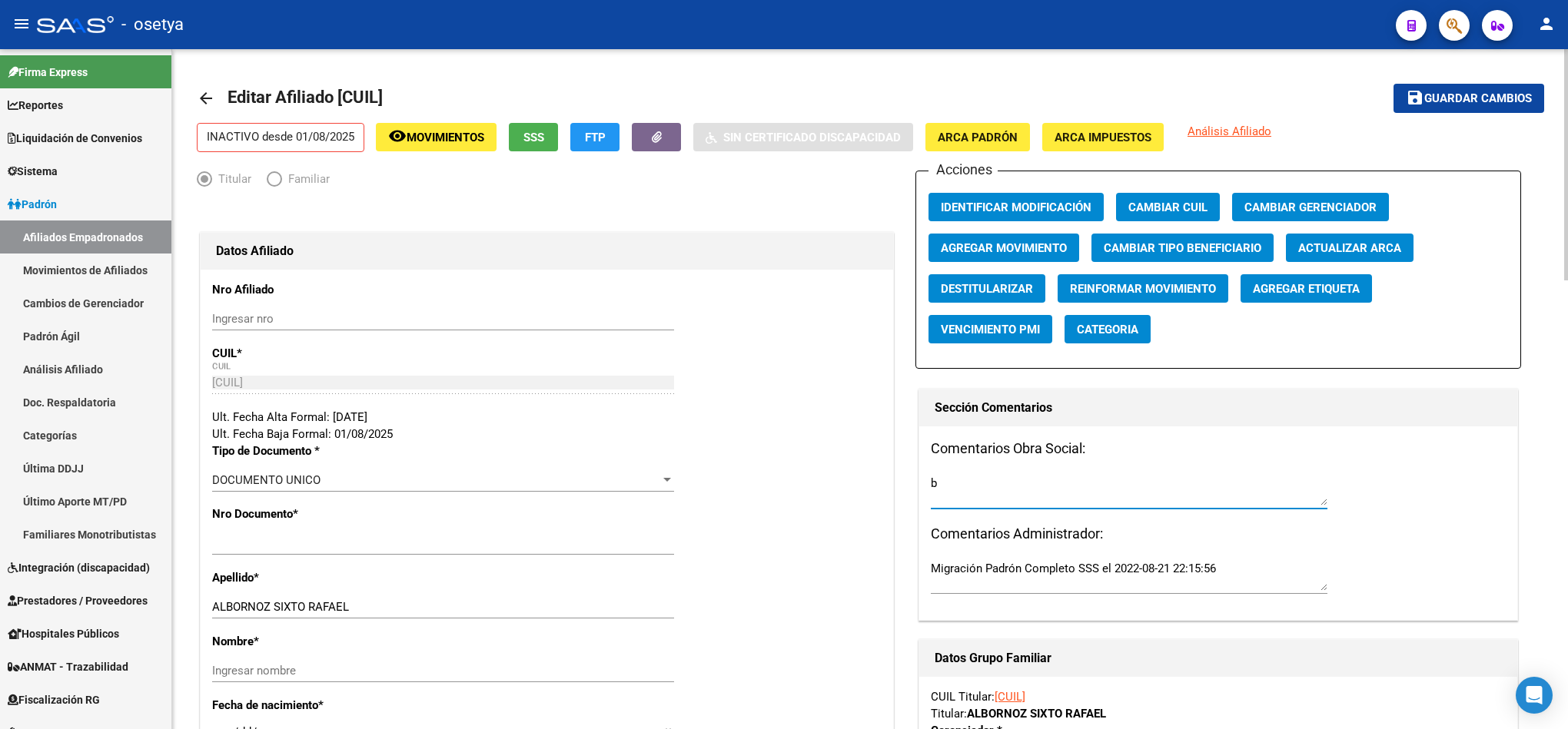 type on "b" 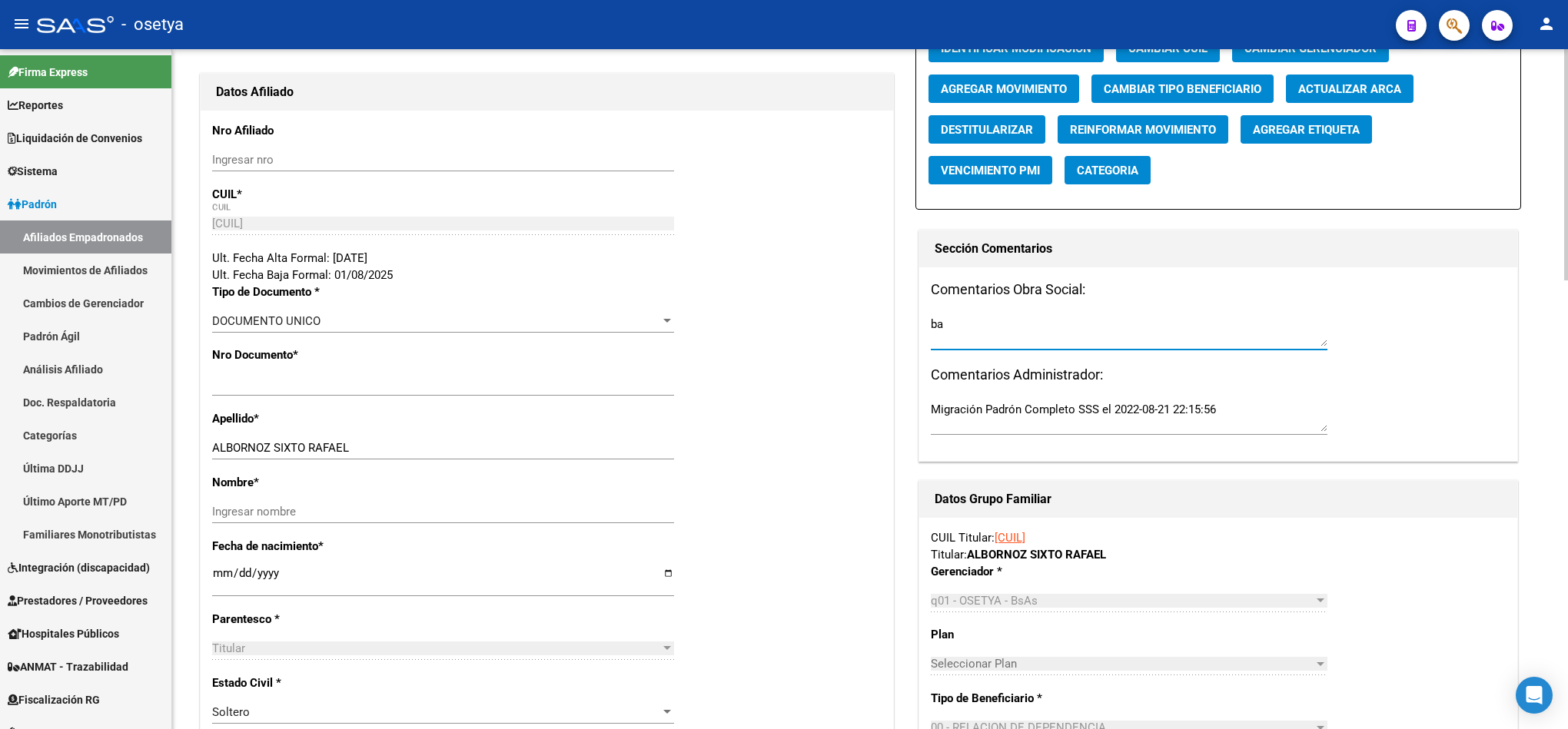 scroll, scrollTop: 0, scrollLeft: 0, axis: both 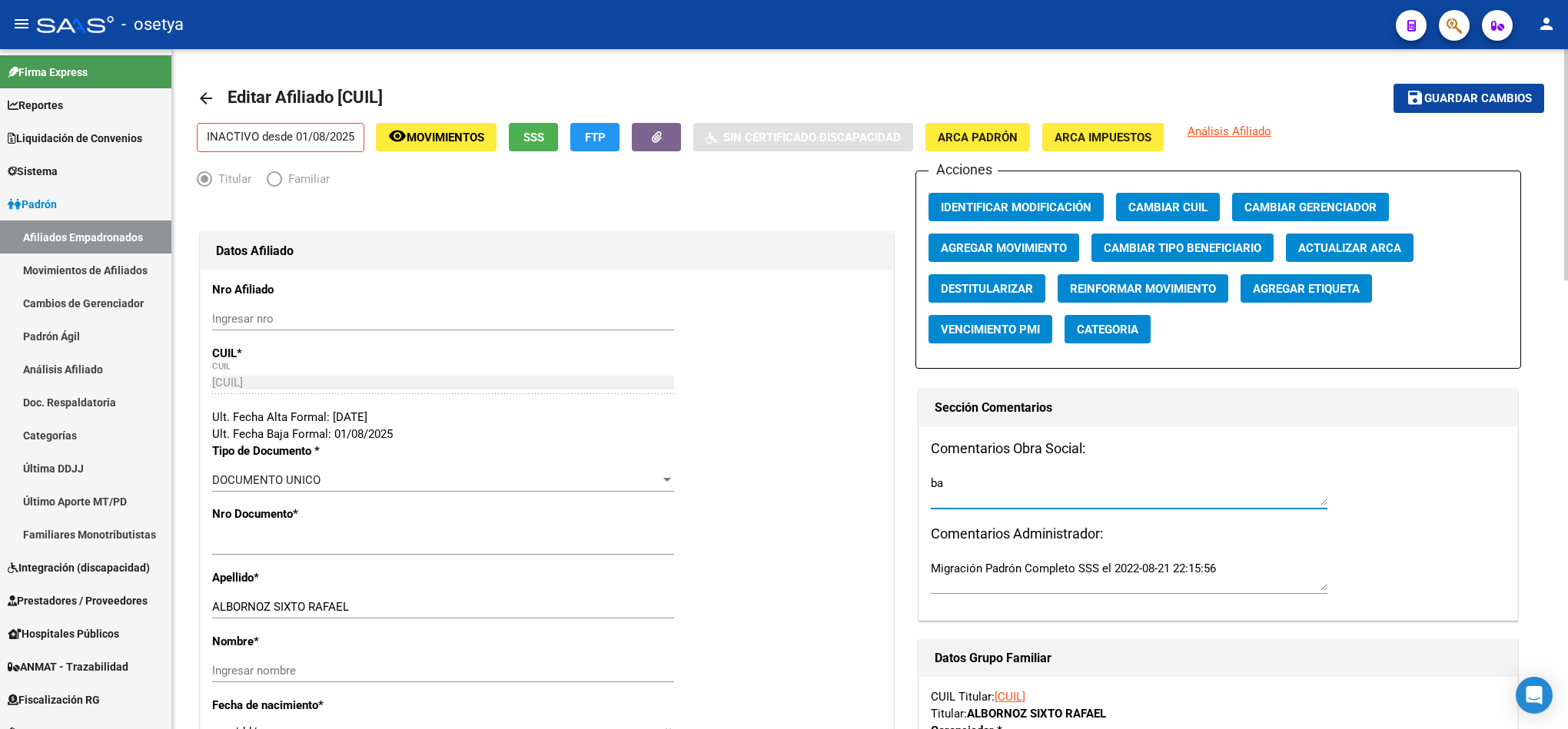 drag, startPoint x: 992, startPoint y: 491, endPoint x: 602, endPoint y: 431, distance: 394.5884 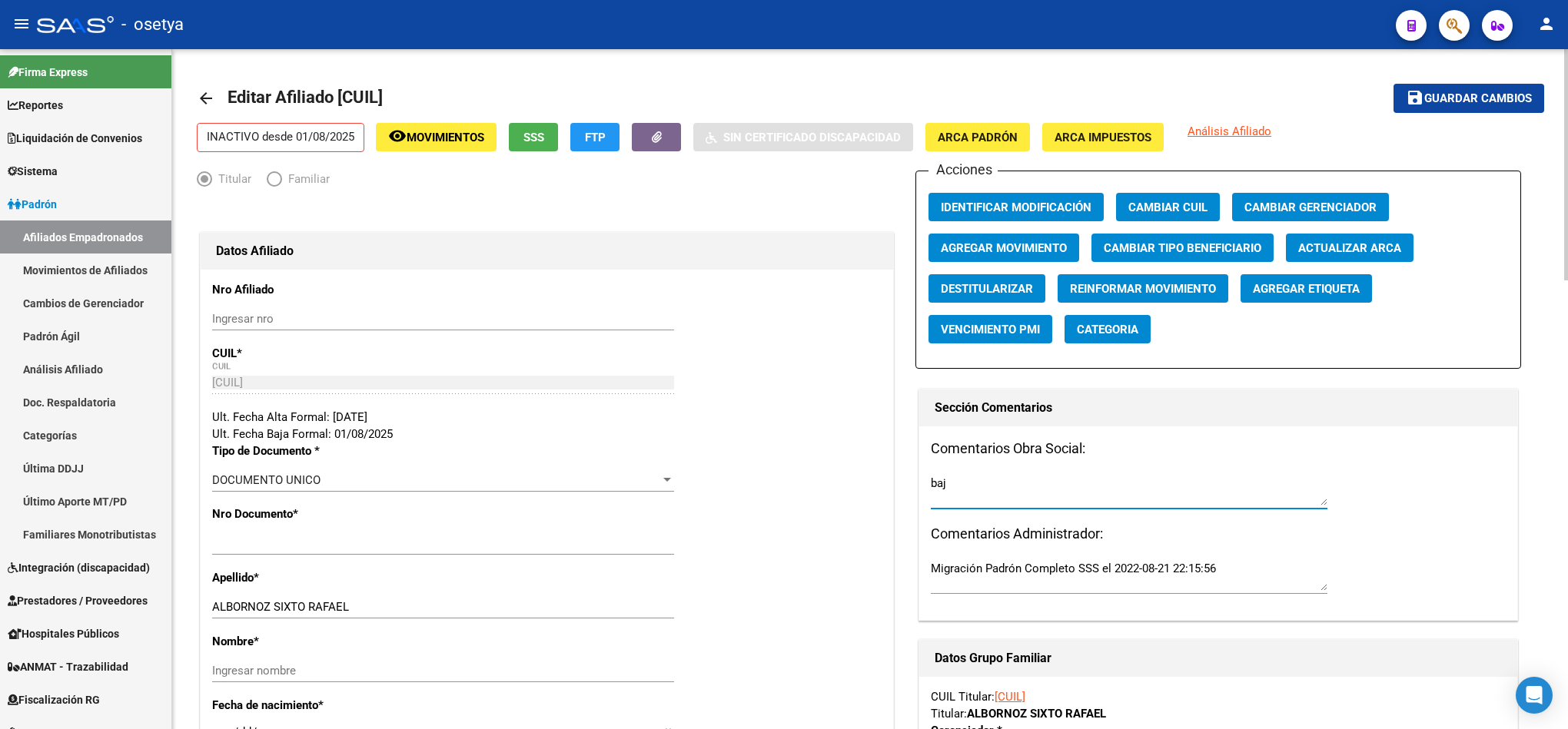 type on "baj" 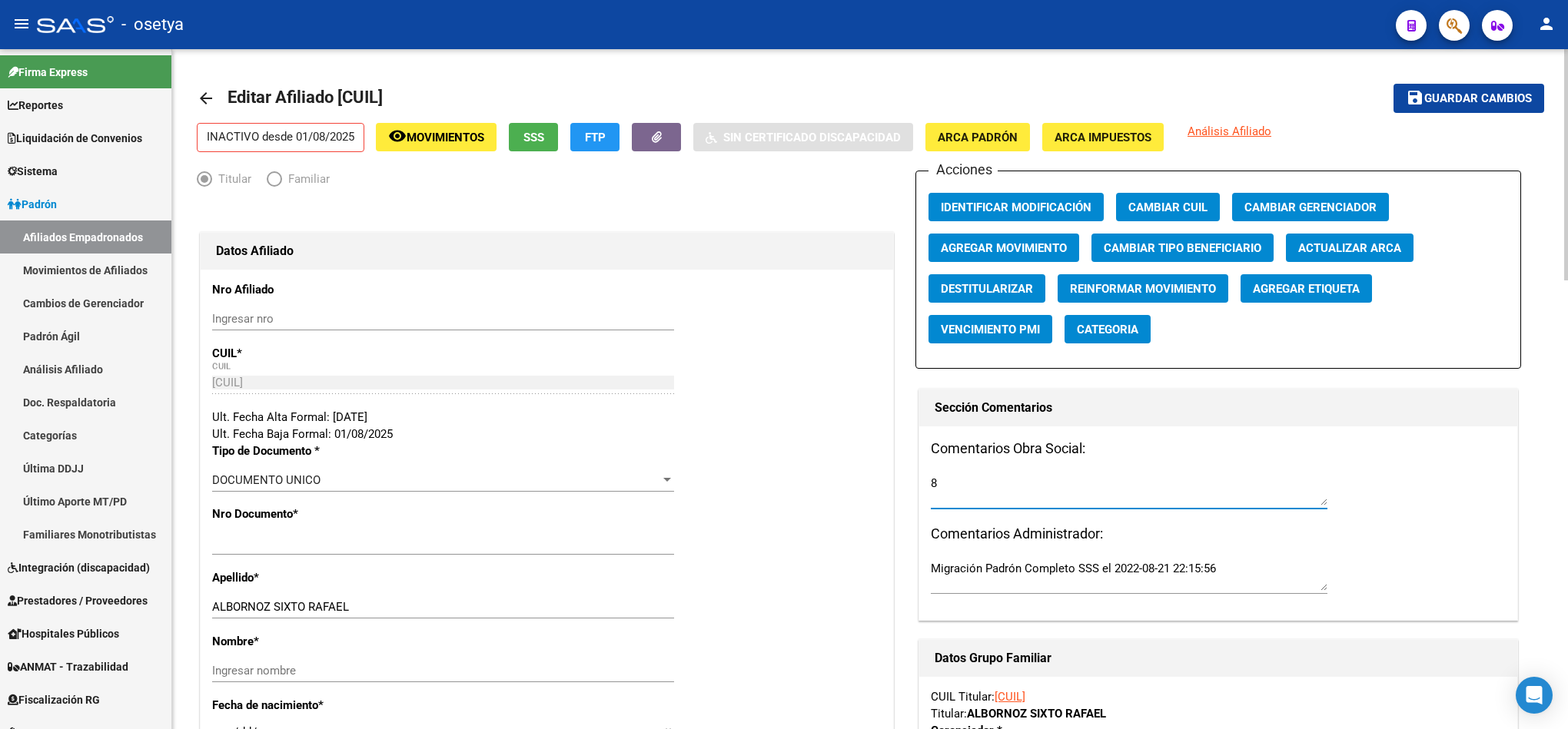 type on "8" 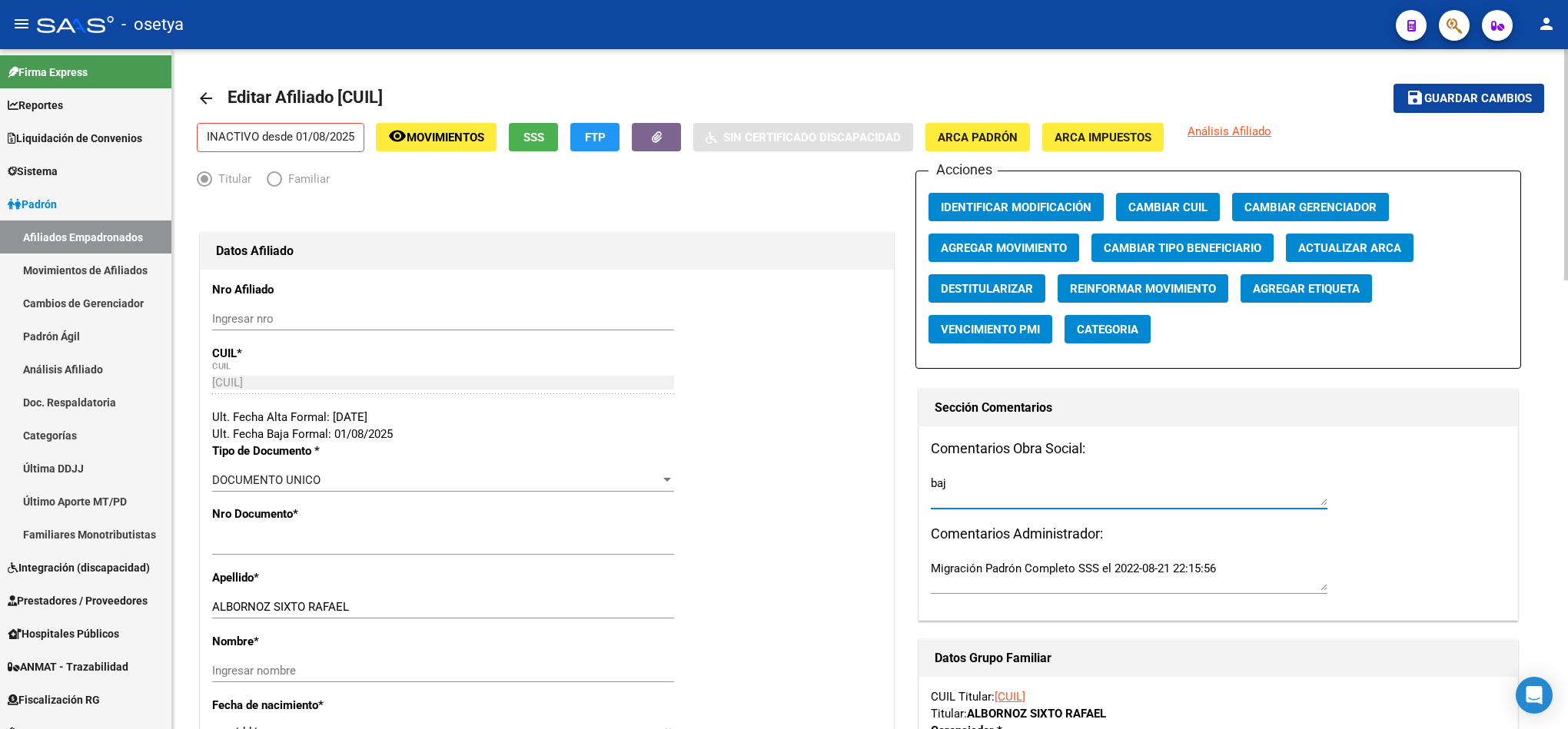type on "baj" 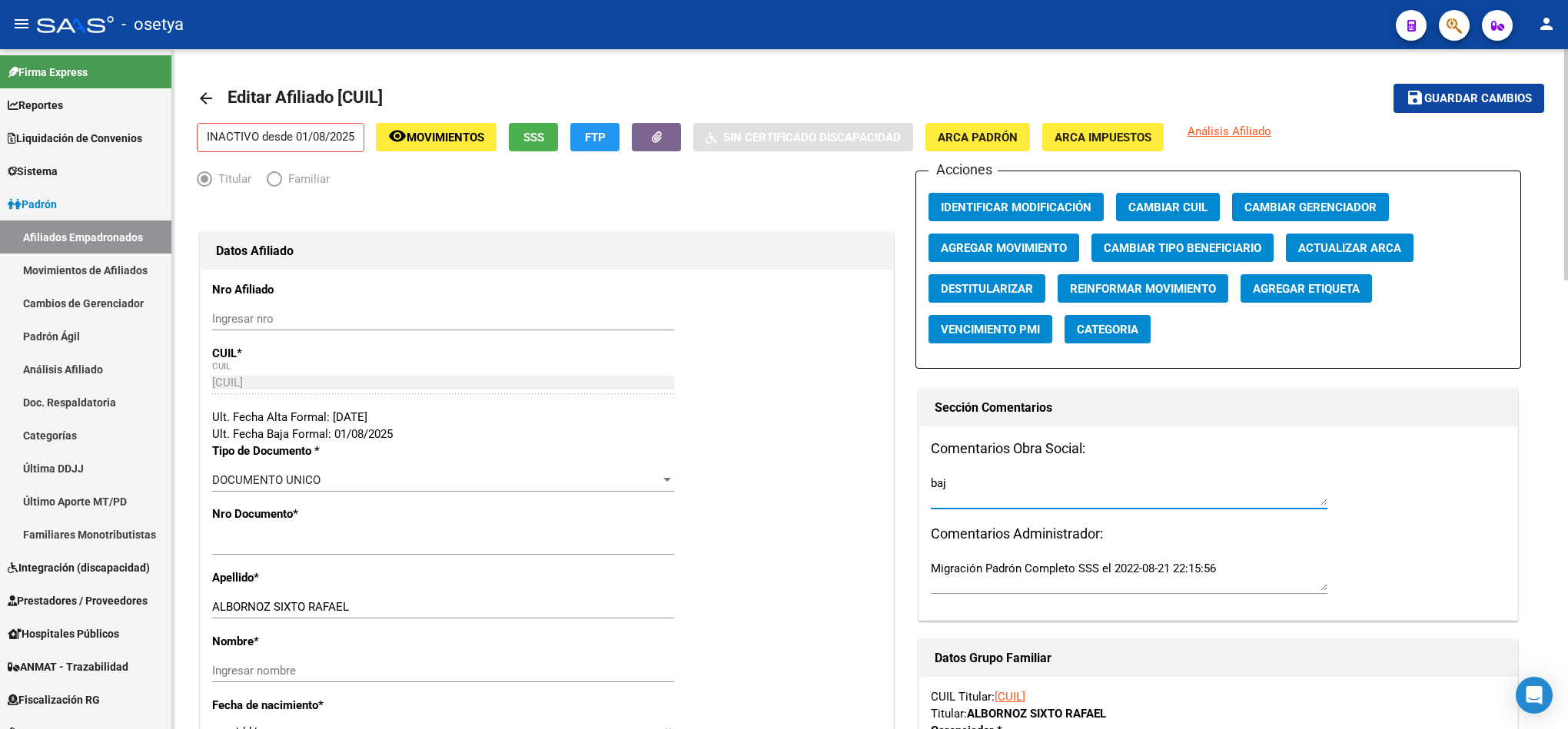 type on "baj" 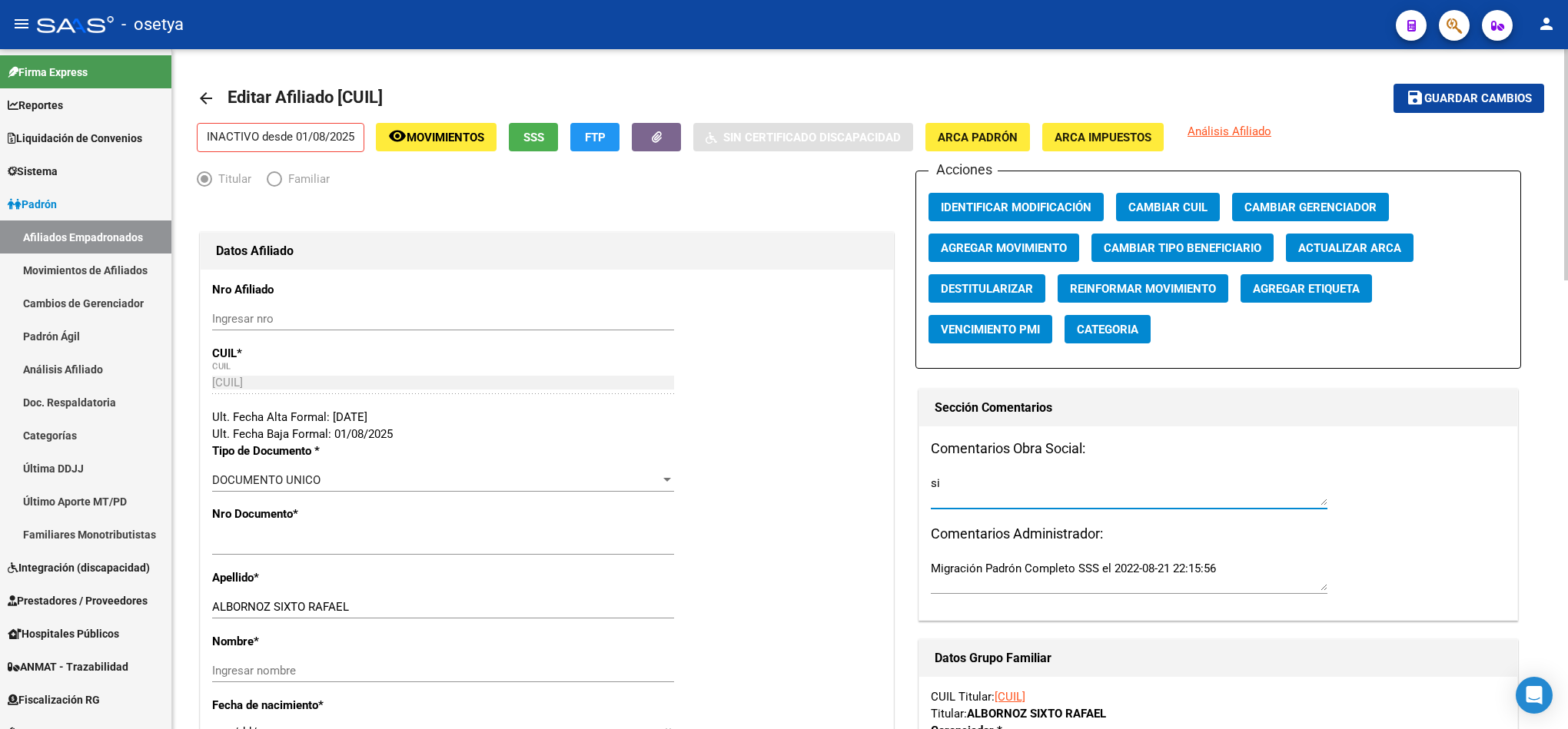 type on "01" 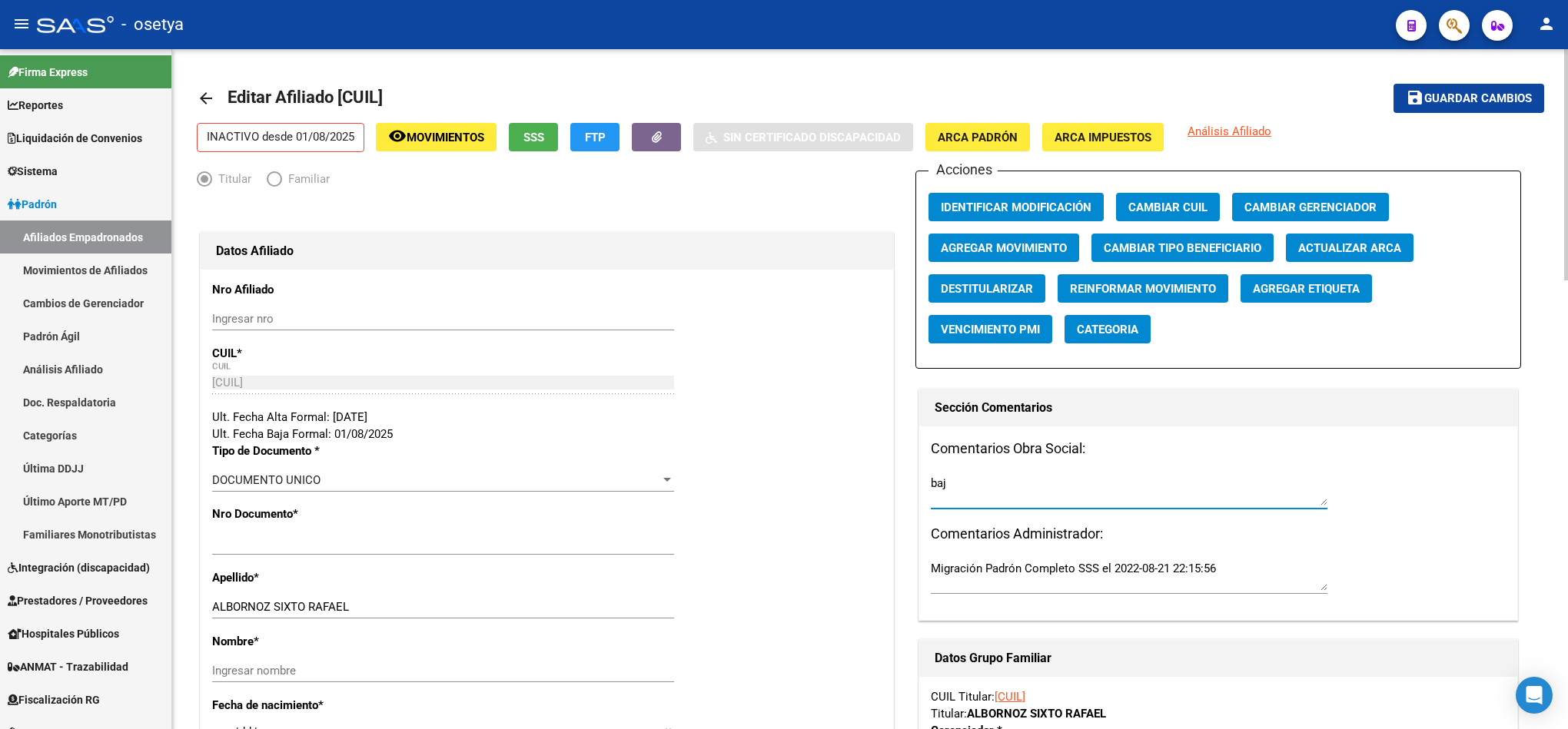 type on "bba" 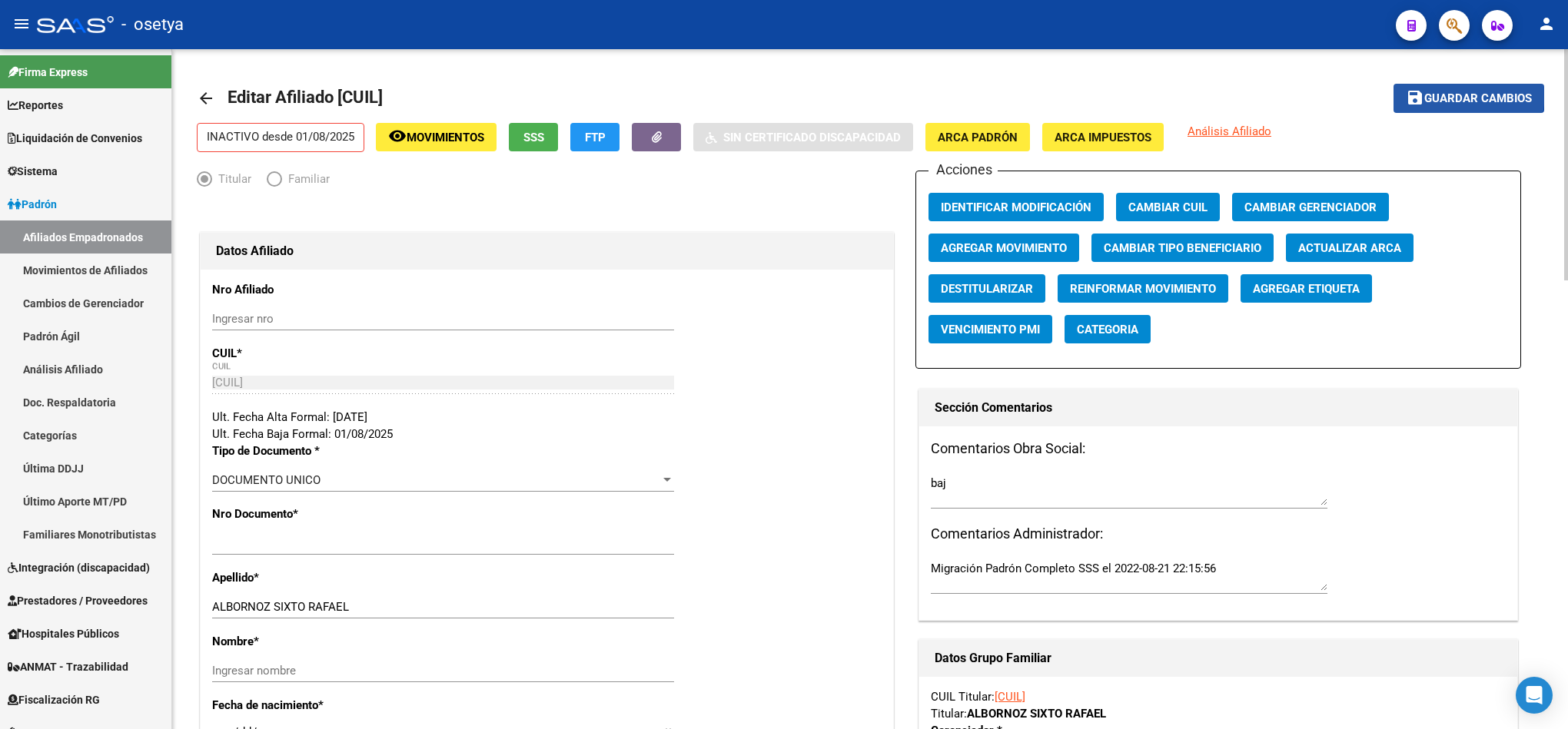 click on "Guardar cambios" 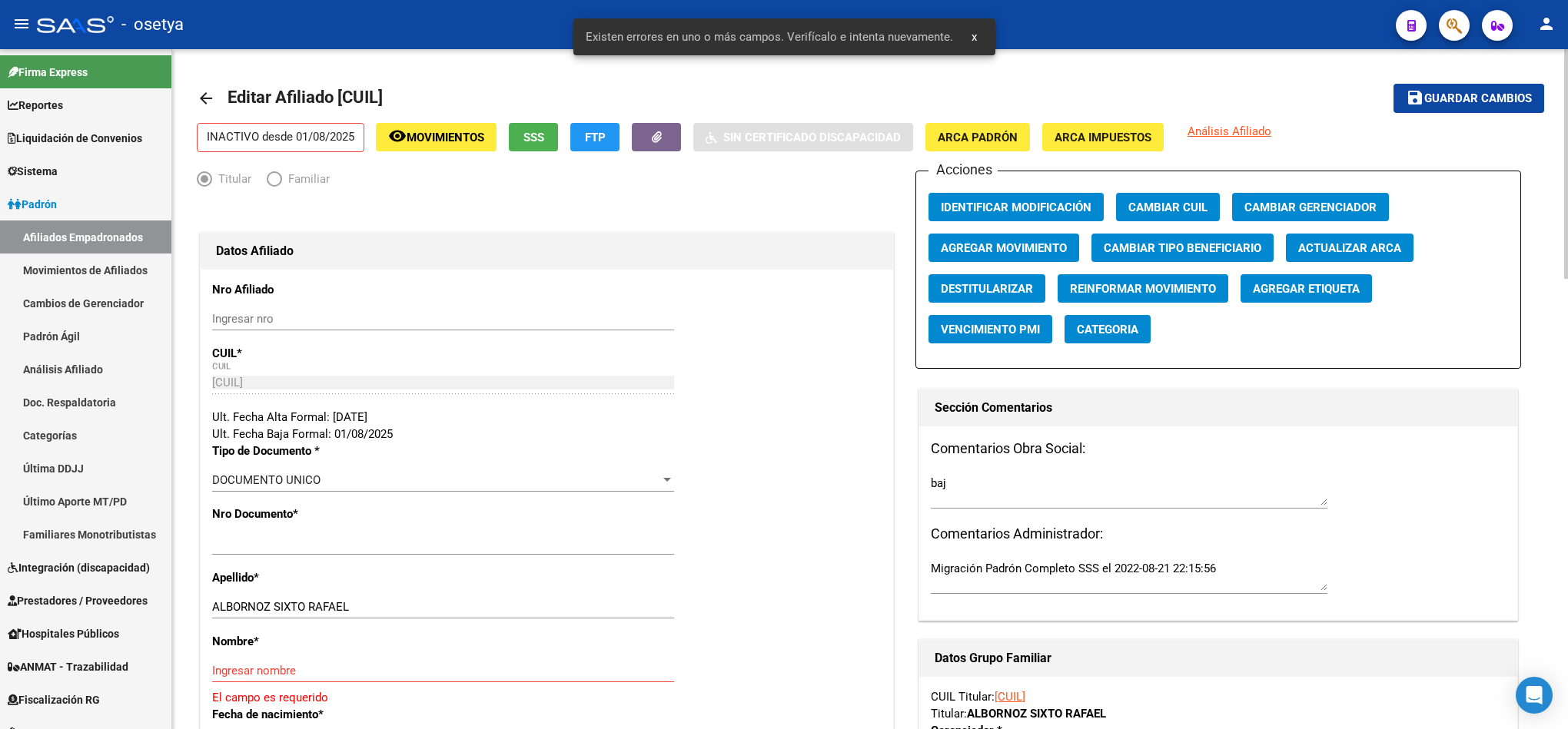 click on "ALBORNOZ SIXTO RAFAEL Ingresar apellido" 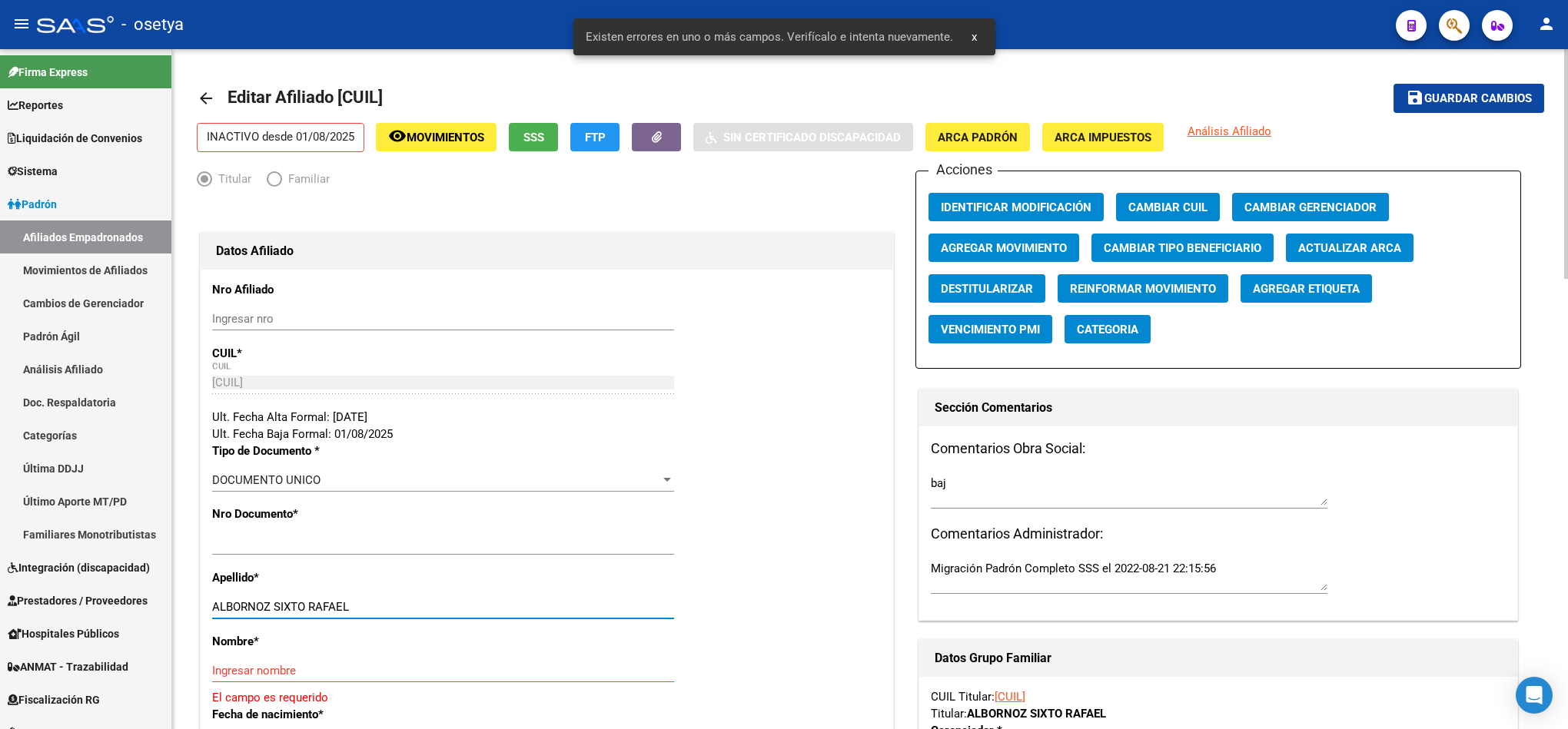 drag, startPoint x: 381, startPoint y: 608, endPoint x: 277, endPoint y: 604, distance: 104.0769 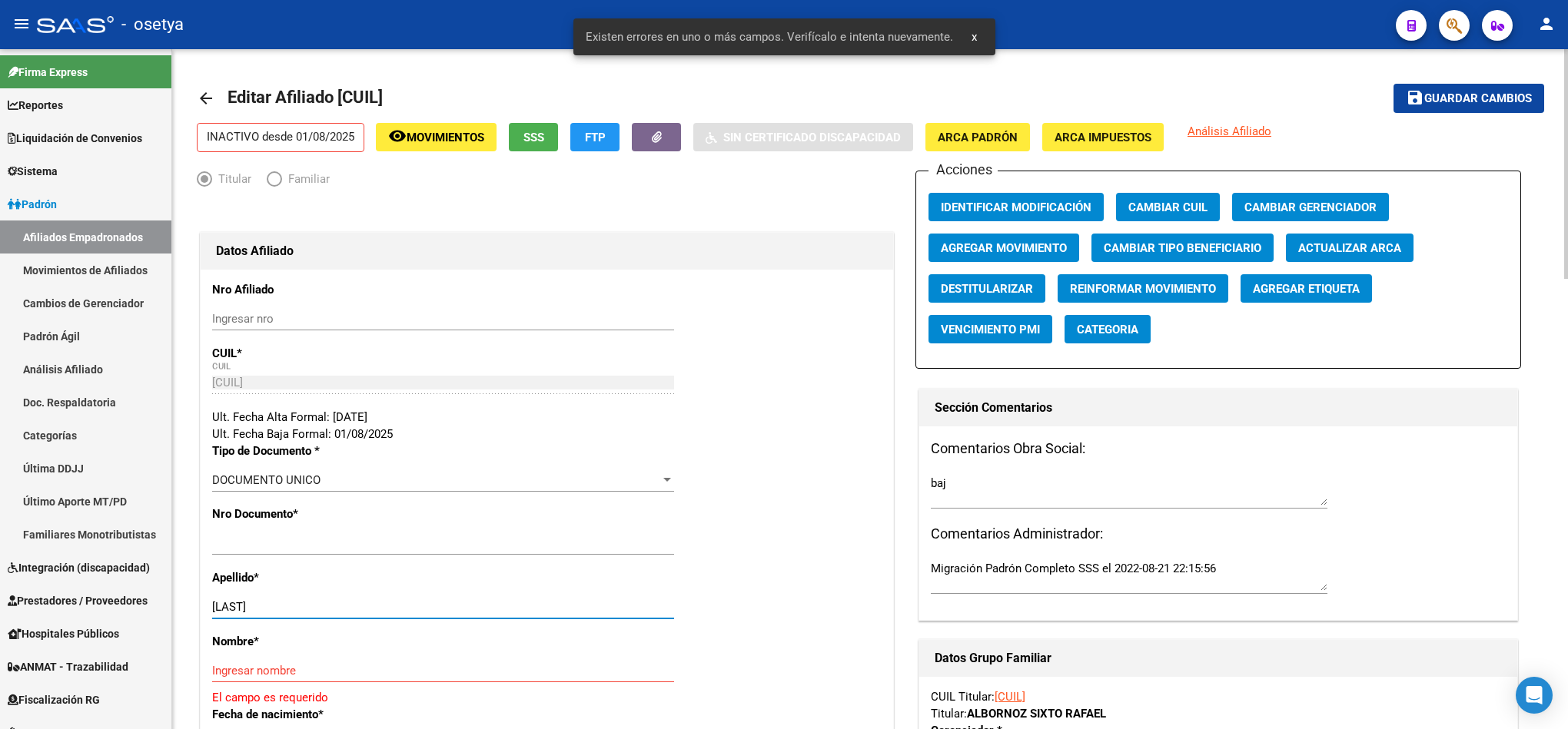 type on "baj" 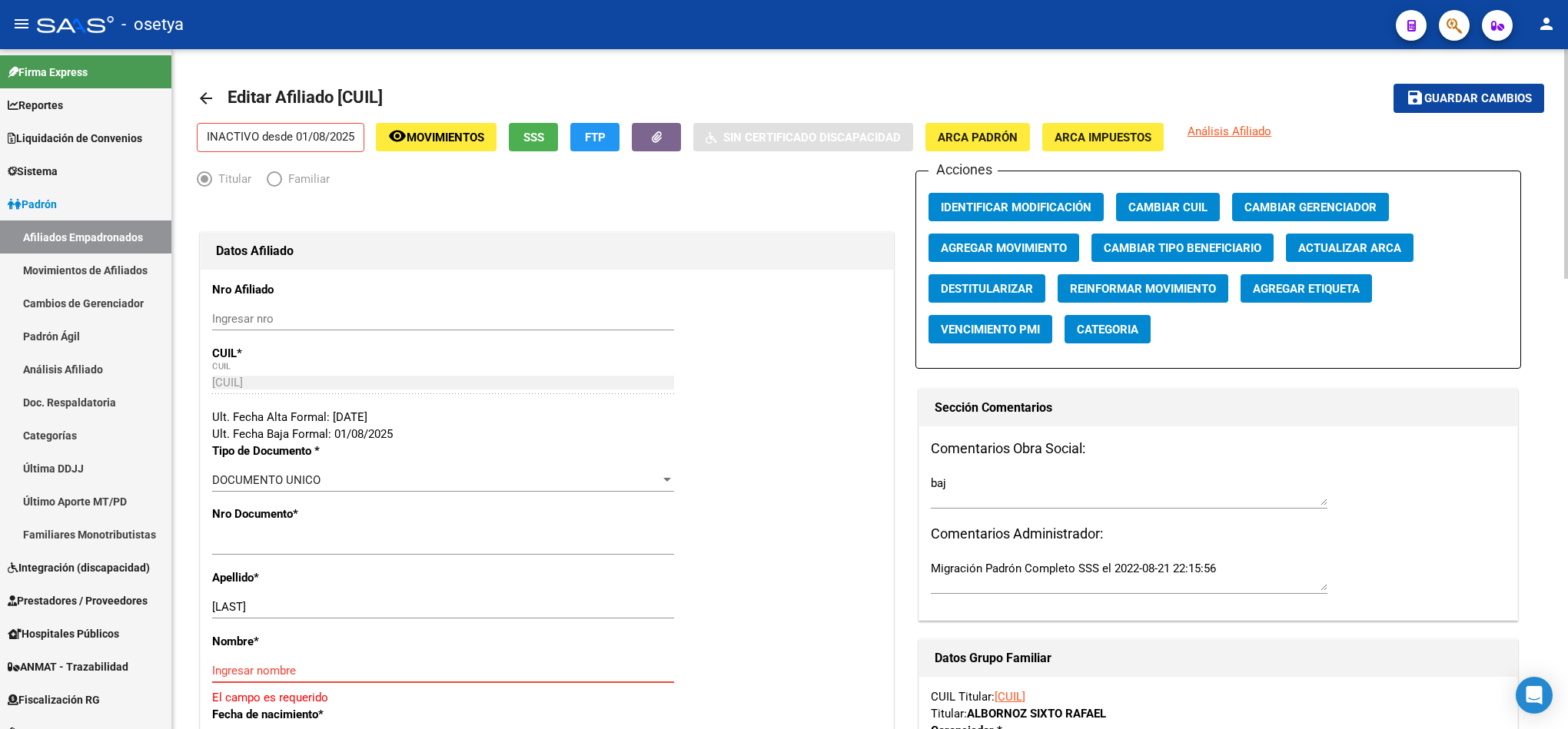 type on "baj" 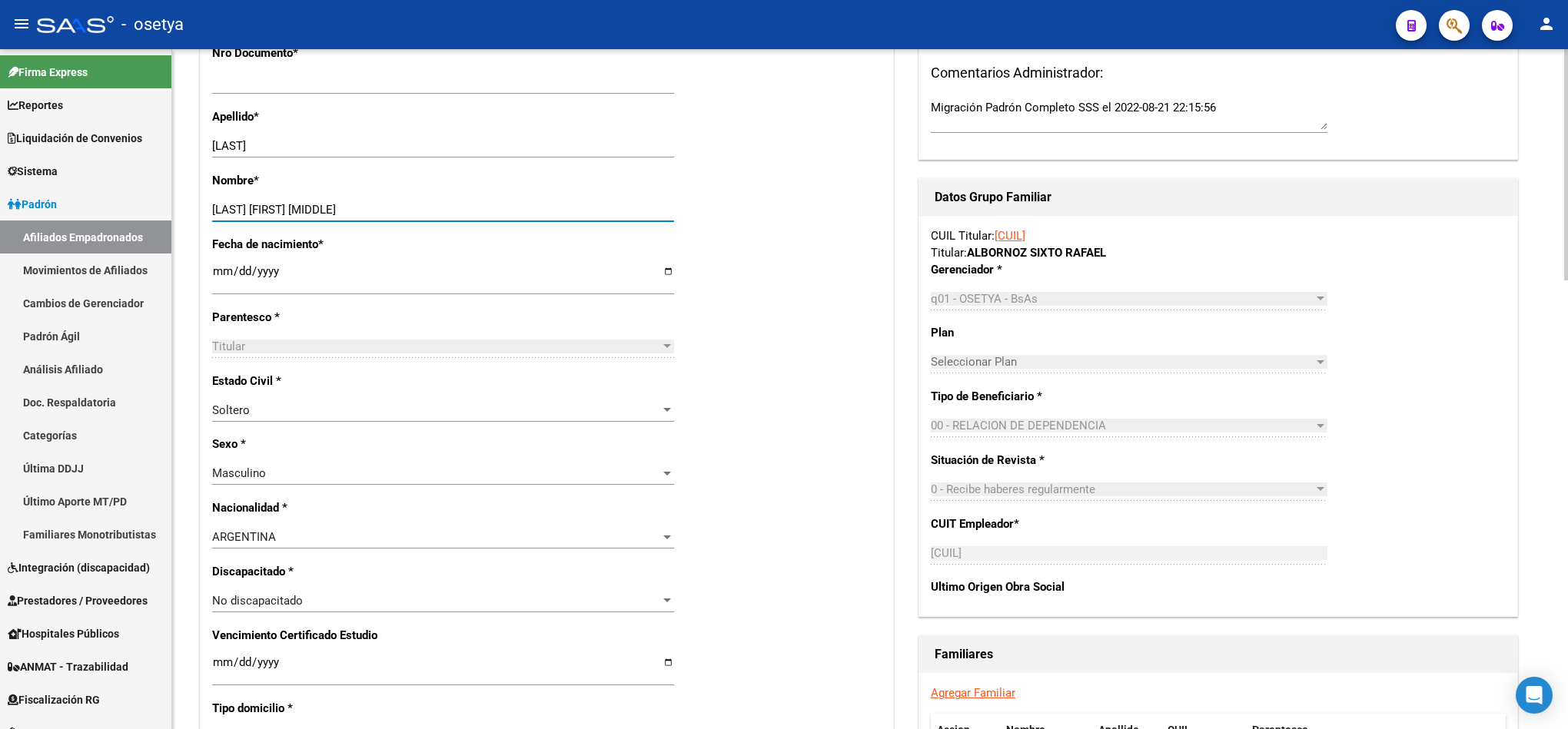 scroll, scrollTop: 0, scrollLeft: 0, axis: both 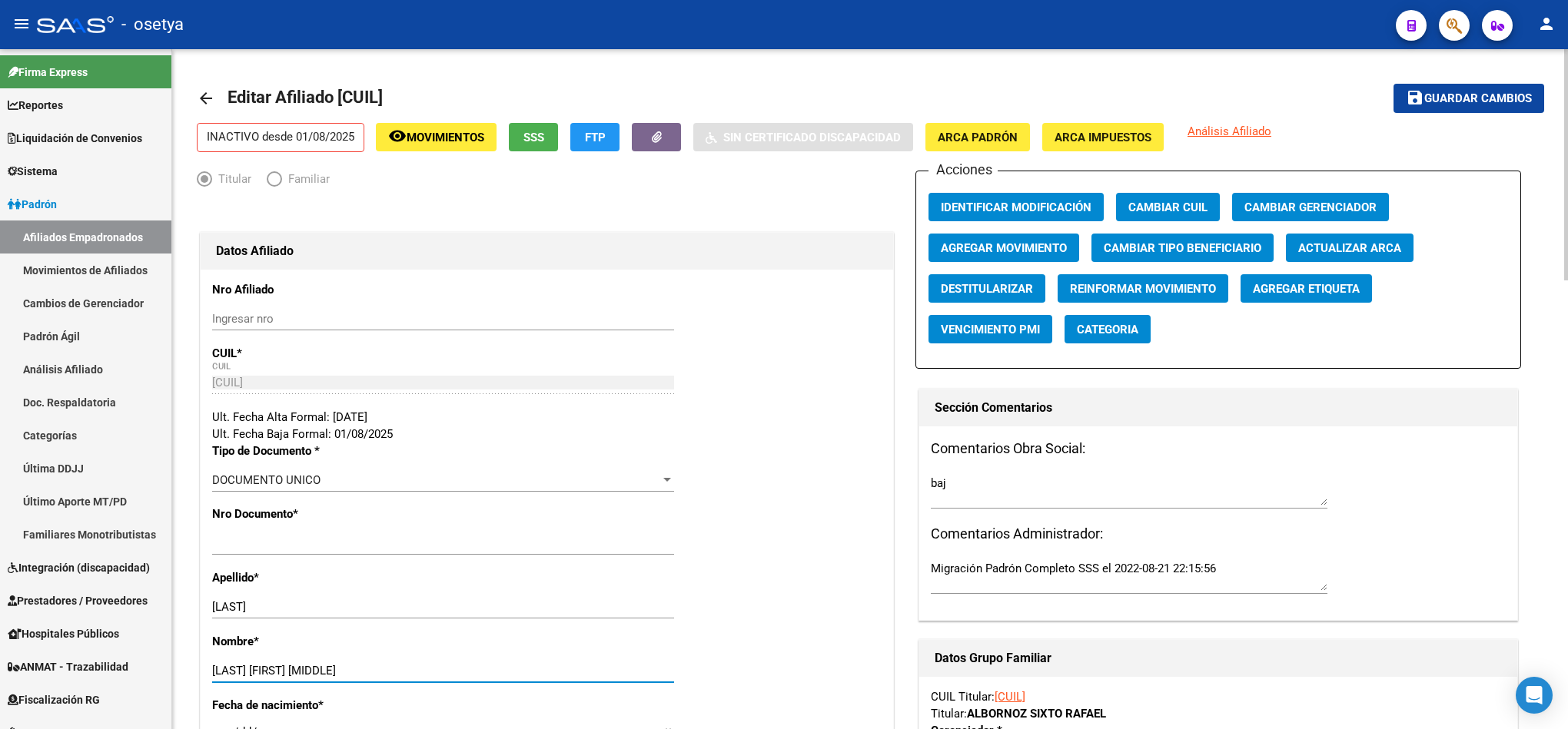 type on "baj" 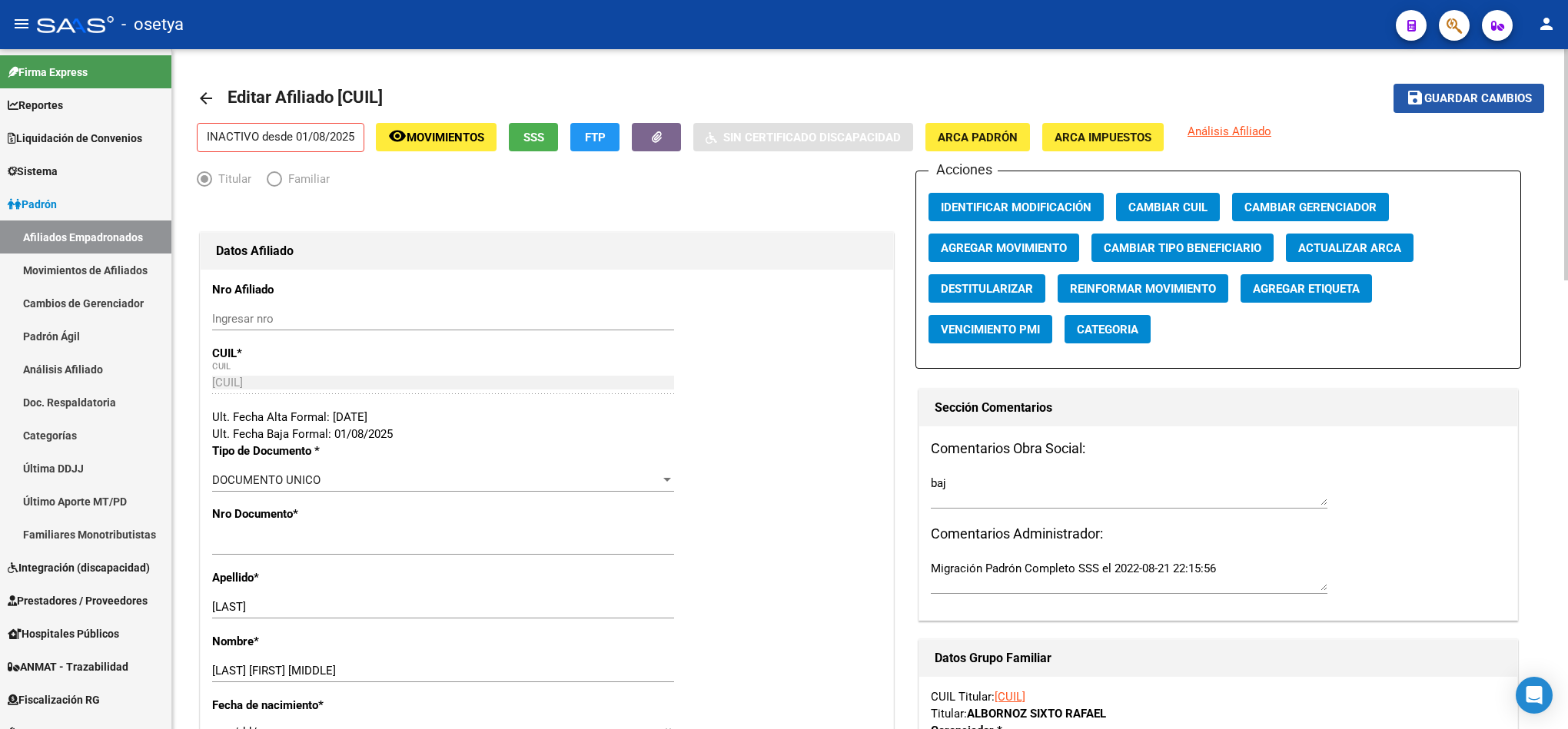 click on "Guardar cambios" 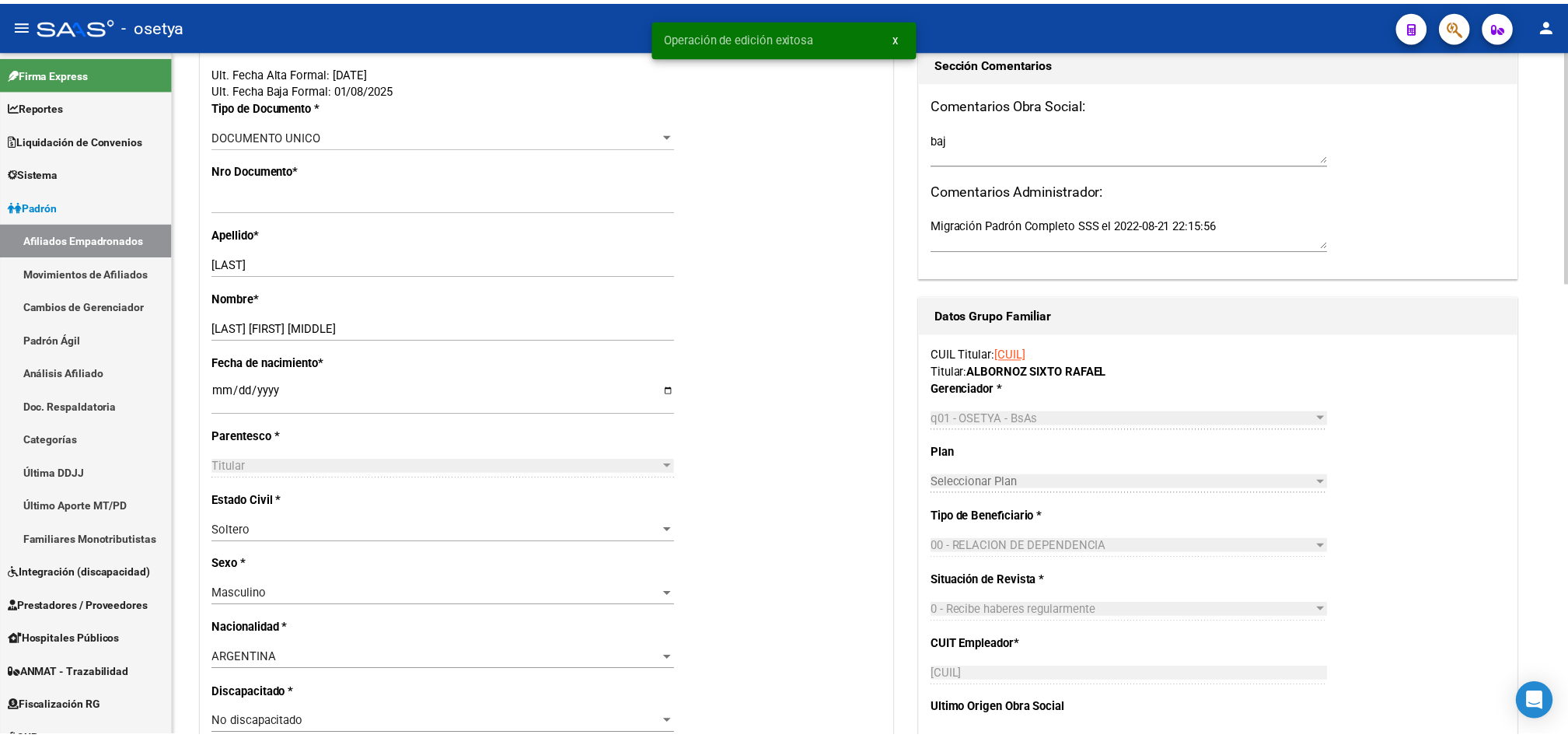 scroll, scrollTop: 0, scrollLeft: 0, axis: both 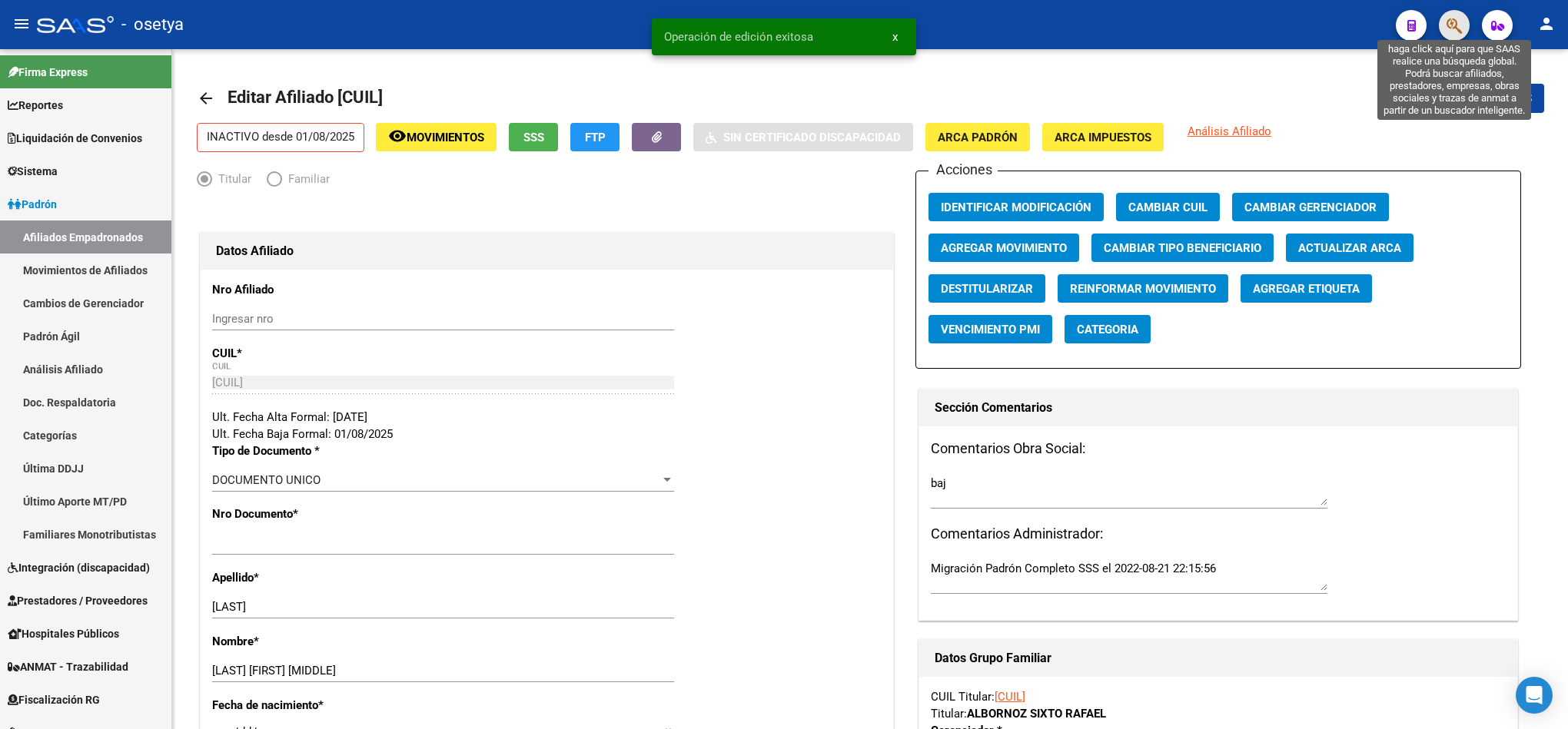 click 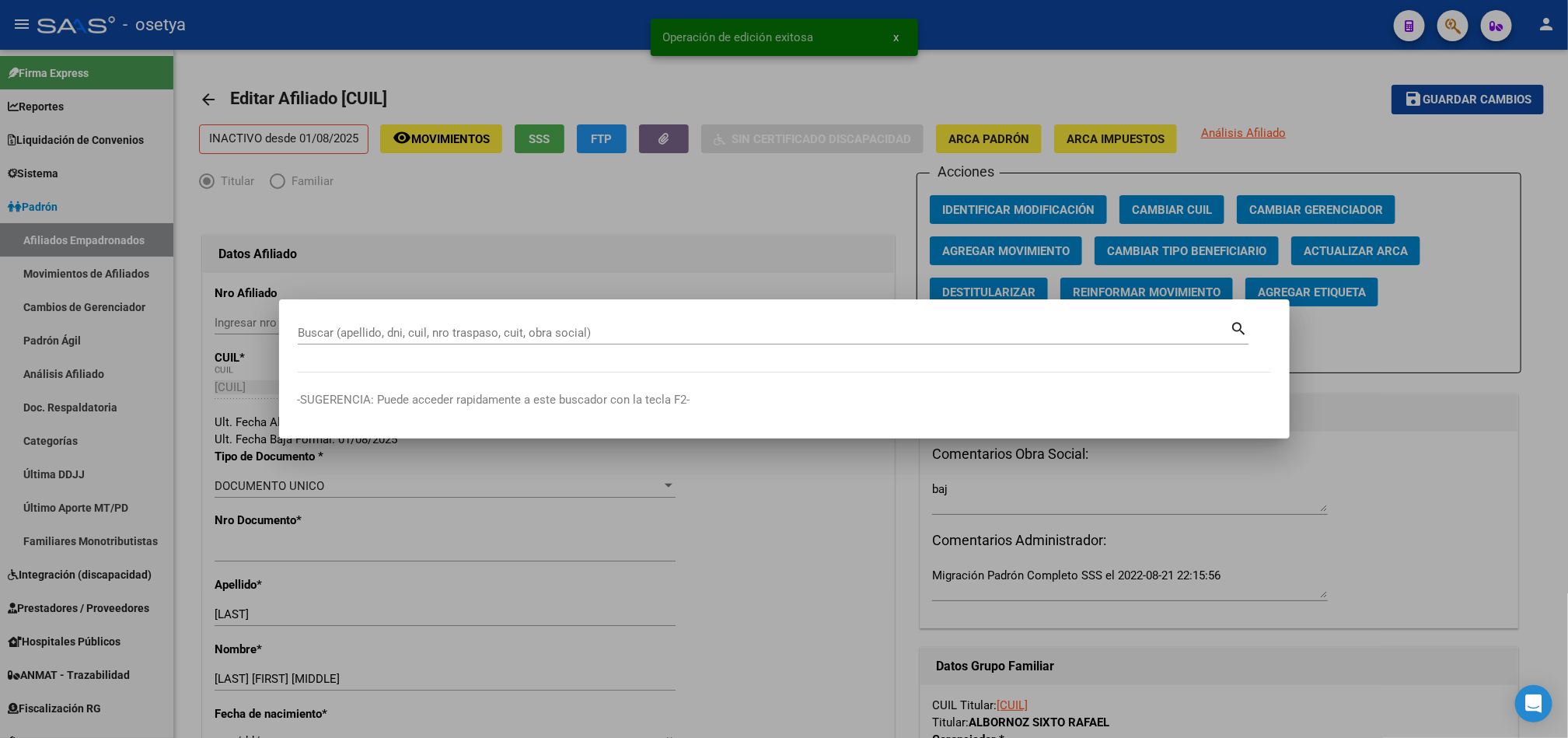 paste on "SIXTO RAFAEL" 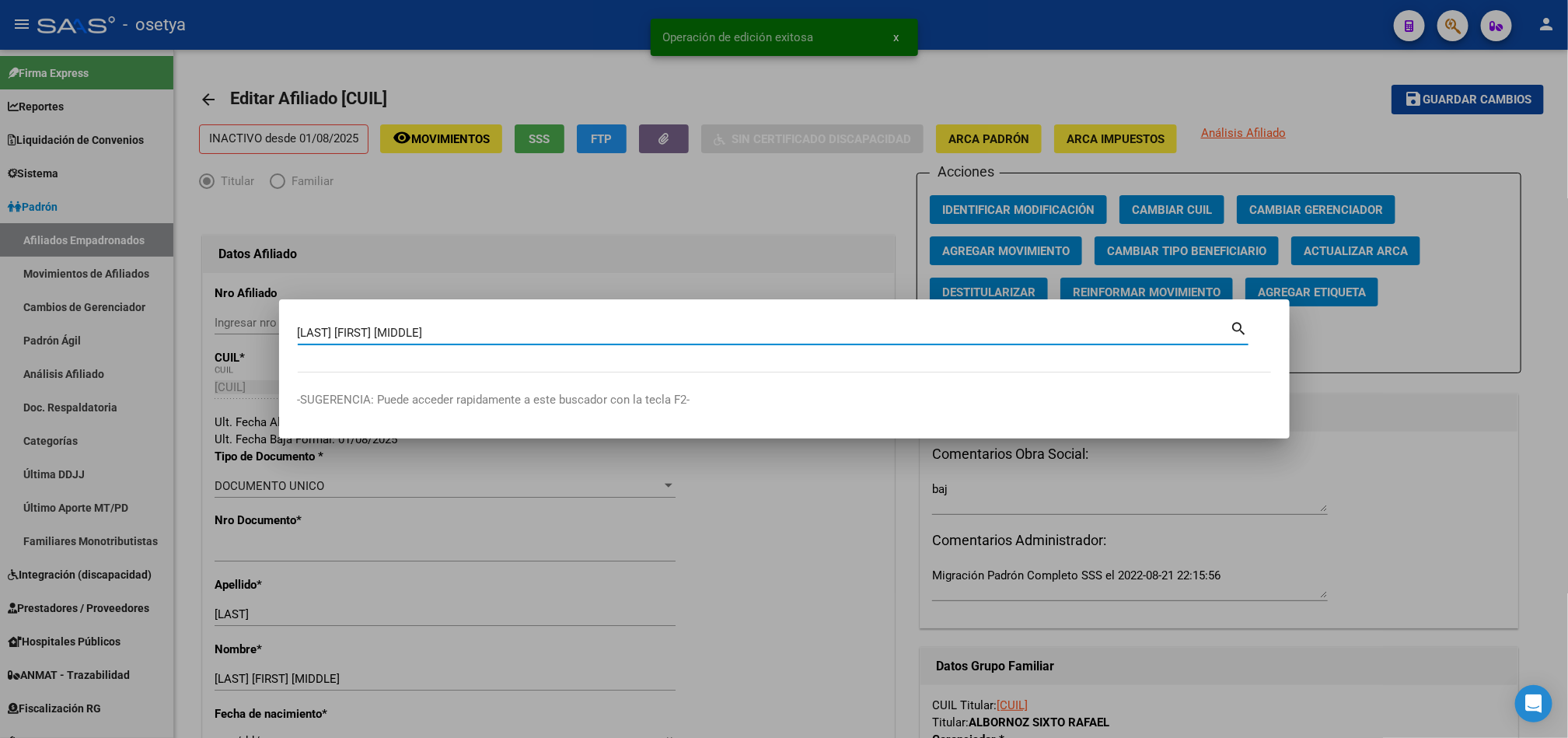 type on "baj" 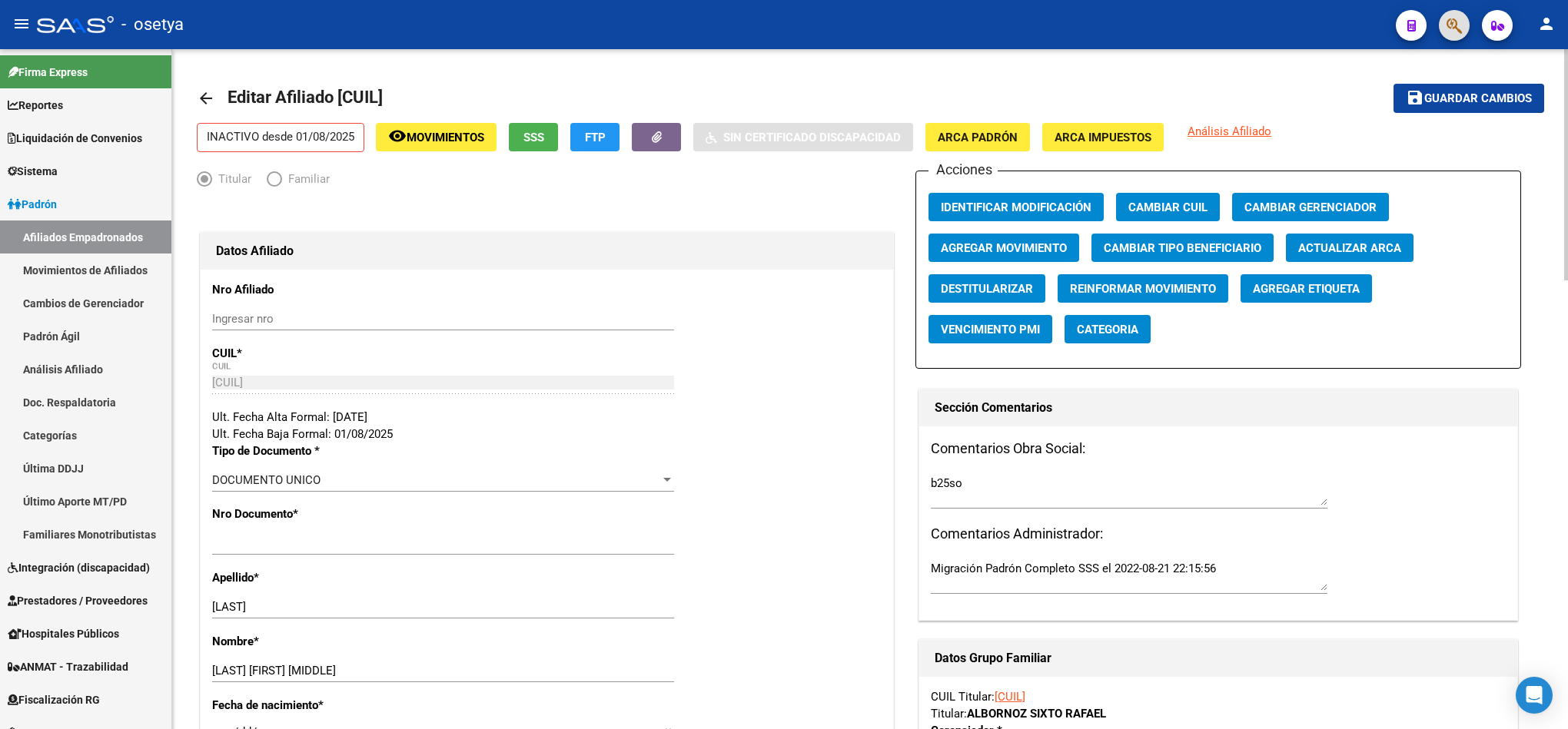 click on "33306762 Ingresar nro" 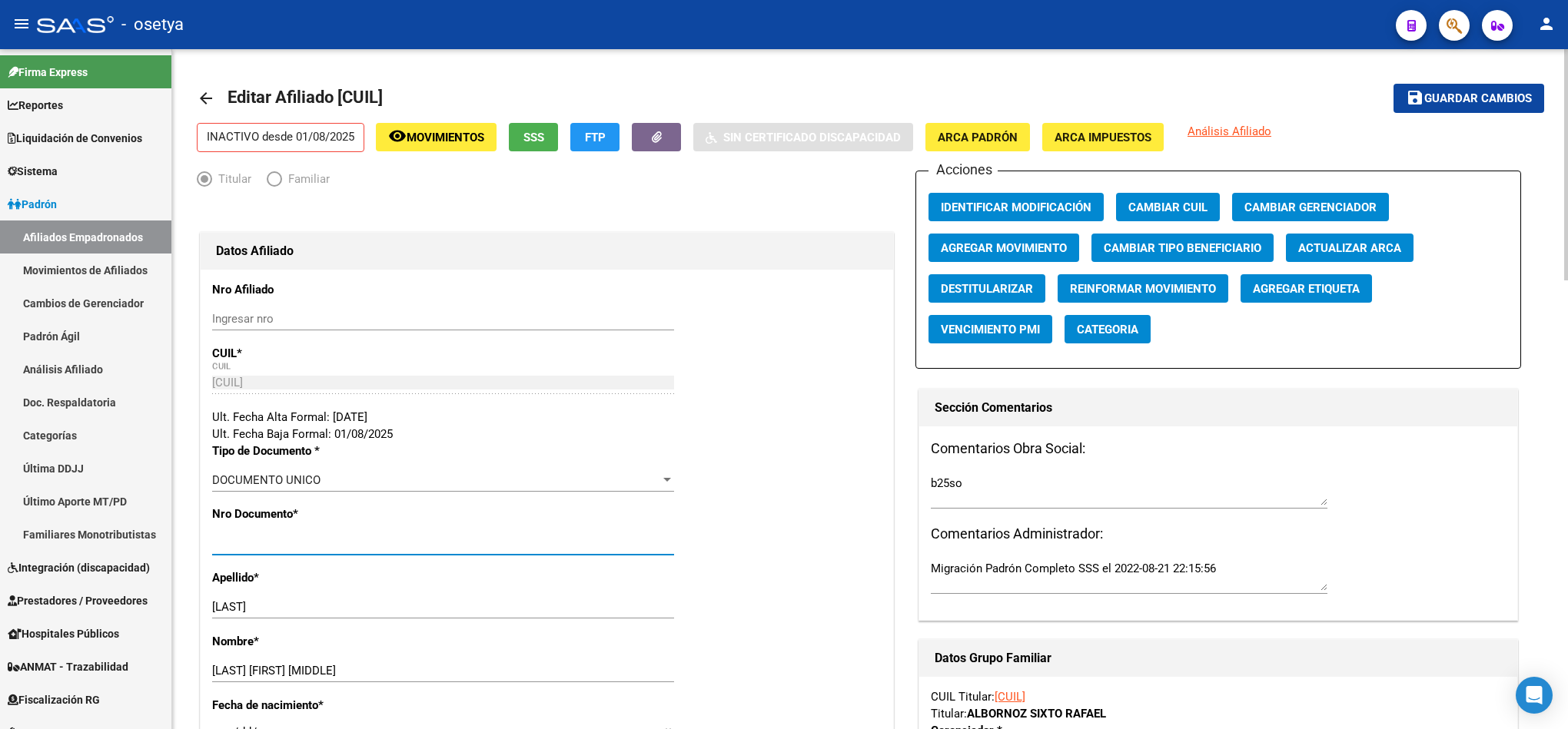 click on "33306762" at bounding box center (443, 543) 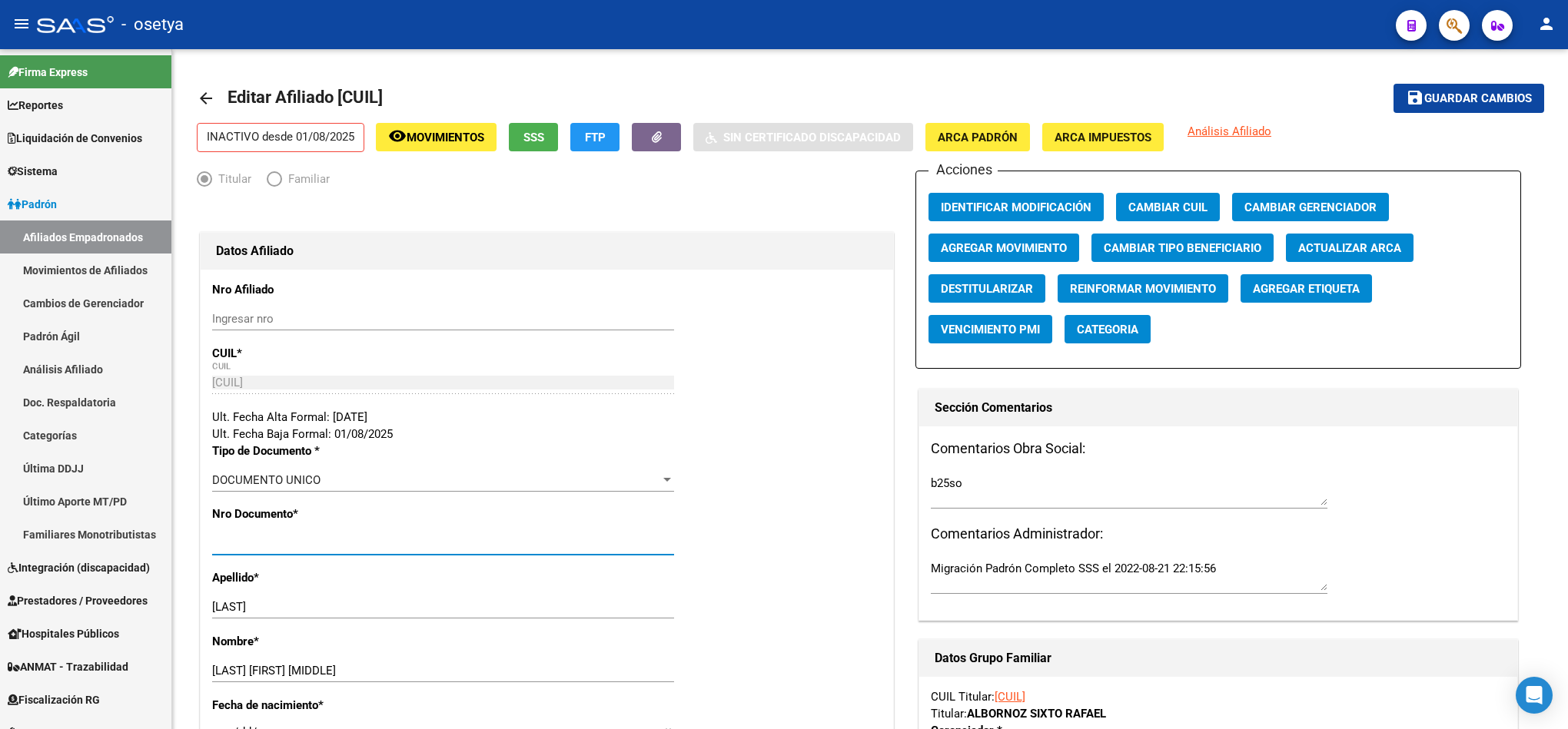 click 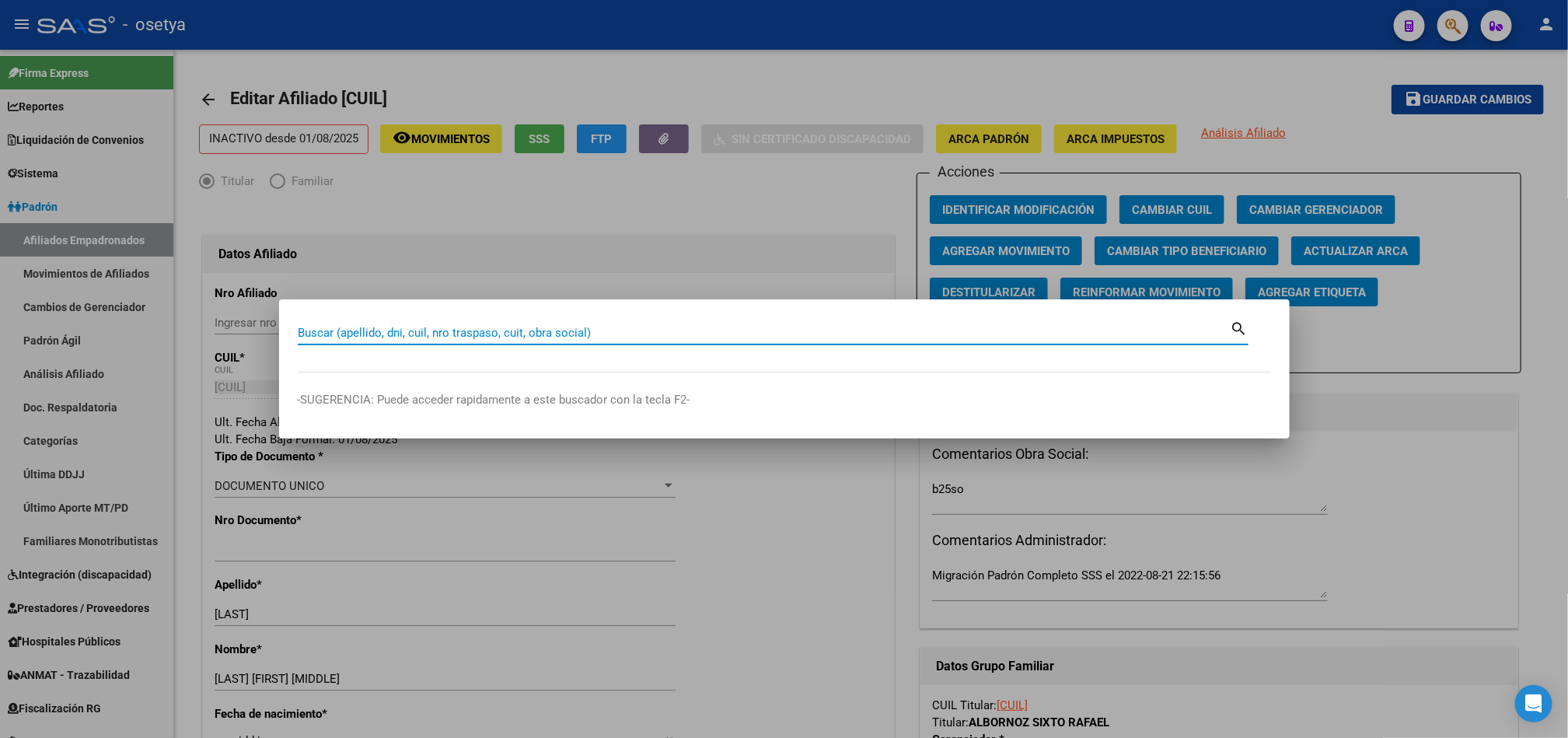 paste on "33306762" 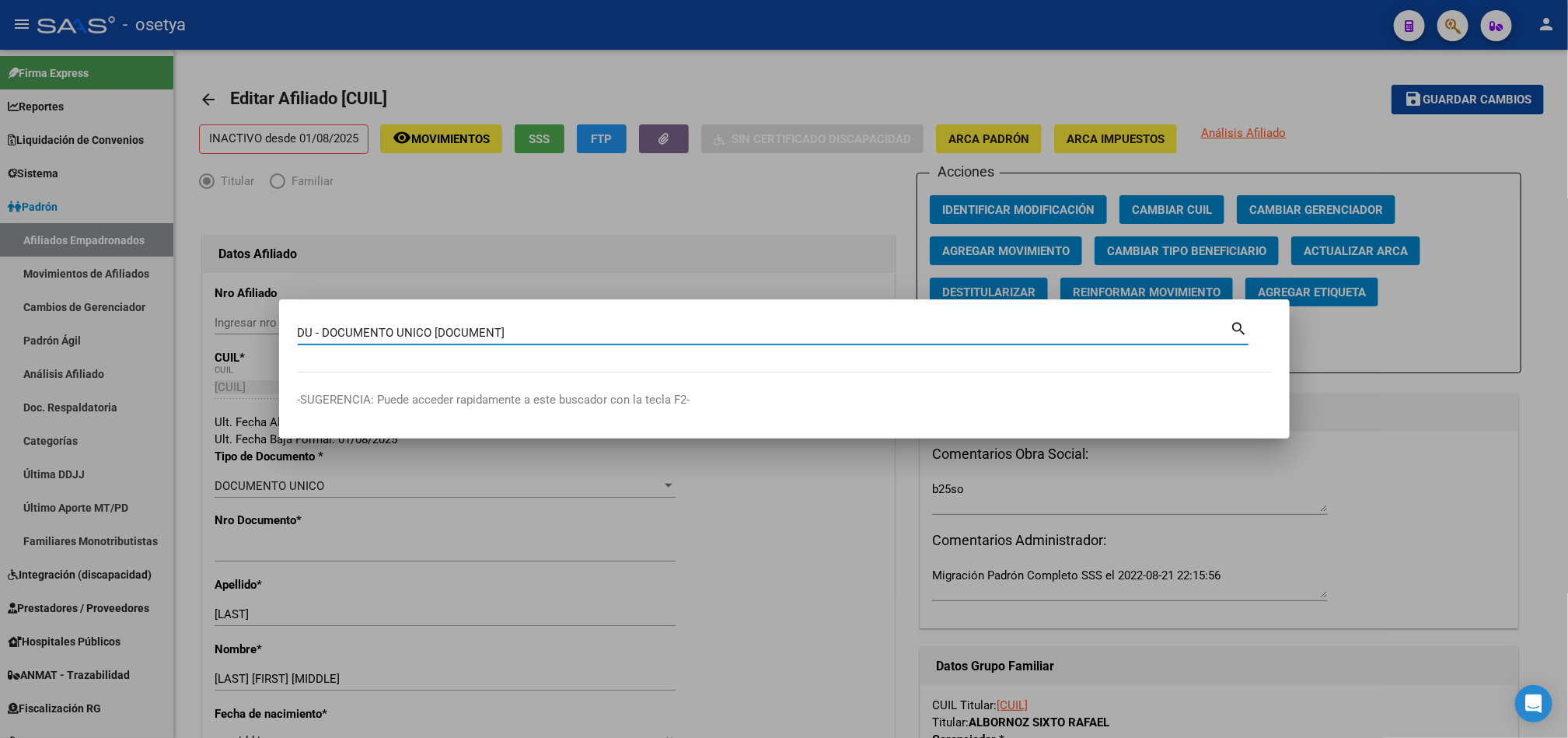 type on "b25so" 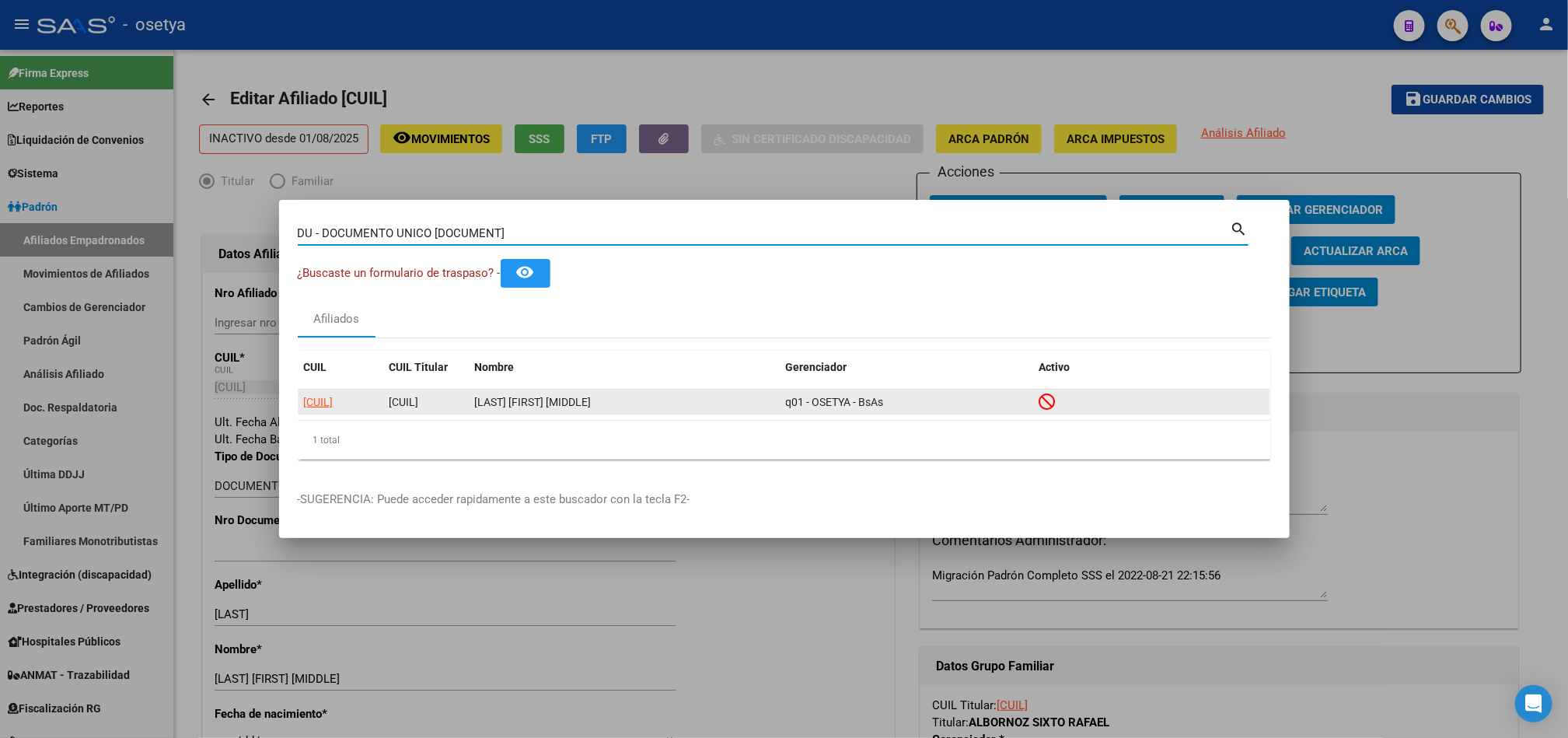 click on "20333067626" 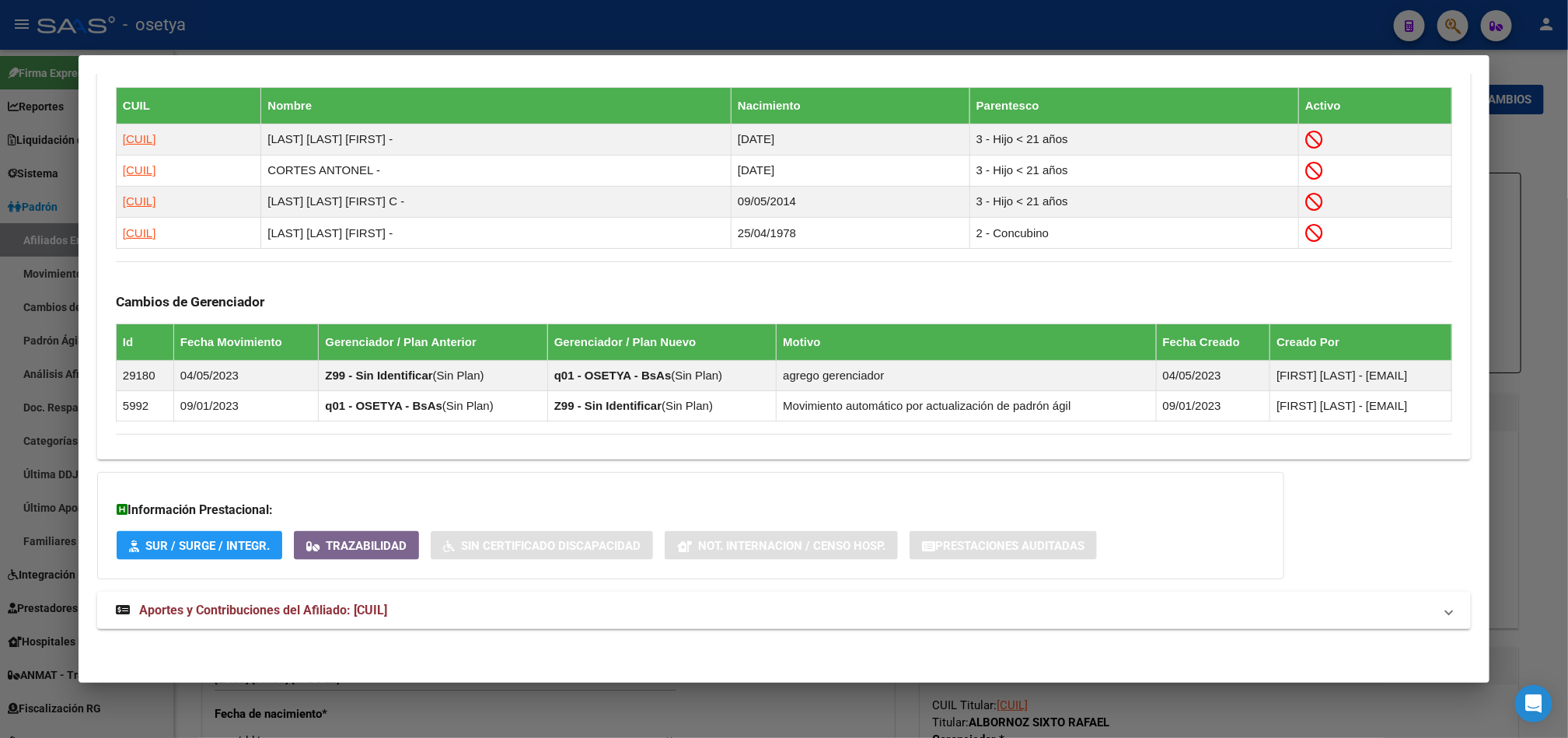 scroll, scrollTop: 397, scrollLeft: 0, axis: vertical 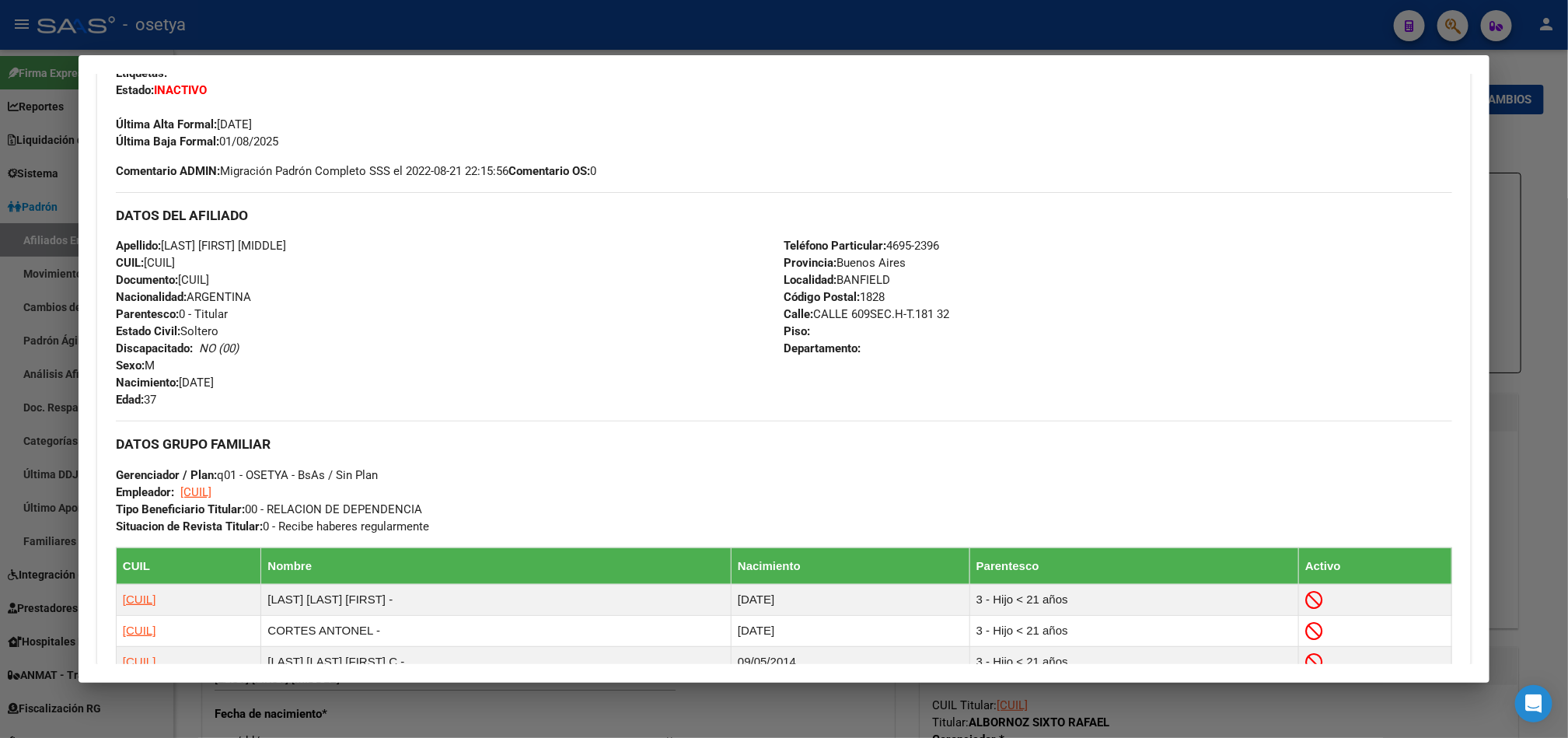 click at bounding box center [784, 369] 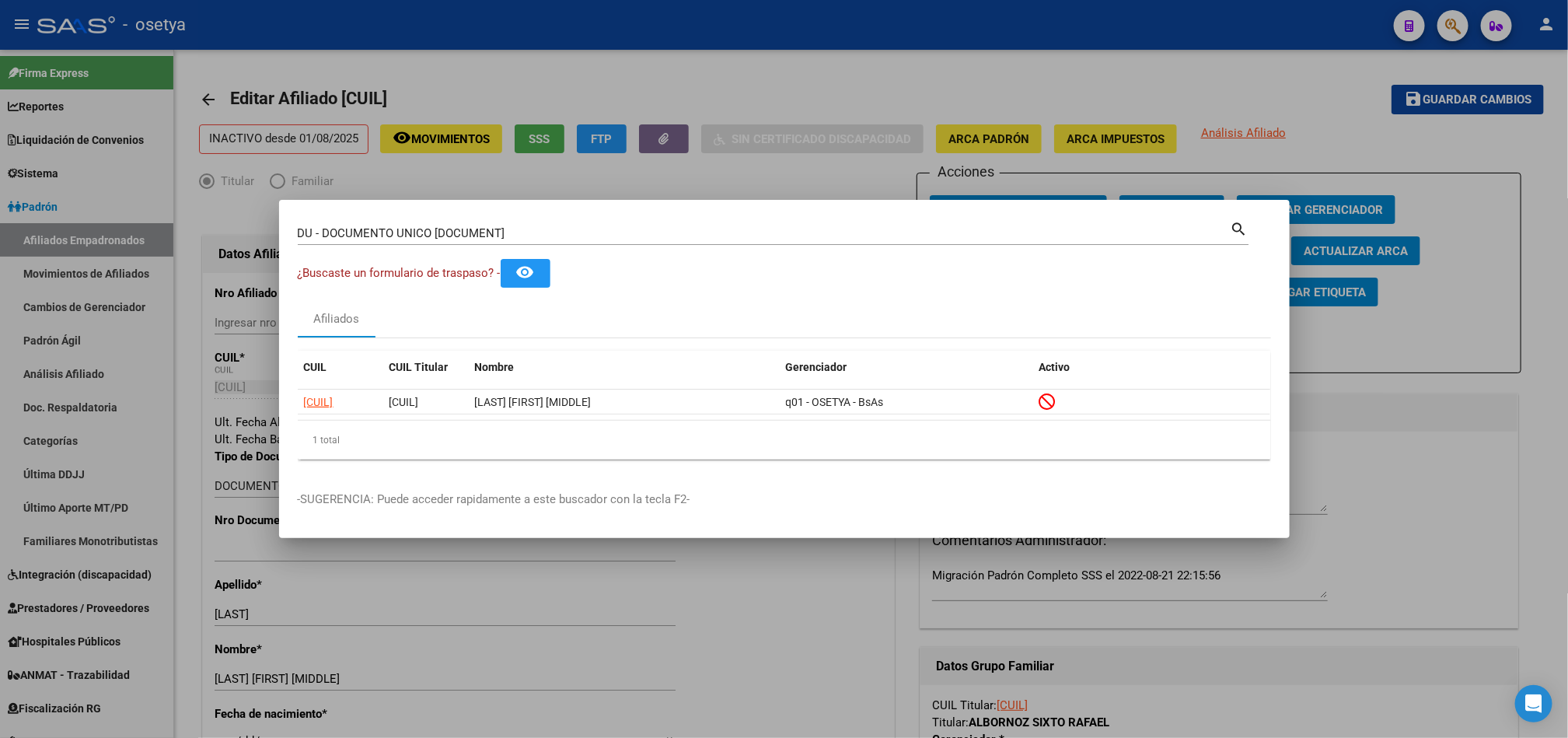 click on "33306762" at bounding box center (764, 233) 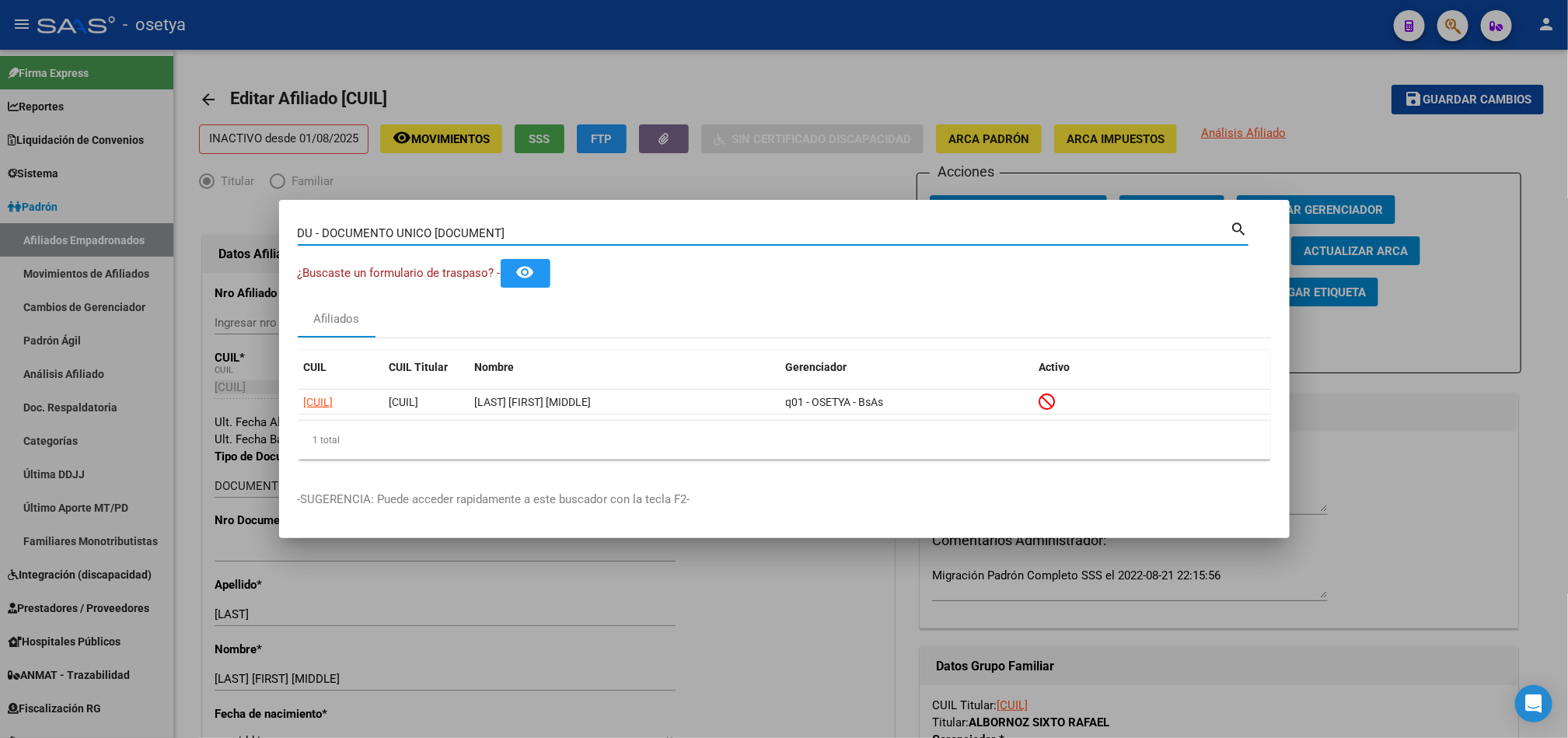 click on "33306762" at bounding box center [764, 233] 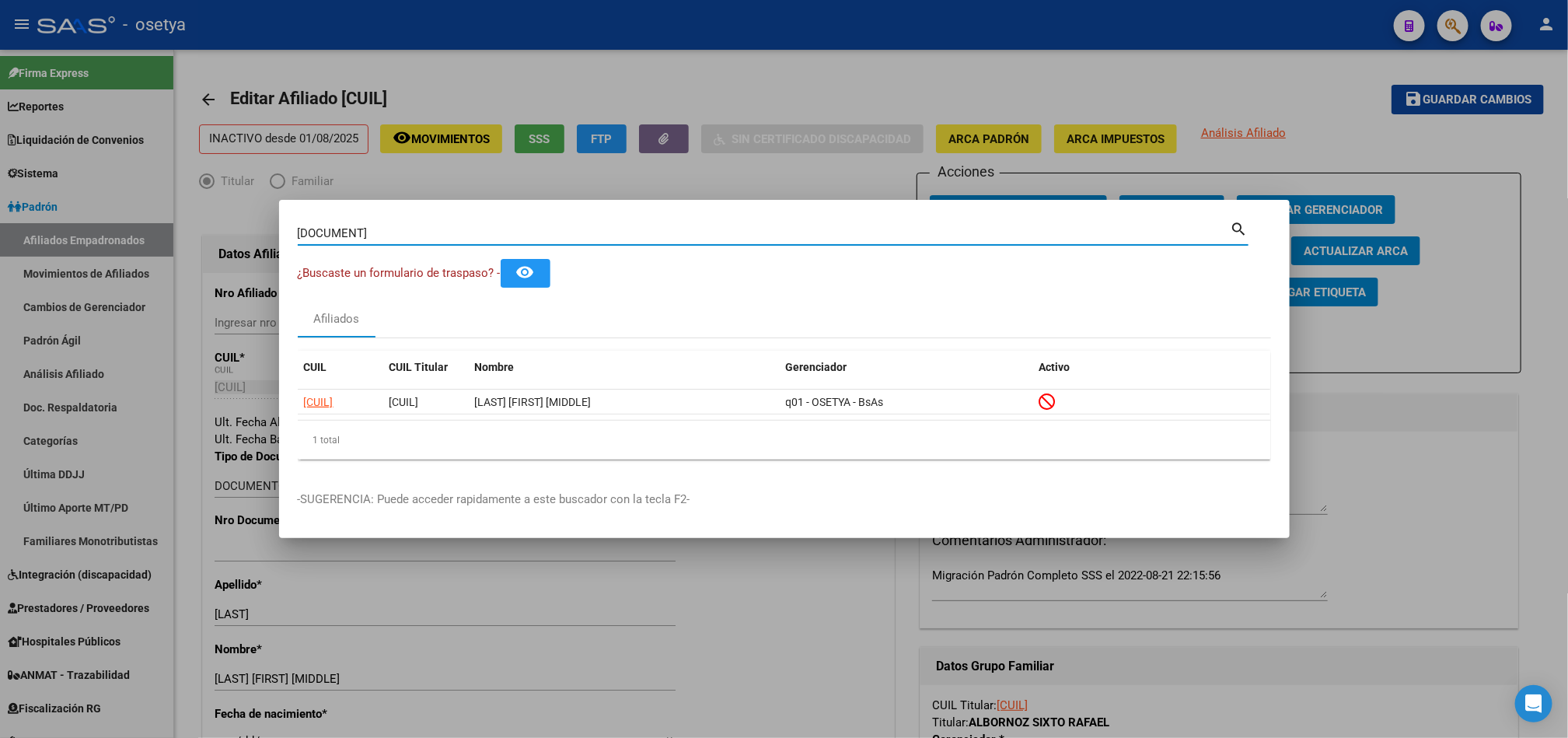 type on "baa" 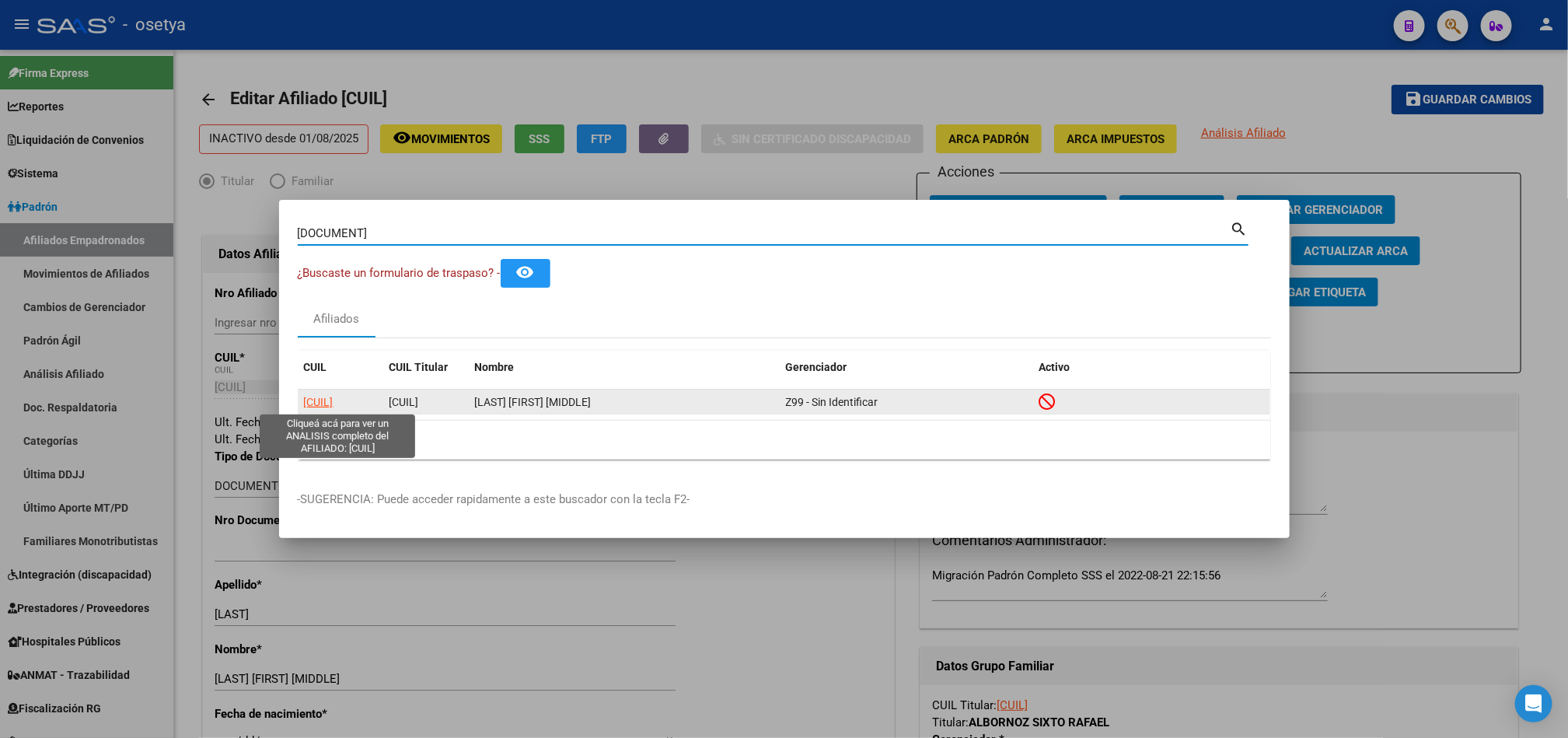 type on "bba" 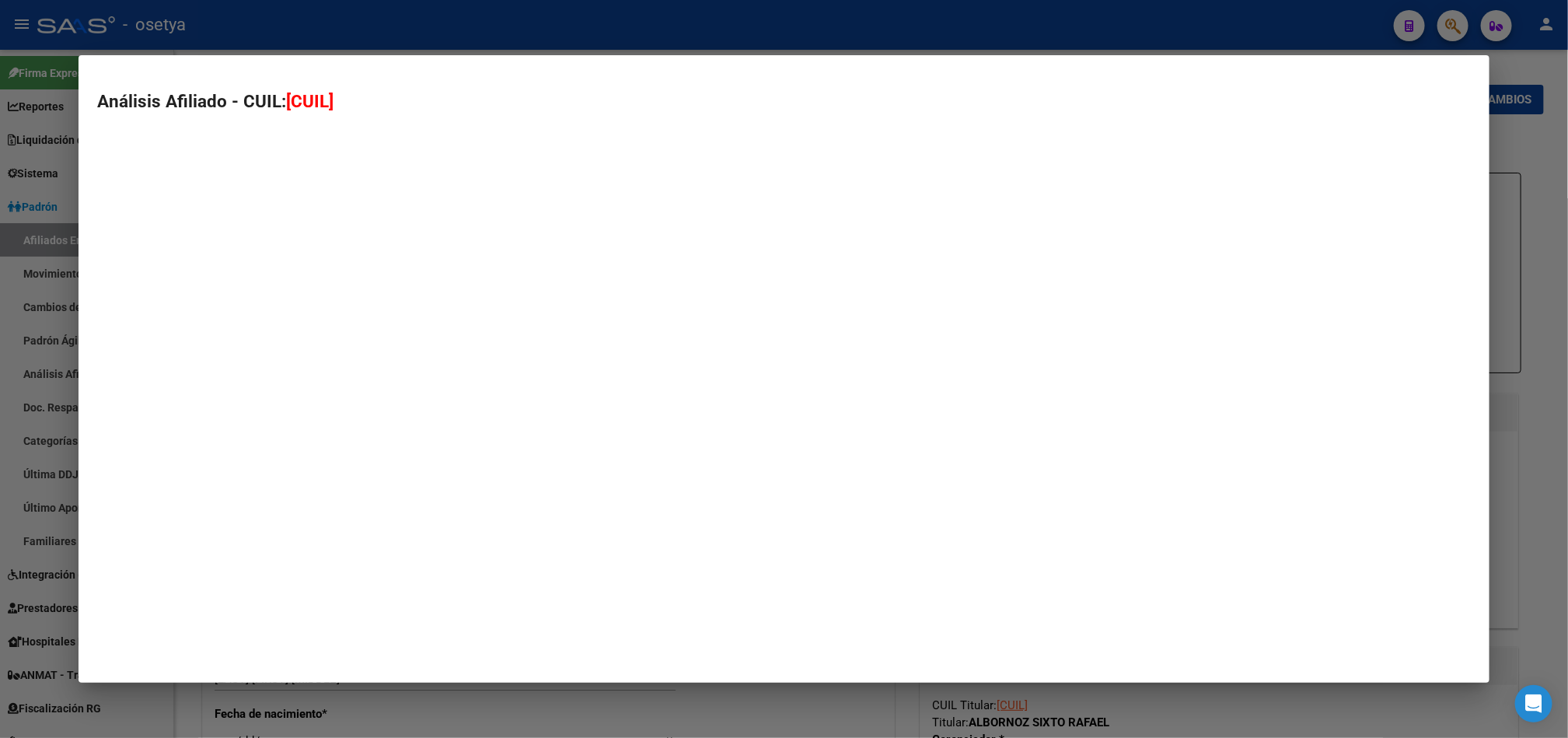 type on "[CUIL]" 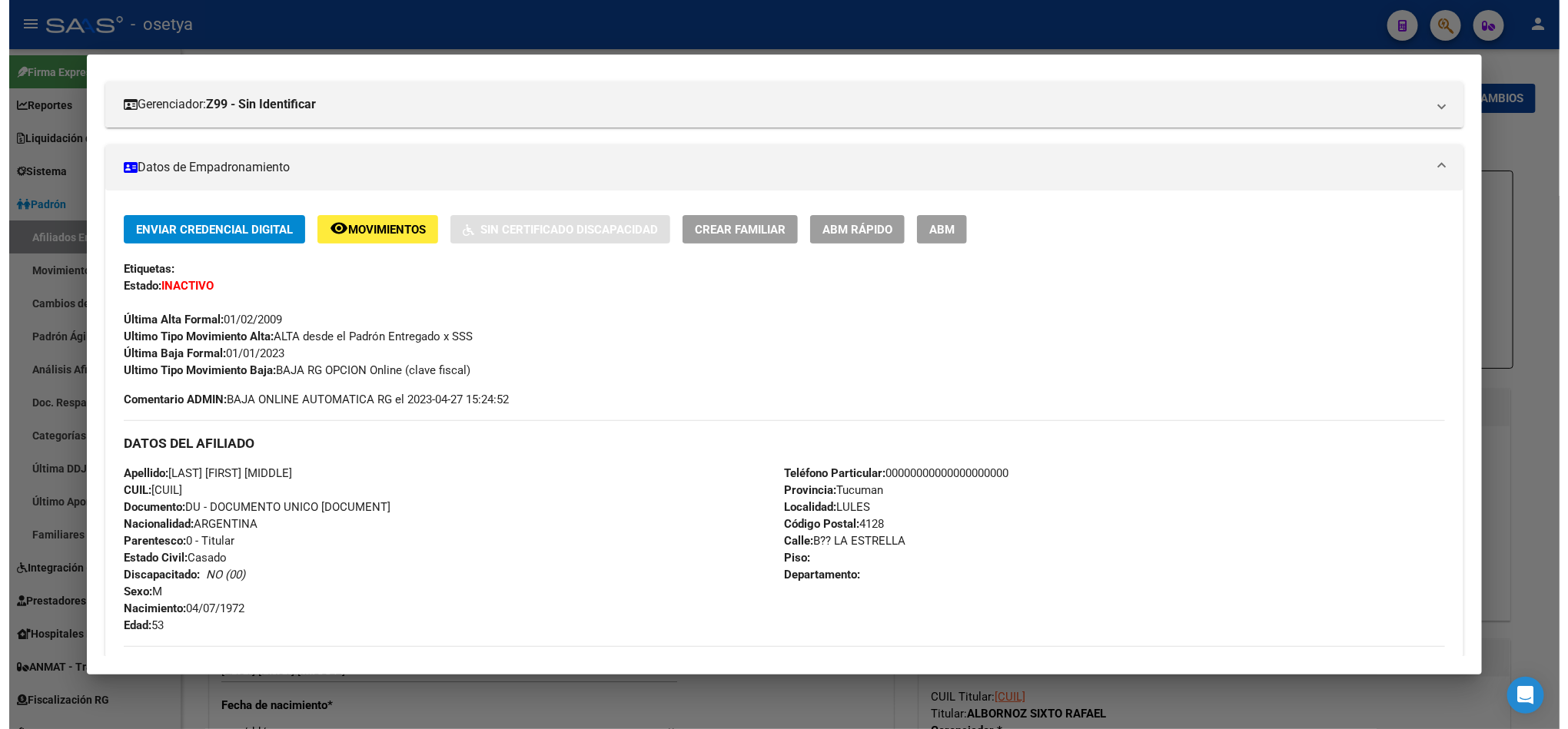 scroll, scrollTop: 230, scrollLeft: 0, axis: vertical 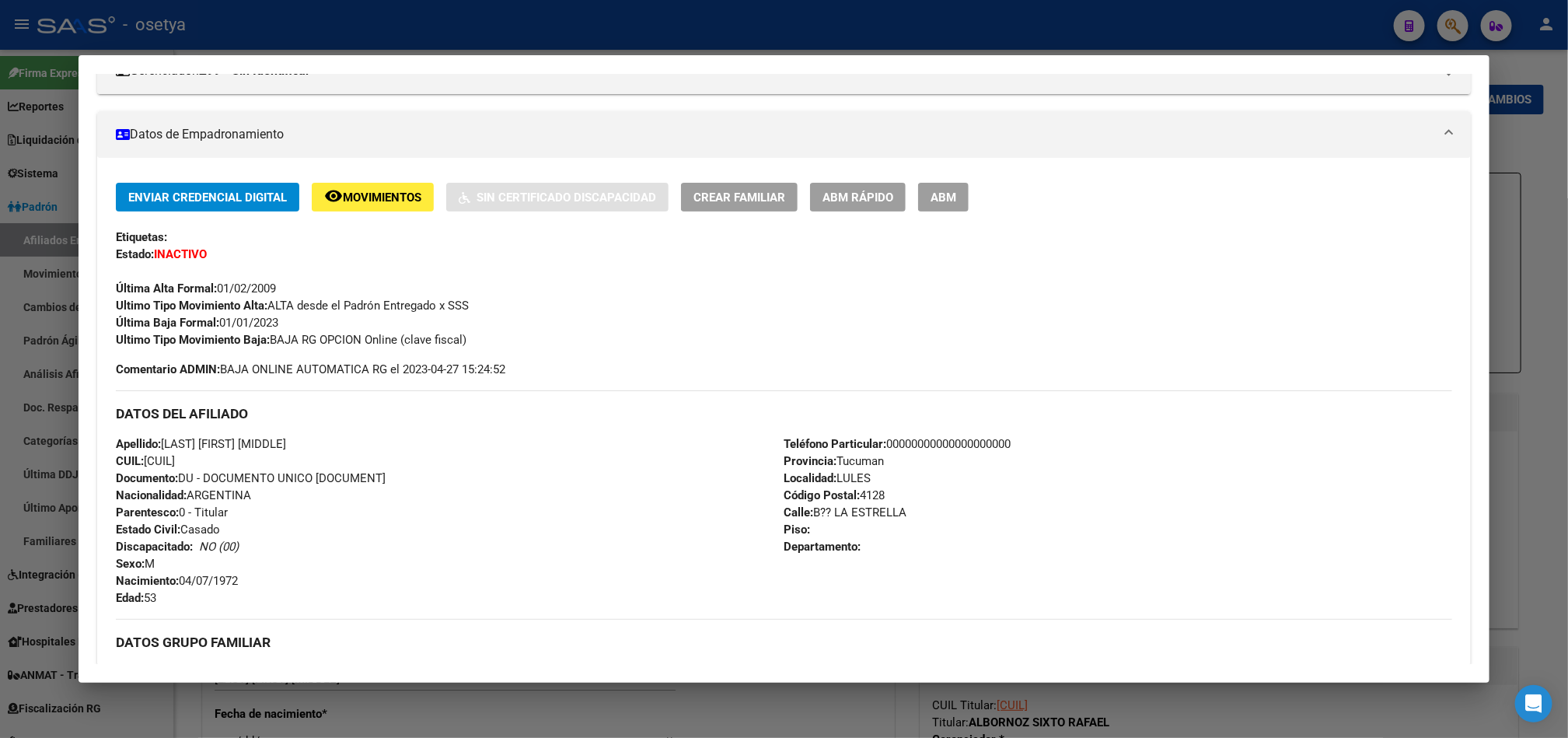 type on "bba" 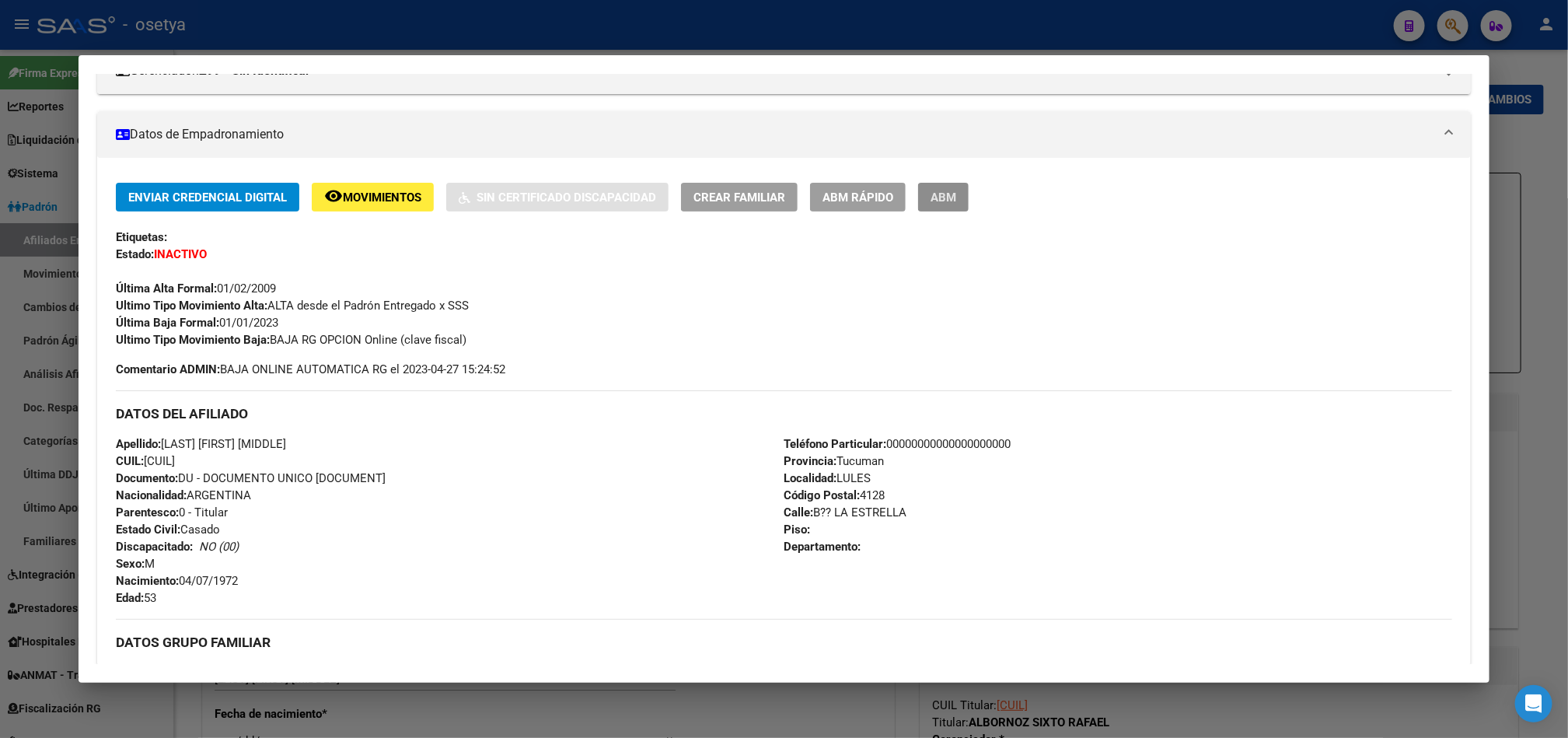 click on "ABM" at bounding box center [943, 197] 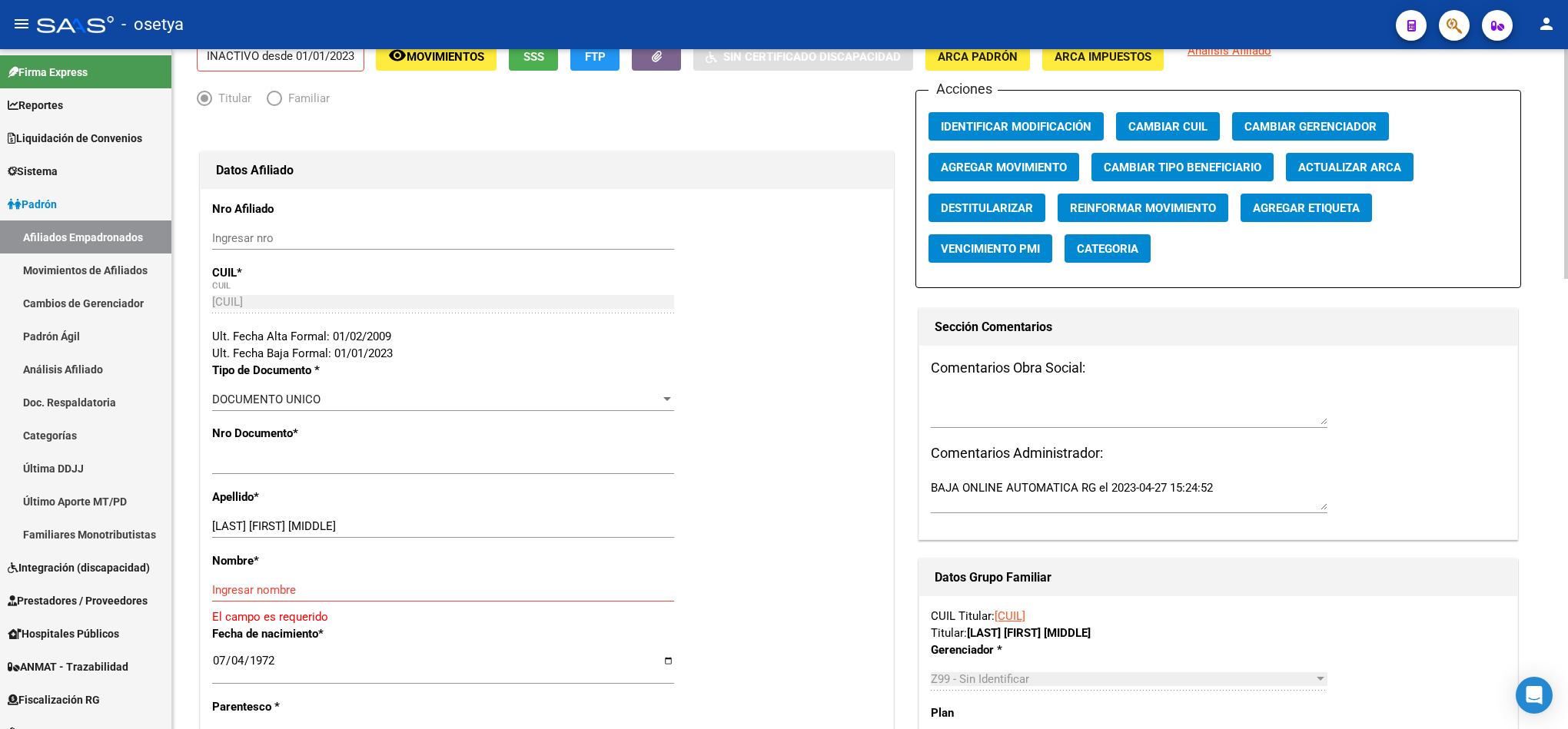 scroll, scrollTop: 115, scrollLeft: 0, axis: vertical 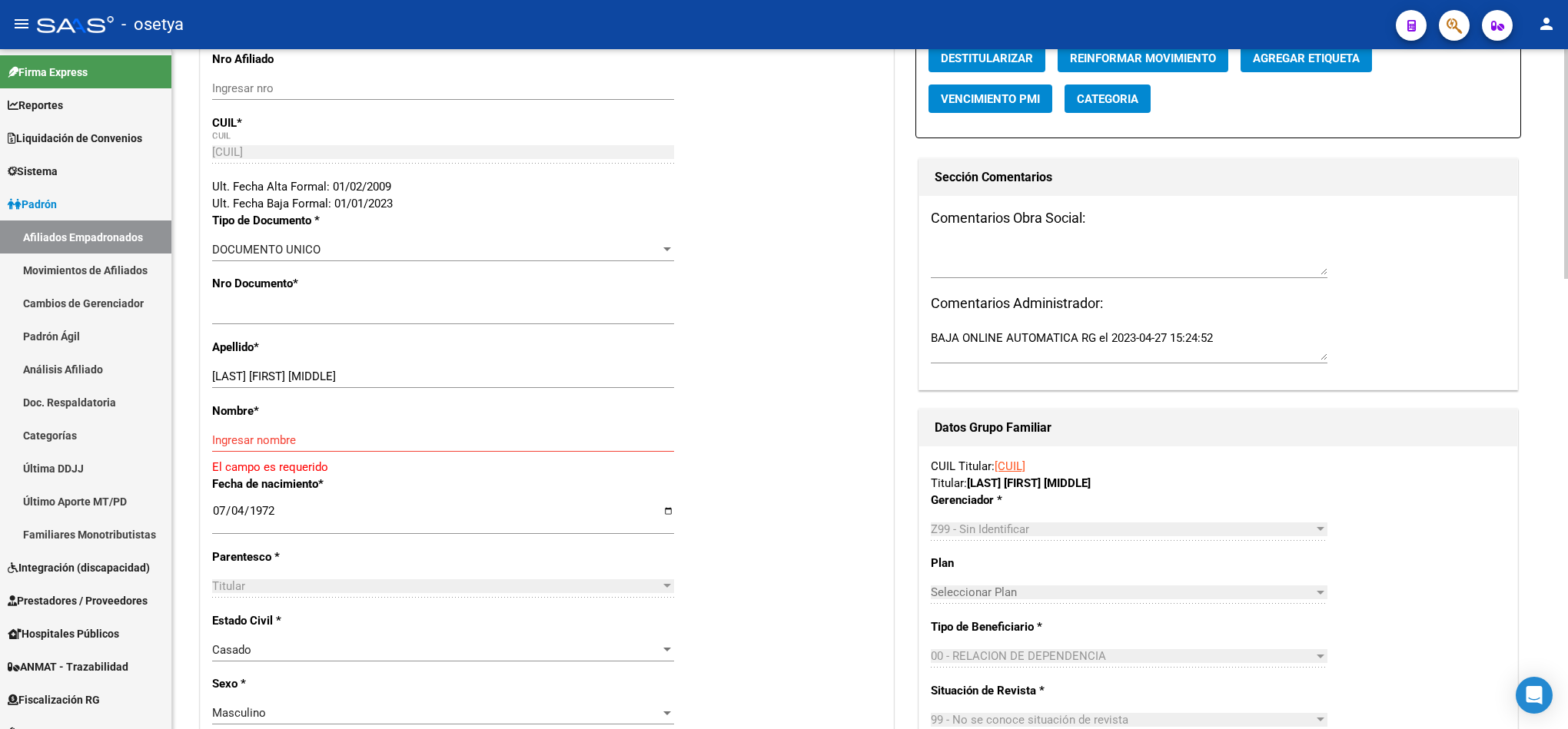 drag, startPoint x: 339, startPoint y: 491, endPoint x: 261, endPoint y: 393, distance: 125.25175 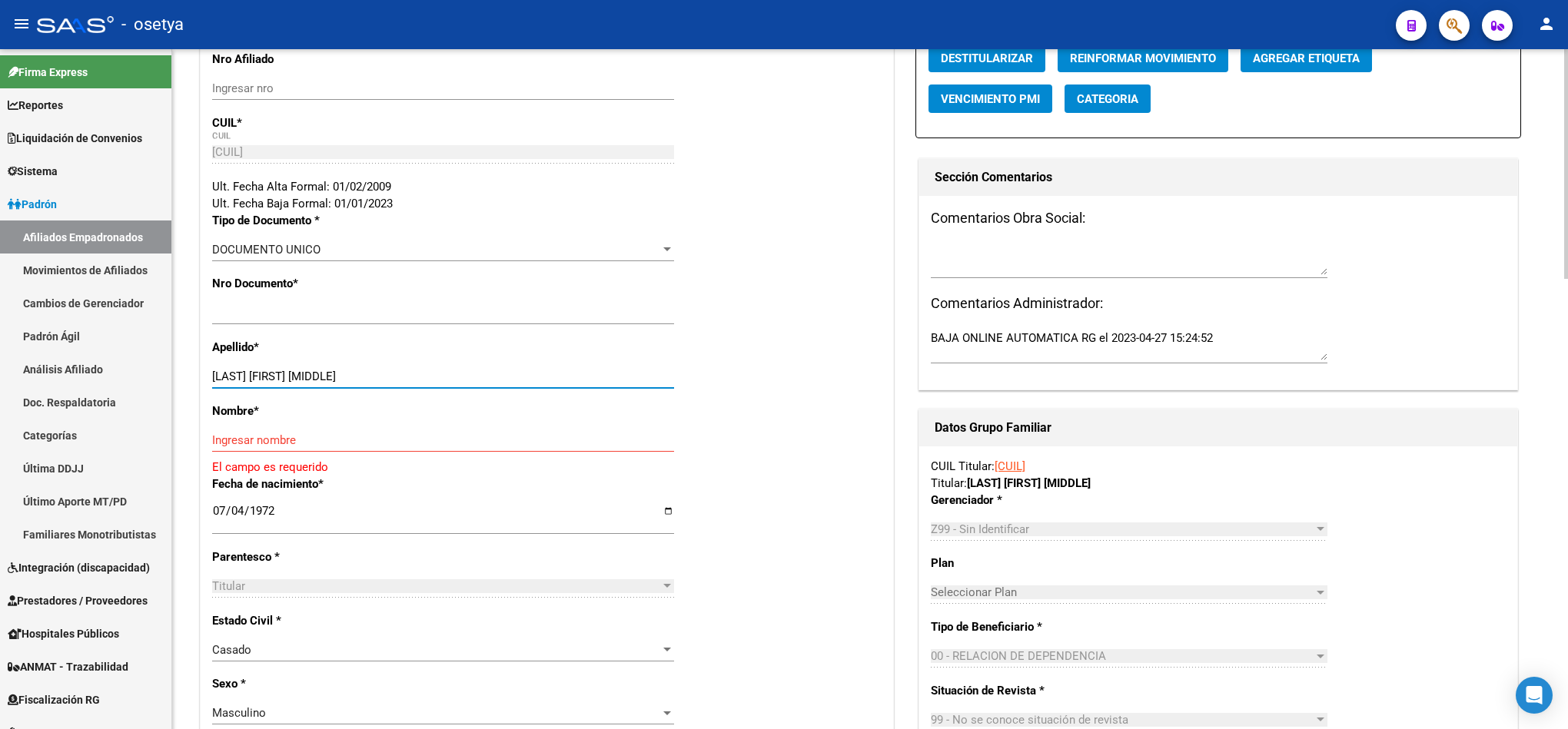 drag, startPoint x: 261, startPoint y: 379, endPoint x: 316, endPoint y: 378, distance: 55.00909 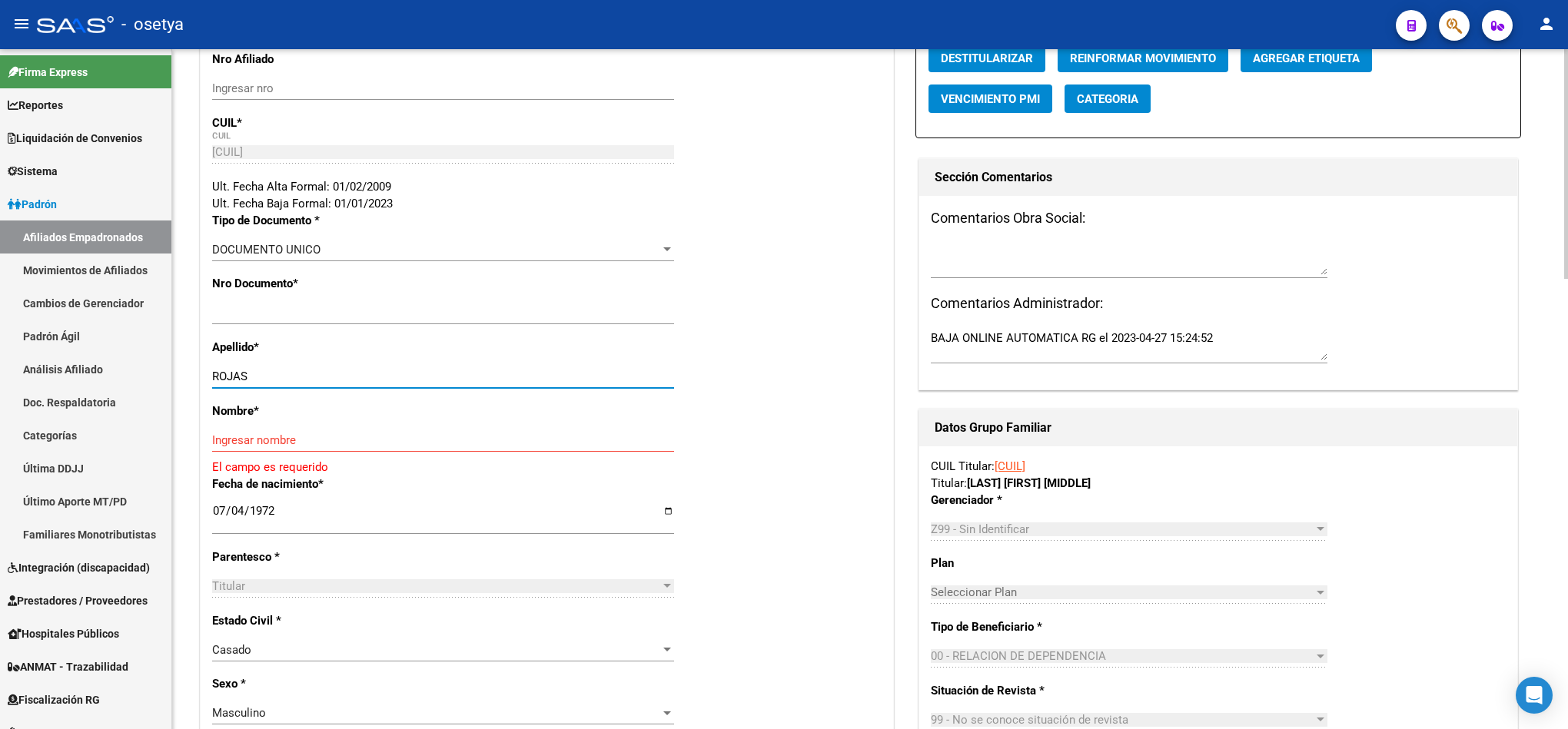 type on "ROJAS" 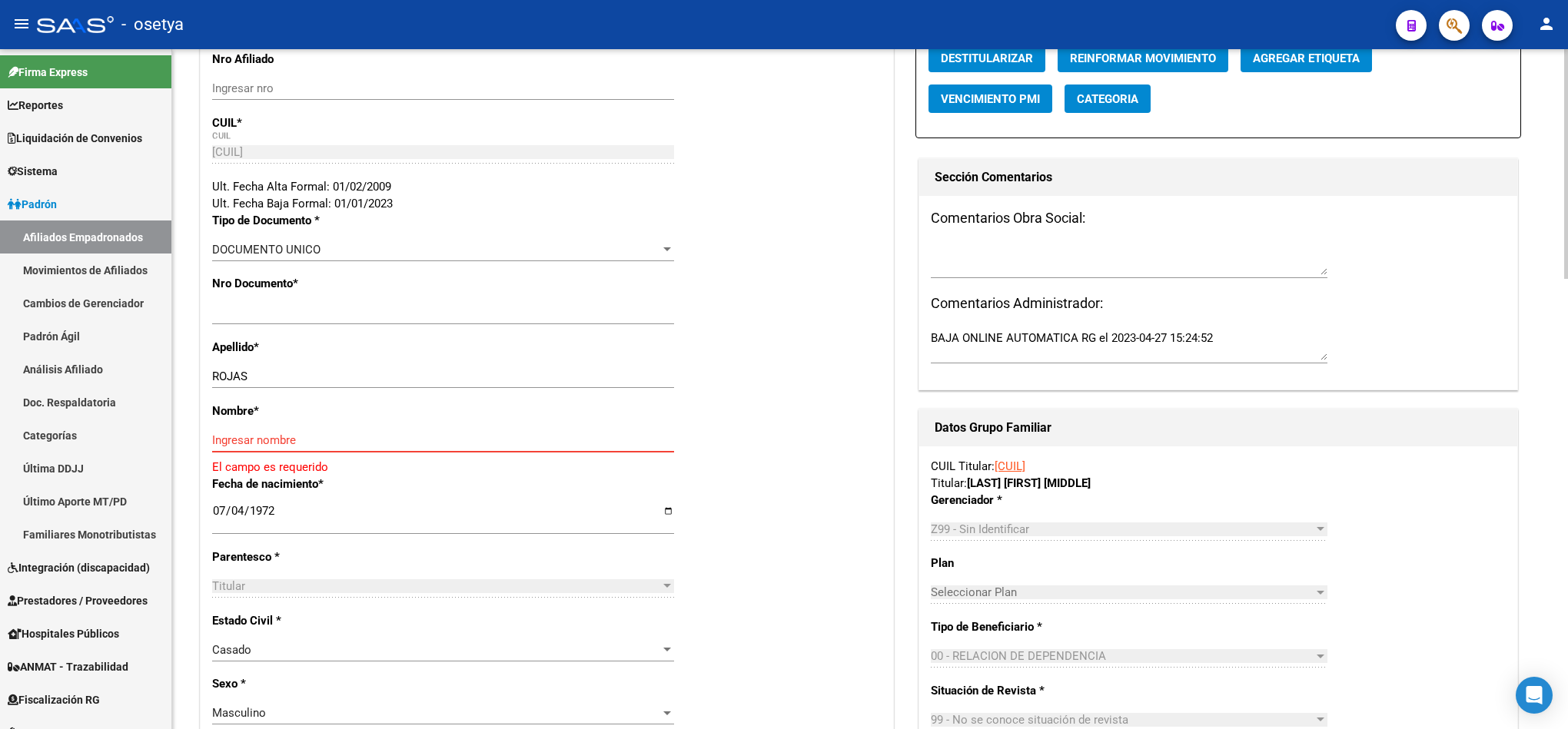 paste on "JORGE ERNESTO" 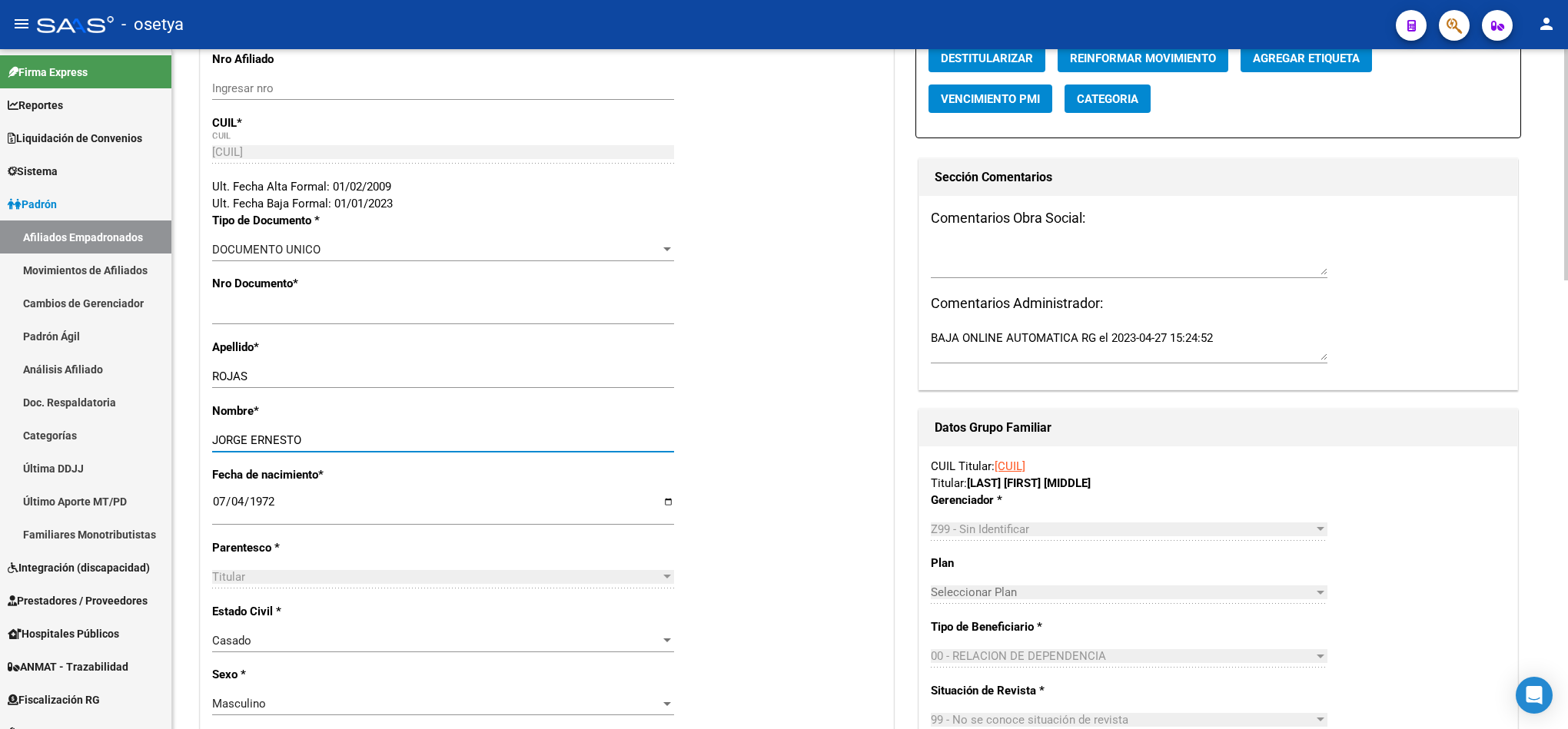 type on "JORGE ERNESTO" 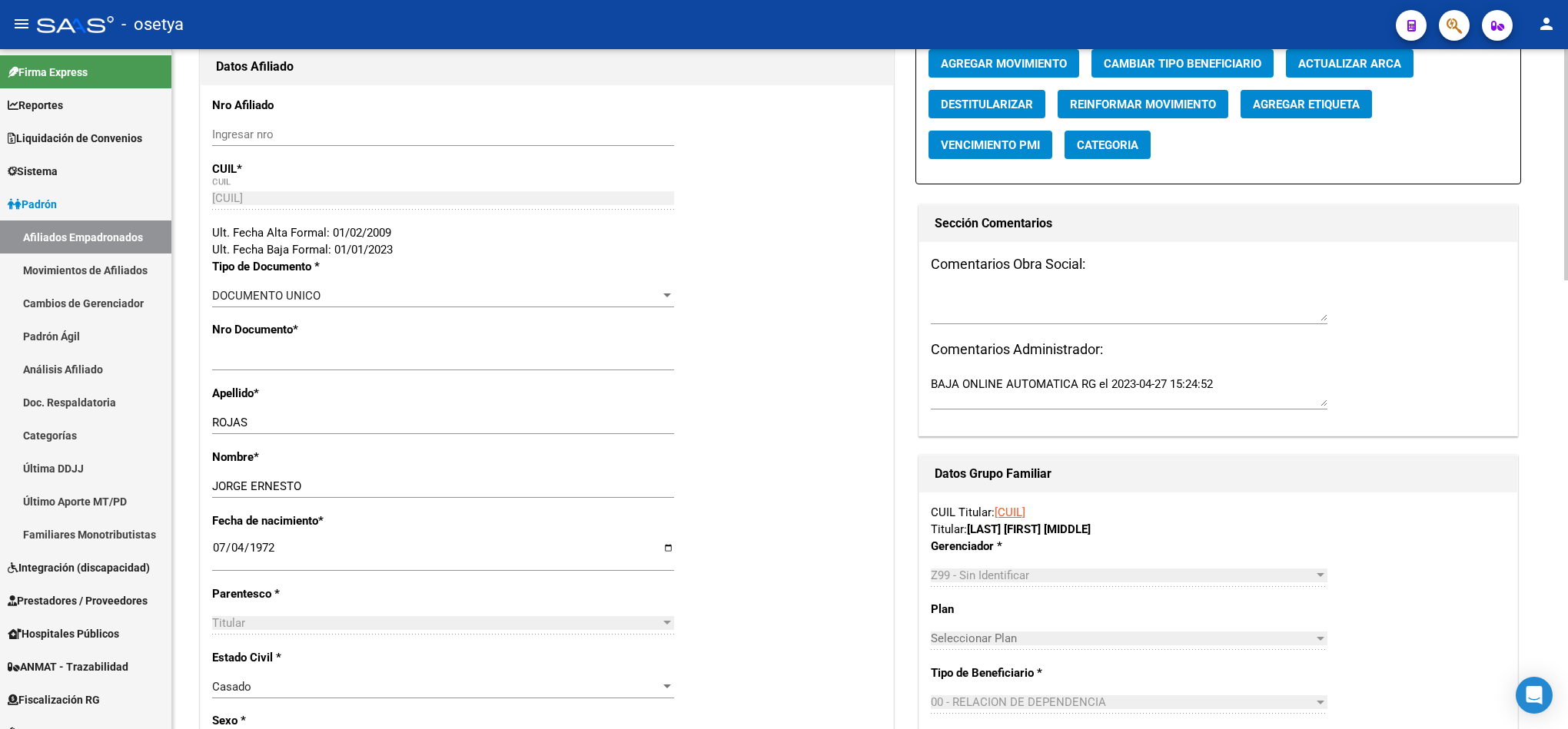 scroll, scrollTop: 0, scrollLeft: 0, axis: both 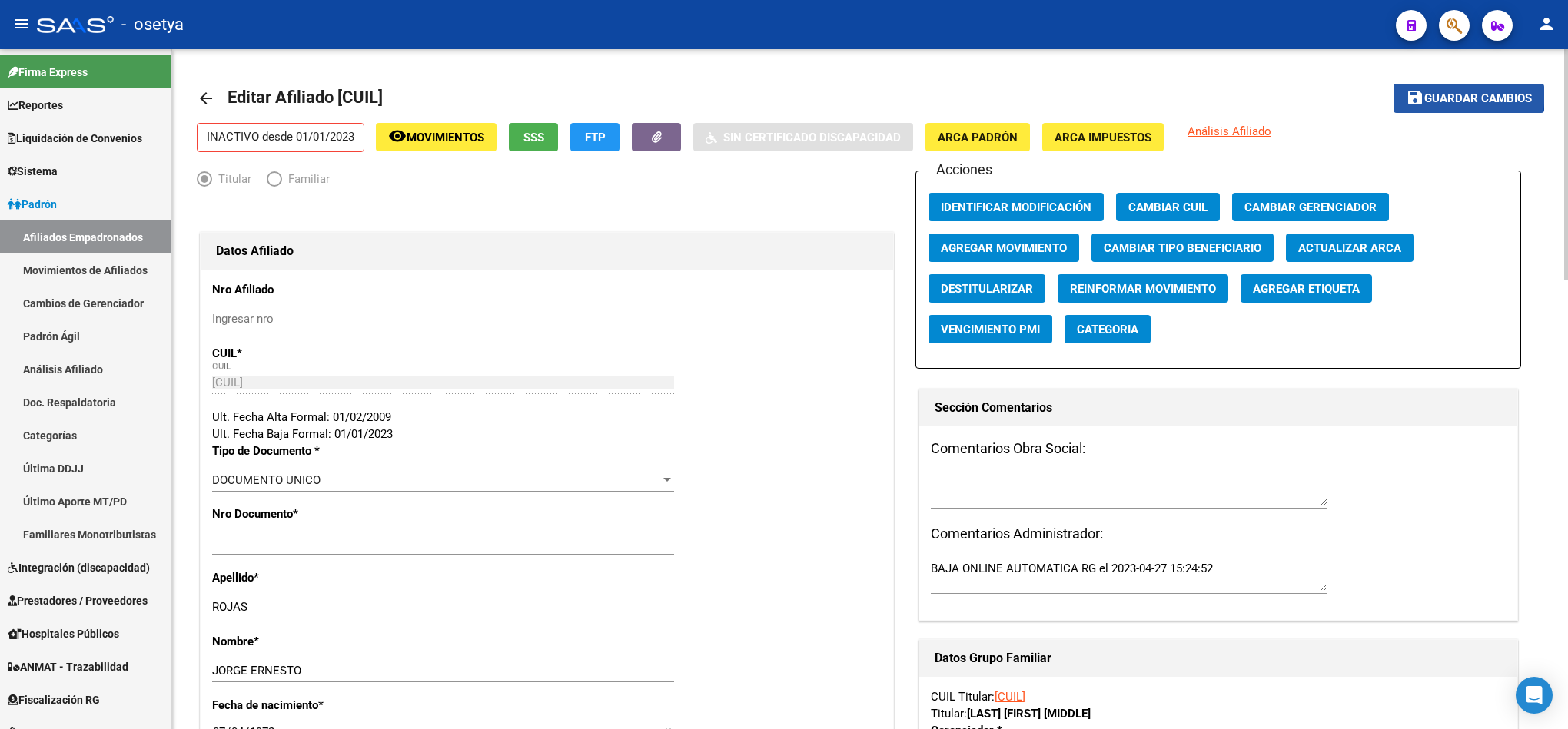 click on "Guardar cambios" 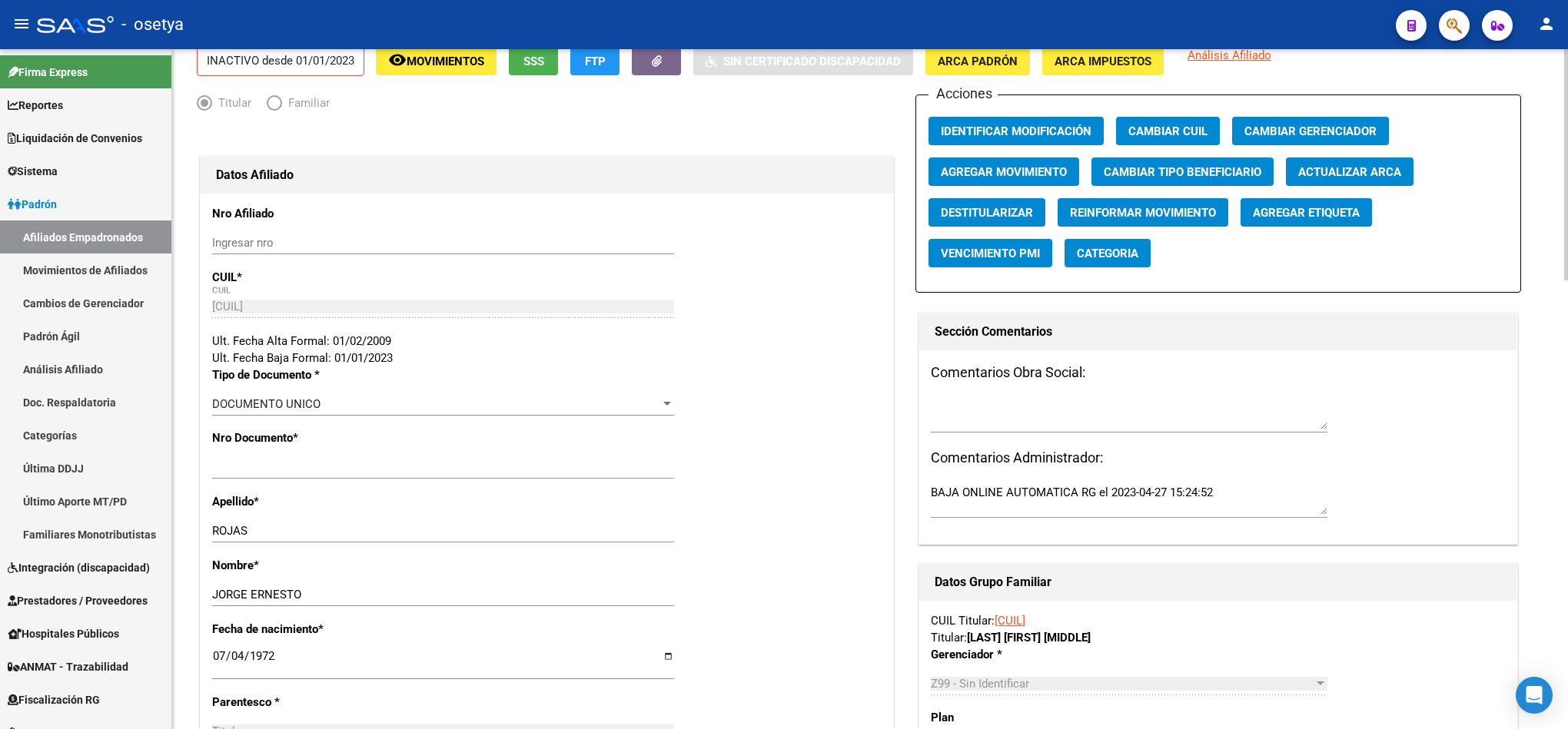 scroll, scrollTop: 115, scrollLeft: 0, axis: vertical 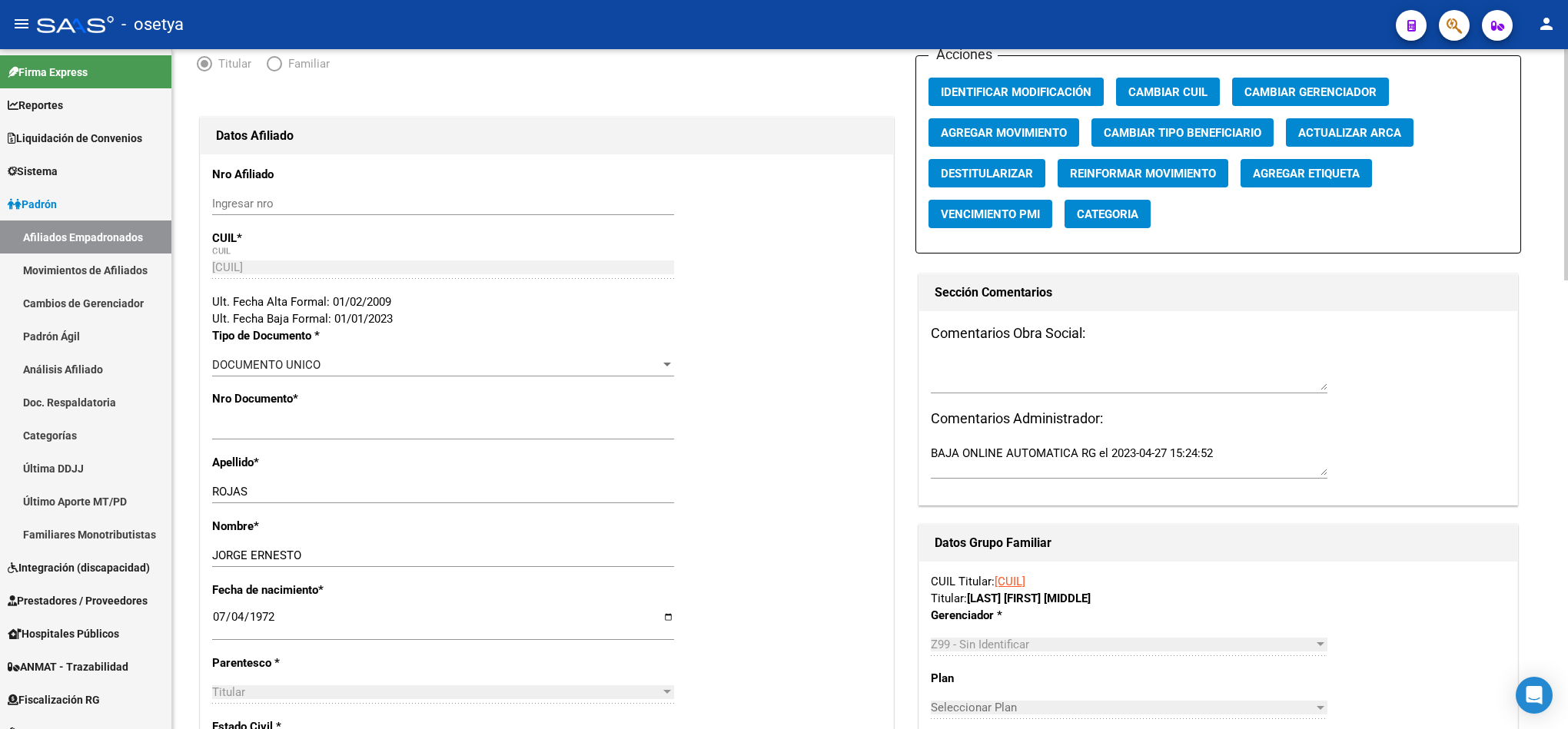click on "Comentarios Obra Social: Comentarios Administrador:  BAJA ONLINE AUTOMATICA RG el 2023-04-27 15:24:52" 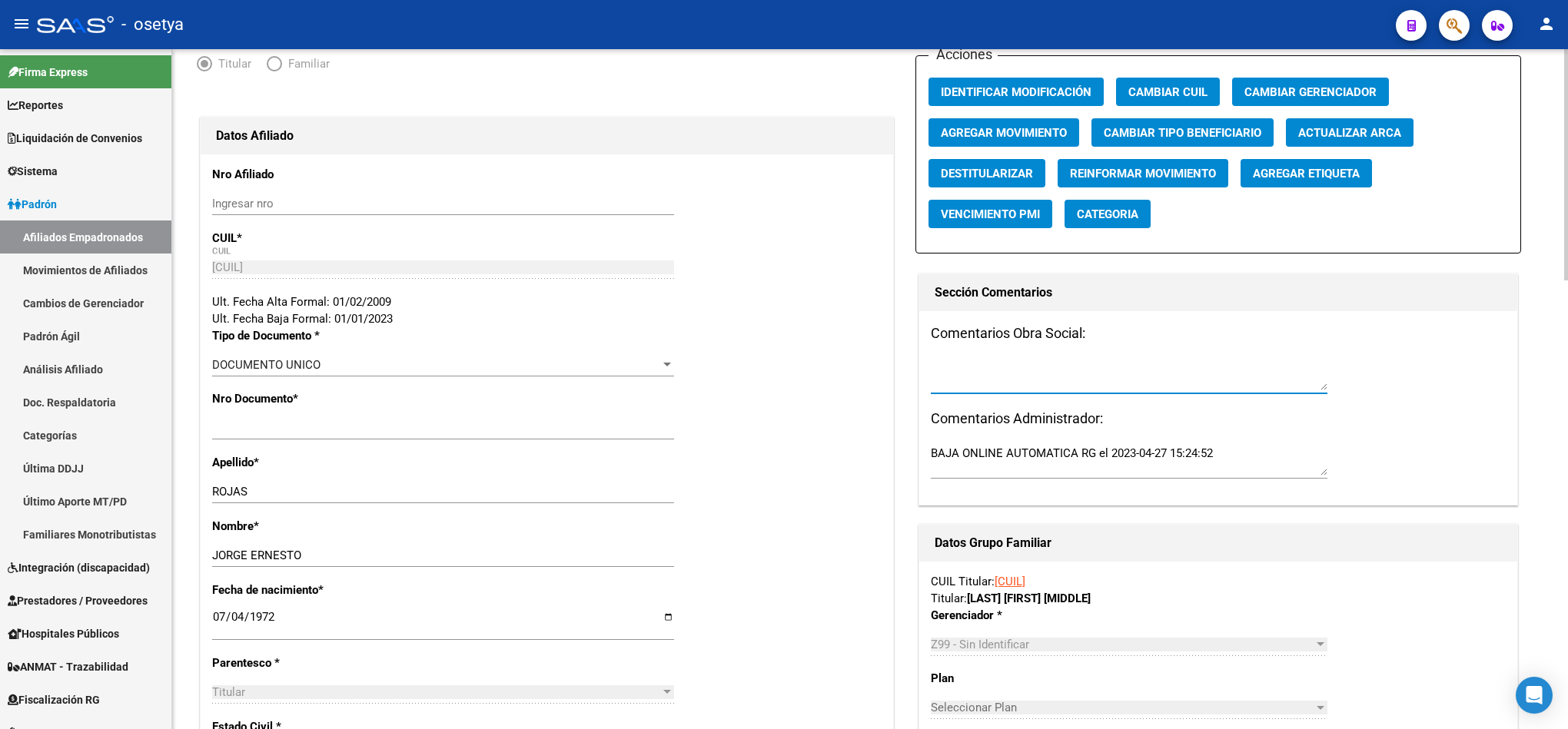 click at bounding box center (1129, 375) 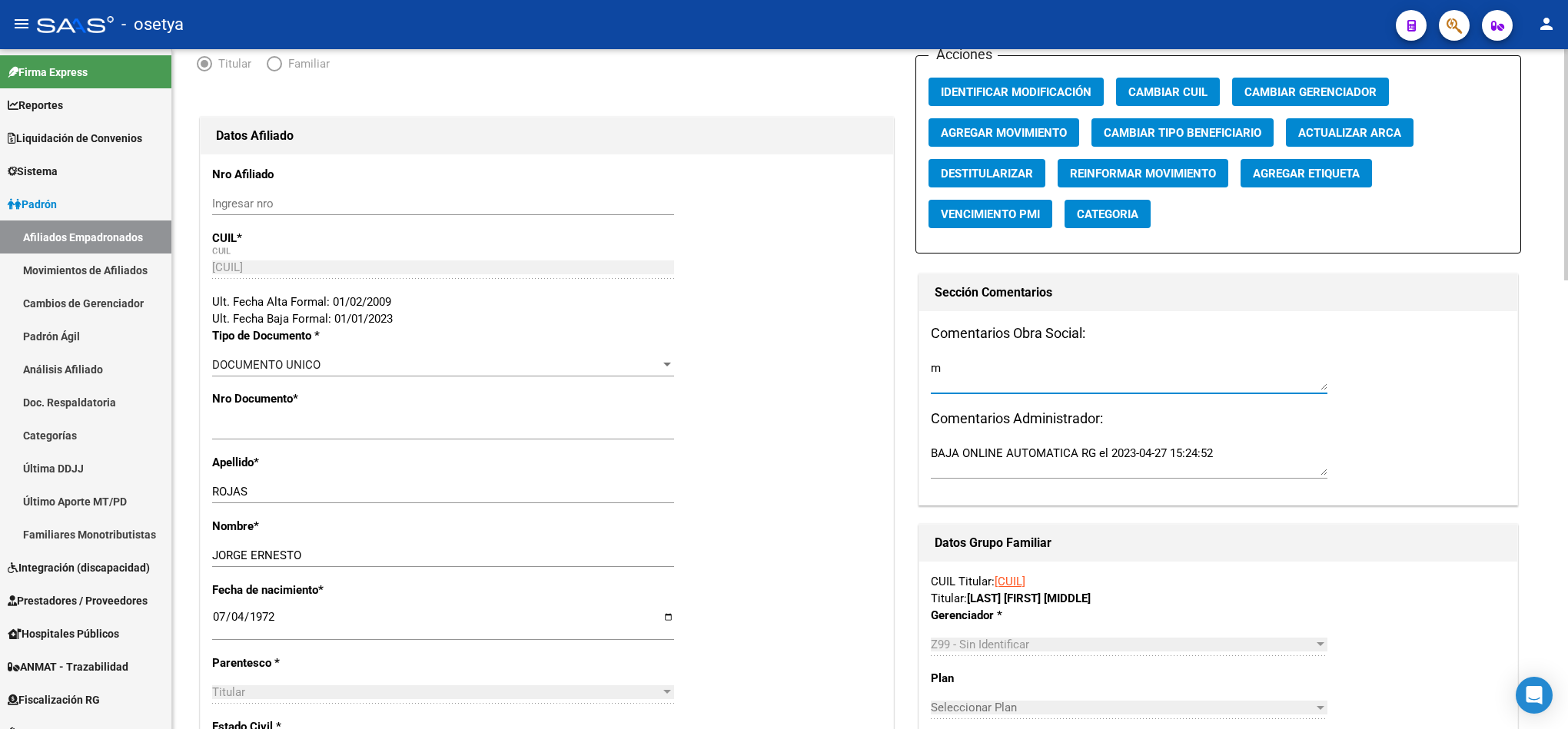 type on "m" 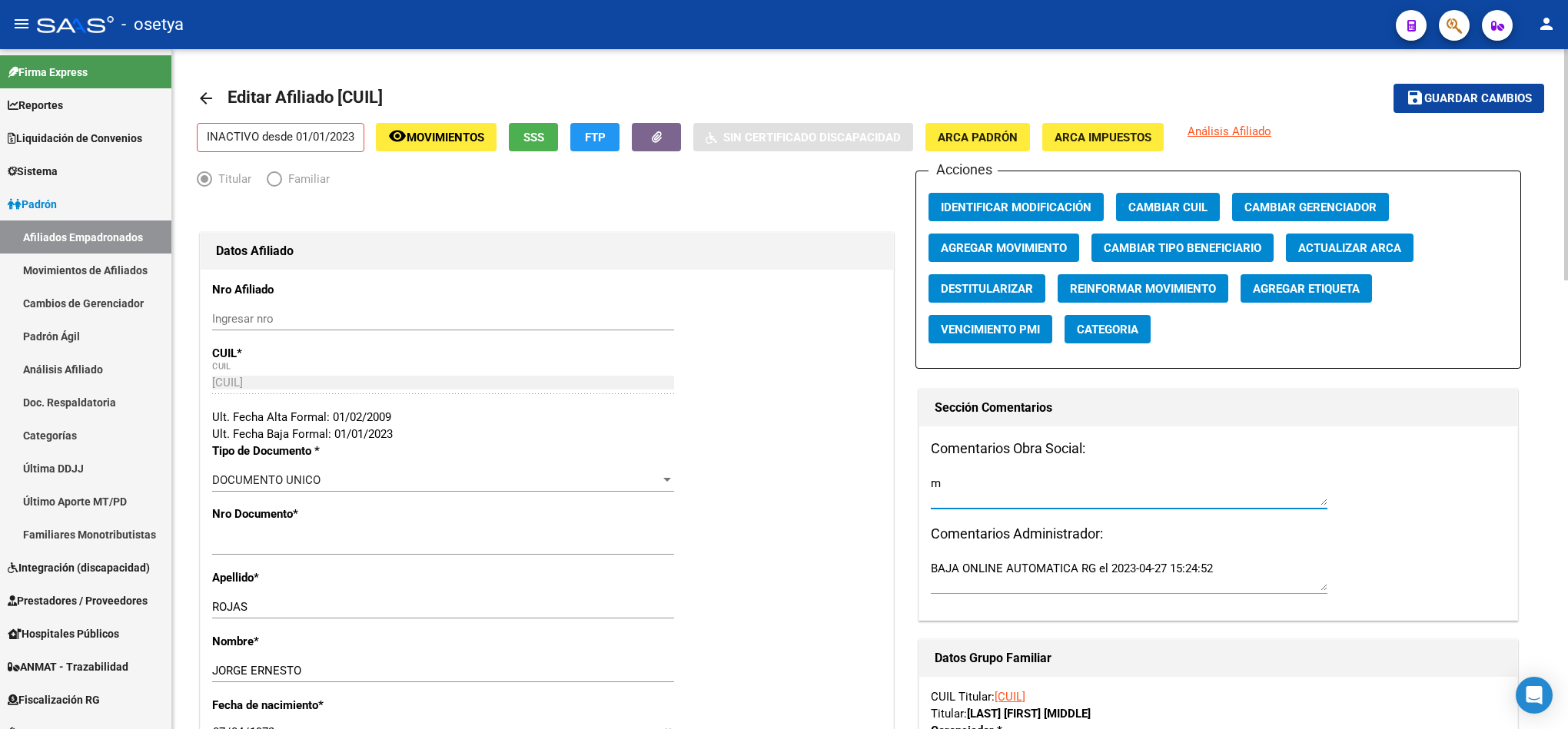 click on "Editar Afiliado 20226625624" 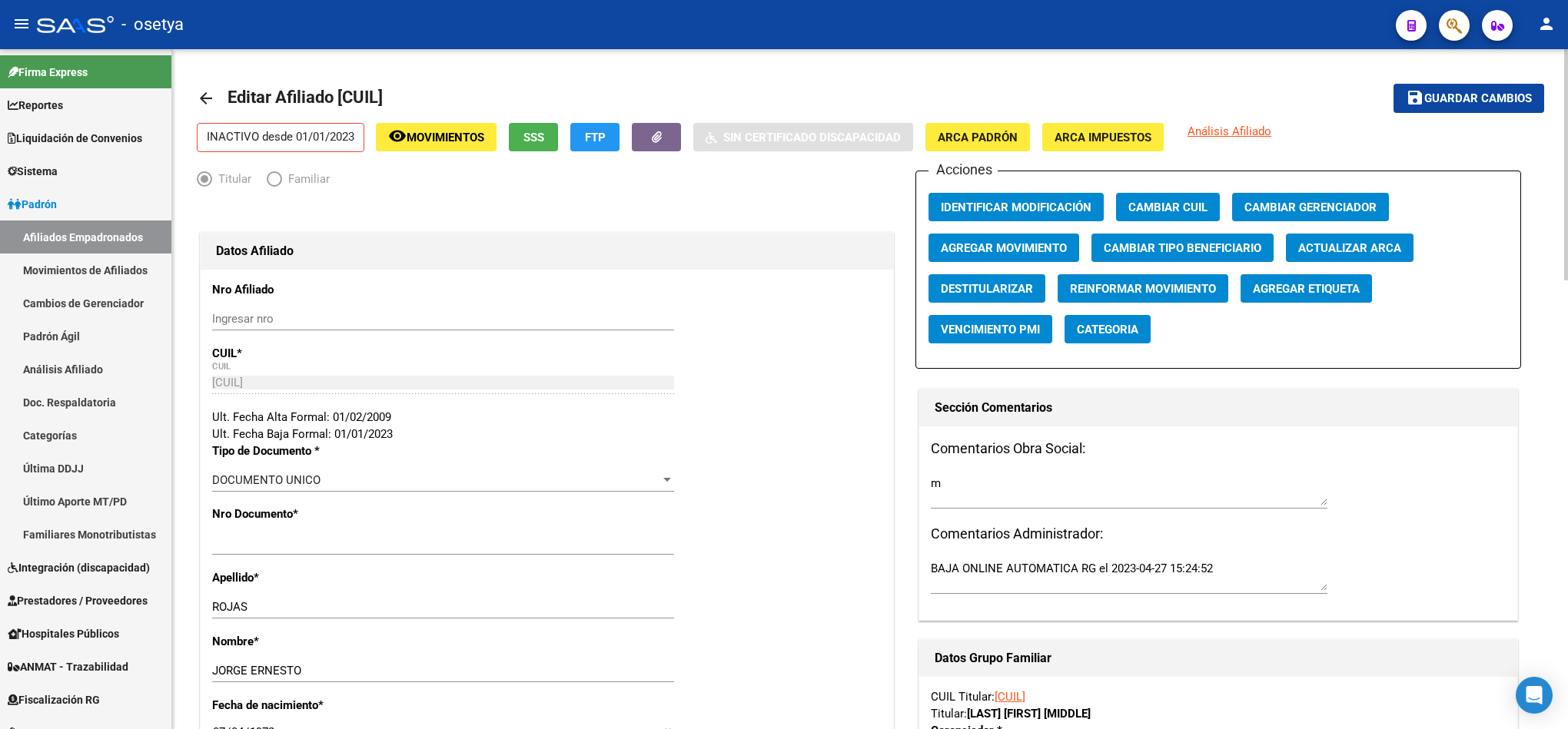 click on "Editar Afiliado 20226625624" 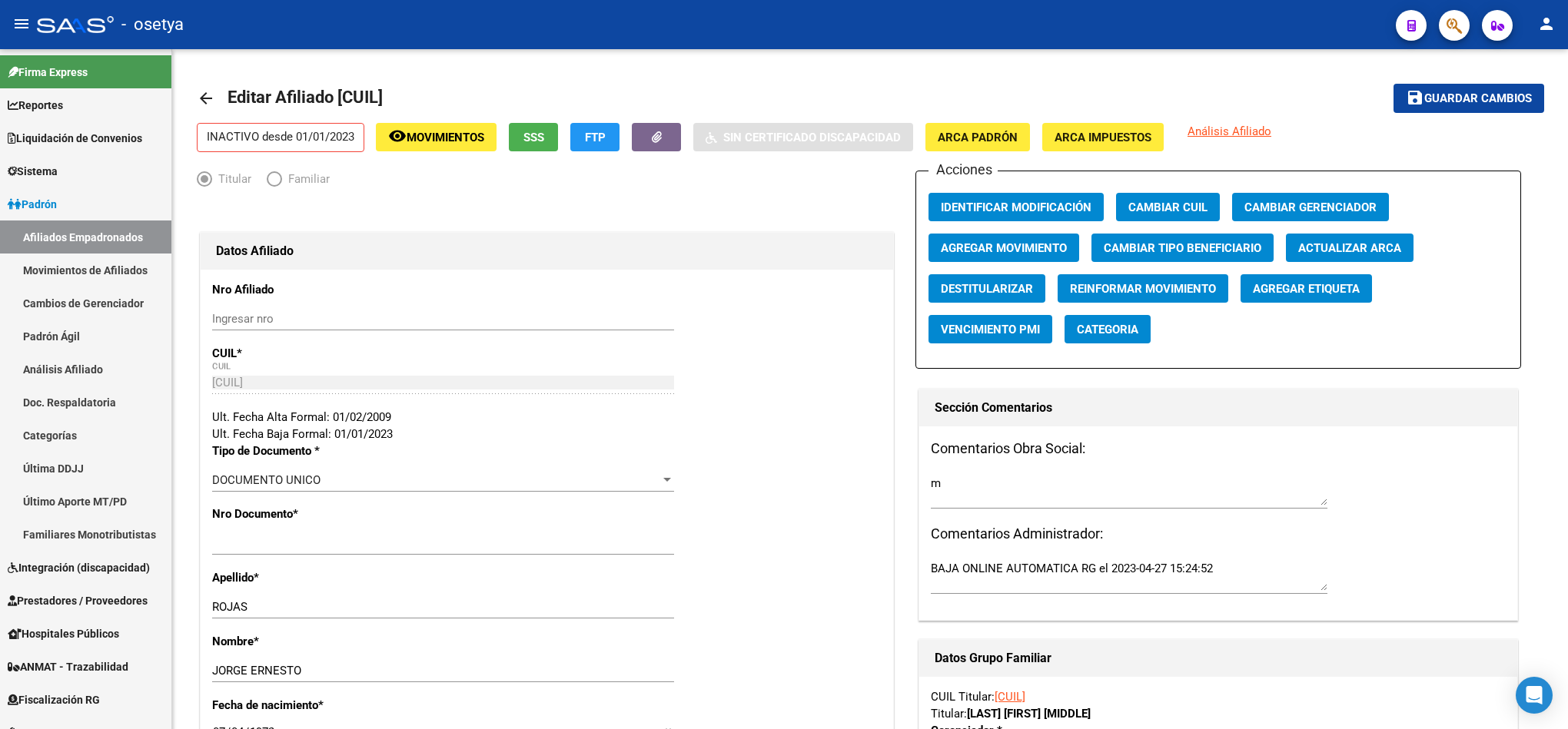 type on "m" 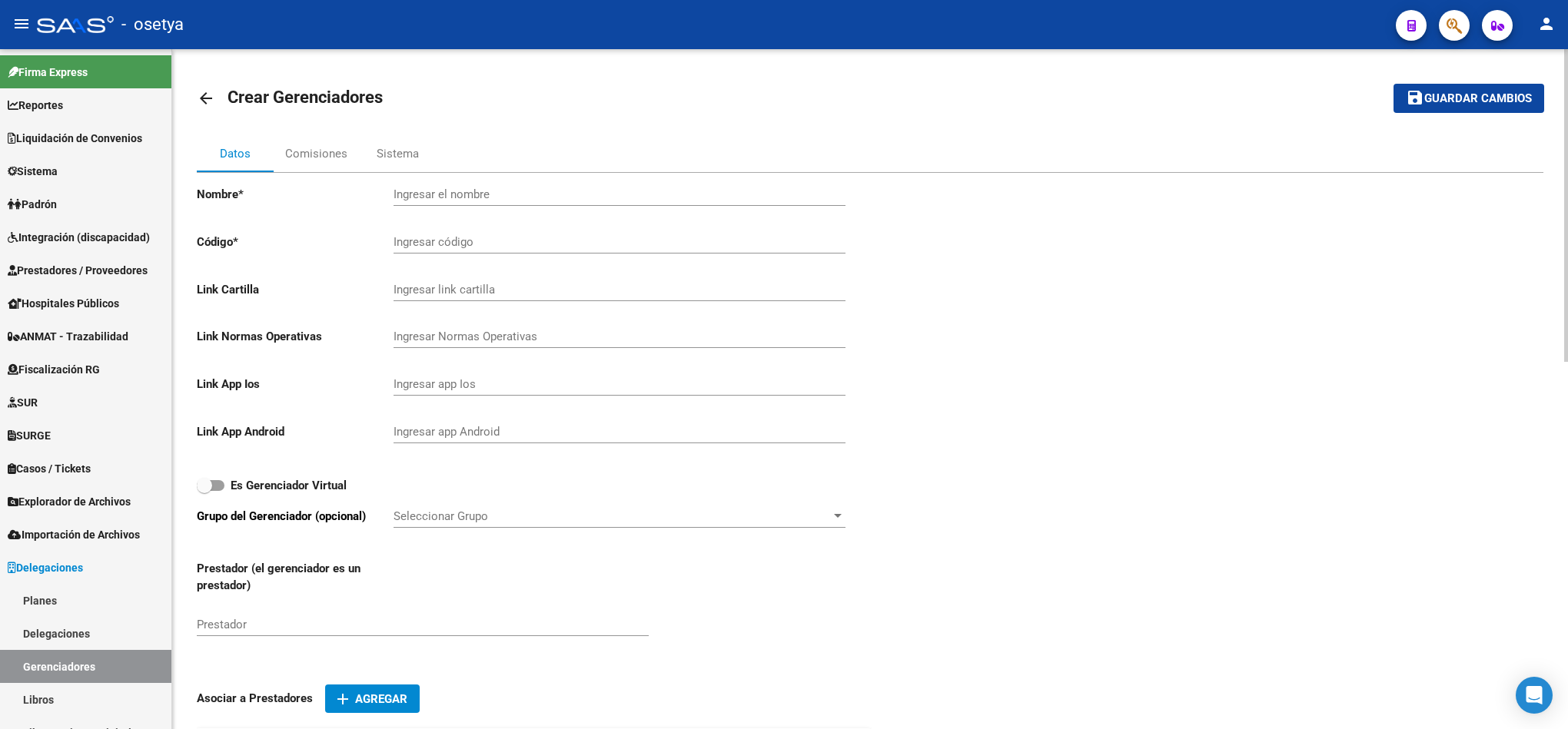 scroll, scrollTop: 0, scrollLeft: 0, axis: both 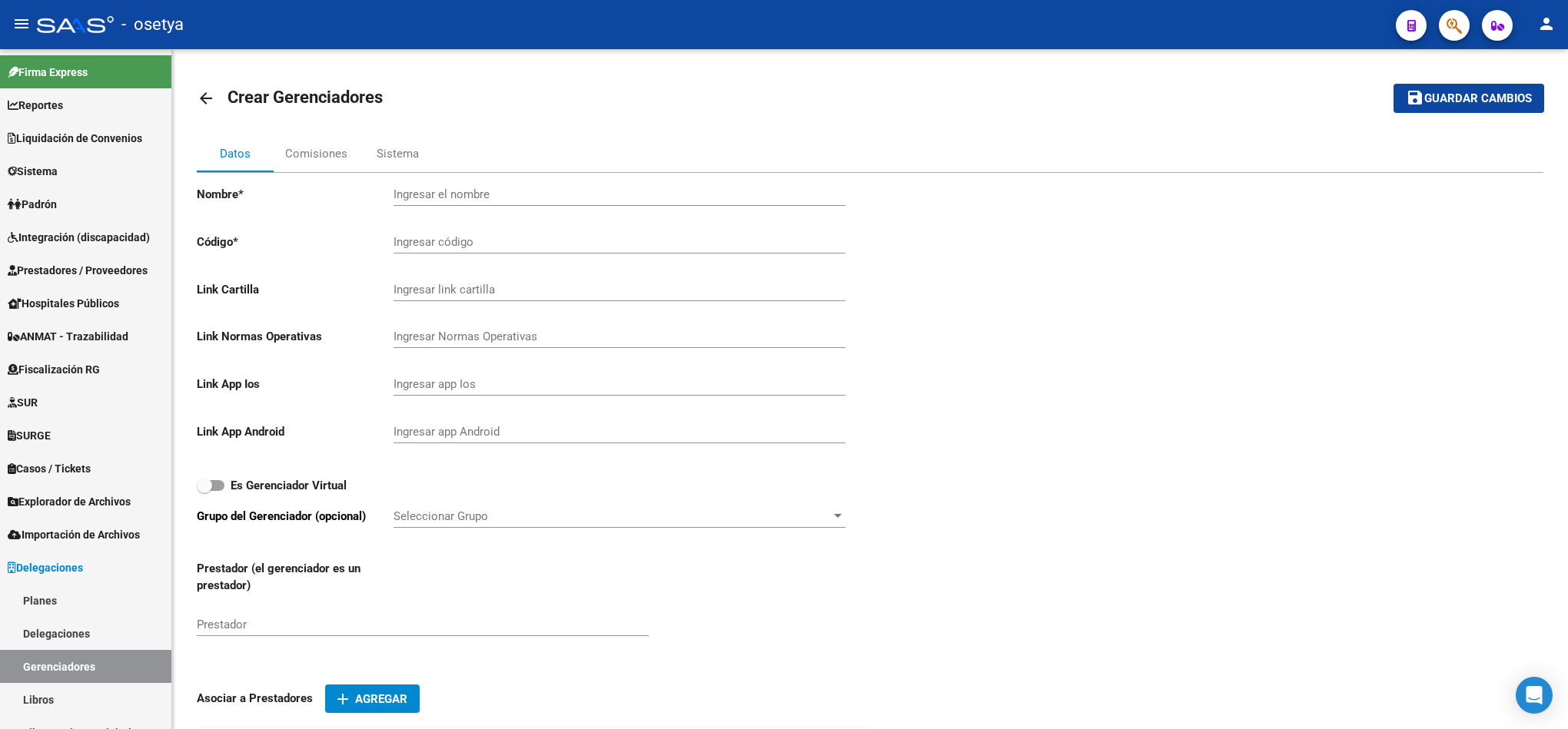 click 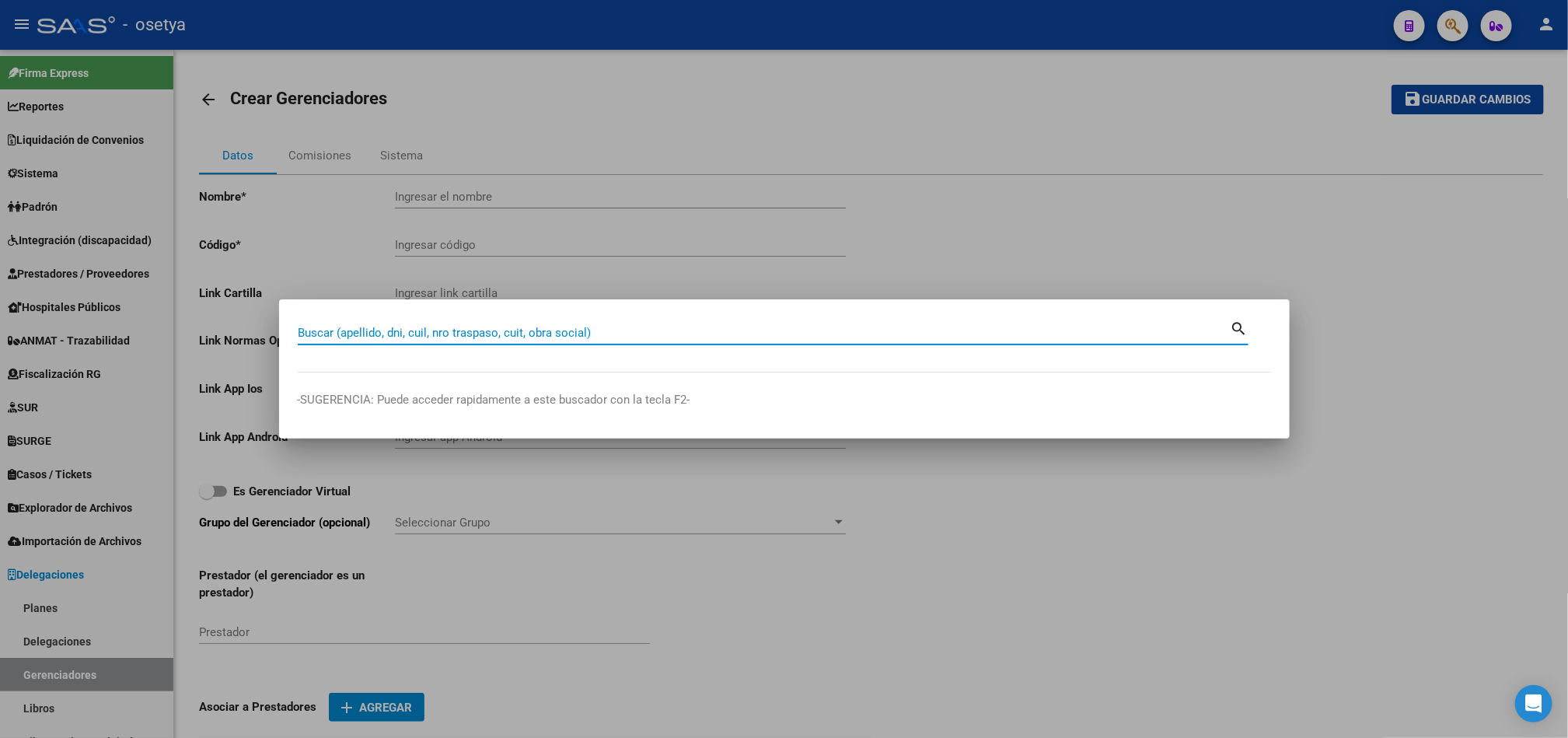 paste on "[NUMBER]" 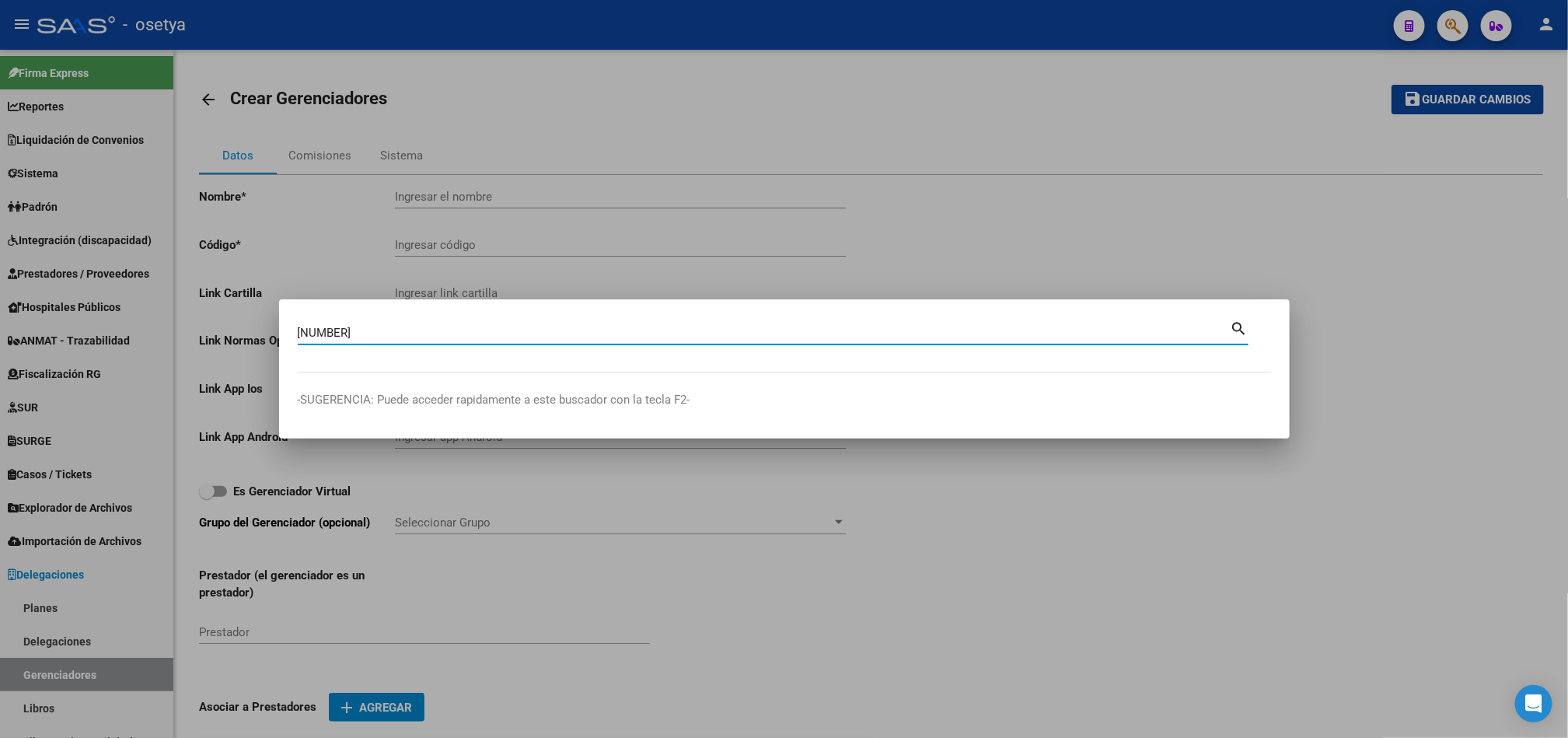 type on "[NUMBER]" 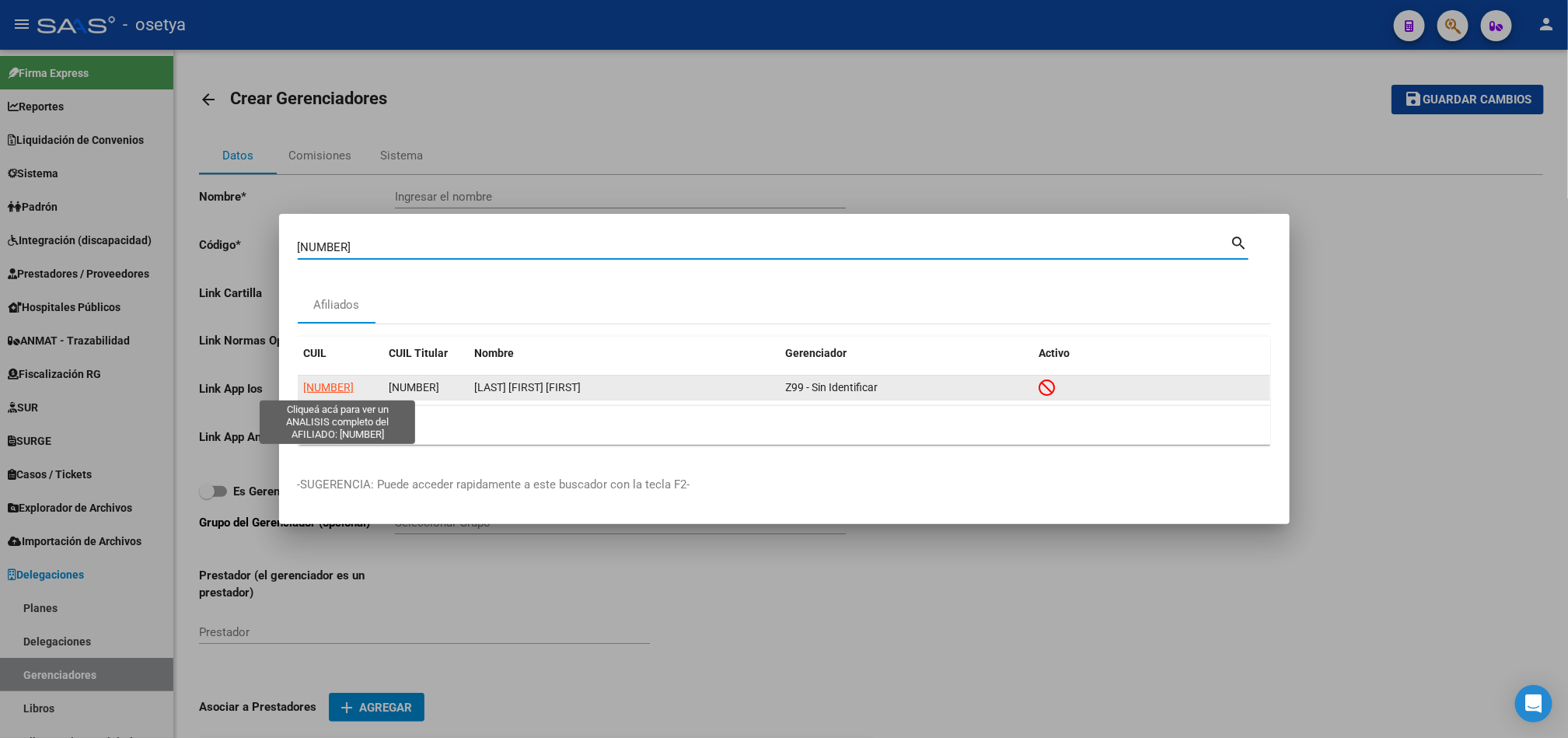 click on "[NUMBER]" 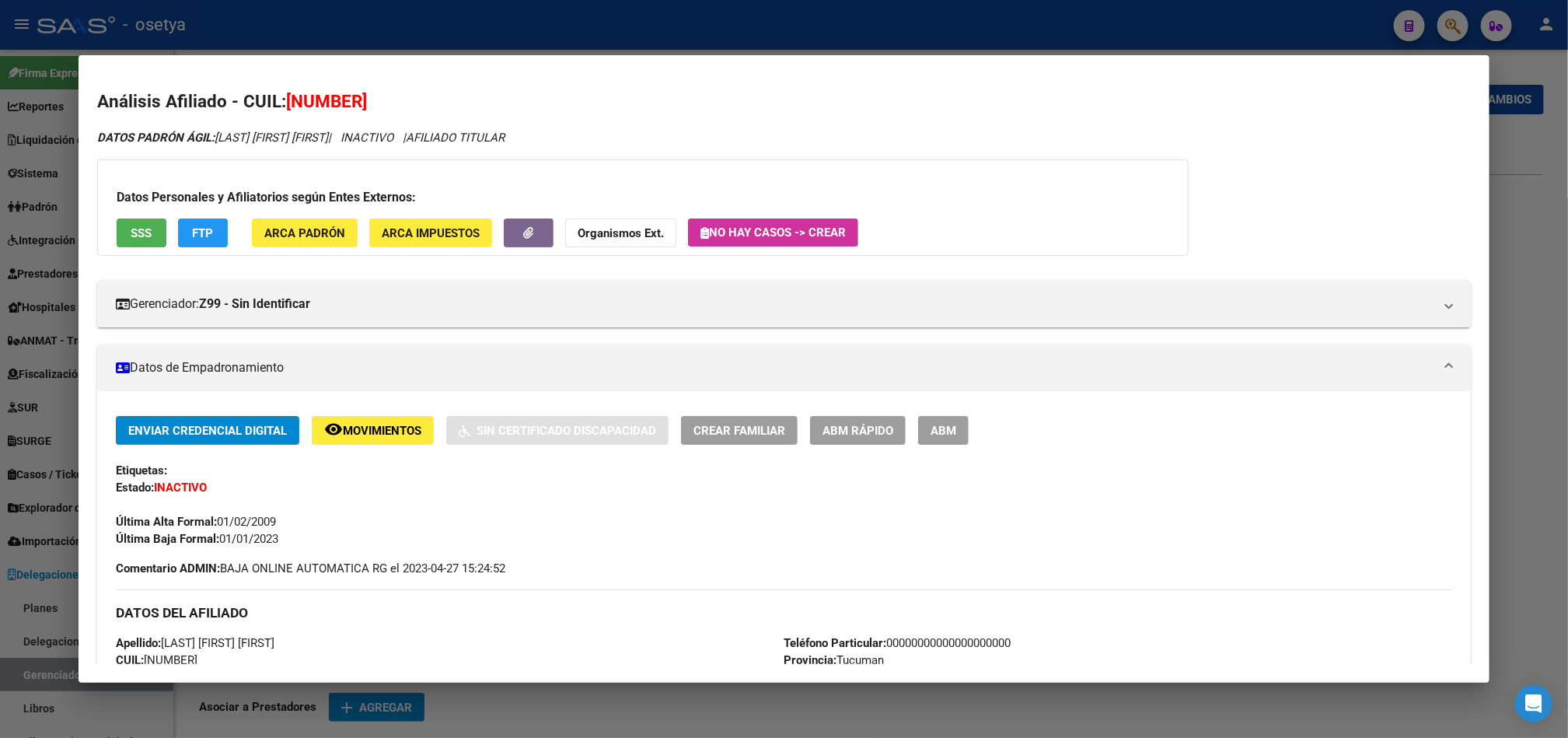 click on "Enviar Credencial Digital remove_red_eye Movimientos    Sin Certificado Discapacidad Crear Familiar ABM Rápido ABM Etiquetas: Estado: INACTIVO Última Alta Formal:  01/02/2009 Última Baja Formal:  01/01/2023" at bounding box center (784, 481) 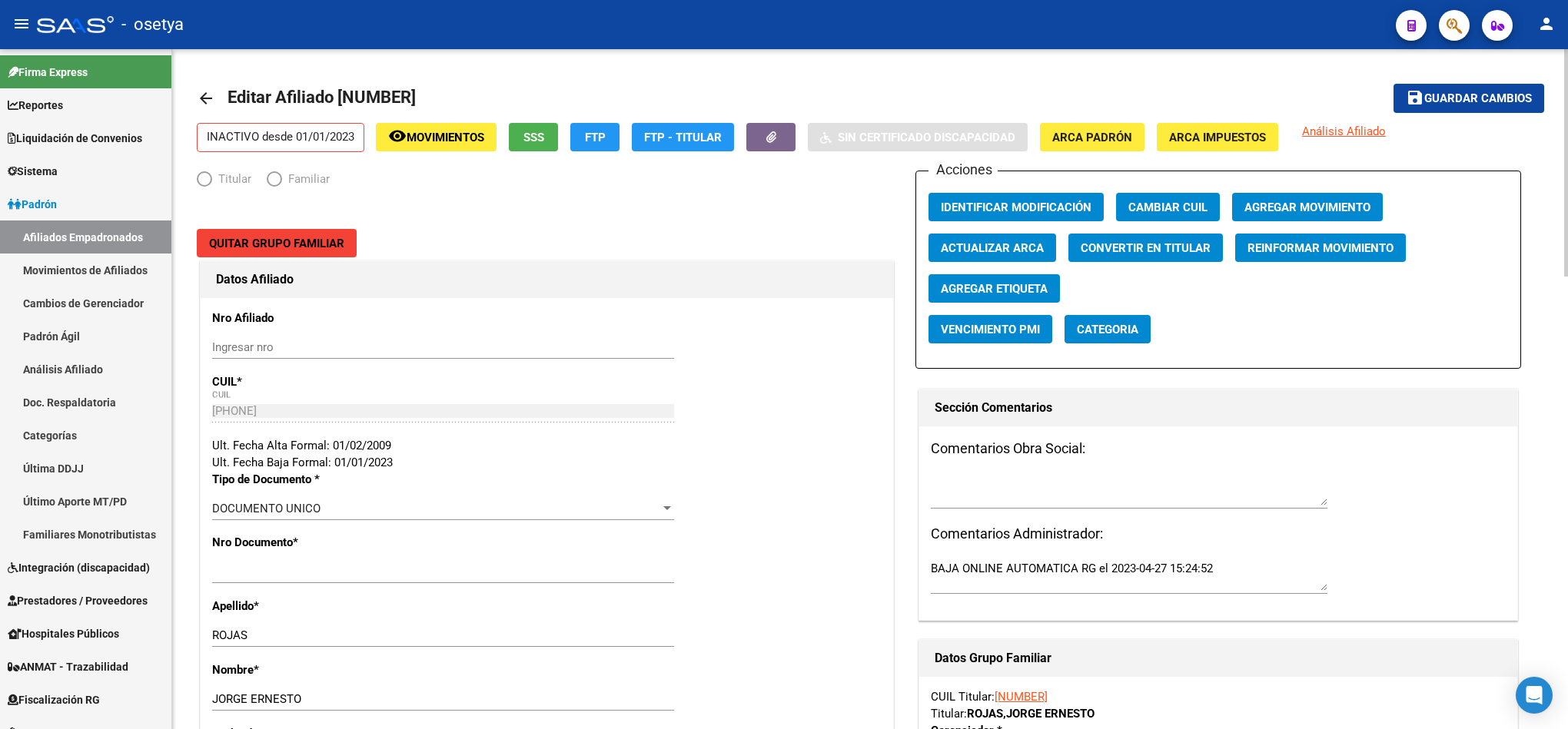 radio on "true" 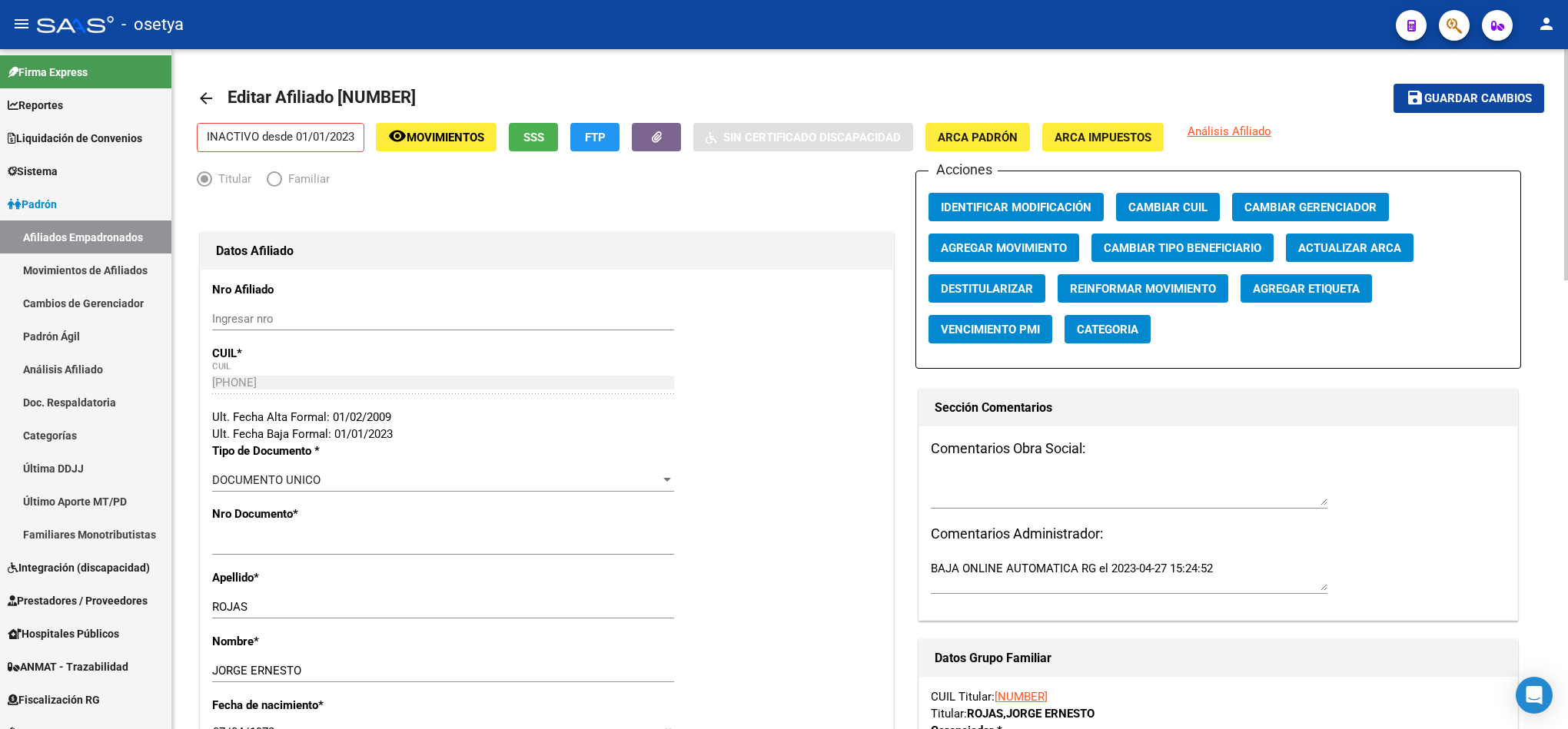 click at bounding box center (1129, 490) 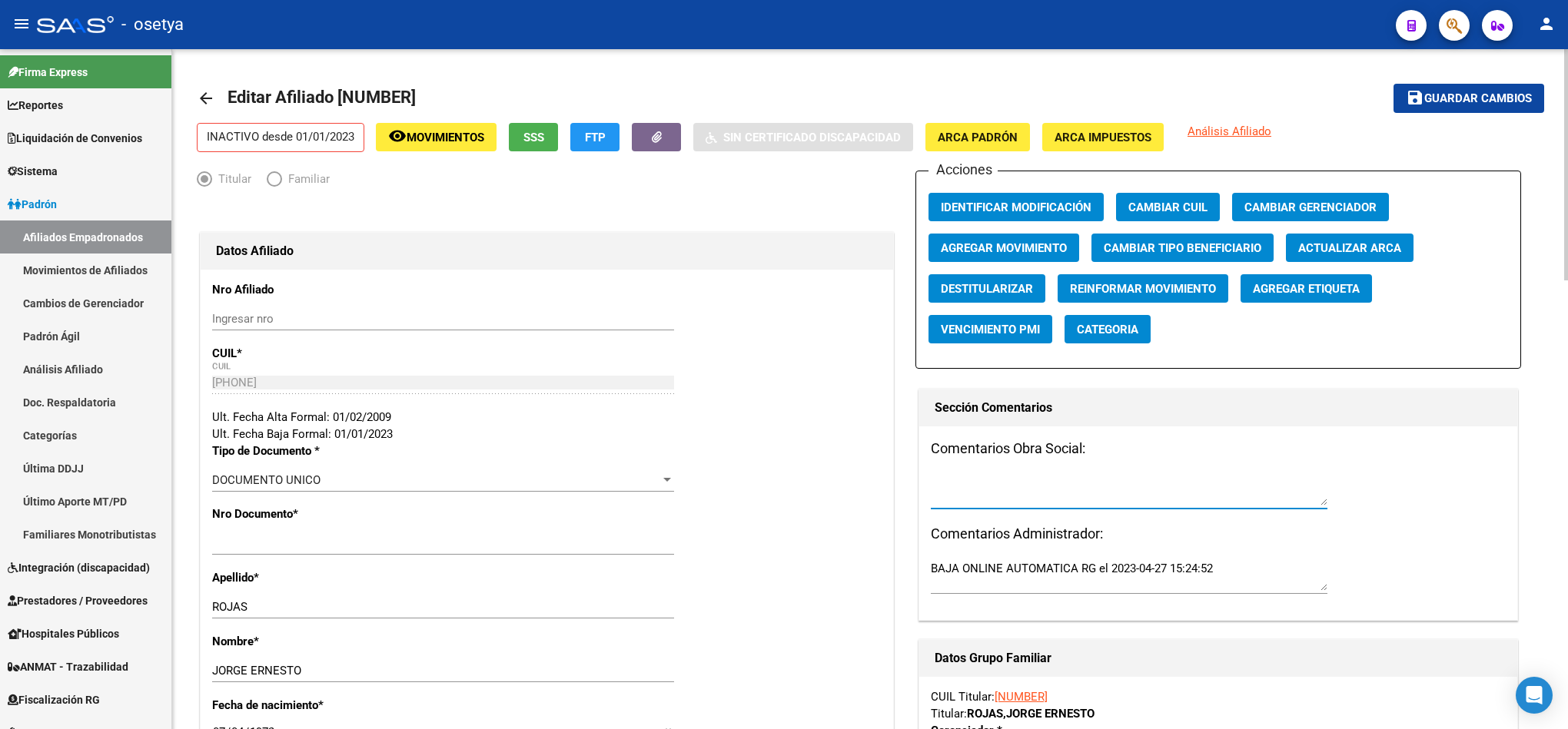paste 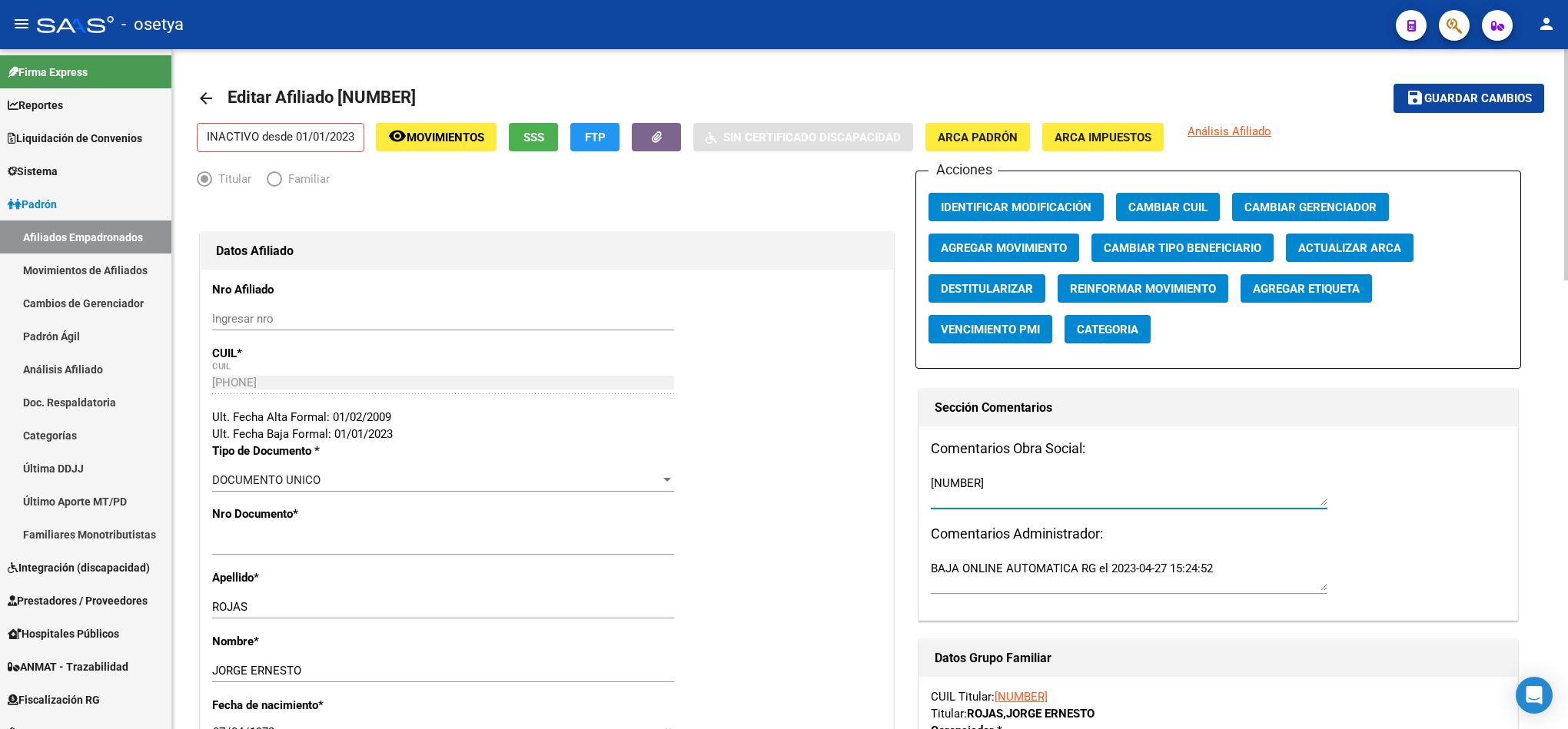 type on "[NUMBER]" 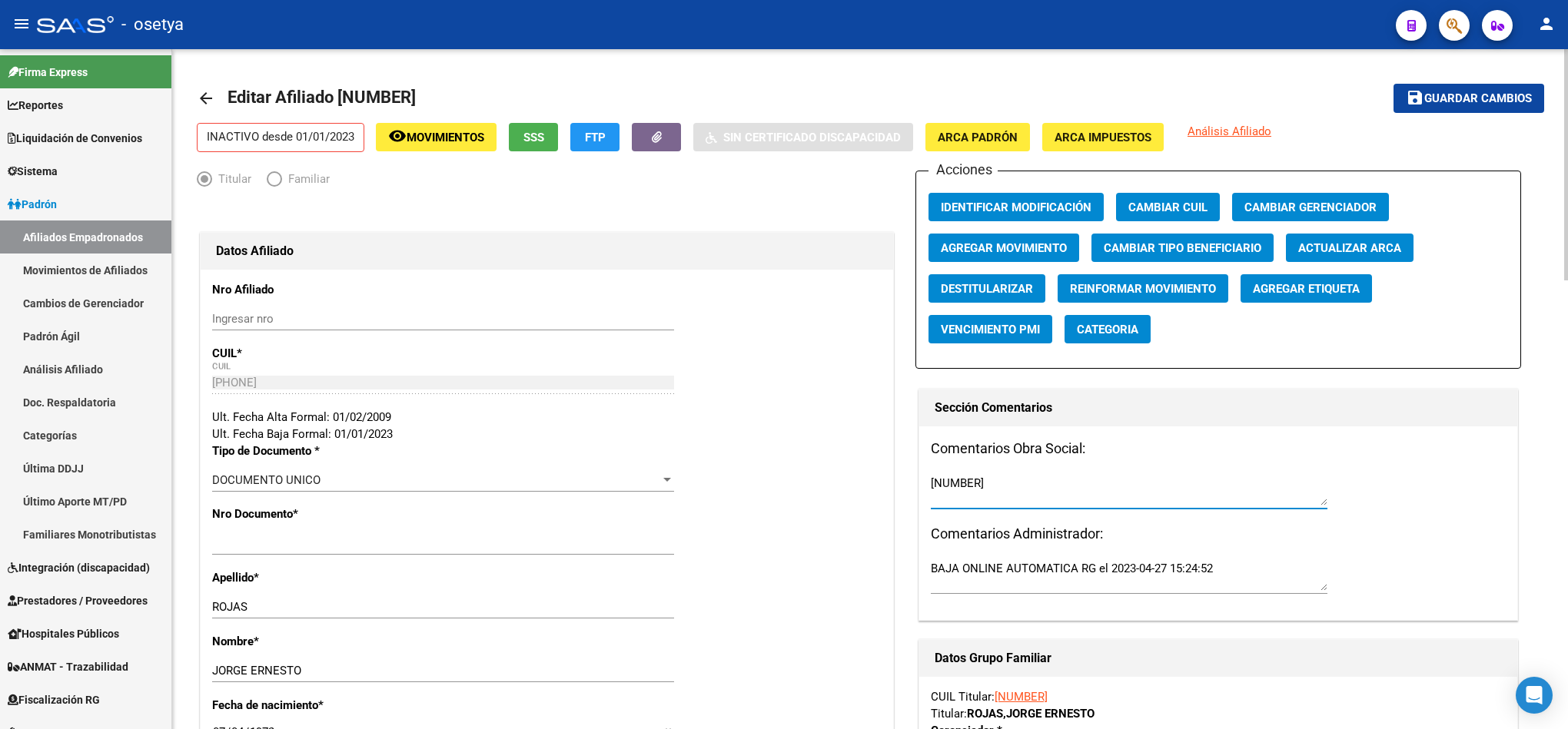 click on "[NUMBER]" at bounding box center [1129, 490] 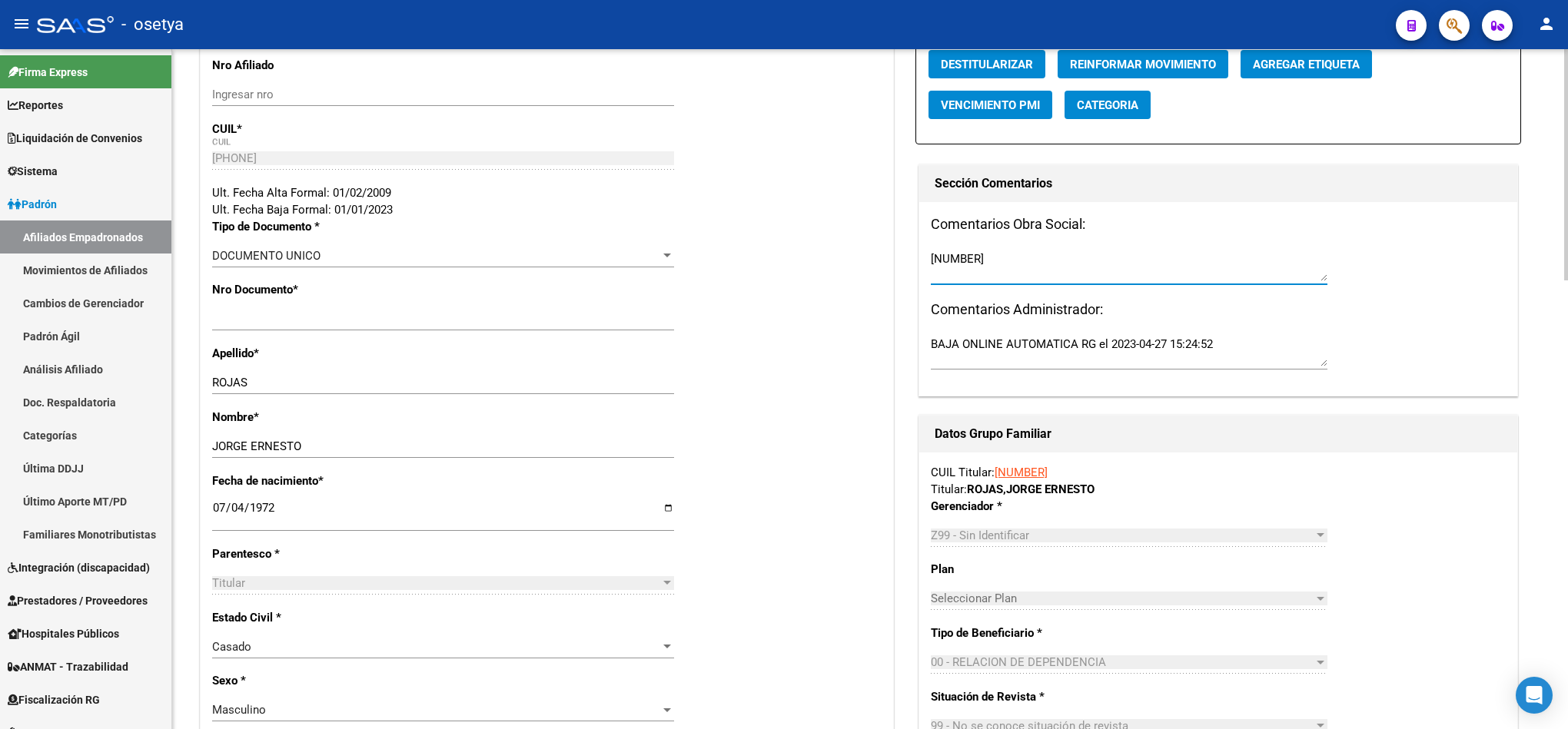 scroll, scrollTop: 230, scrollLeft: 0, axis: vertical 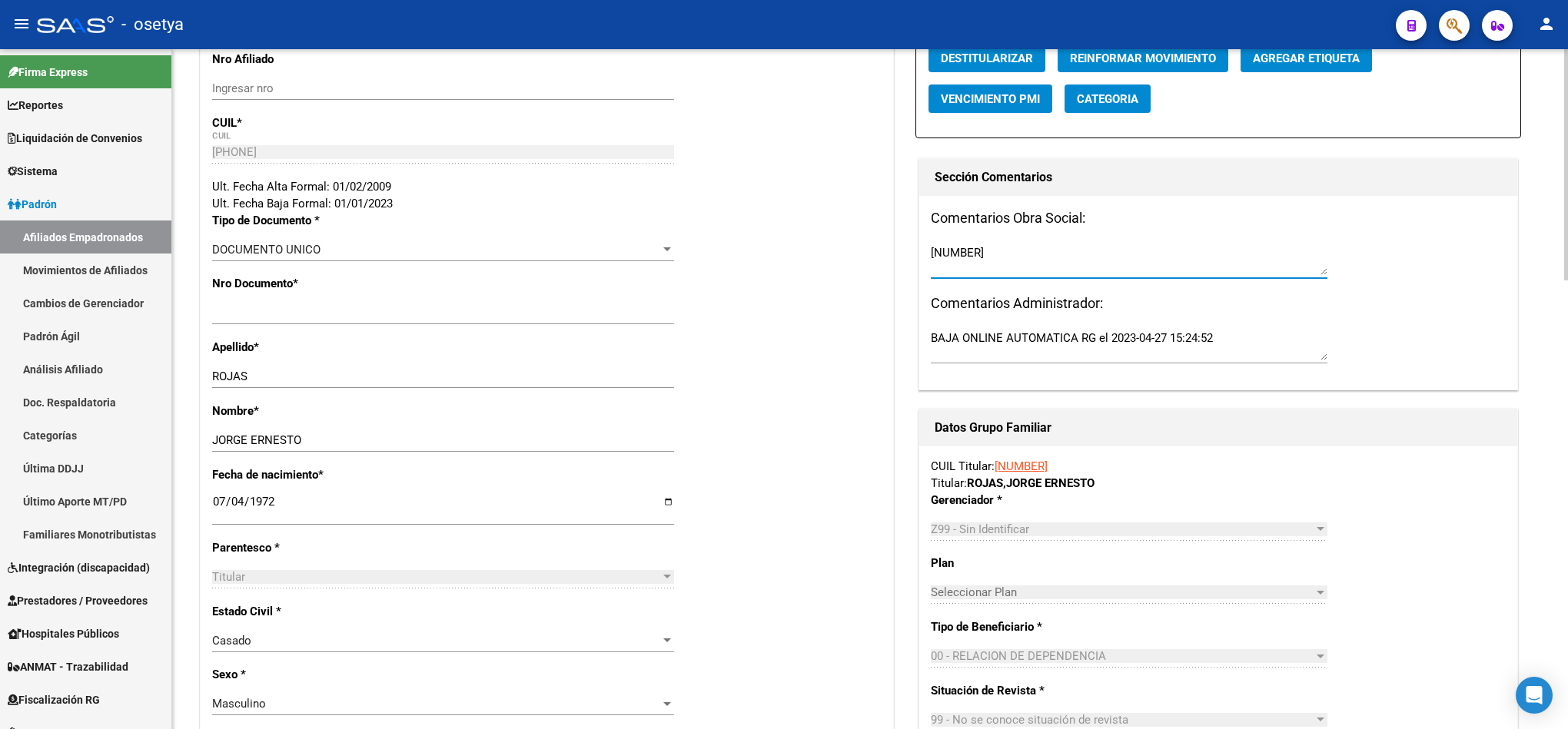 click on "[NUMBER]" at bounding box center [1129, 260] 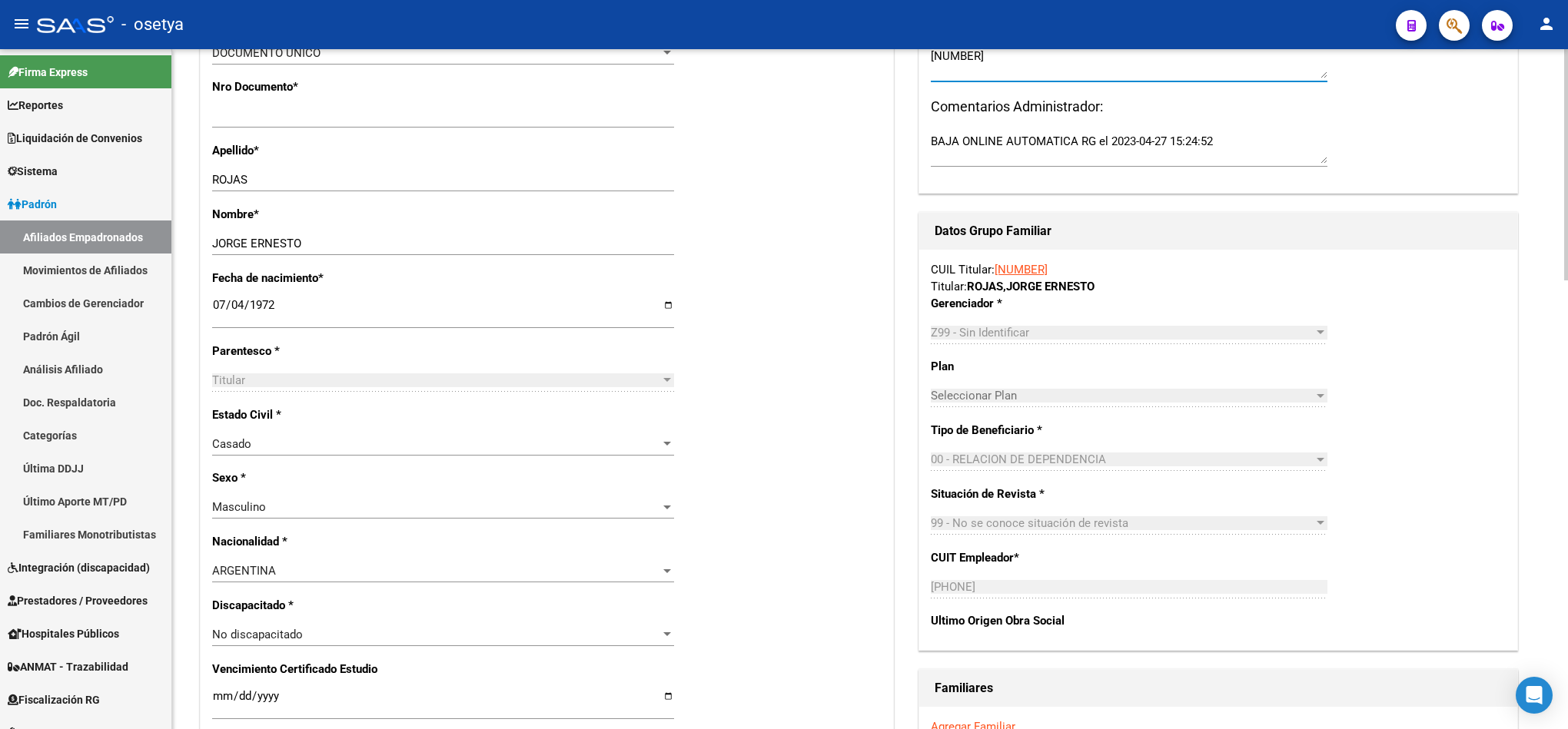 scroll, scrollTop: 230, scrollLeft: 0, axis: vertical 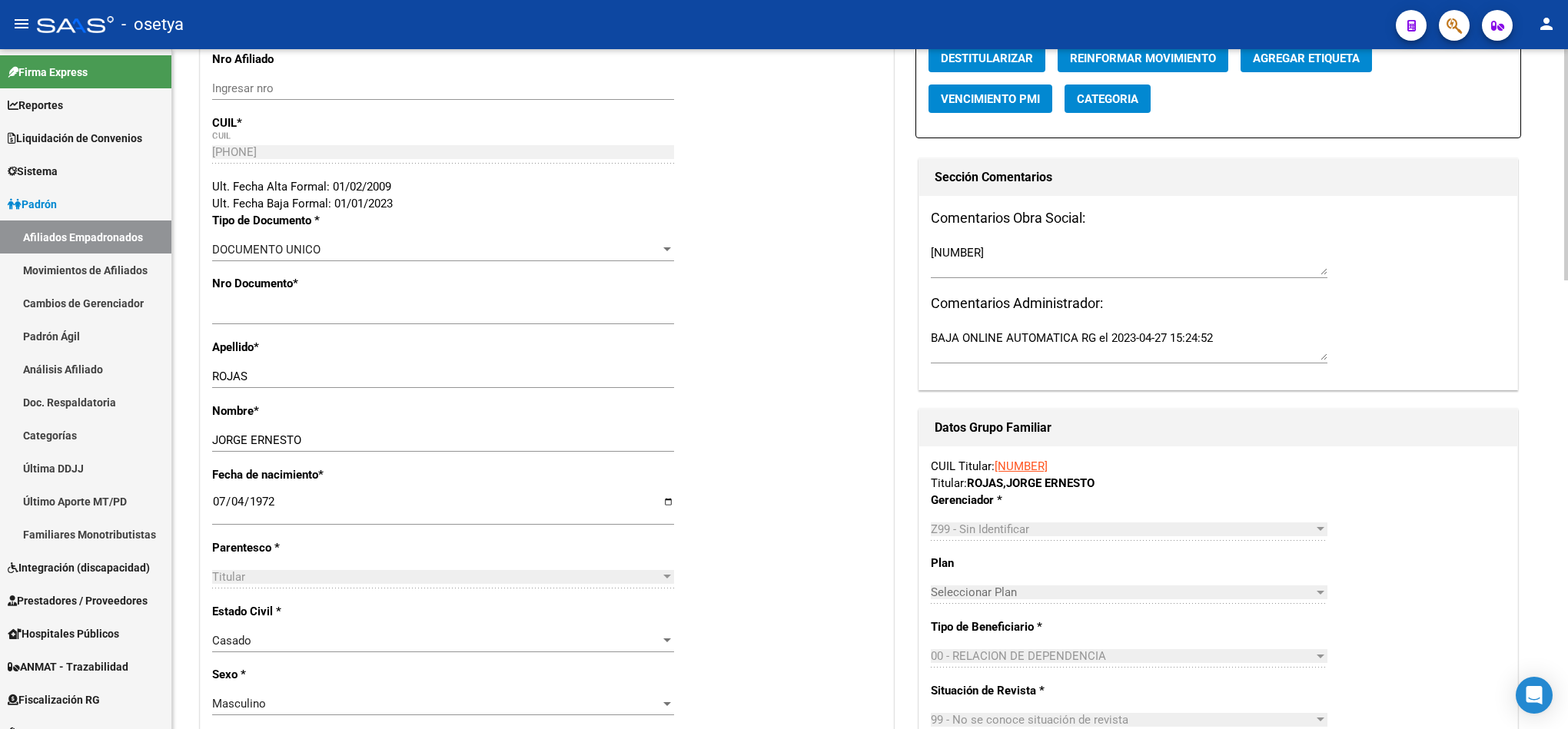 click on "BAJA ONLINE AUTOMATICA RG el 2023-04-27 15:24:52" 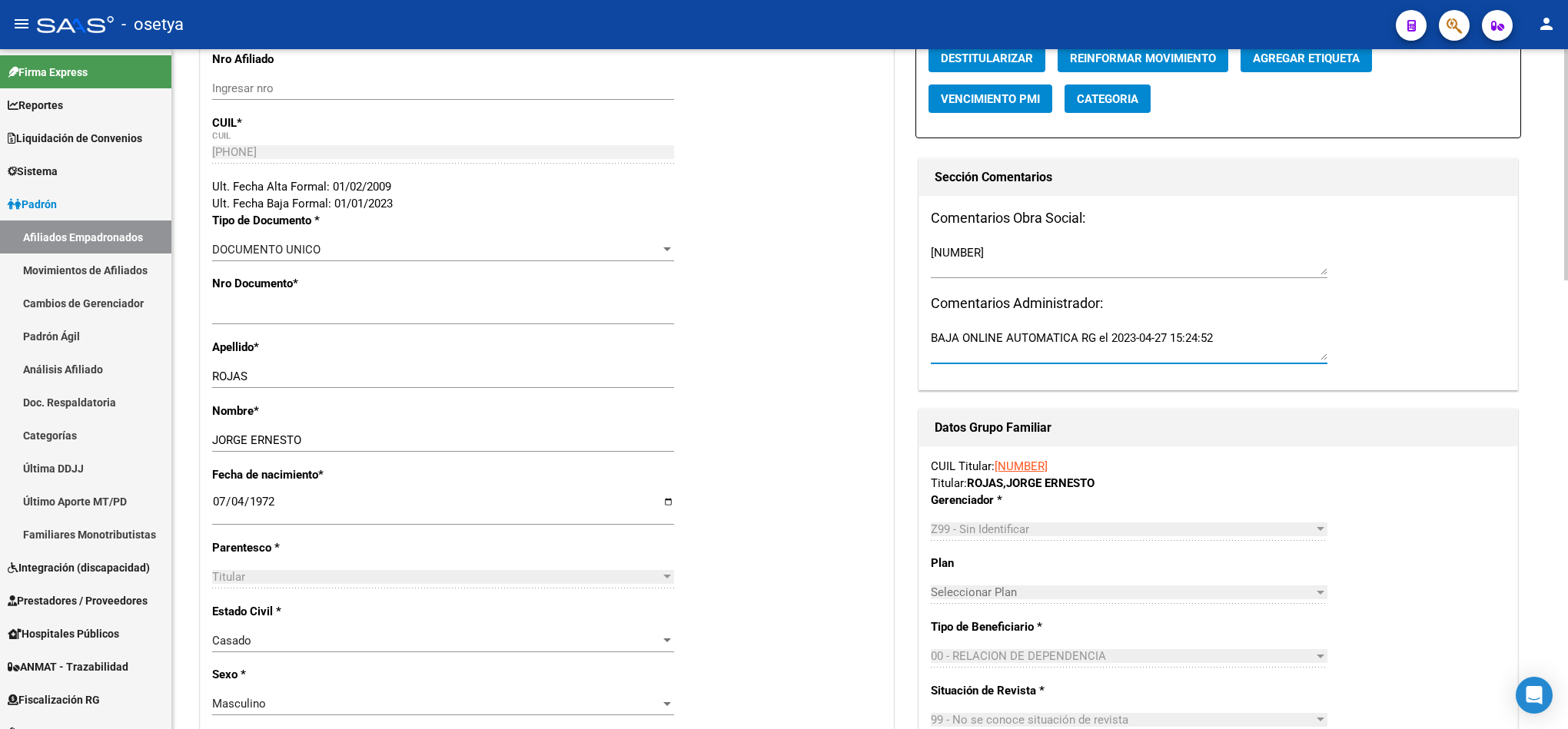 click on "BAJA ONLINE AUTOMATICA RG el 2023-04-27 15:24:52" at bounding box center (1129, 345) 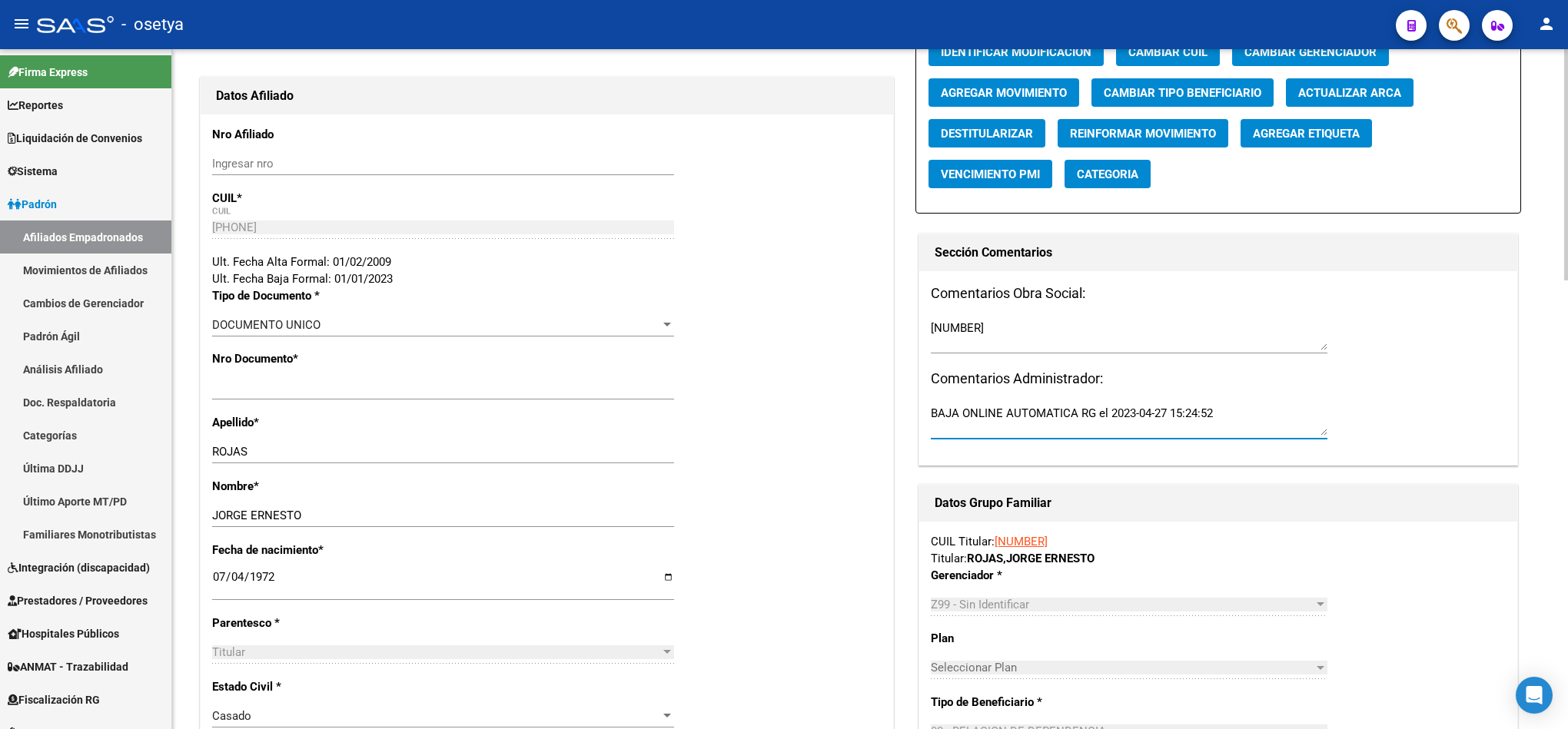 scroll, scrollTop: 115, scrollLeft: 0, axis: vertical 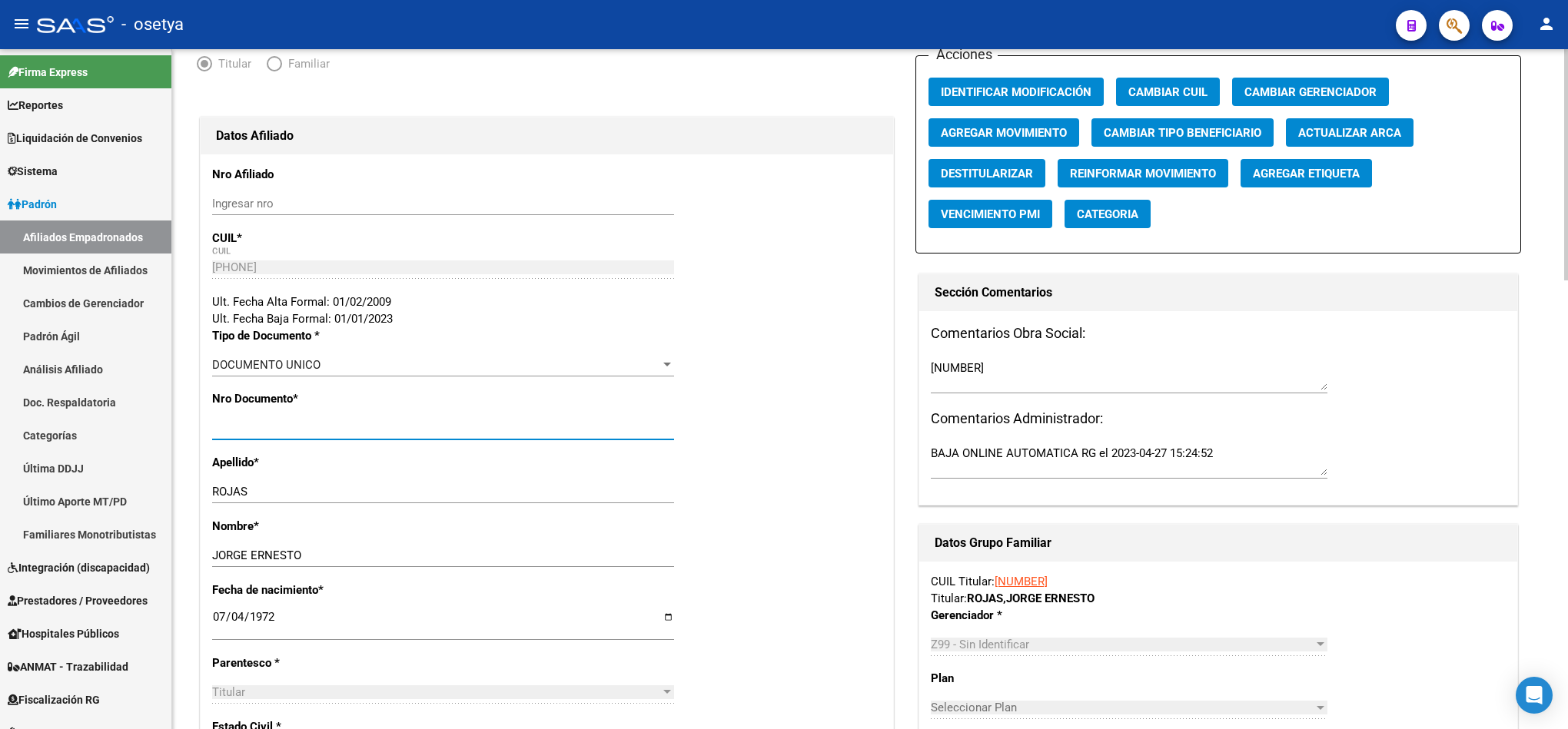 click on "[NUMBER]" at bounding box center [443, 428] 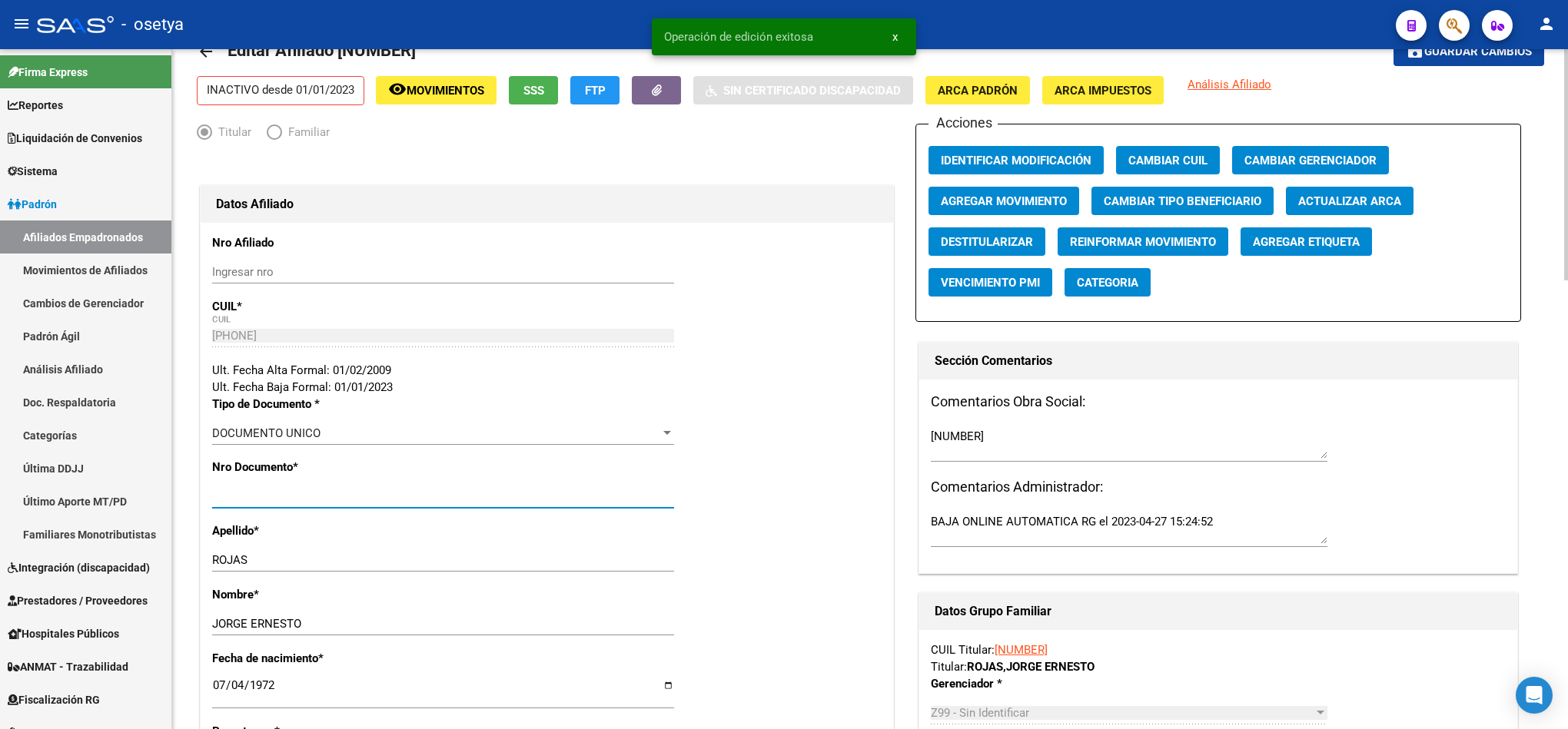 scroll, scrollTop: 0, scrollLeft: 0, axis: both 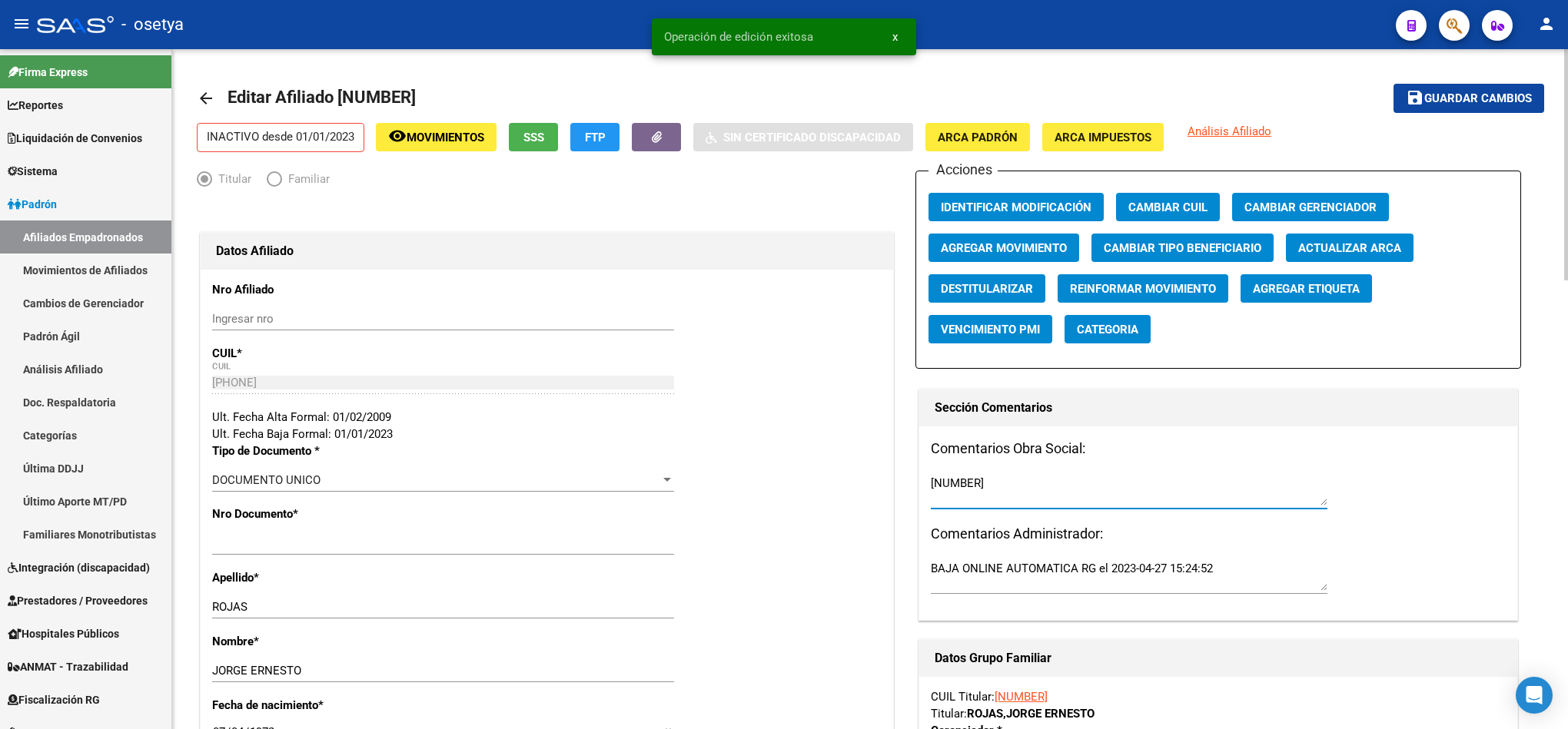 click on "[NUMBER]" at bounding box center [1129, 490] 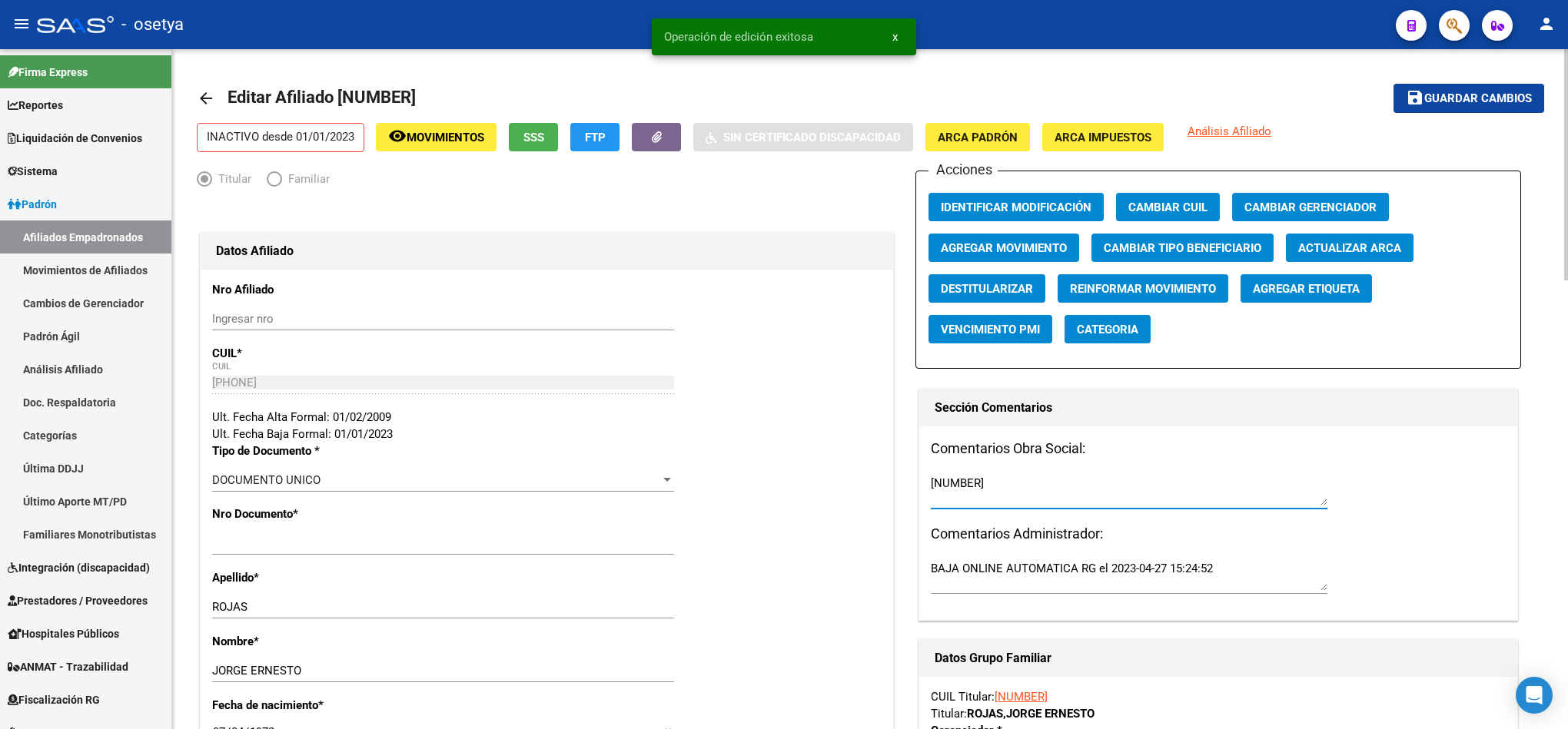 drag, startPoint x: 1070, startPoint y: 487, endPoint x: 904, endPoint y: 486, distance: 166.00301 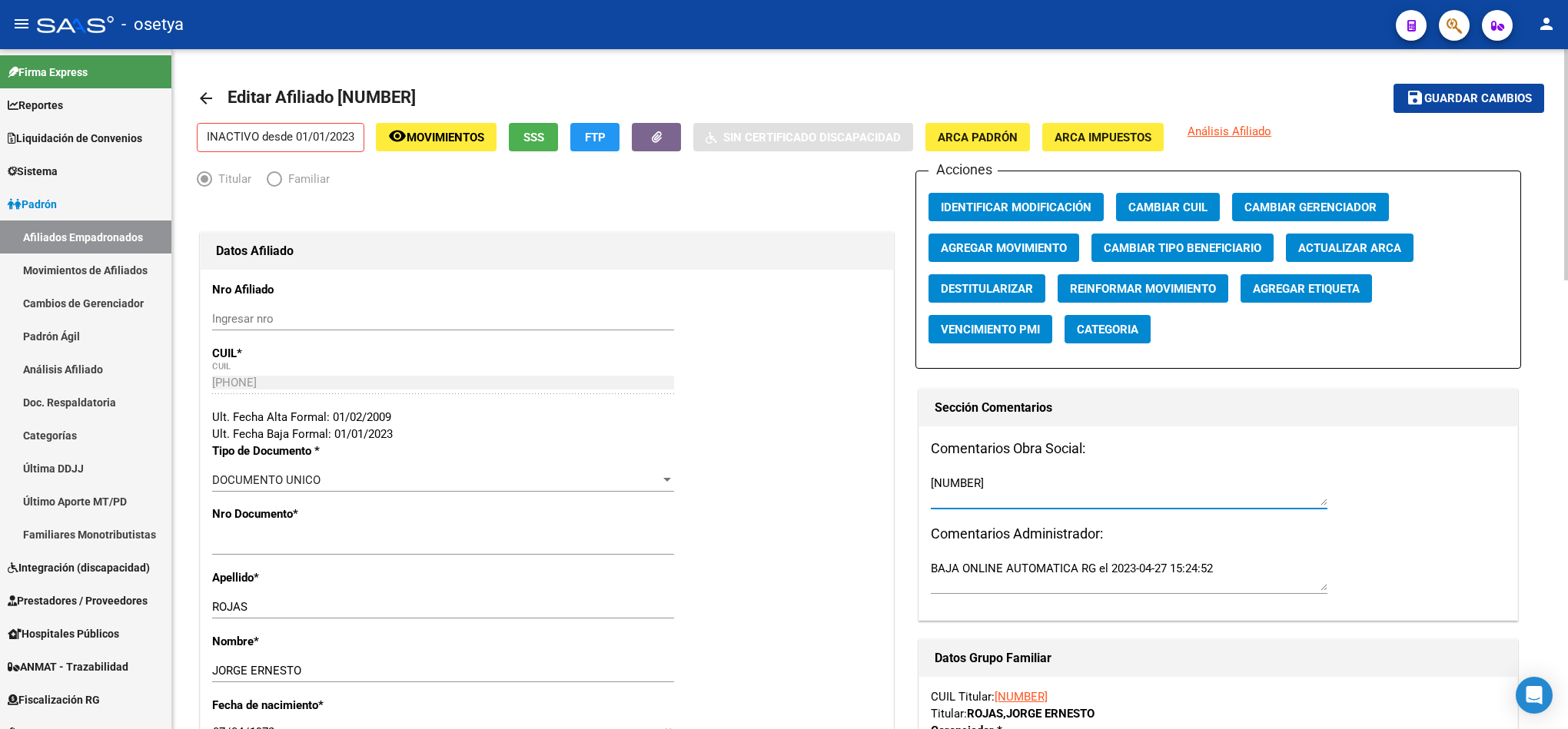click on "[NUMBER]" at bounding box center [1129, 490] 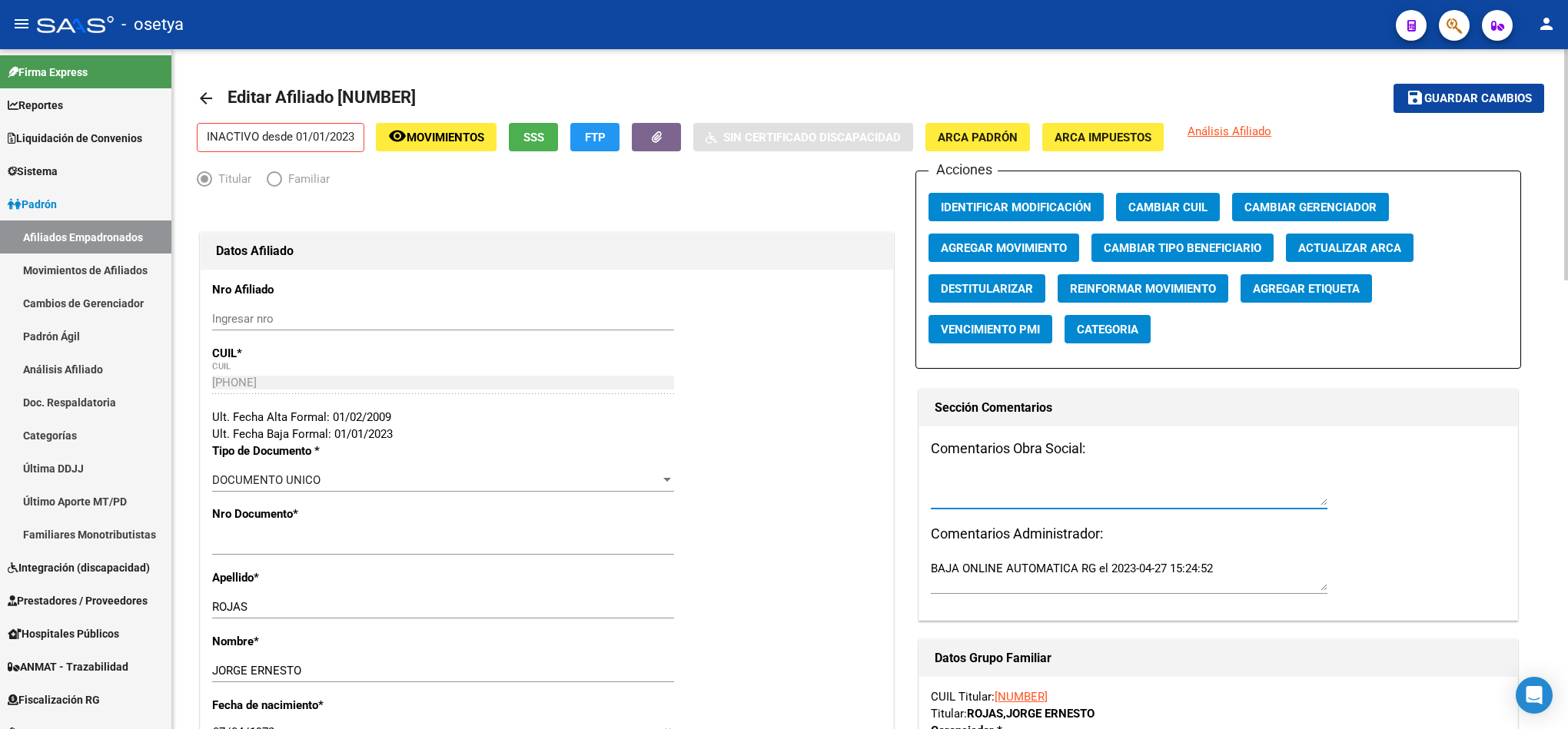 paste on "mail martes 5/8/2025 14:21" 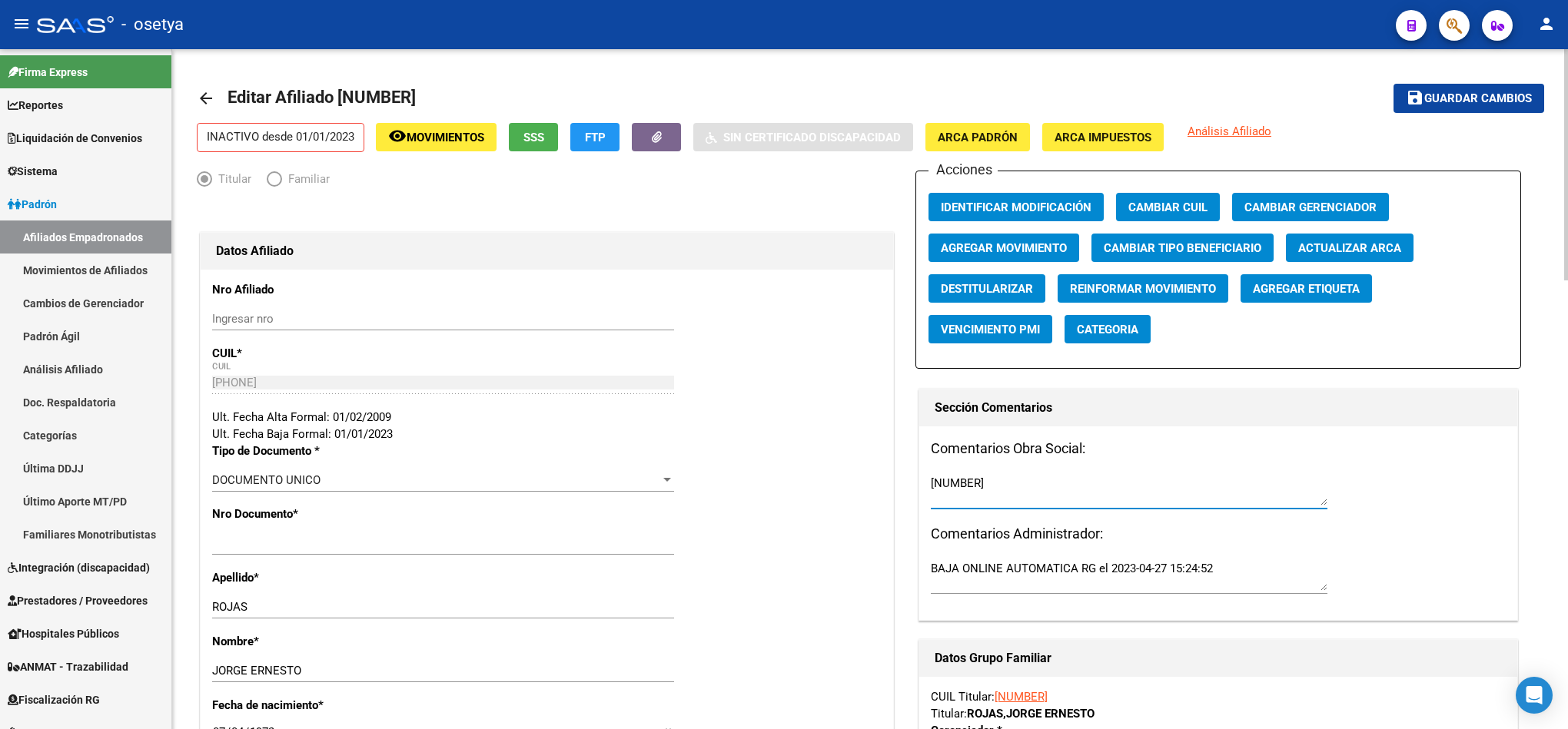 drag, startPoint x: 1045, startPoint y: 492, endPoint x: 824, endPoint y: 492, distance: 221 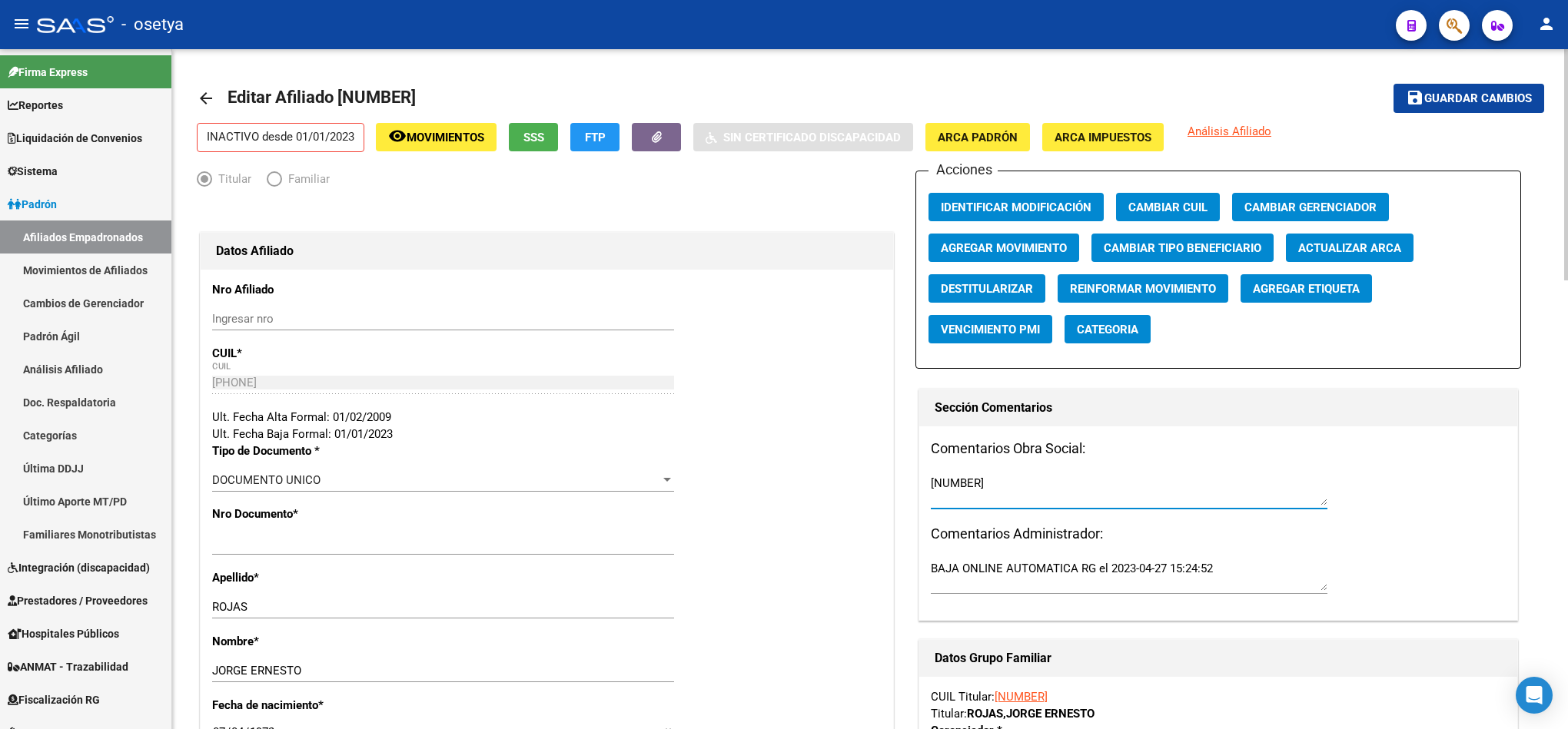 drag, startPoint x: 1024, startPoint y: 482, endPoint x: 877, endPoint y: 493, distance: 147.411 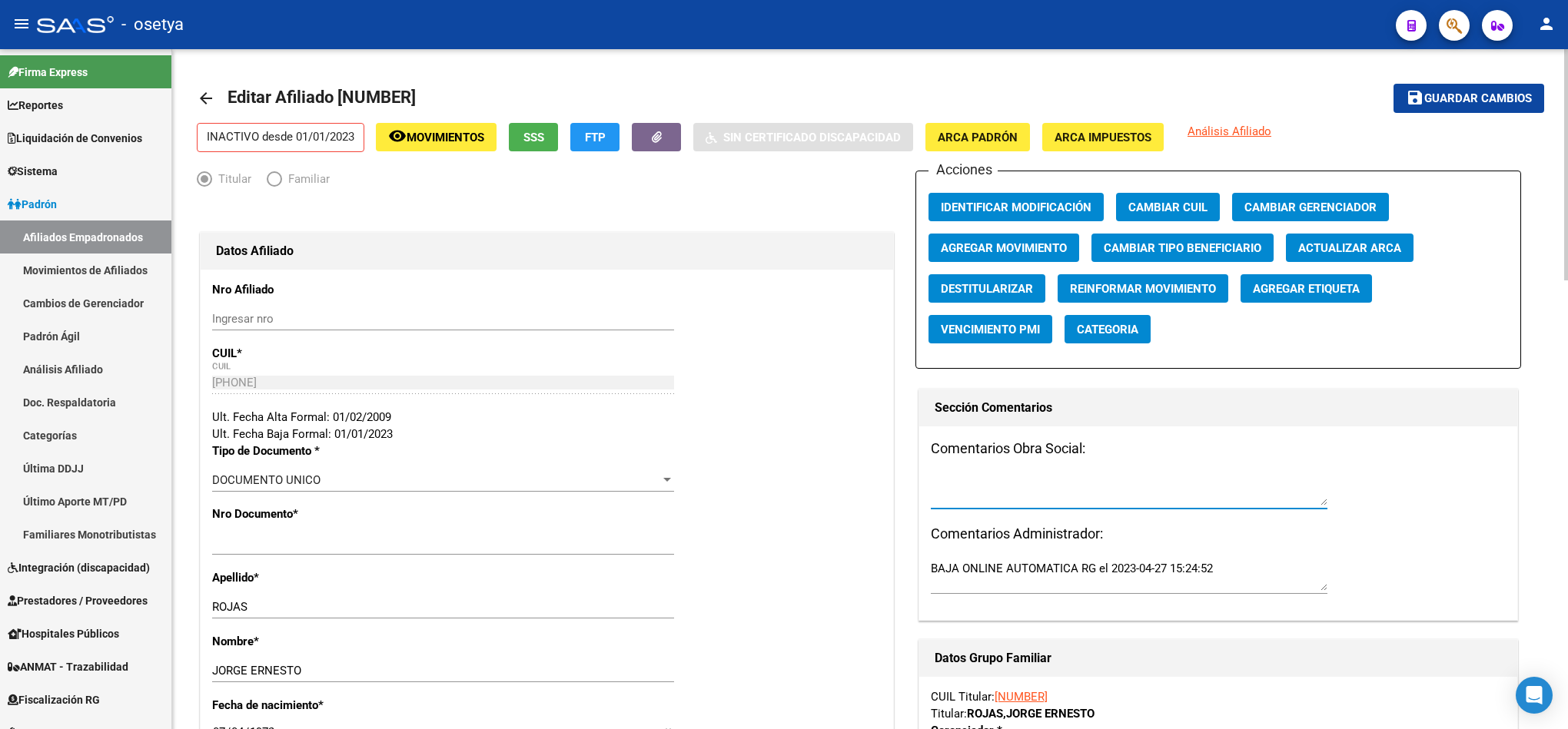 drag, startPoint x: 1042, startPoint y: 482, endPoint x: 920, endPoint y: 477, distance: 122.102 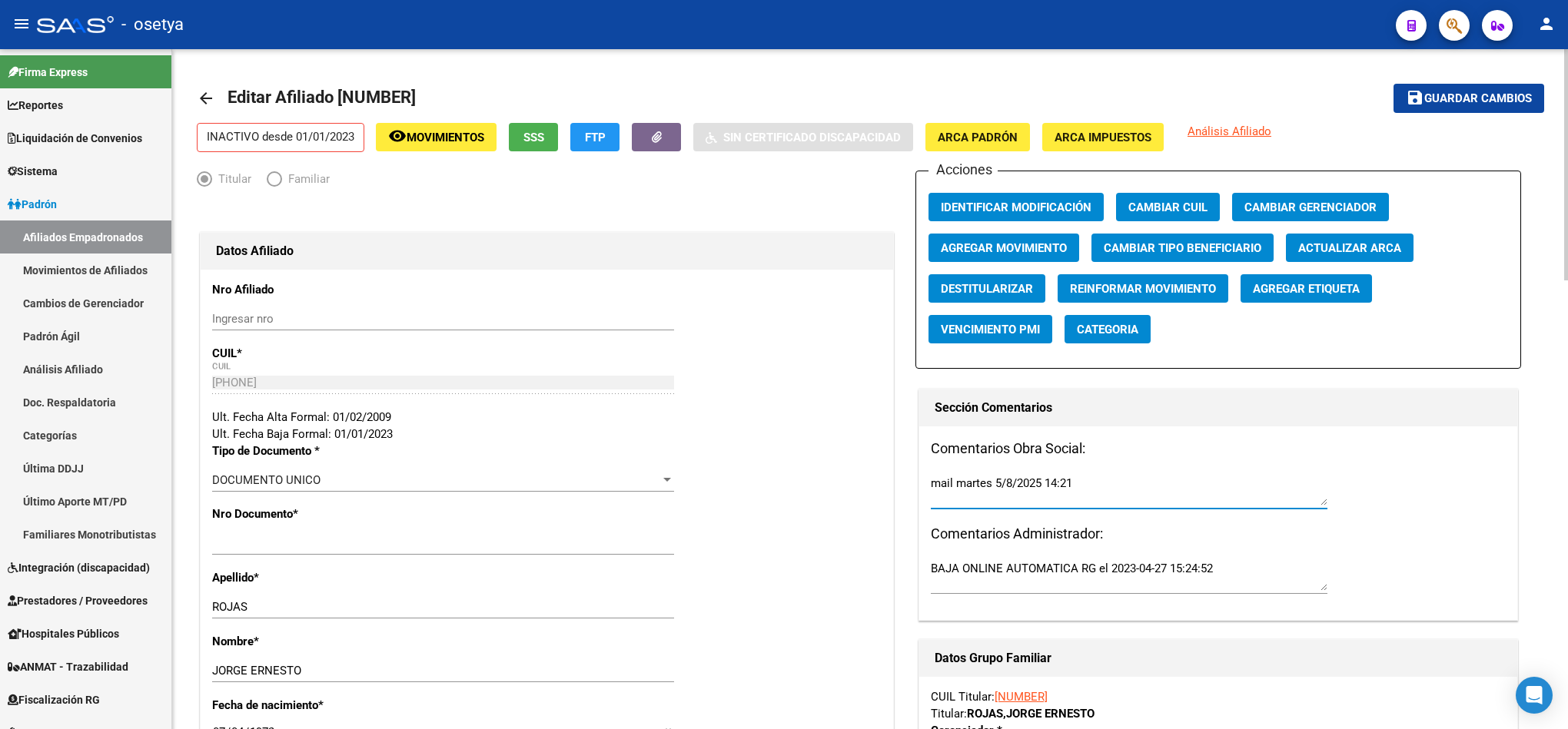 drag, startPoint x: 1045, startPoint y: 489, endPoint x: 862, endPoint y: 484, distance: 183.06829 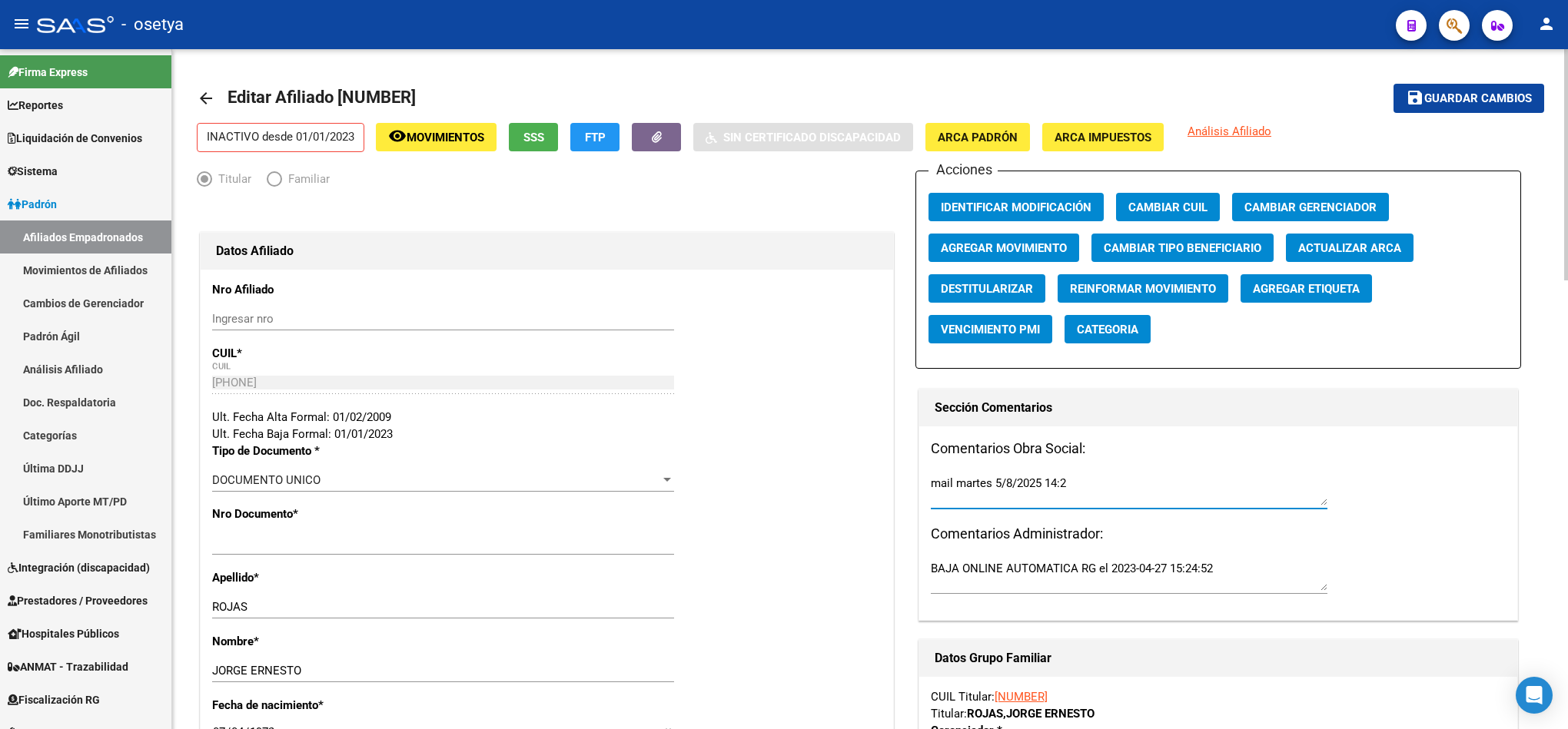 drag, startPoint x: 1075, startPoint y: 475, endPoint x: 716, endPoint y: 445, distance: 360.2513 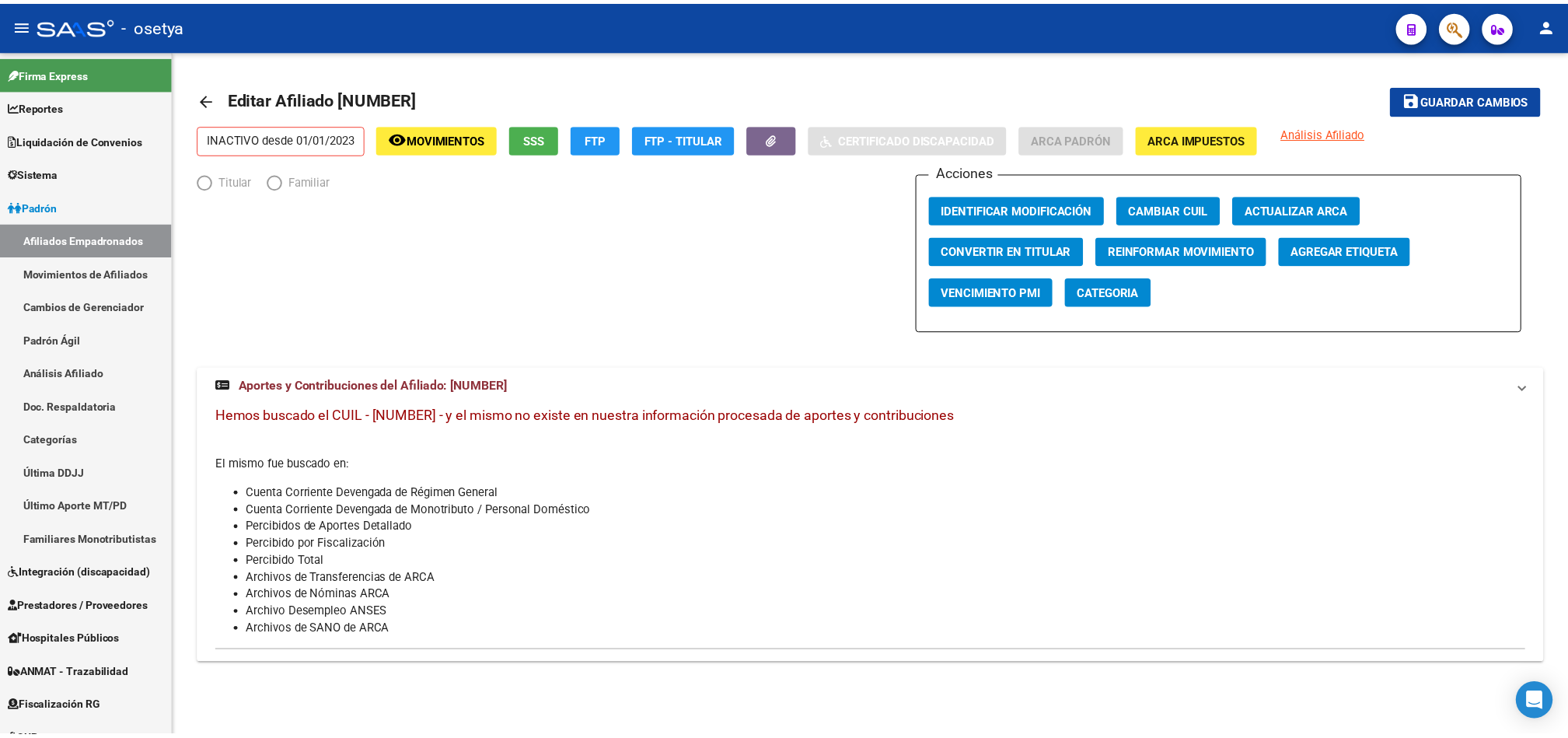 scroll, scrollTop: 0, scrollLeft: 0, axis: both 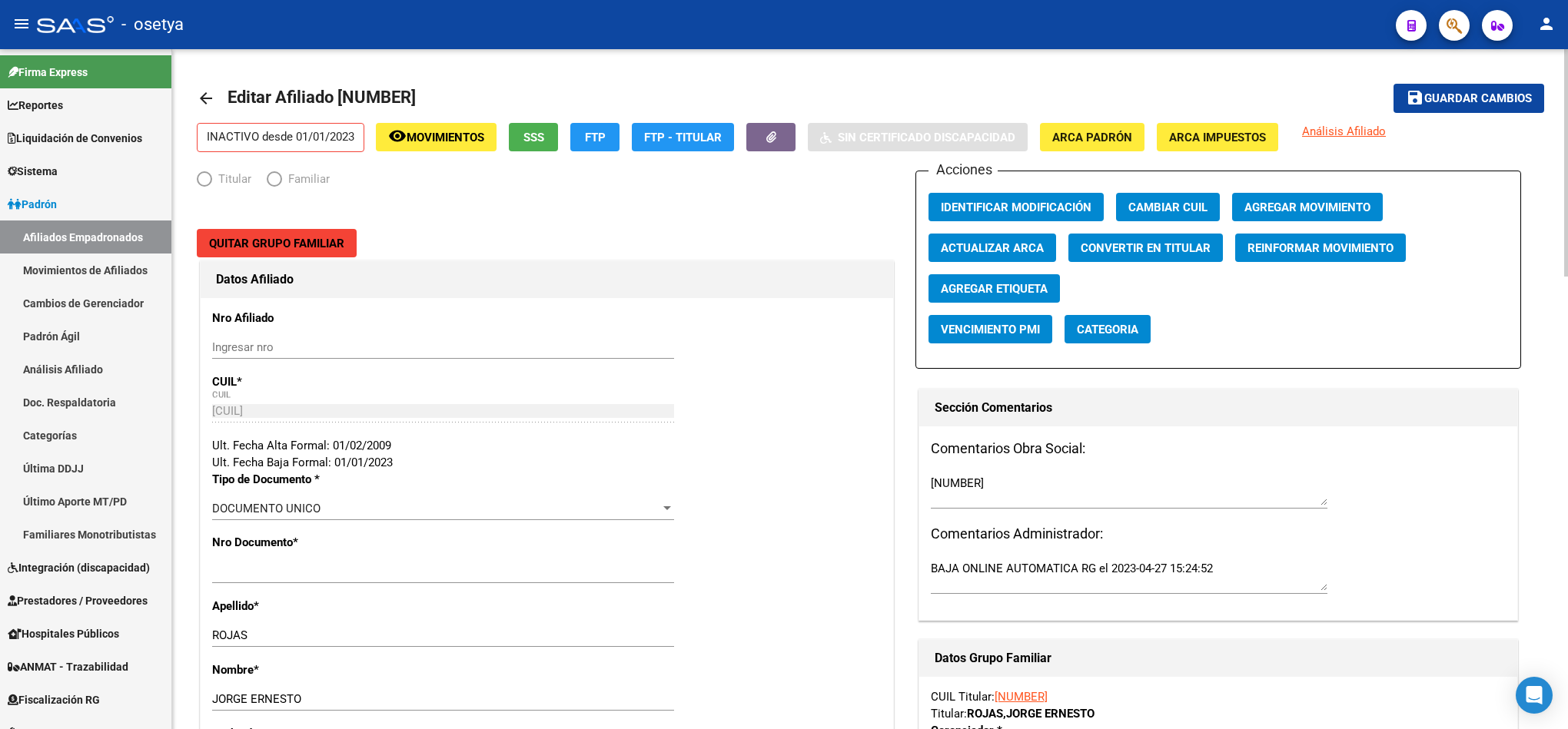 radio on "true" 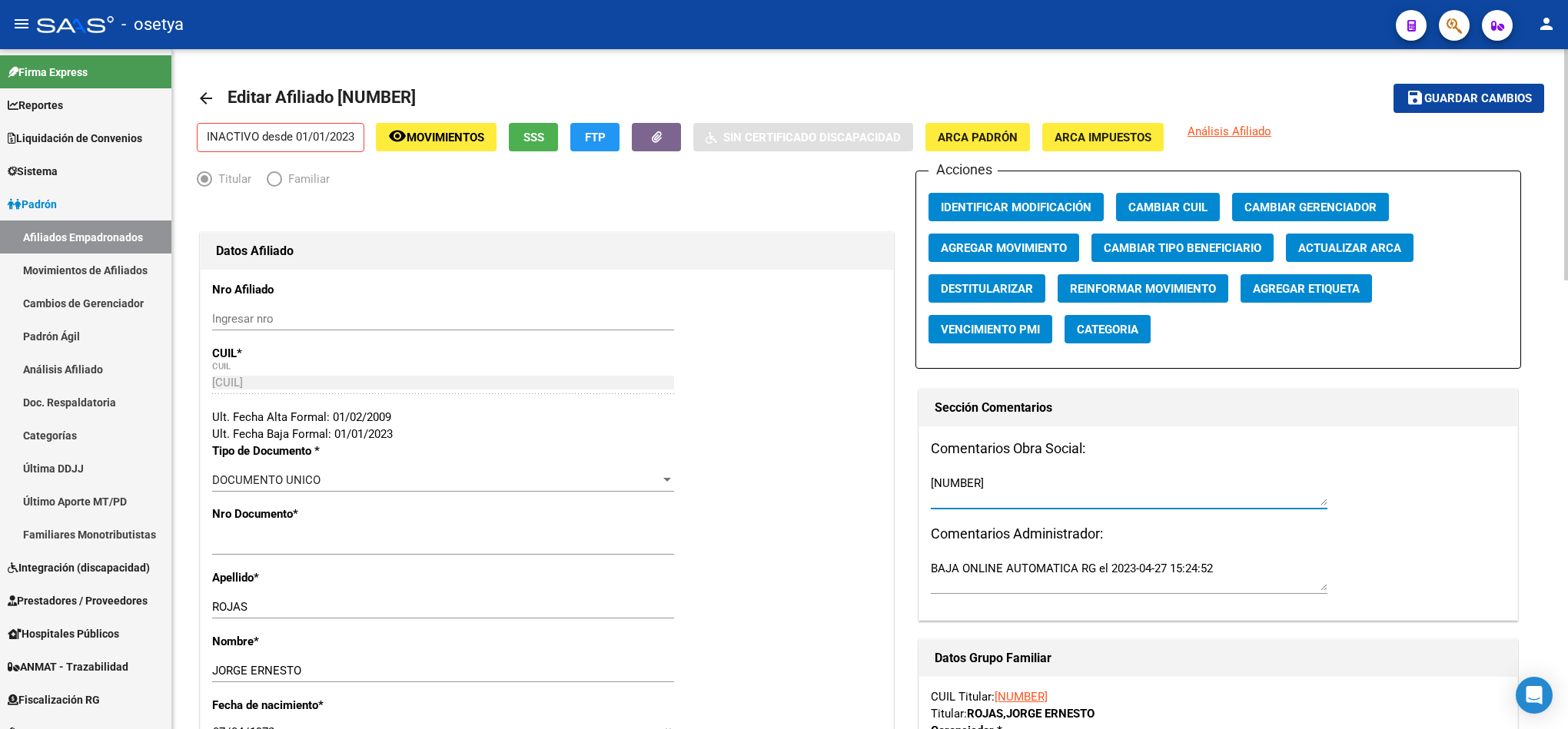 click on "[NUMBER]" at bounding box center (1129, 490) 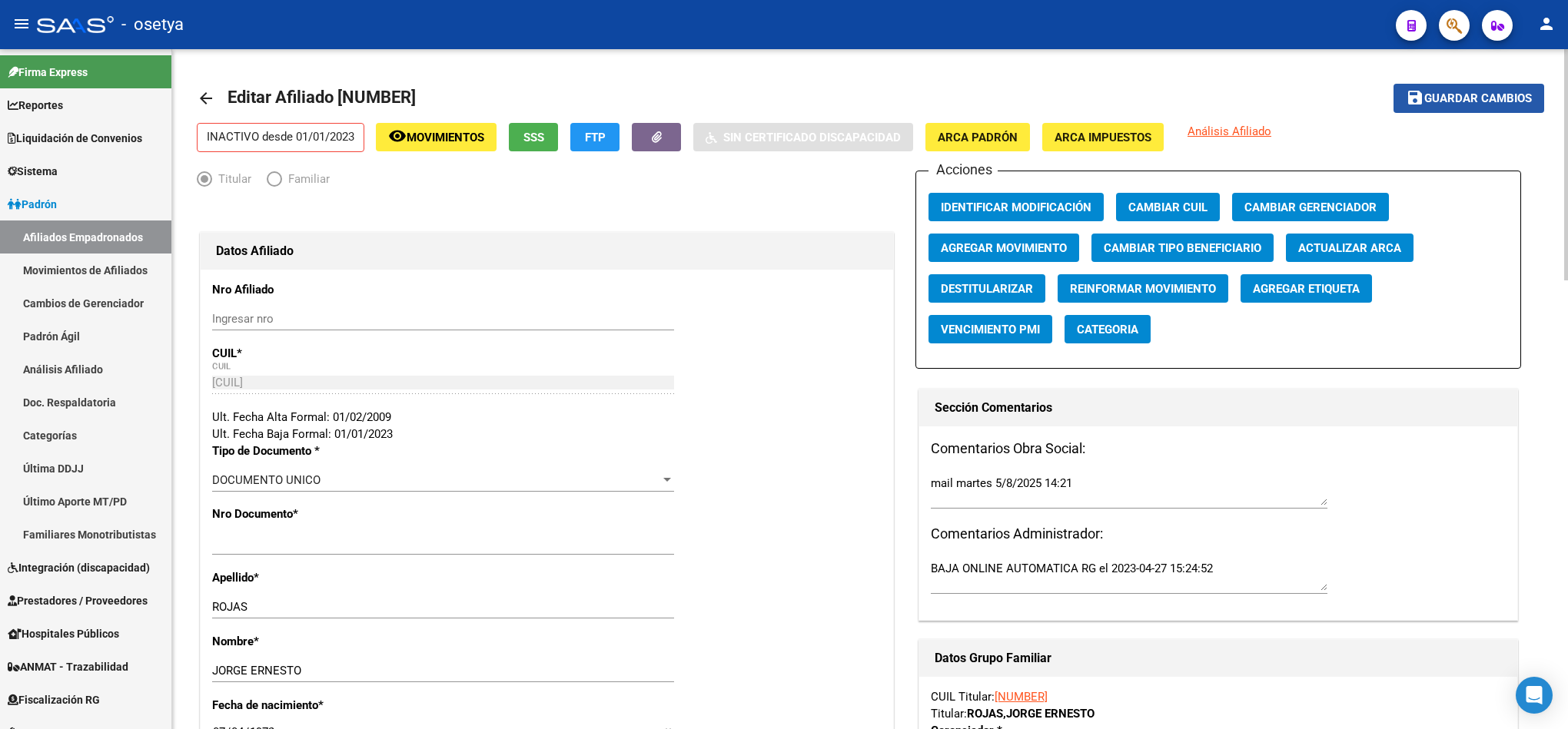 click on "Guardar cambios" 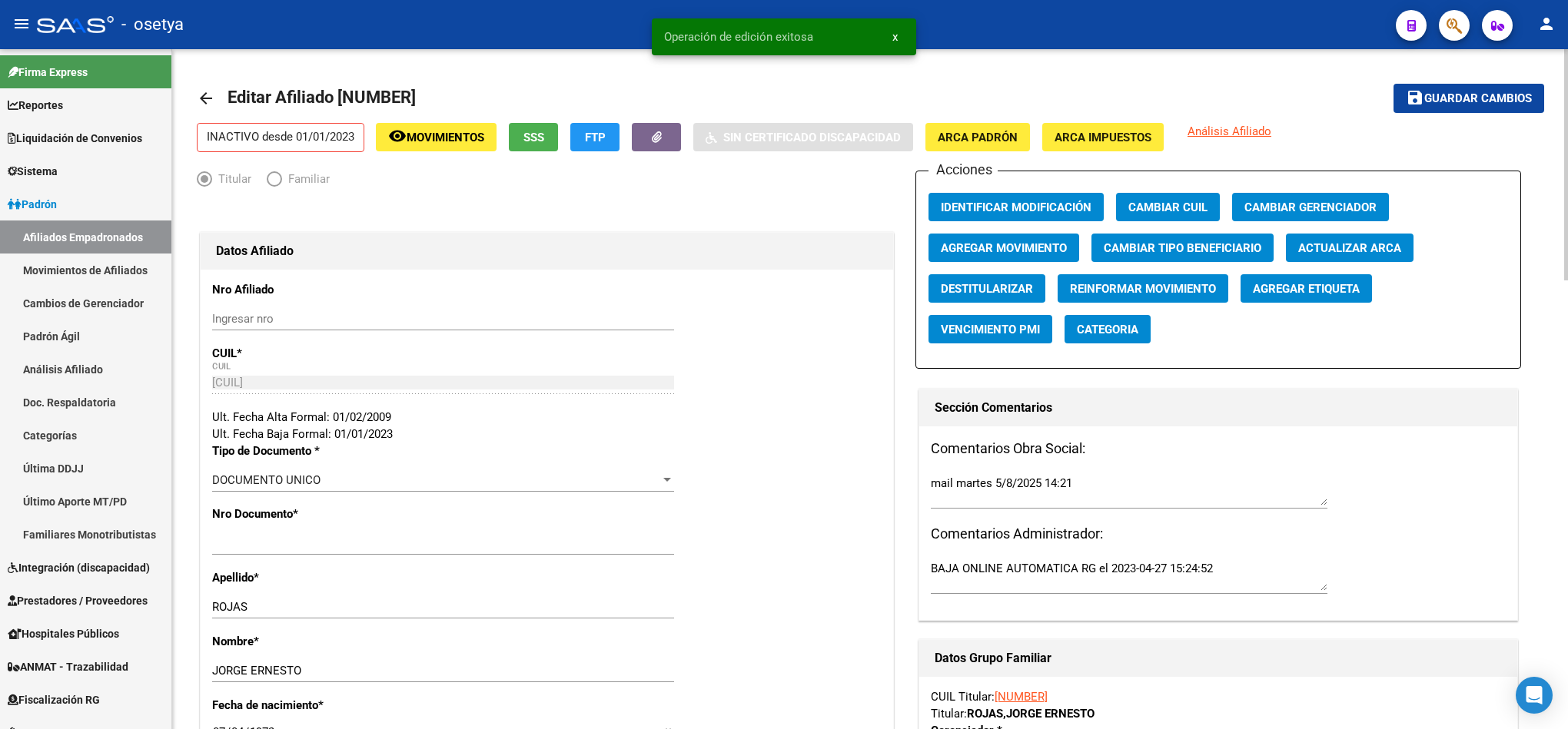 click on "save Guardar cambios" 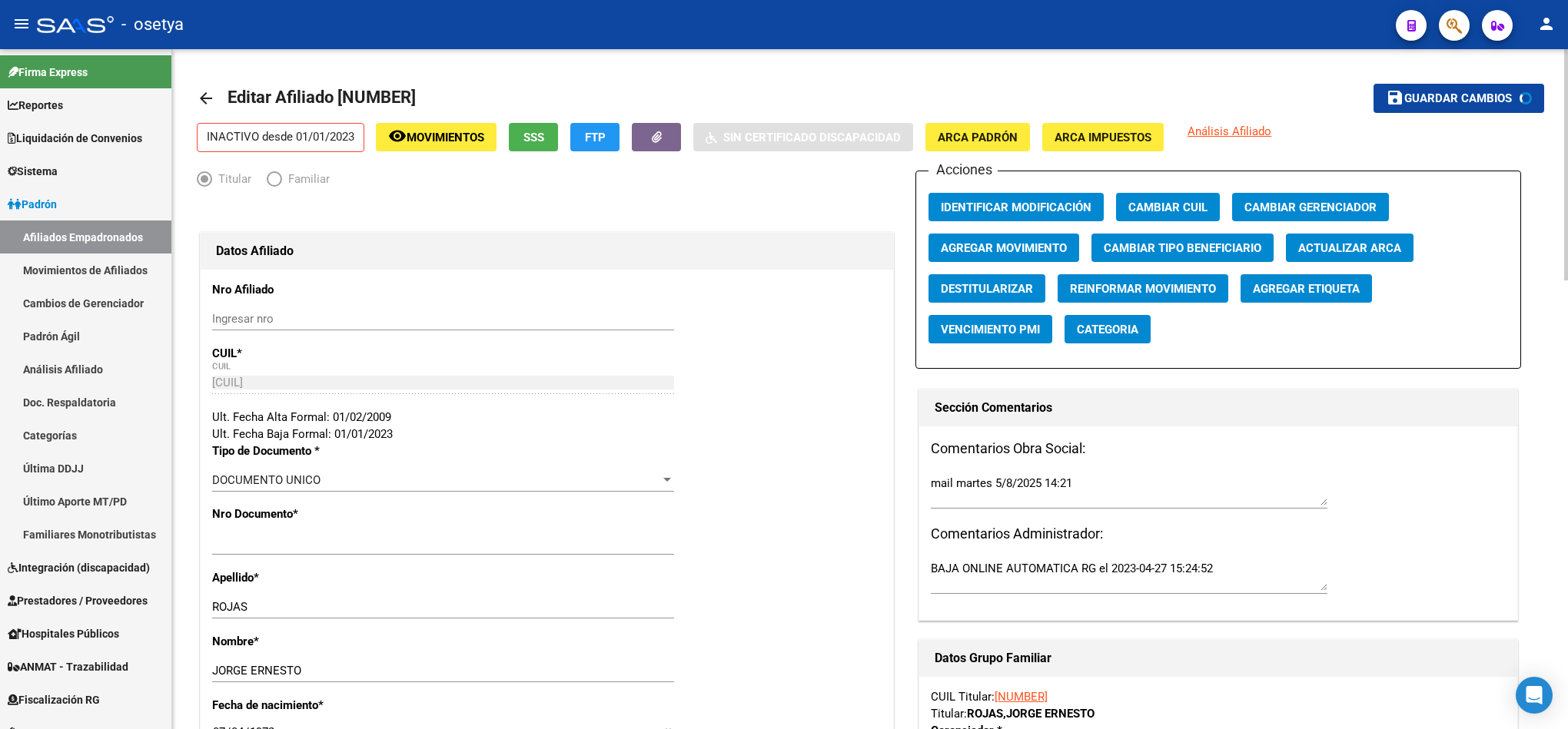 click on "save Guardar cambios" 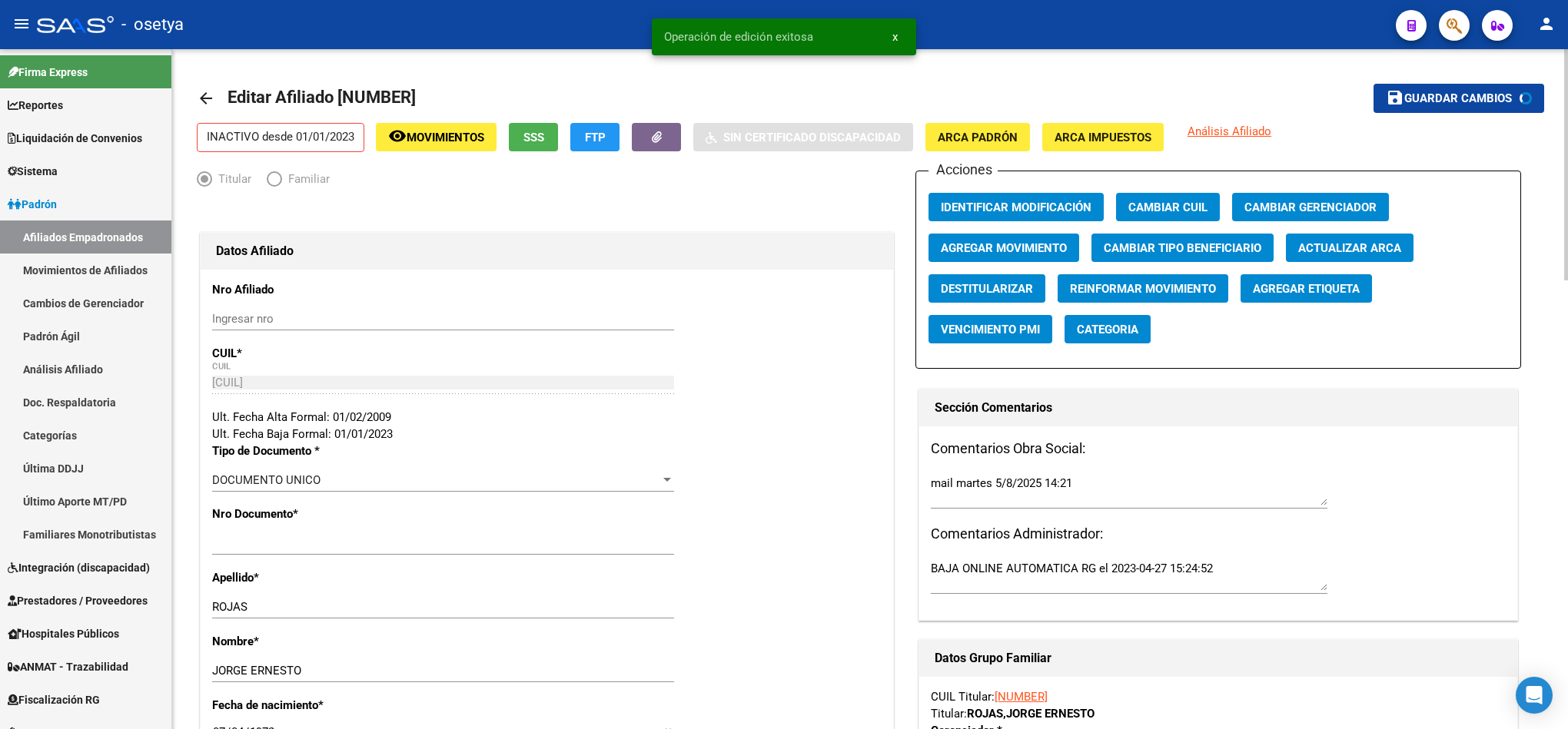 click on "Guardar cambios" 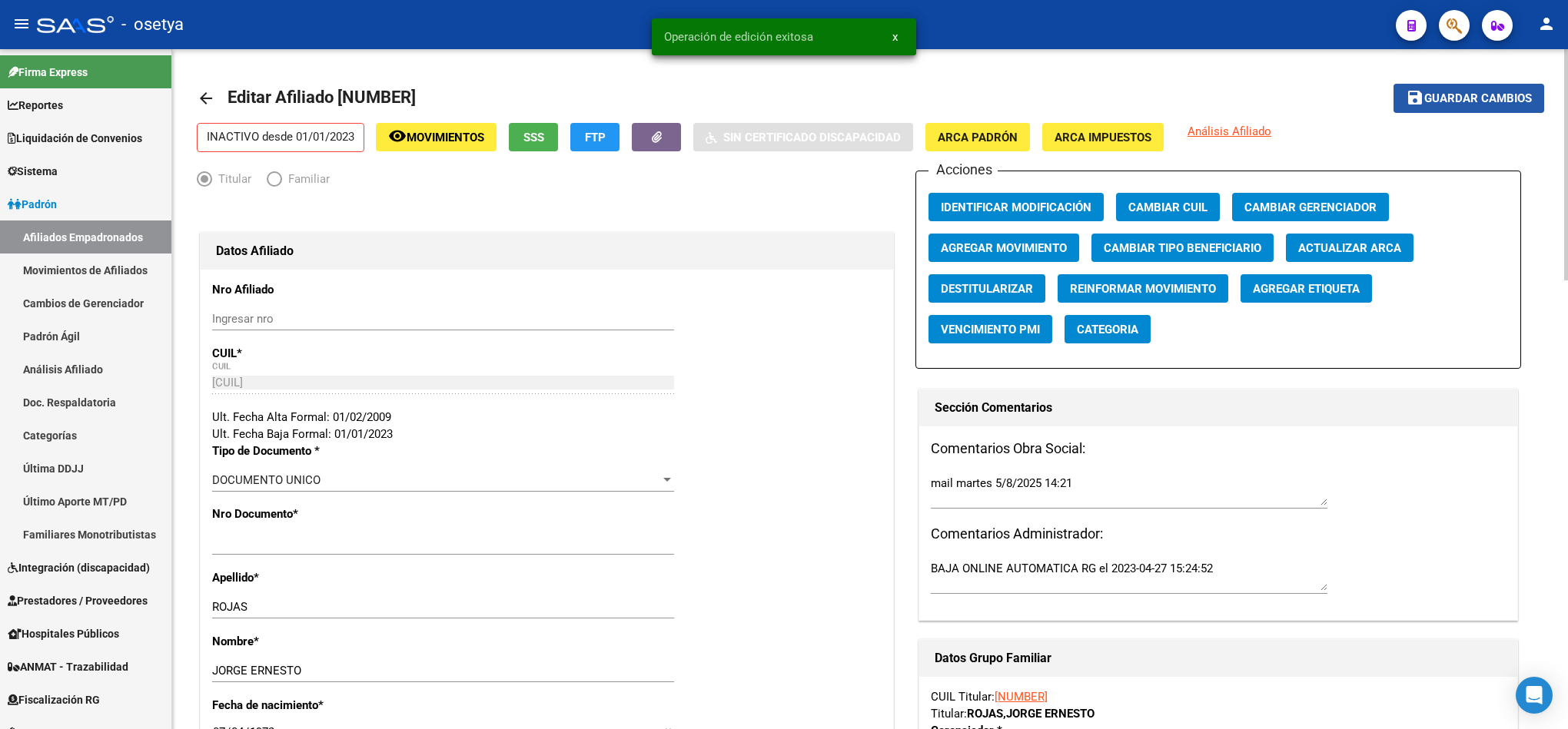click on "Guardar cambios" 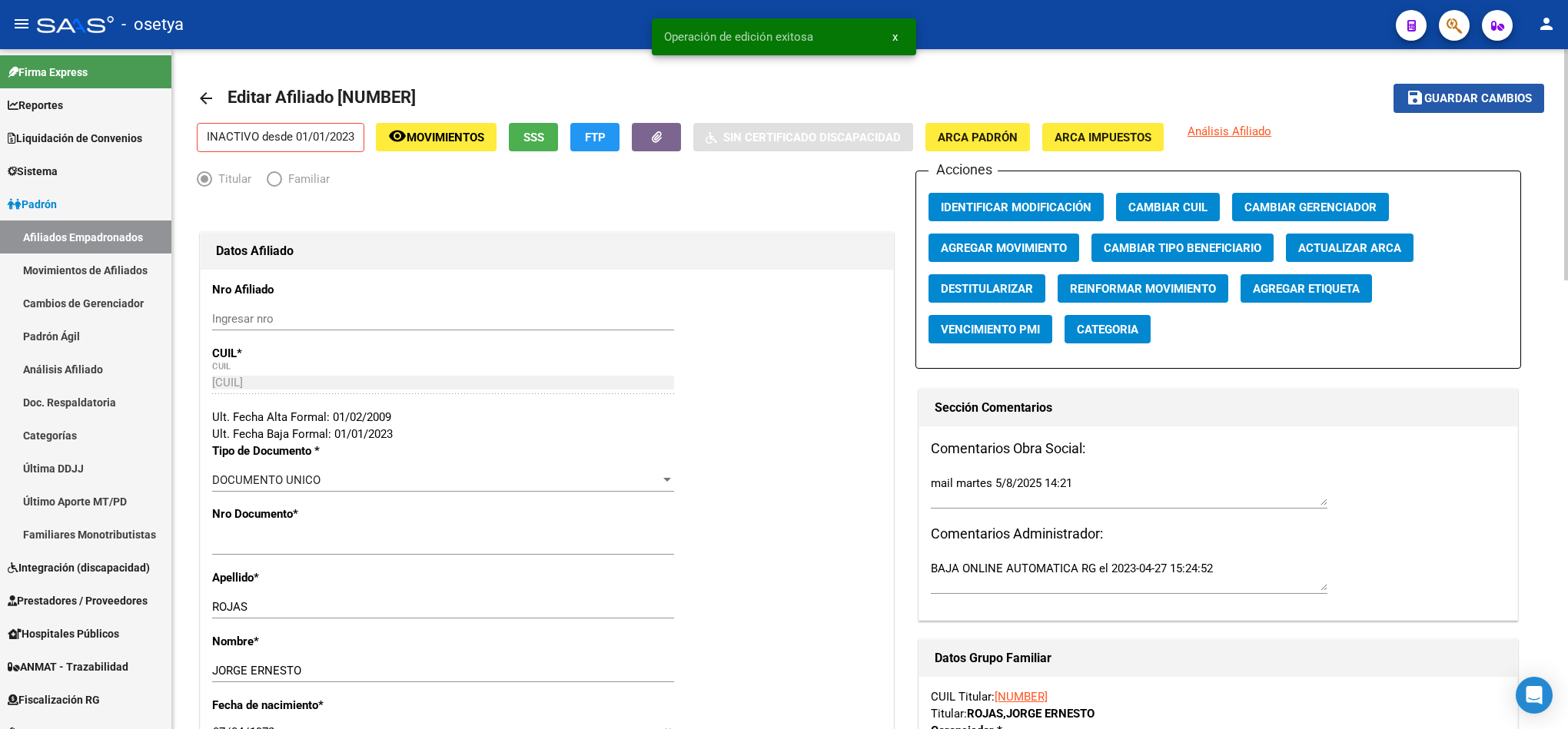 click on "Guardar cambios" 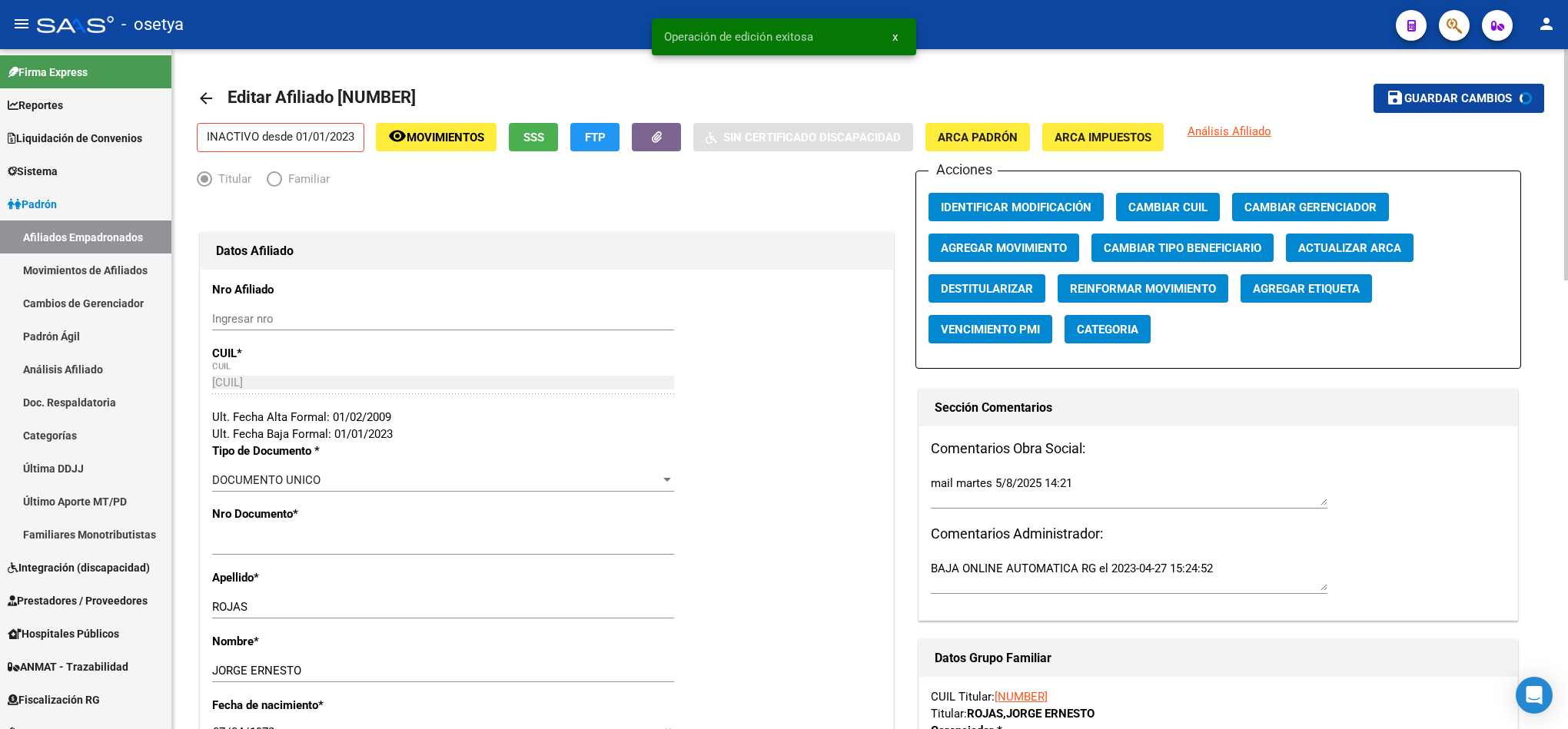 click on "save Guardar cambios" 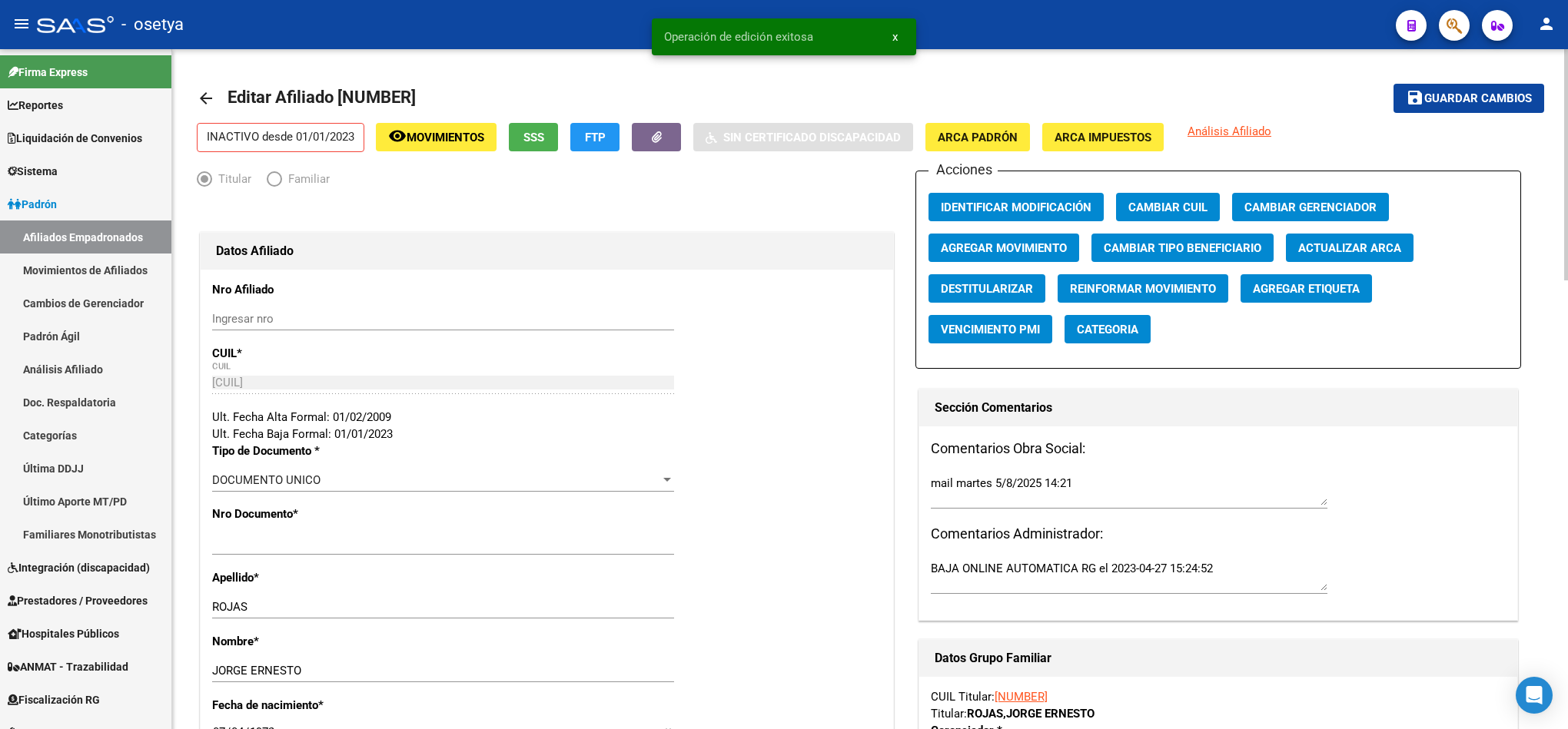 click on "save Guardar cambios" 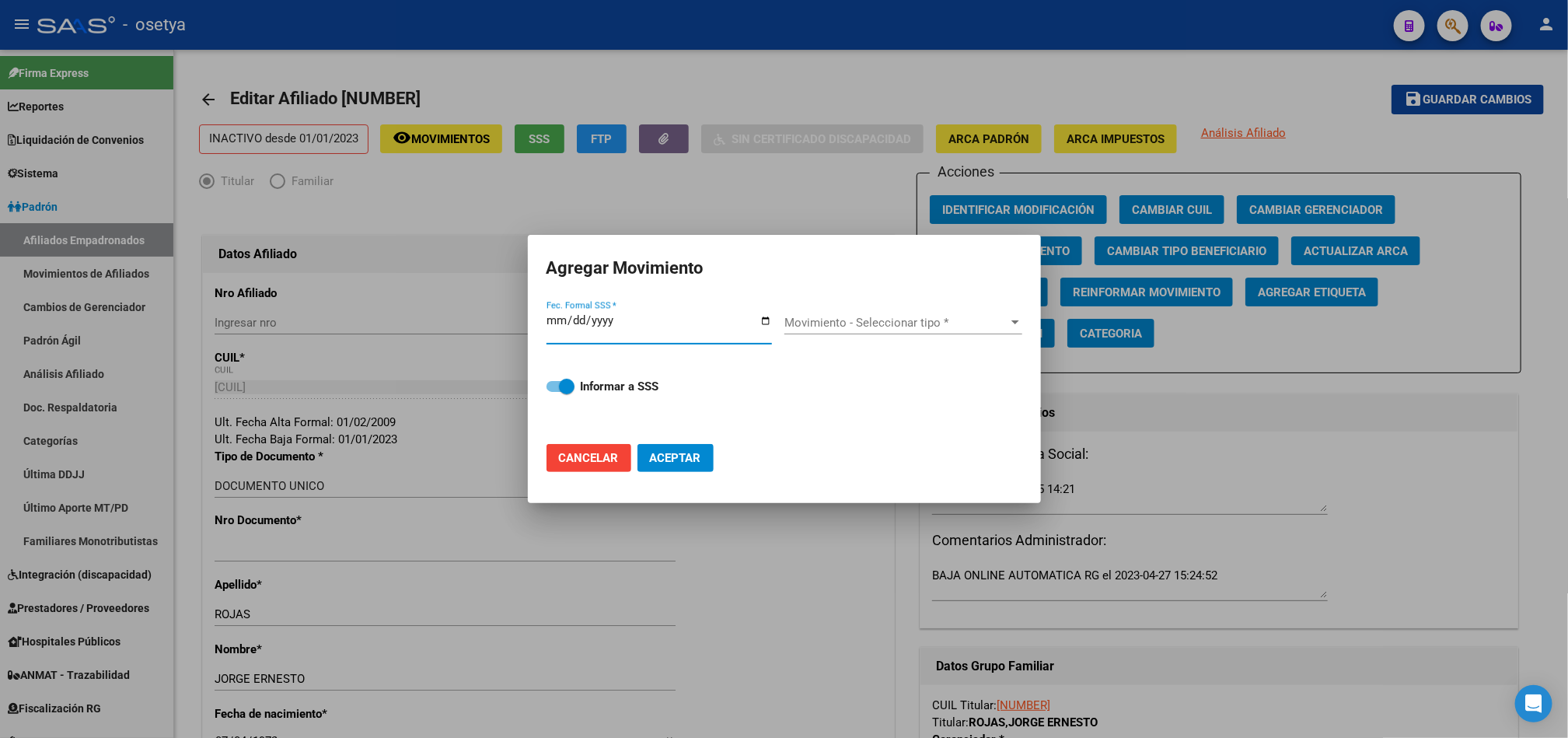 click on "Fec. Formal SSS *" at bounding box center (659, 327) 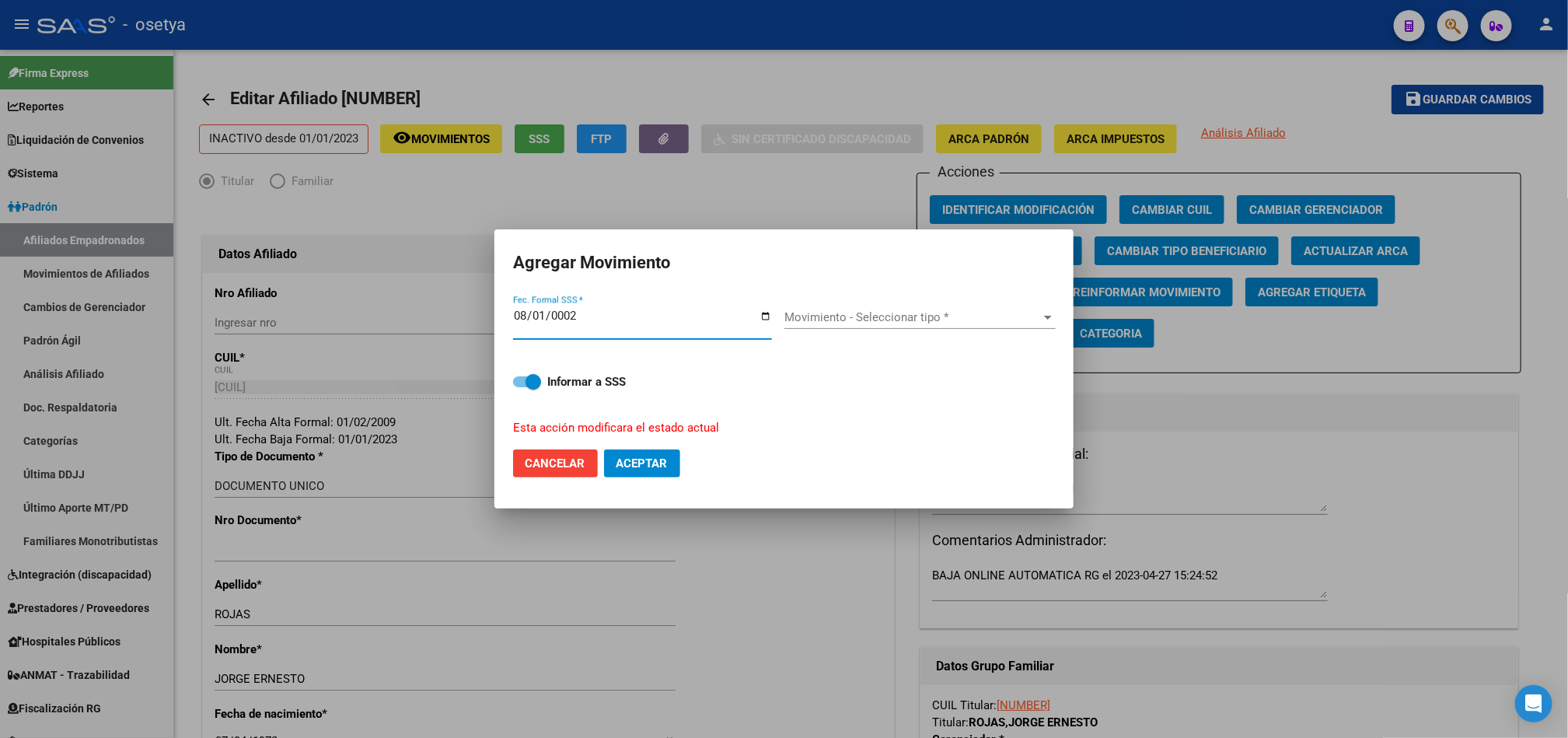 type on "mail martes 5/8/2025 14:21" 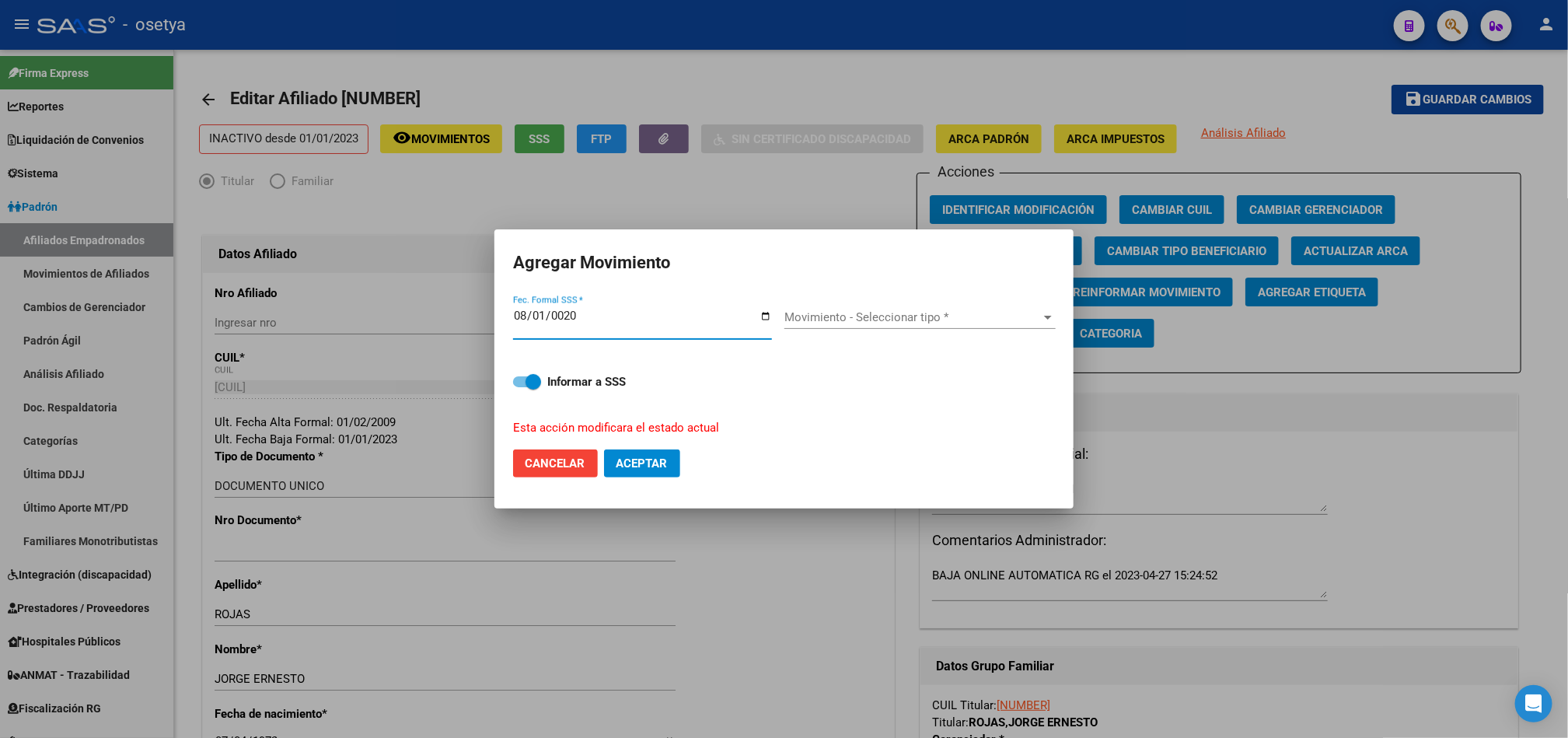 type on "mail martes 5/8/2025 14:21" 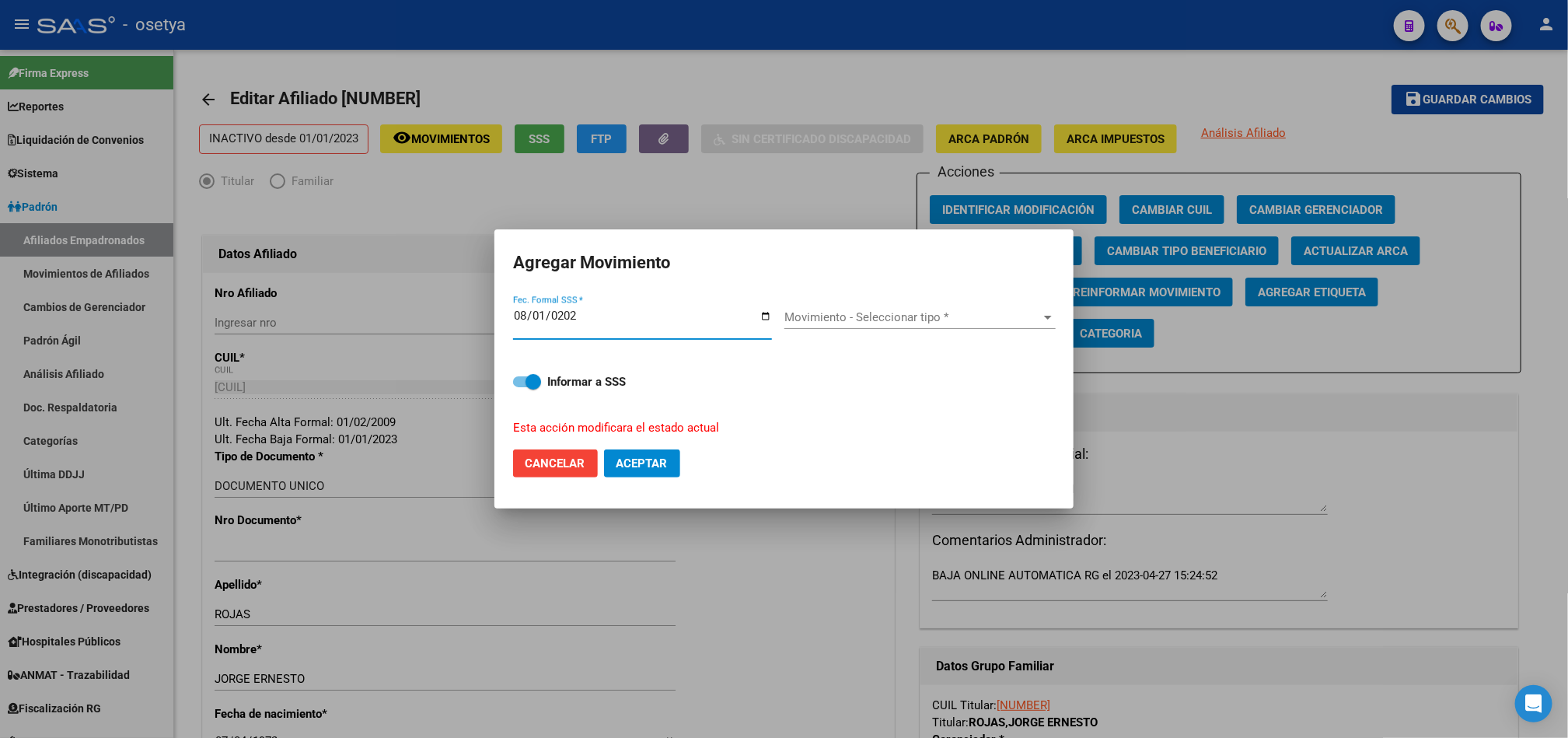 type on "mail martes 5/8/2025 14:21" 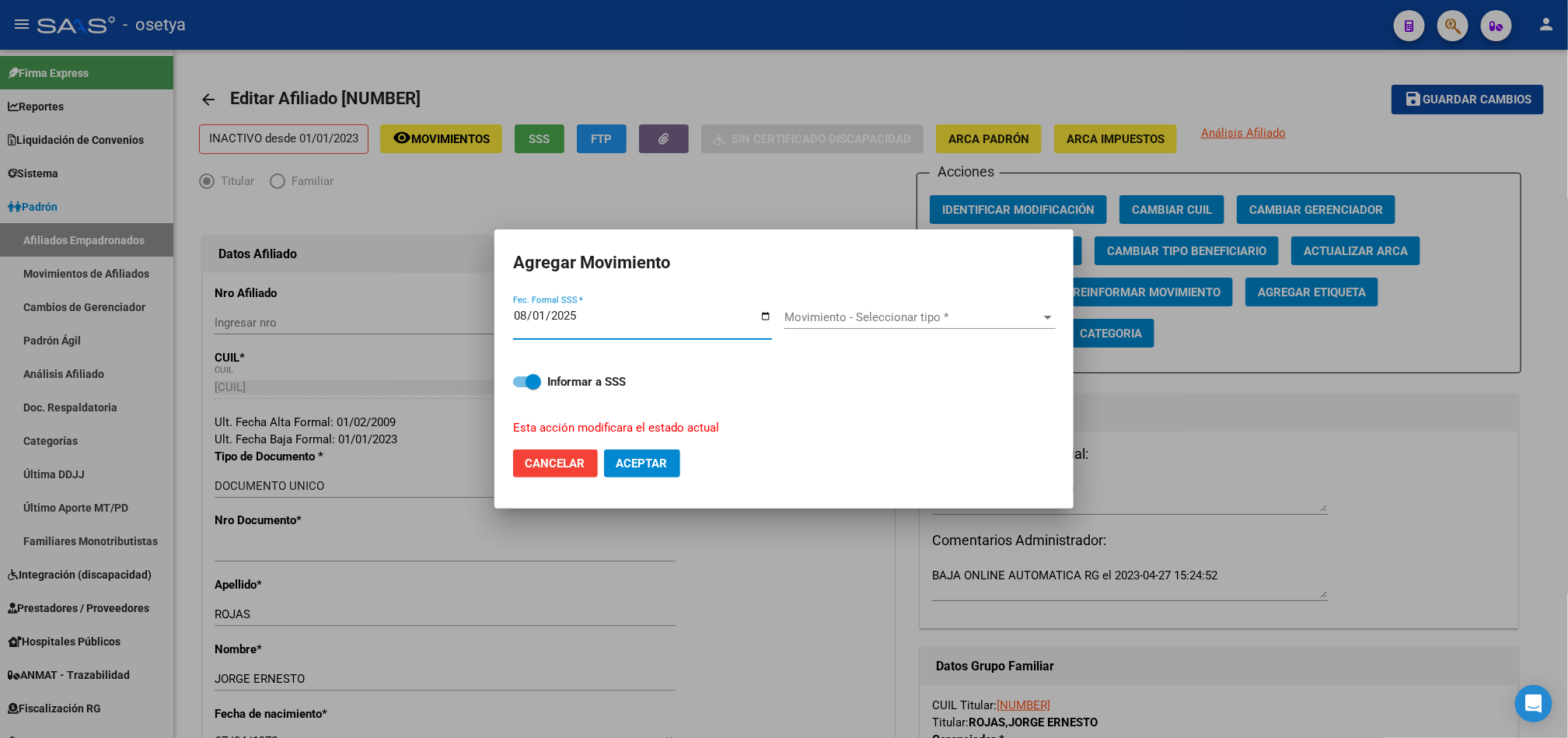click on "Movimiento - Seleccionar tipo *" at bounding box center [913, 317] 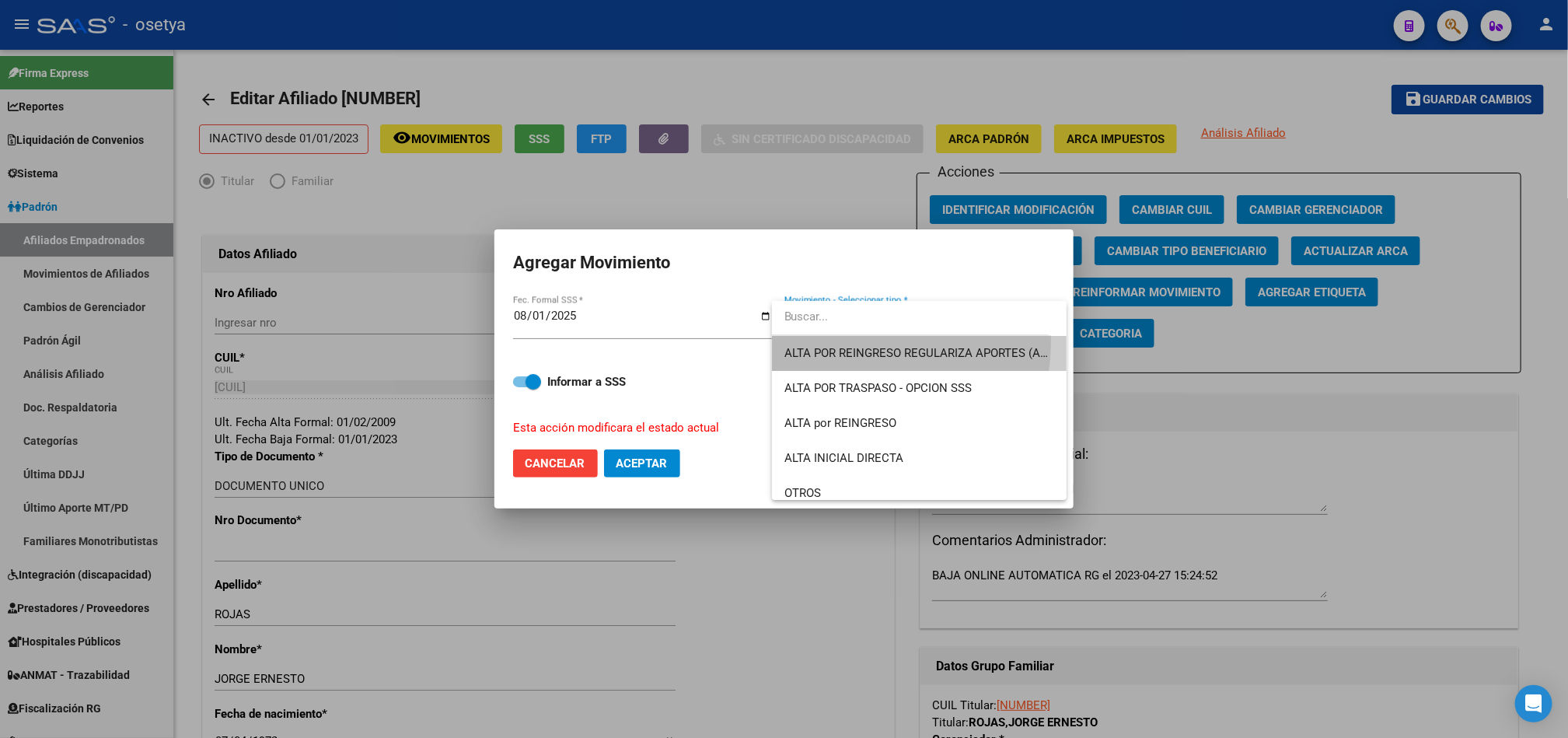 click on "ALTA POR REINGRESO REGULARIZA APORTES (AFIP)" at bounding box center (919, 353) 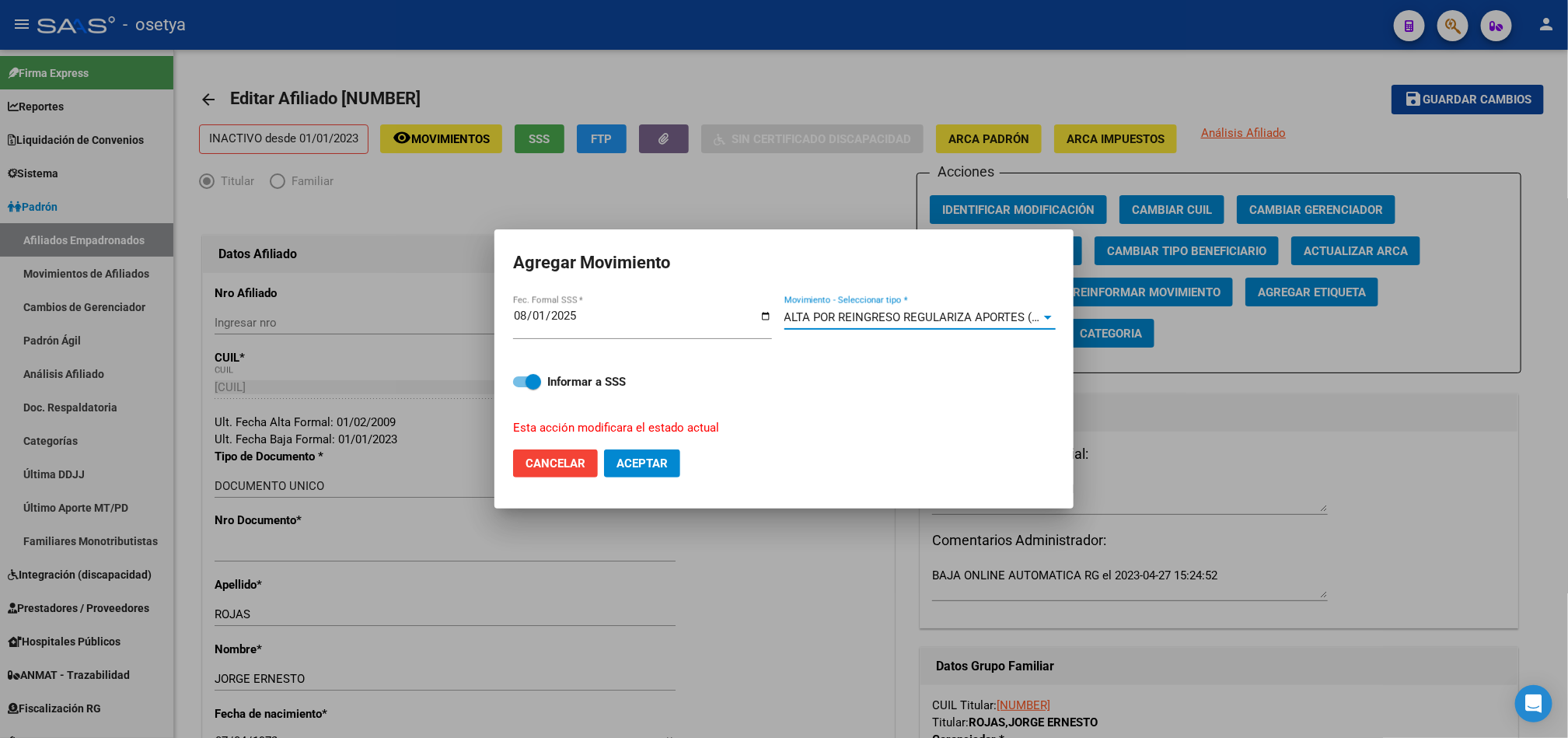 click on "ALTA POR REINGRESO REGULARIZA APORTES (AFIP)" at bounding box center [922, 317] 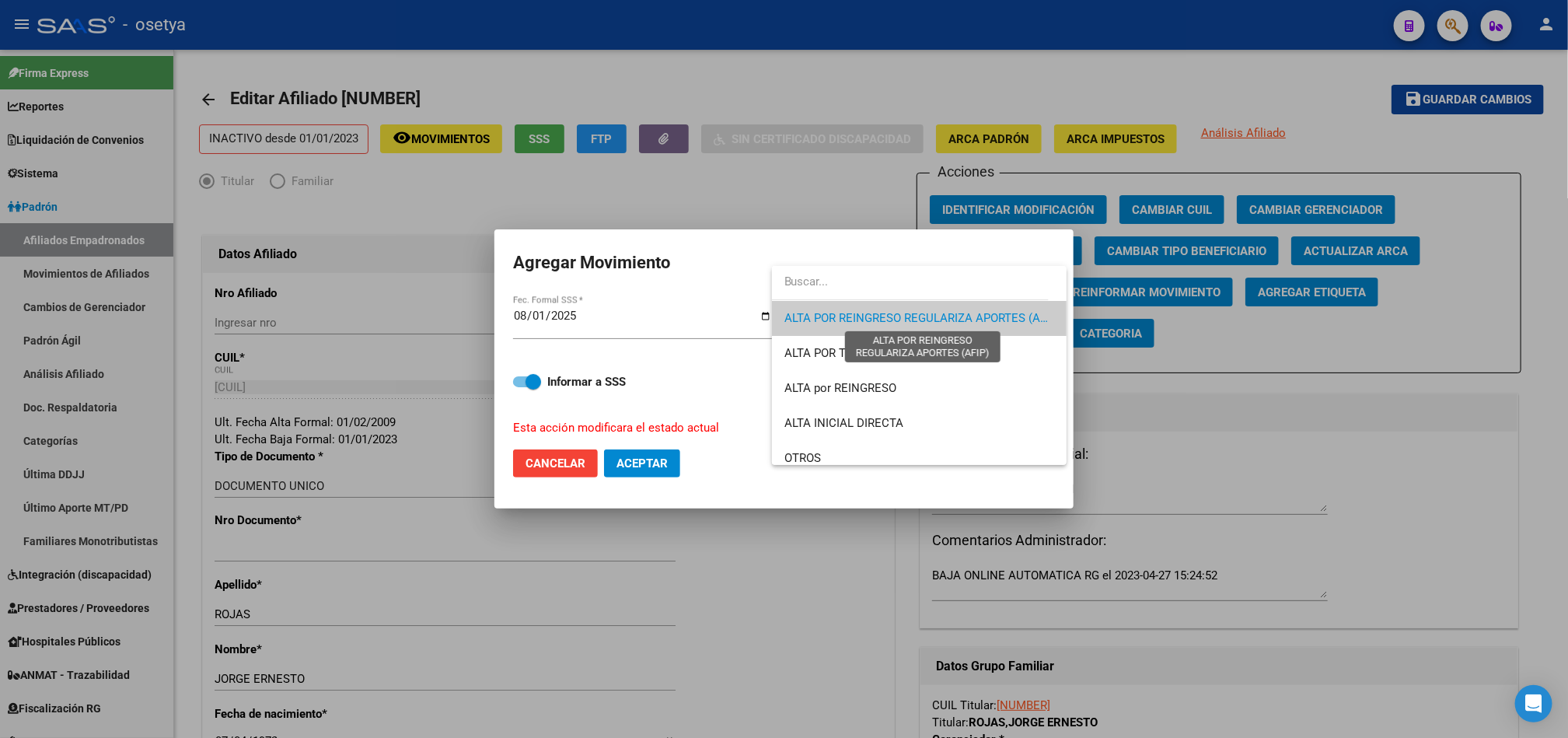 type on "mail martes 5/8/2025 14:21" 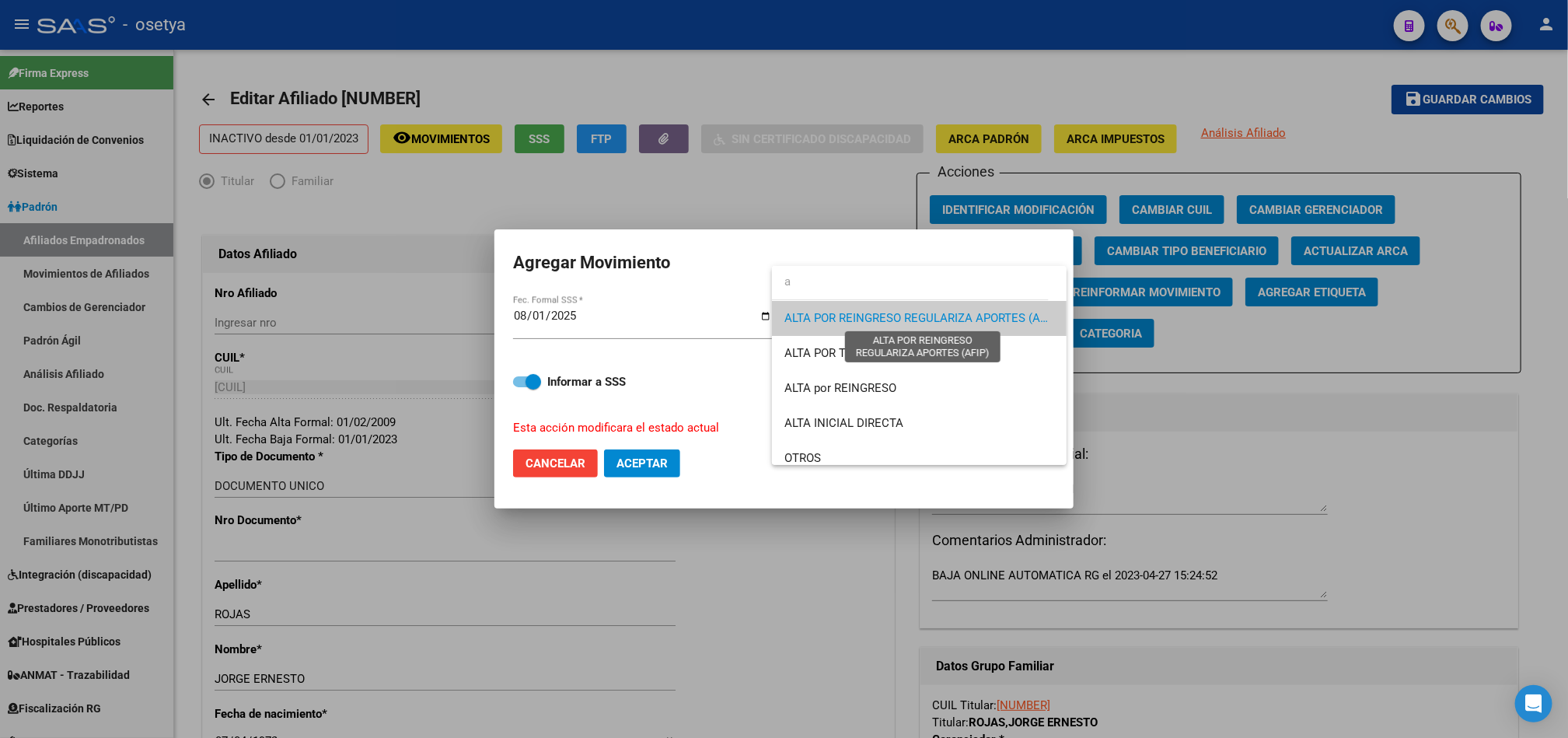 type on "mail martes 5/8/2025 14:21" 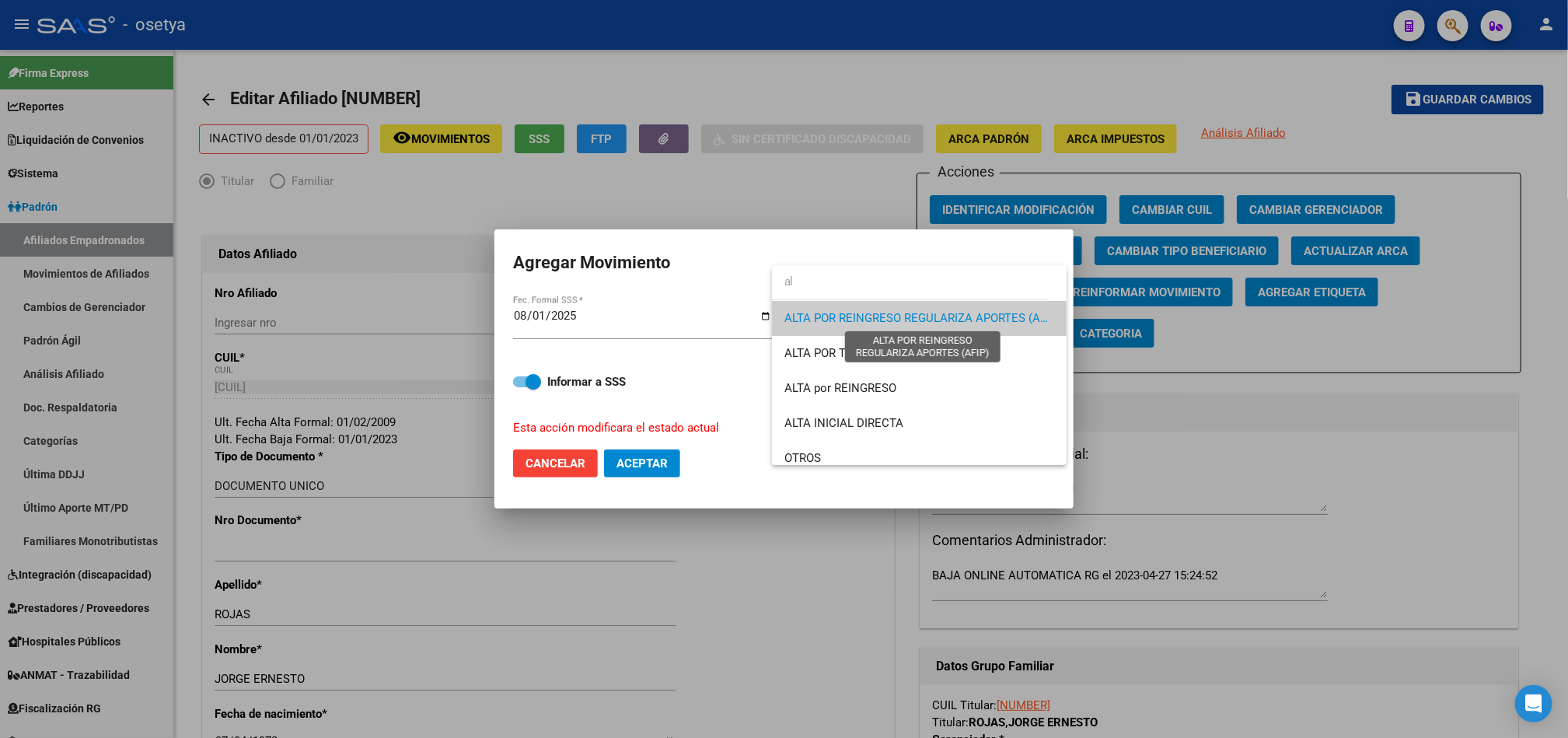 type on "mail martes 5/8/2025 14:21" 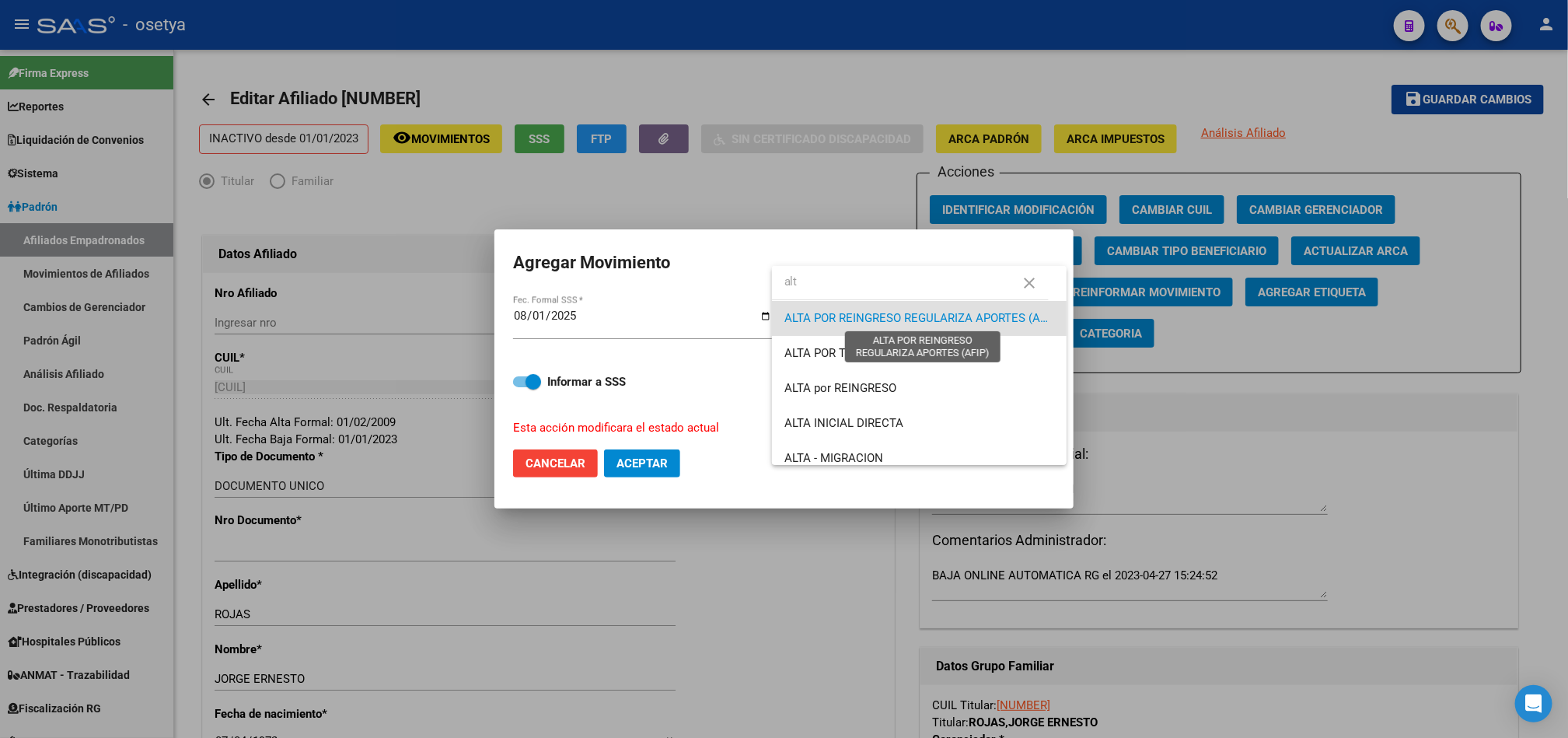 type on "mail martes 5/8/2025 14:21" 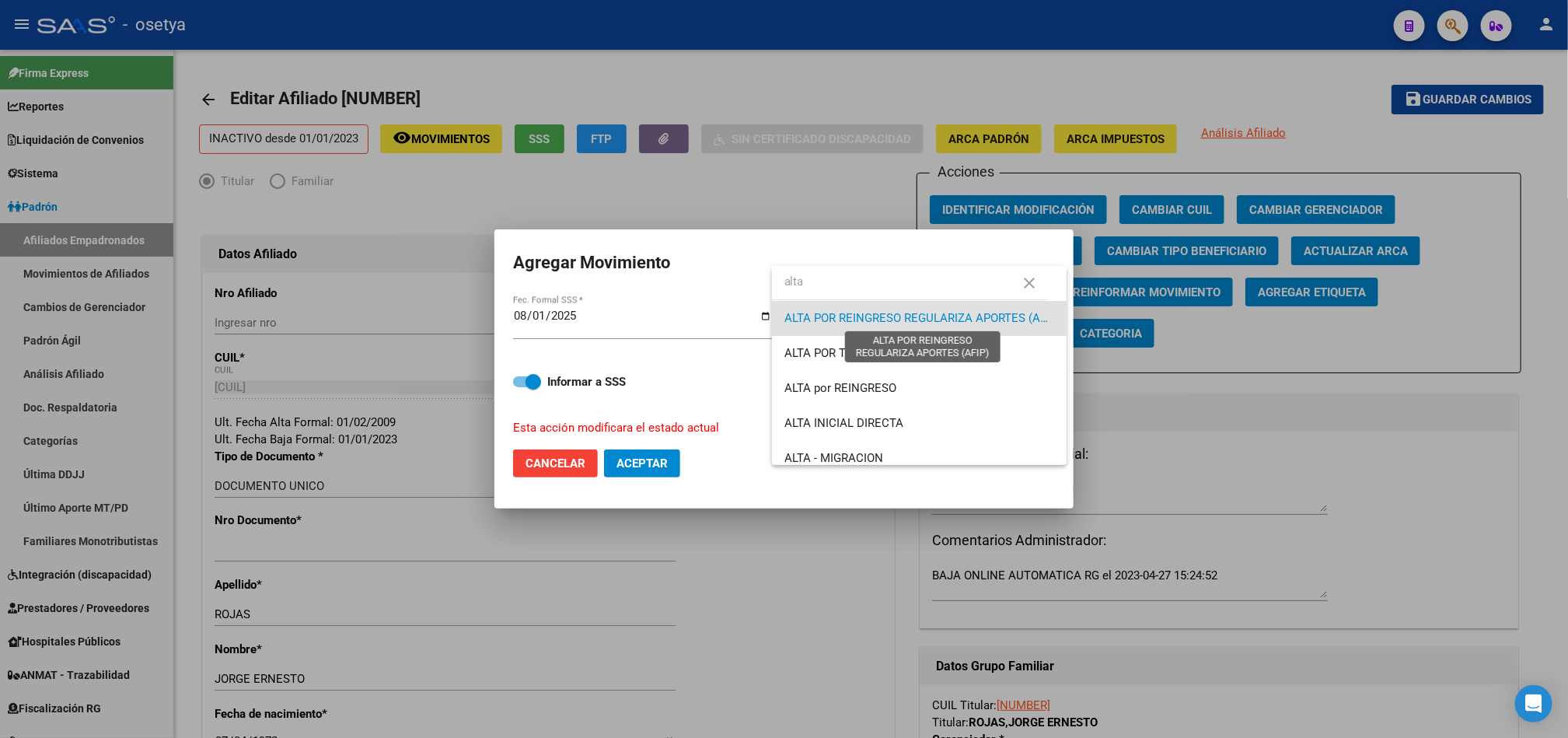 type on "mail martes 5/8/2025 14:21" 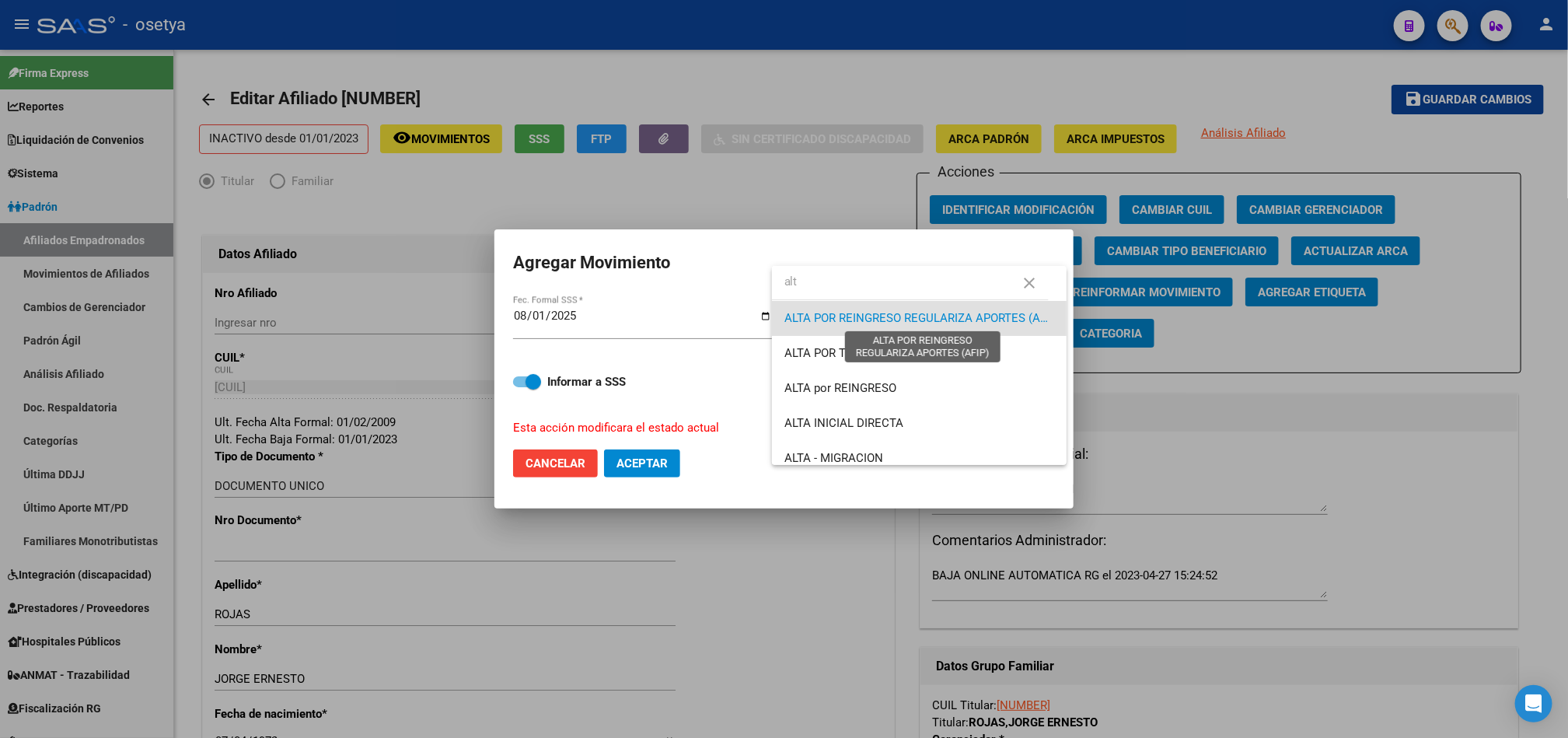 type on "mail martes 5/8/2025 14:21" 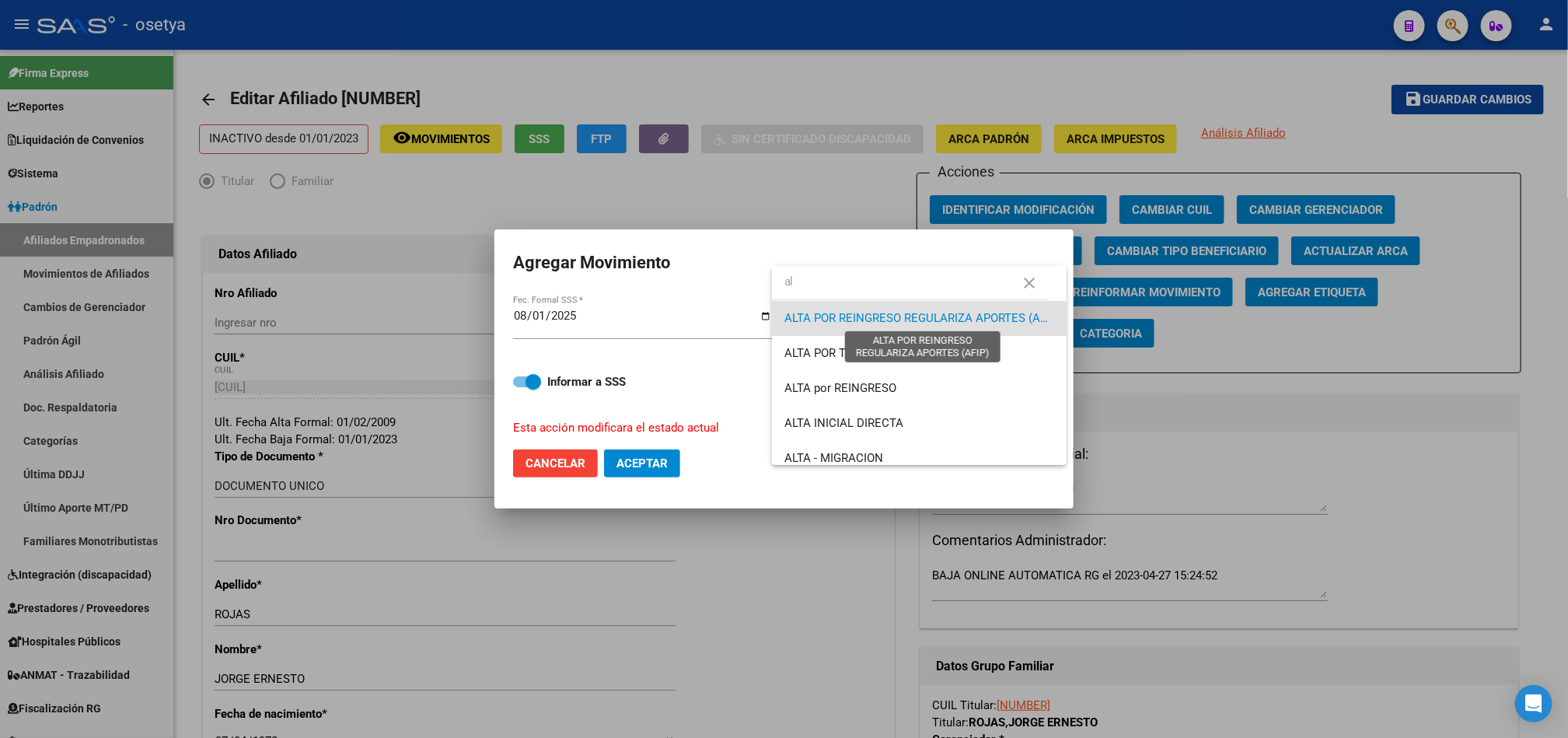 type on "mail martes 5/8/2025 14:21" 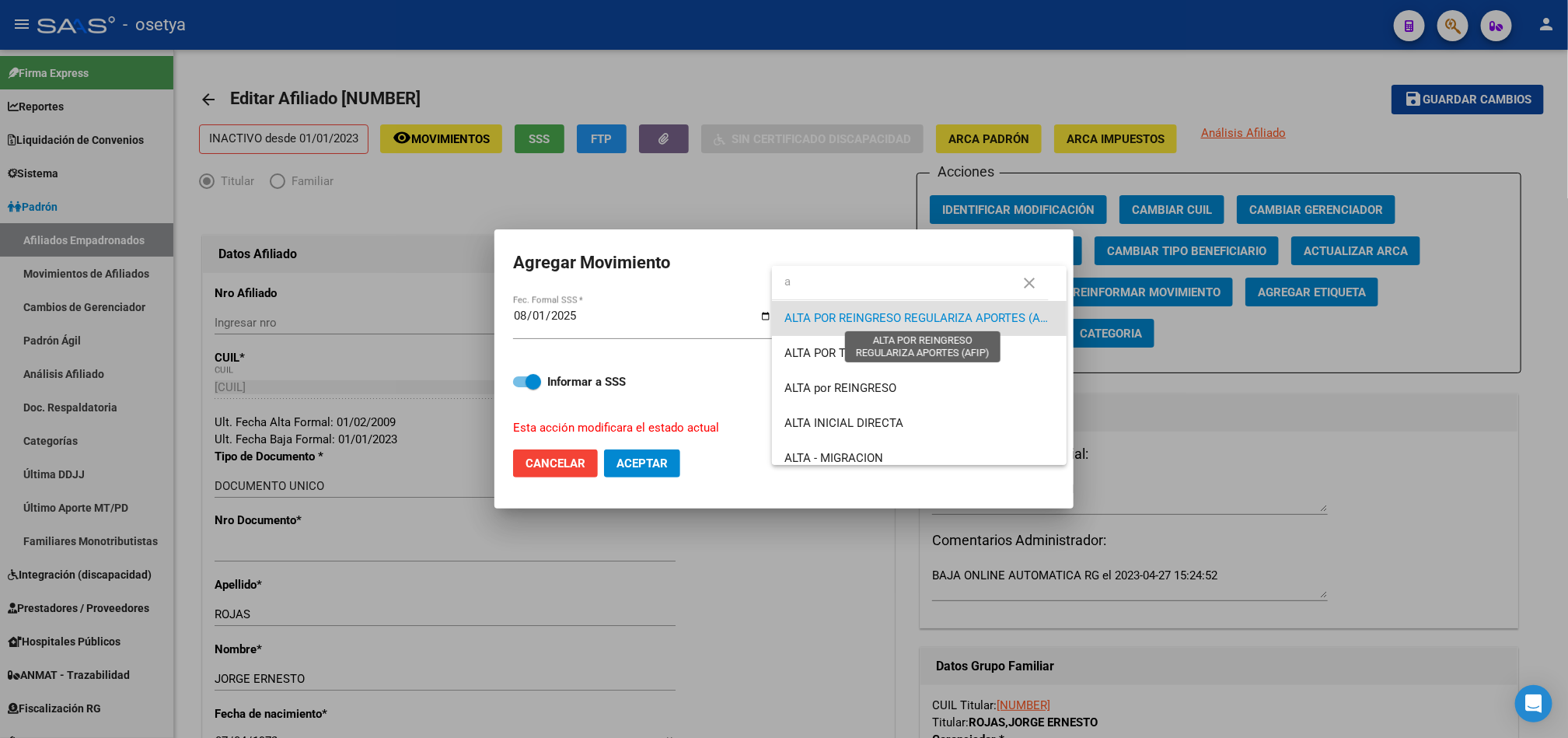 type on "mail martes 5/8/2025 14:21" 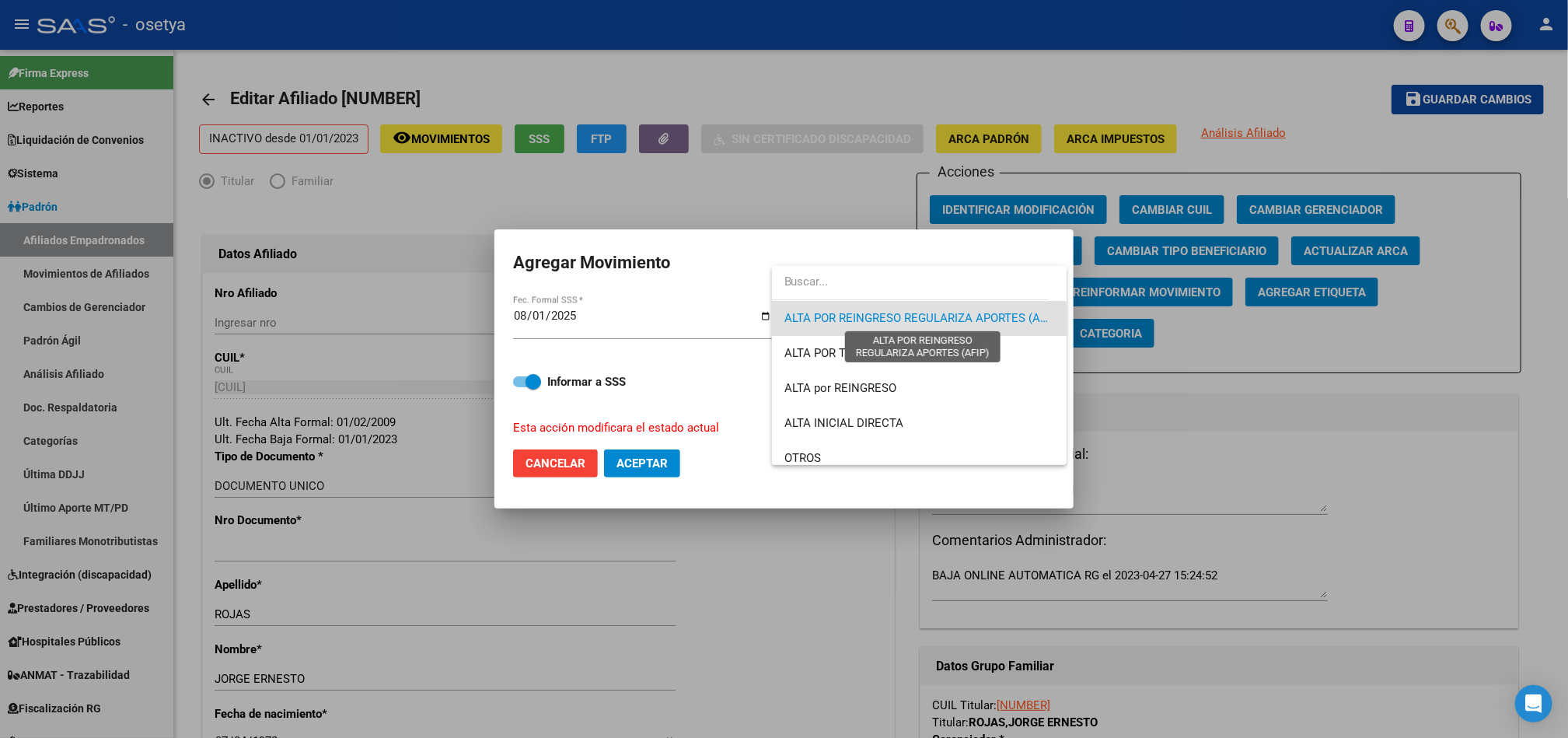 type on "mail martes 5/8/2025 14:21" 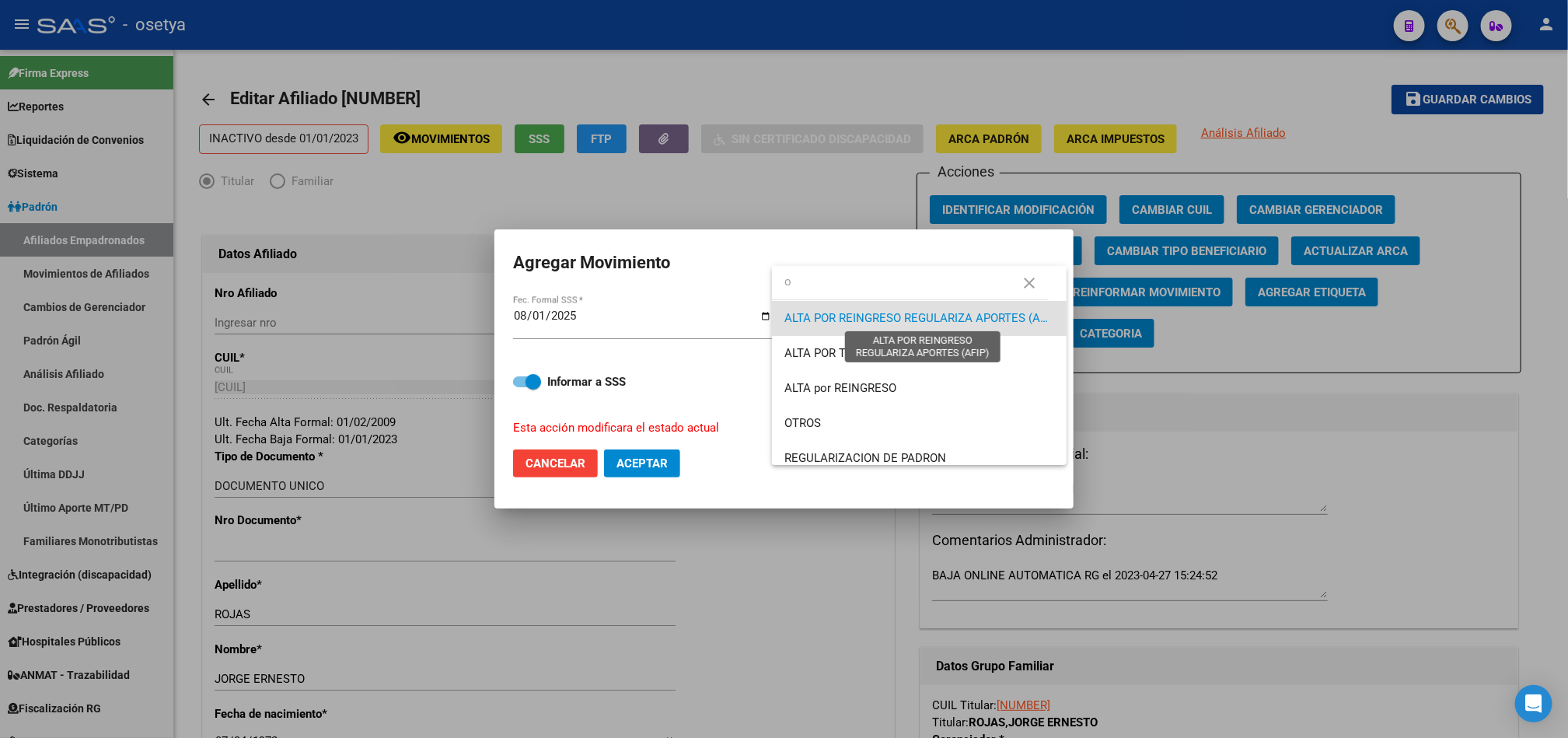 type on "mail martes 5/8/2025 14:21" 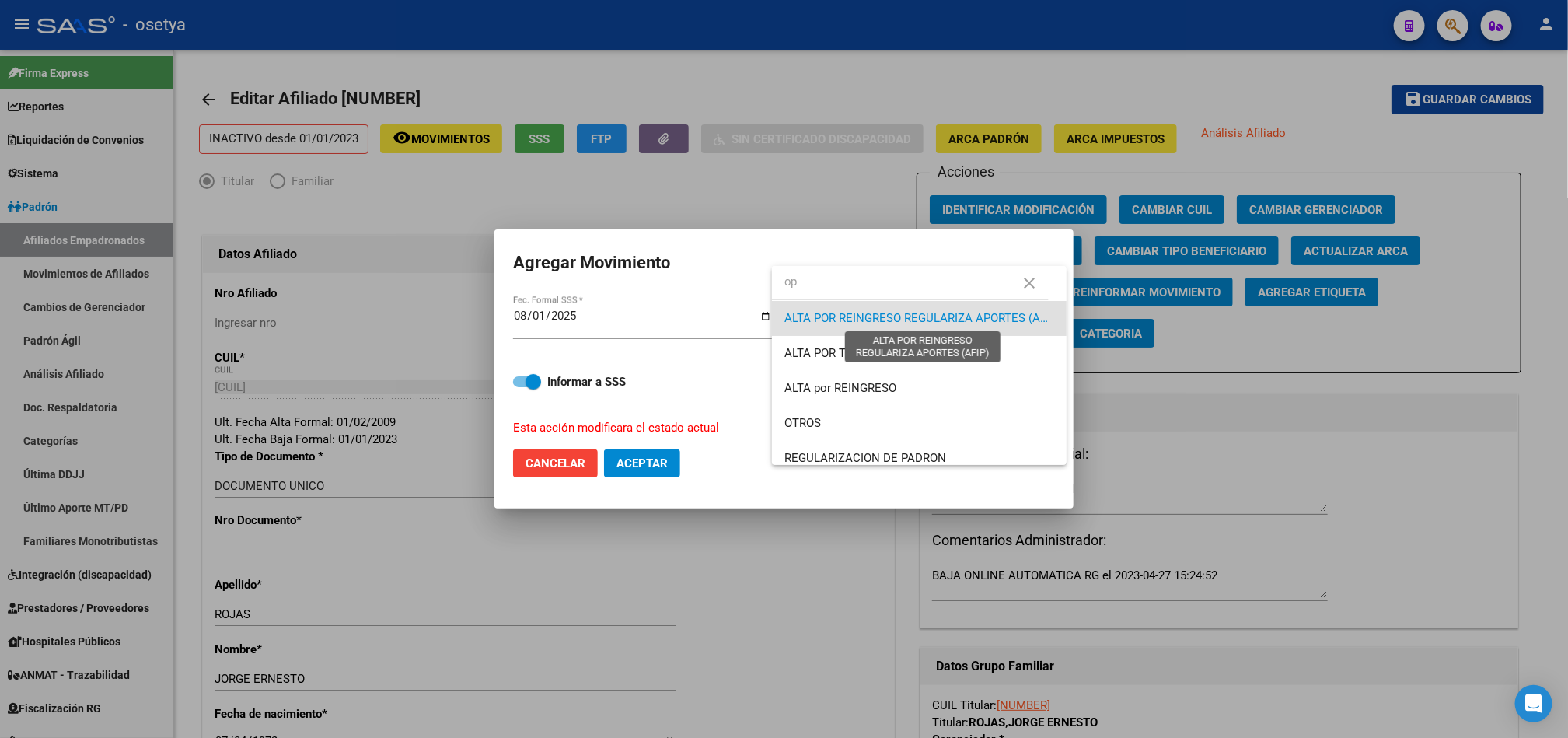 type on "mail martes 5/8/2025 14:21" 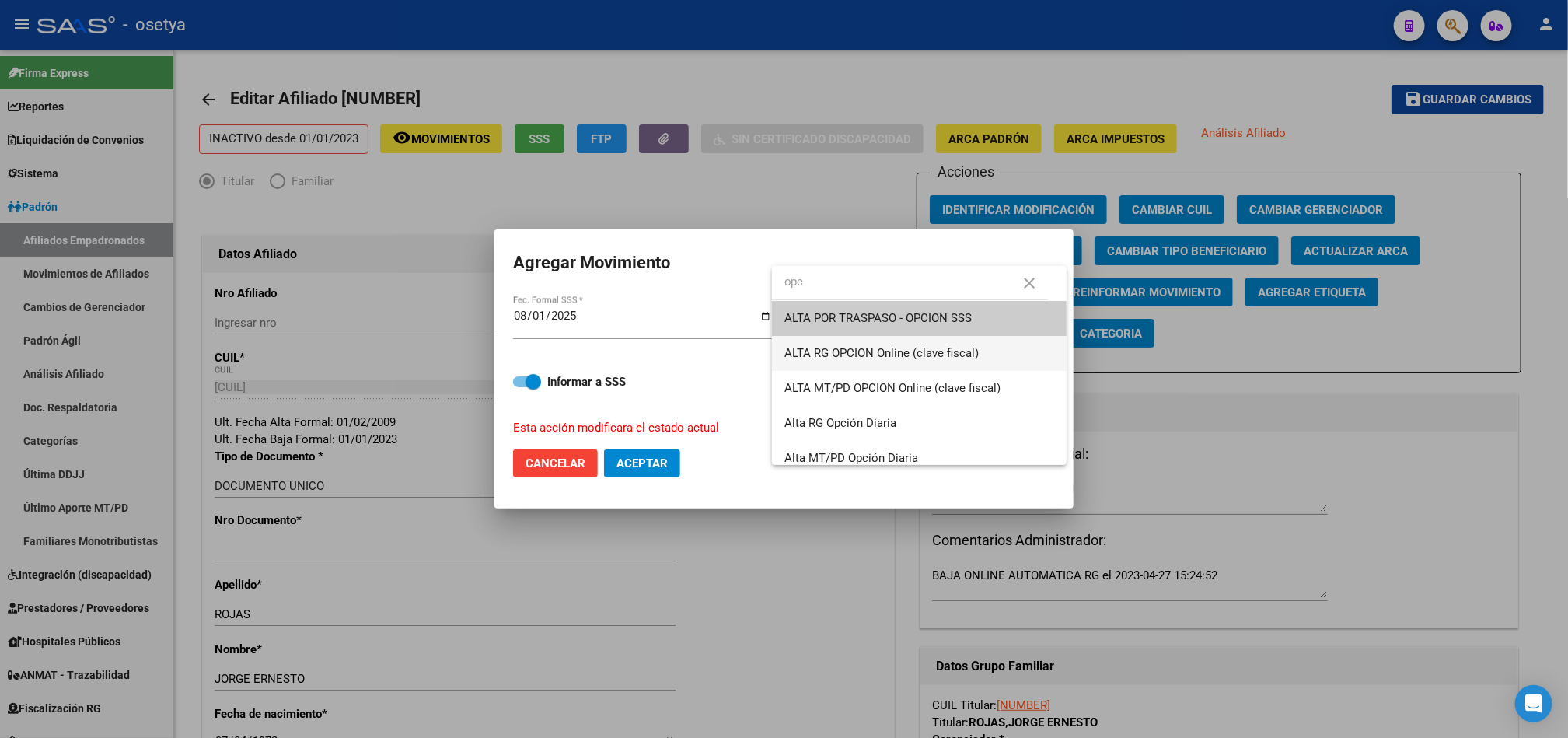 type on "mail martes 5/8/2025 14:21" 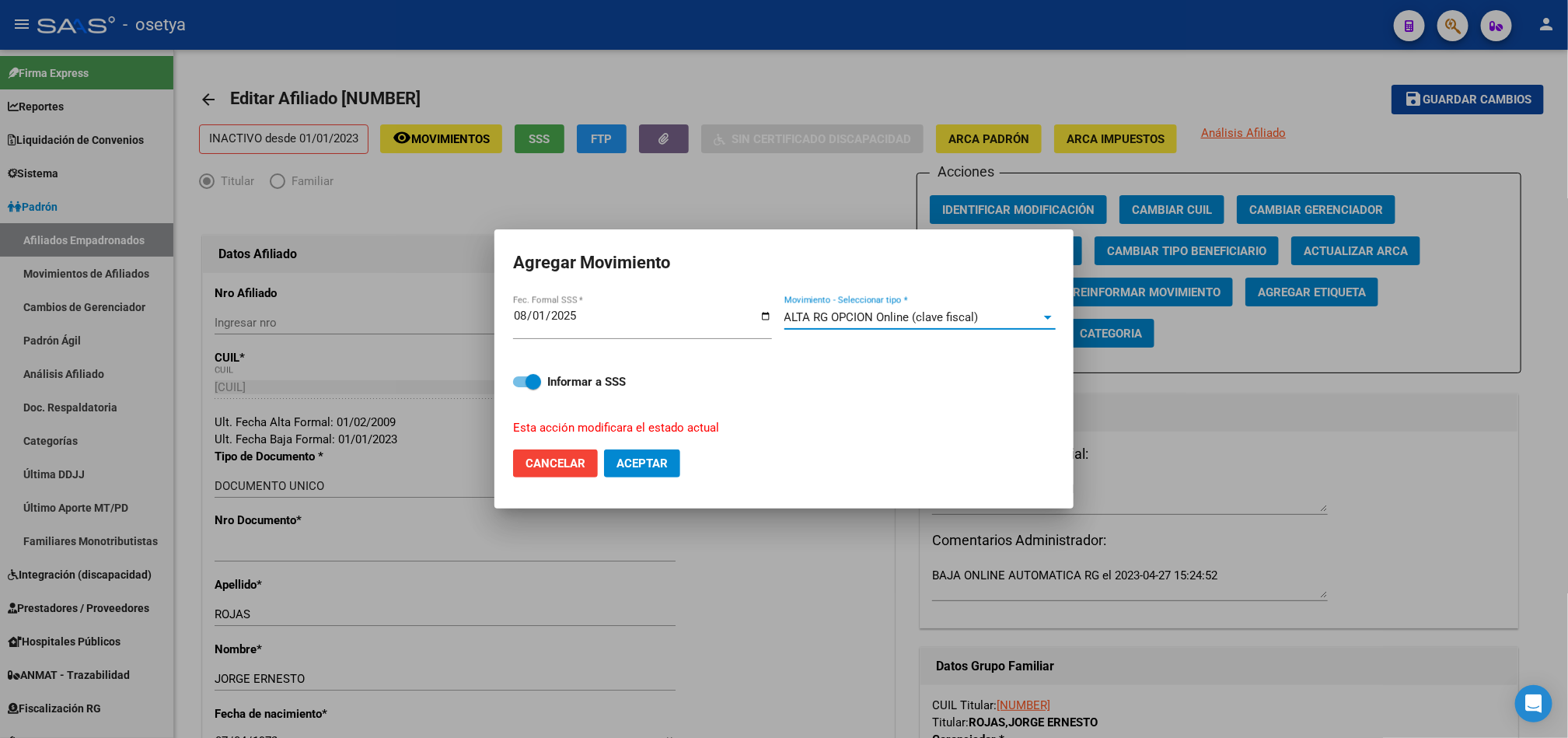click on "Aceptar" 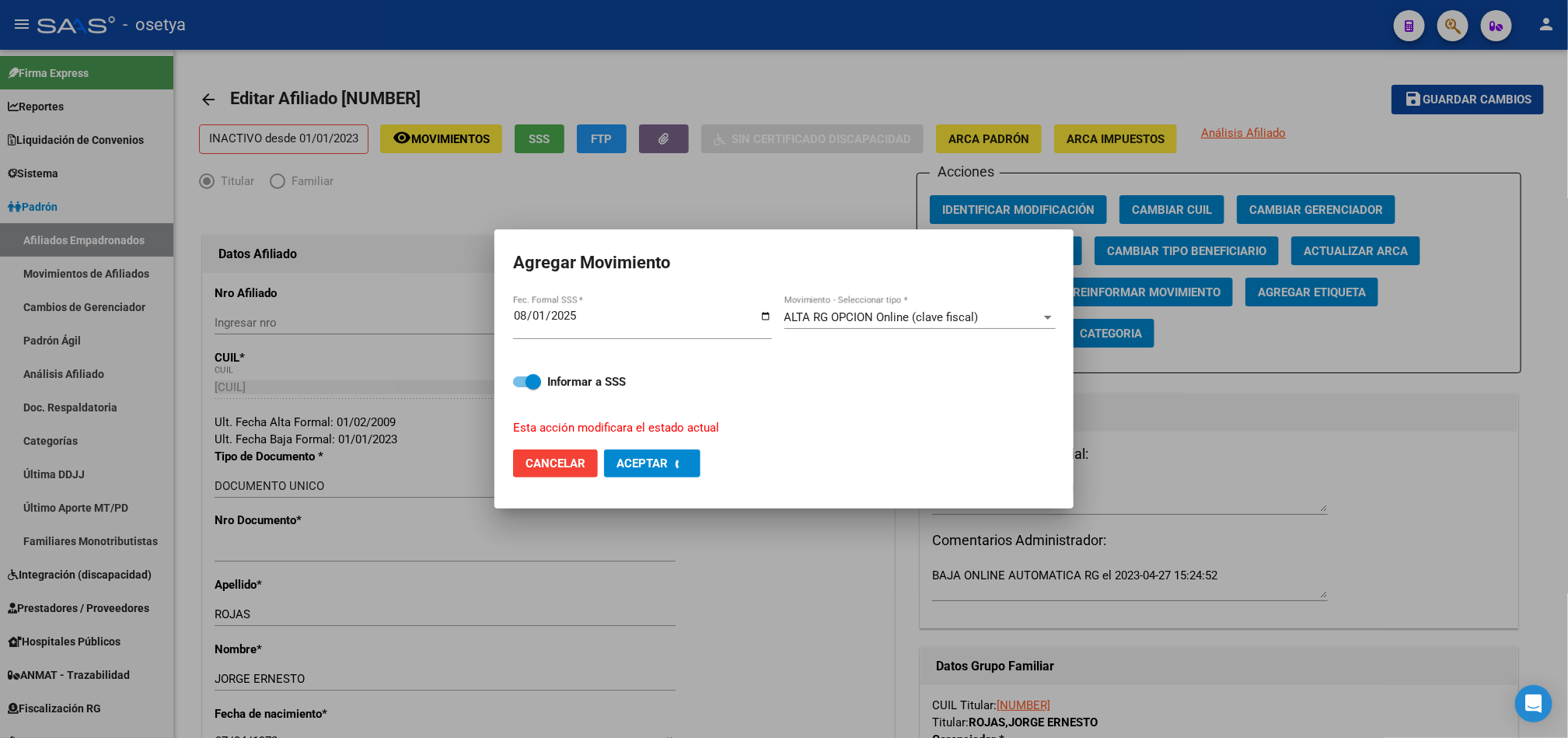 type on "mail martes 5/8/2025 14:21" 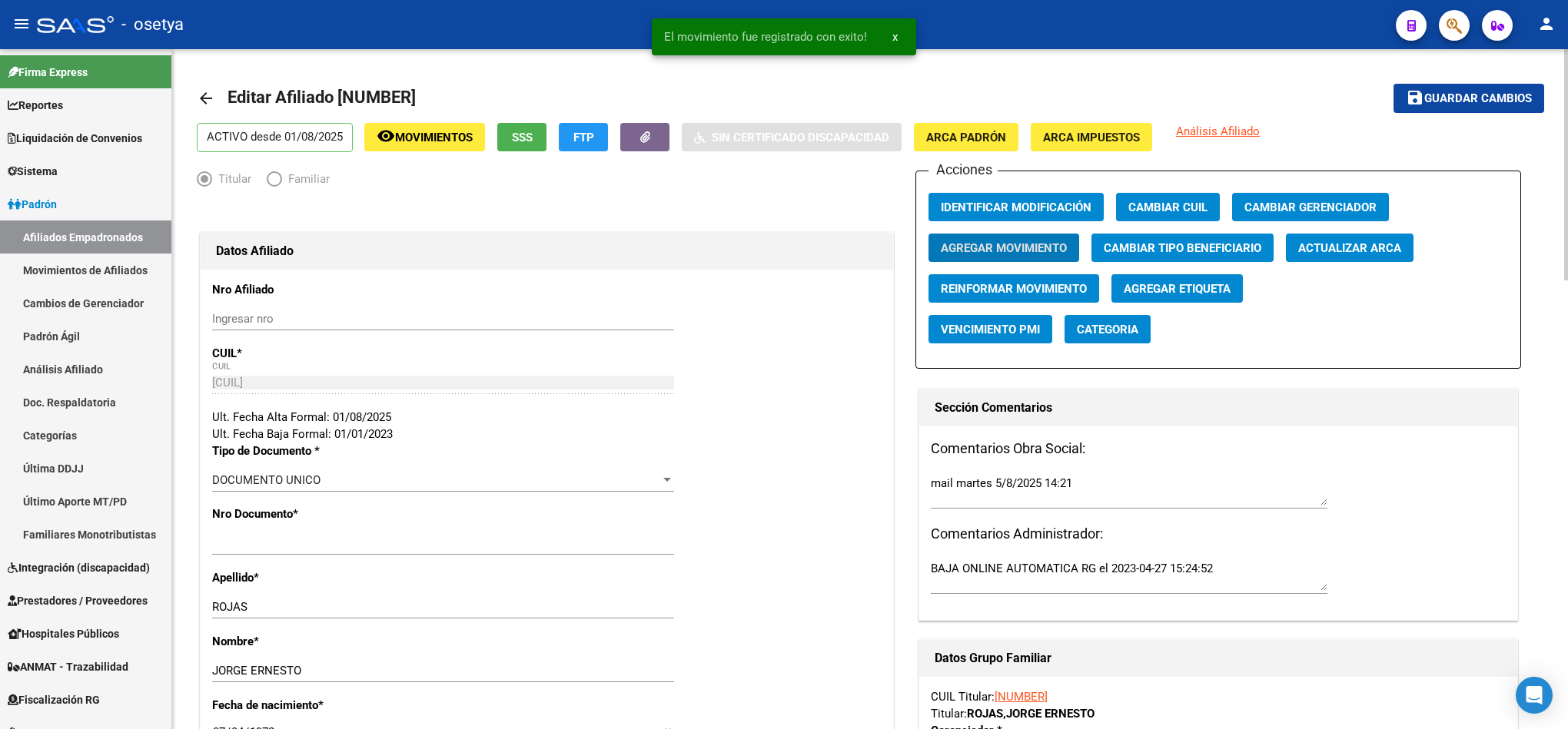 click on "Guardar cambios" 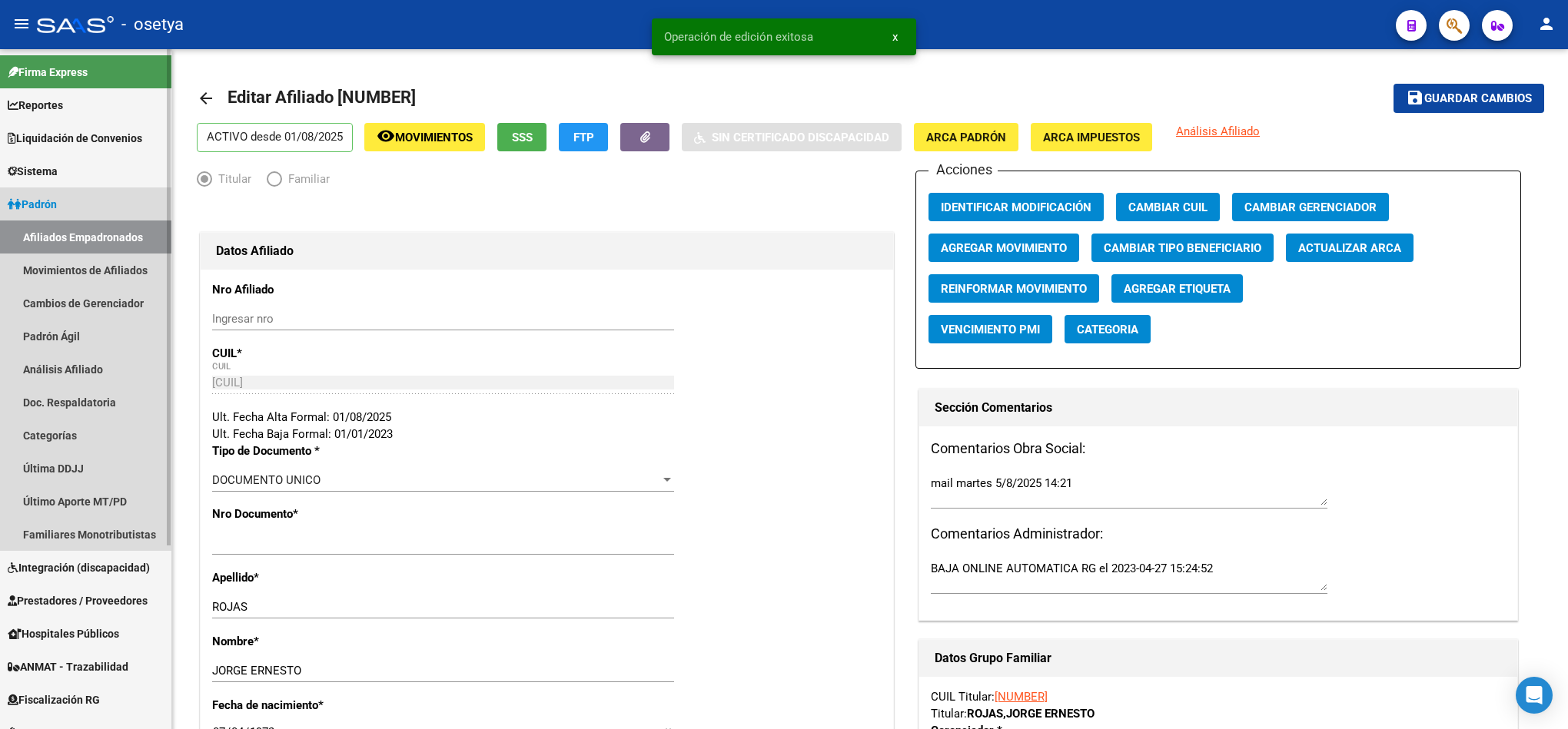 type on "mail martes 5/8/2025 14:21" 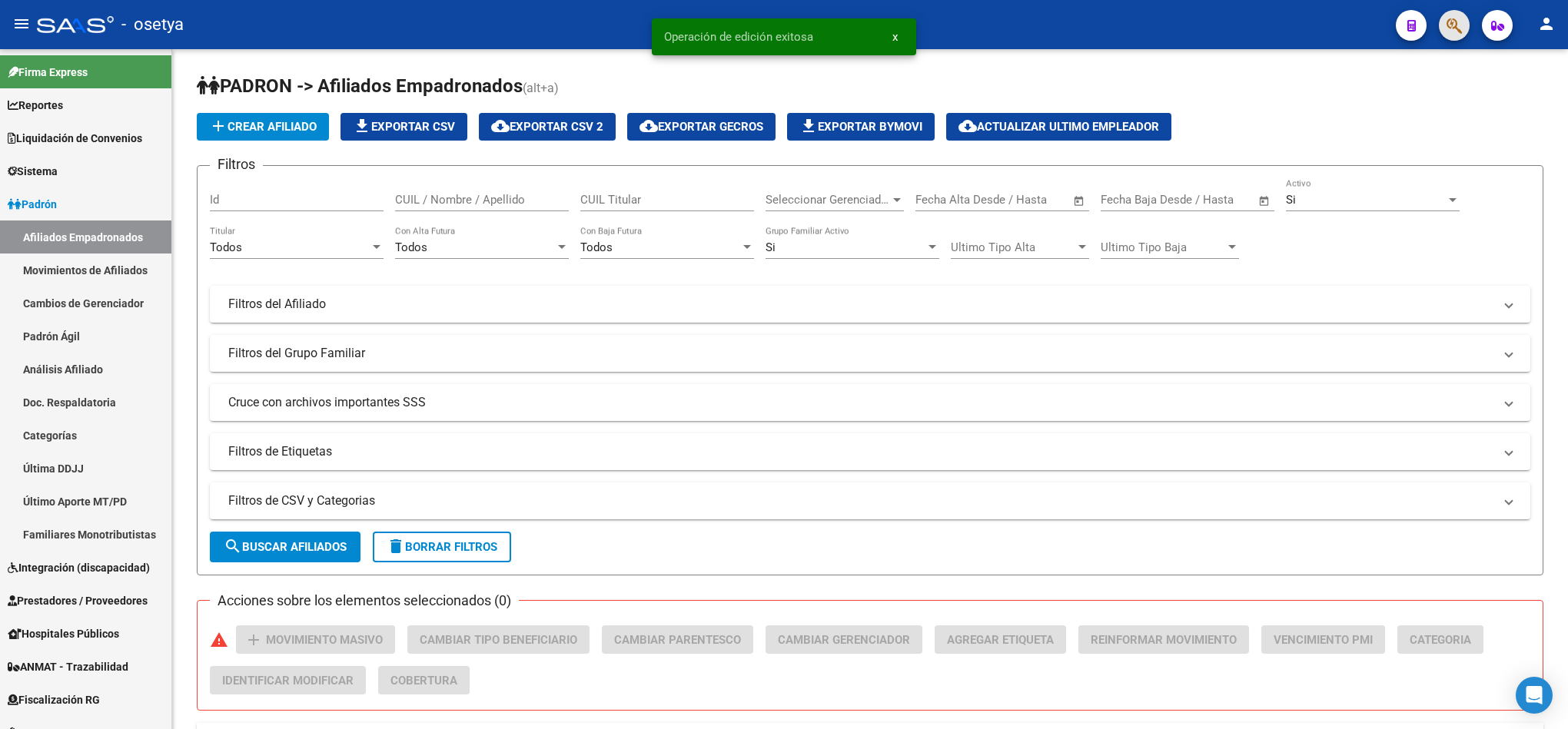 click 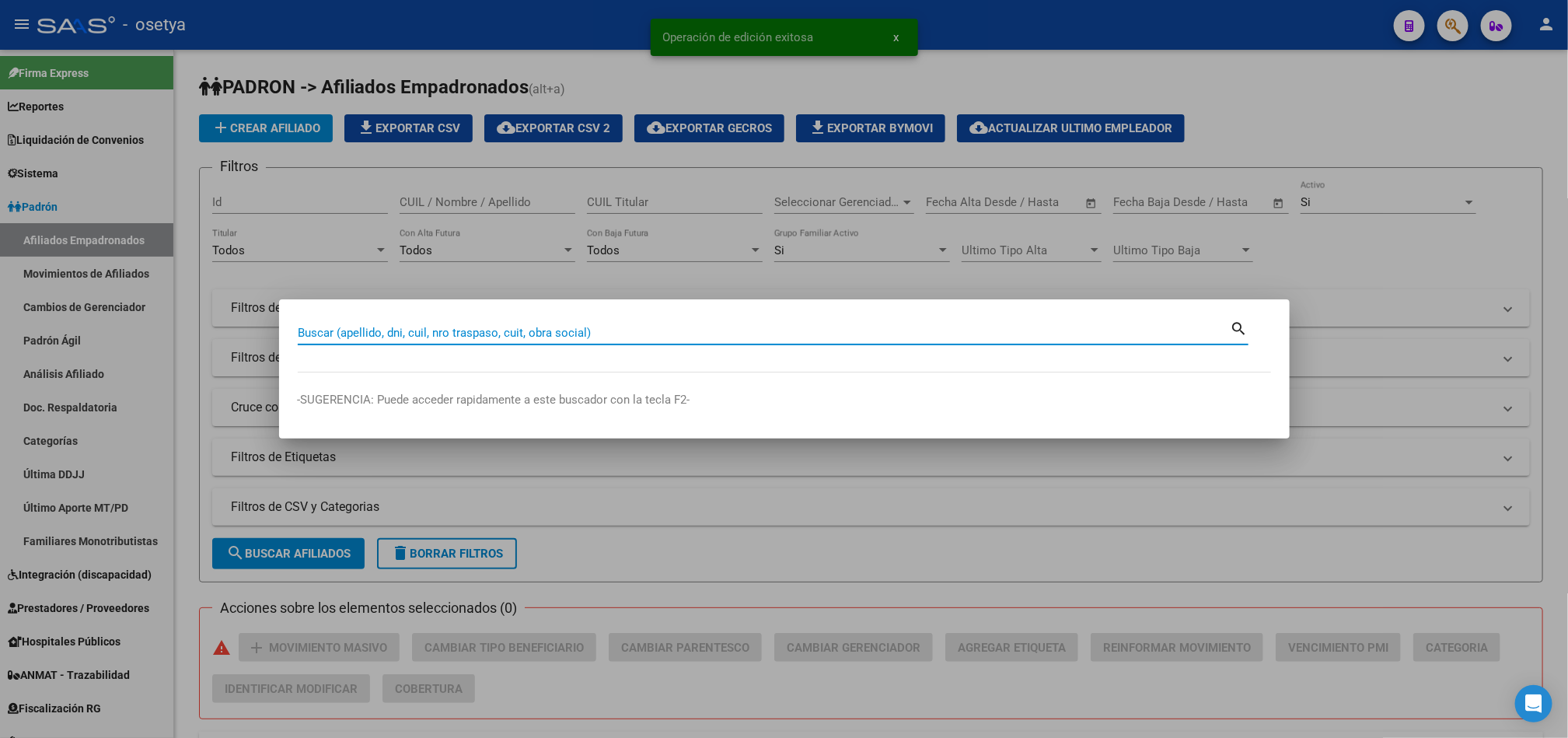paste on "mail martes 5/8/2025 14:21" 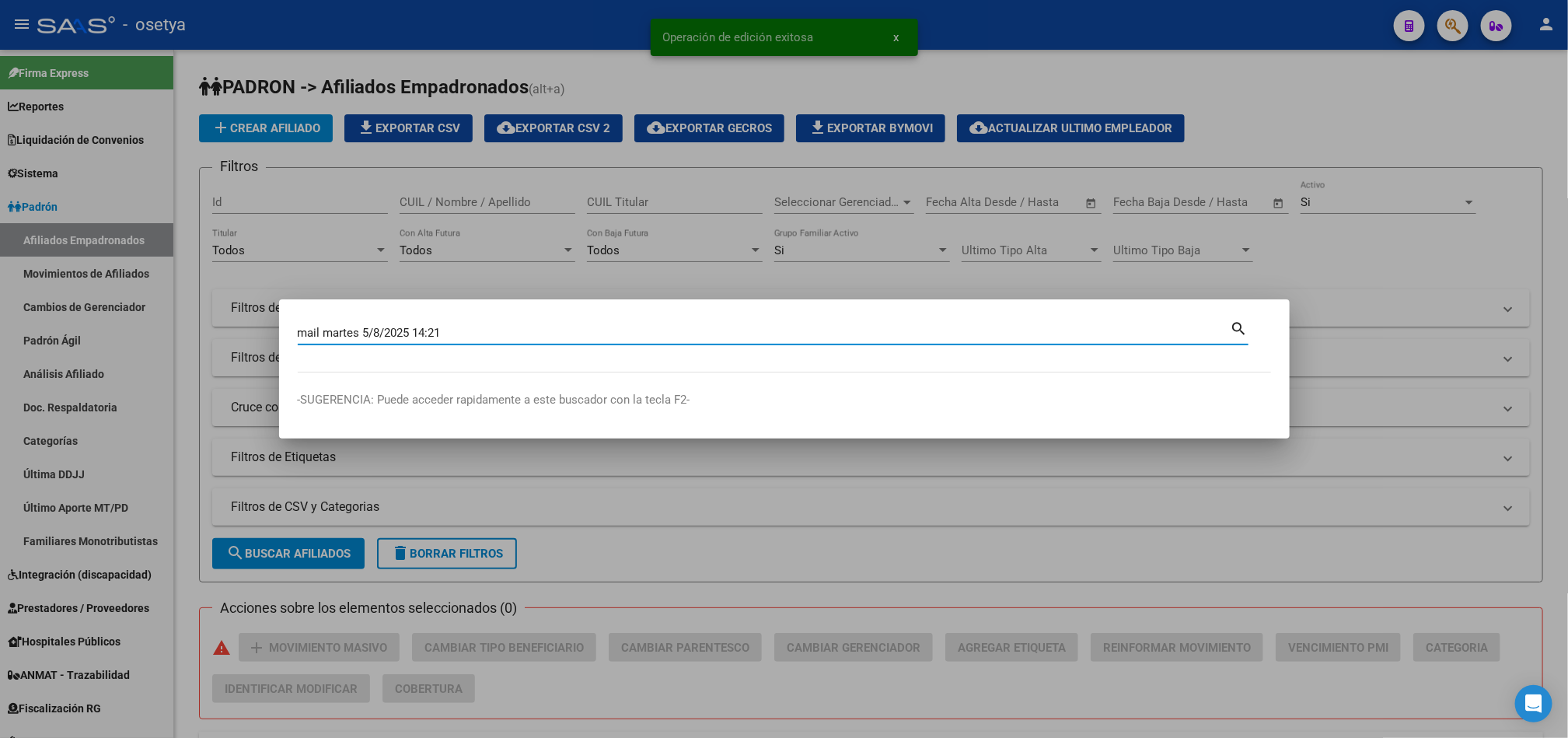 type on "mail martes 5/8/2025 14:21" 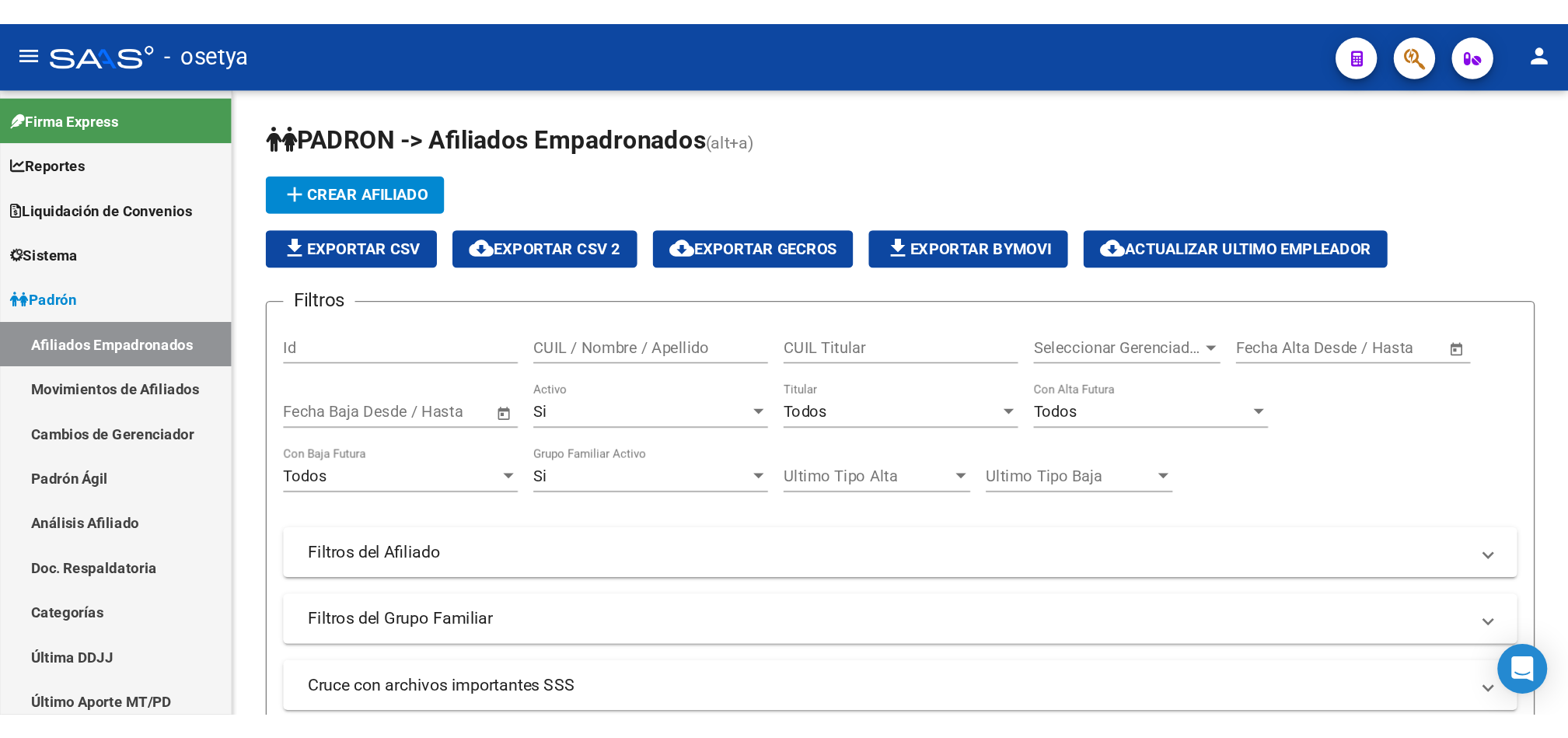 scroll, scrollTop: 0, scrollLeft: 0, axis: both 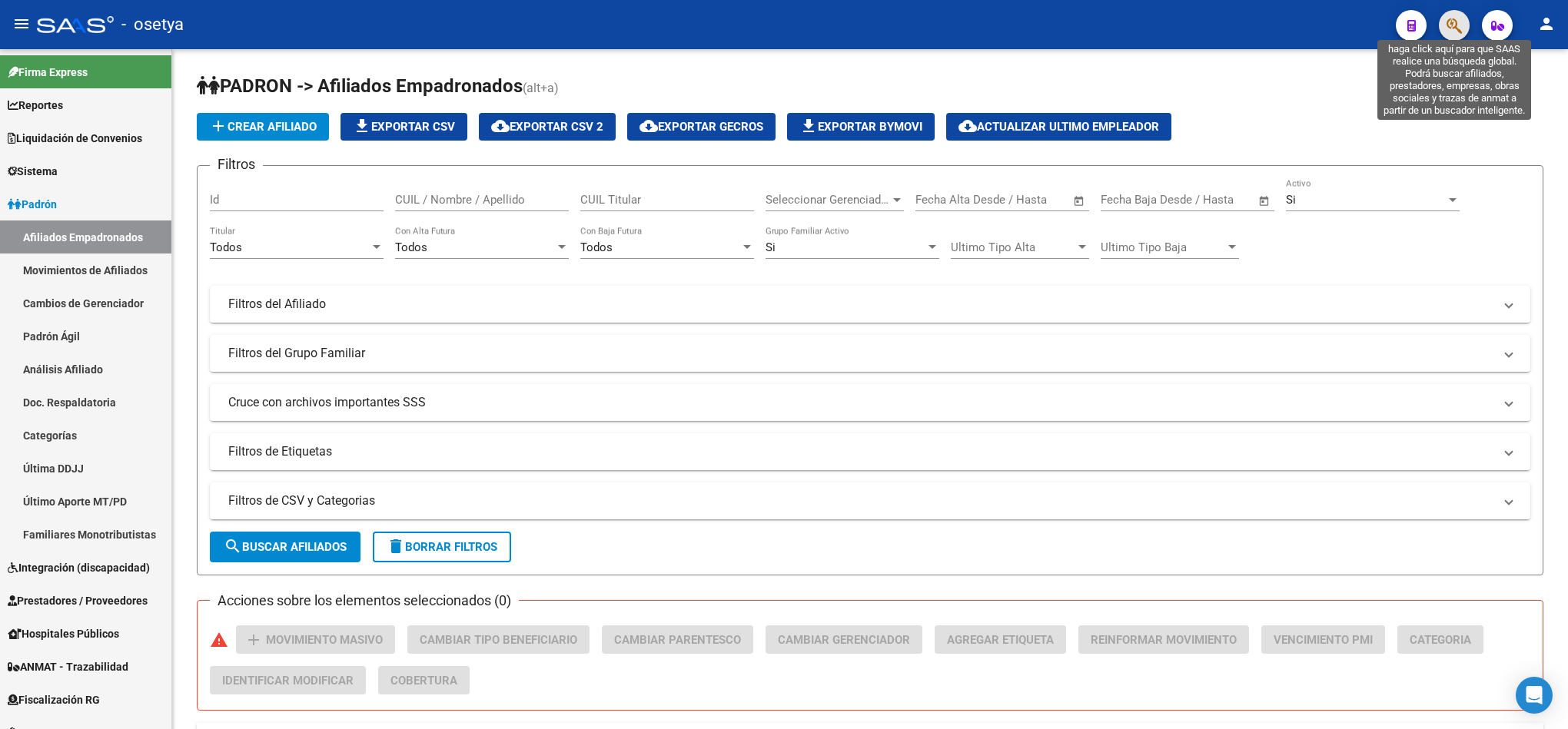type 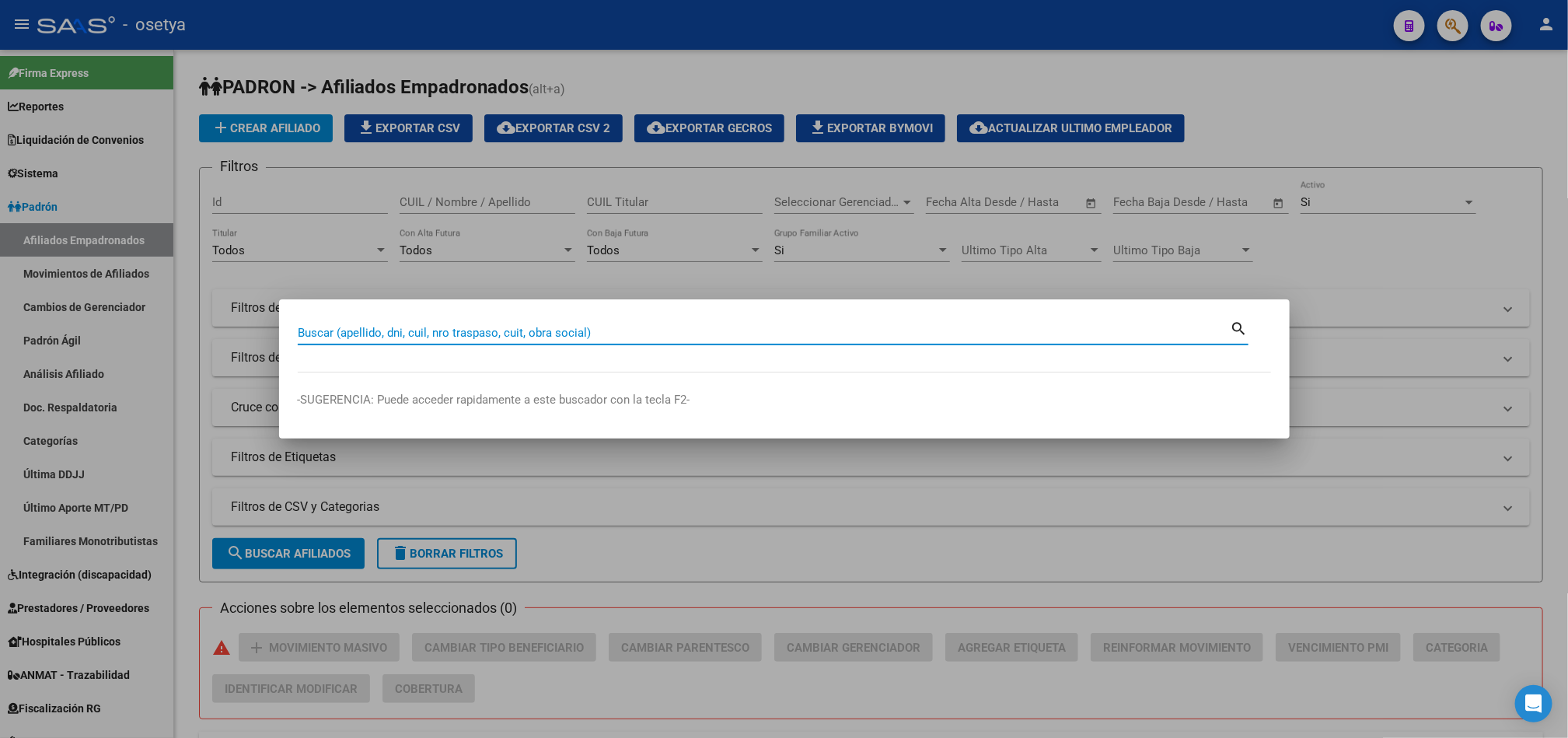 paste on "[CUIL]" 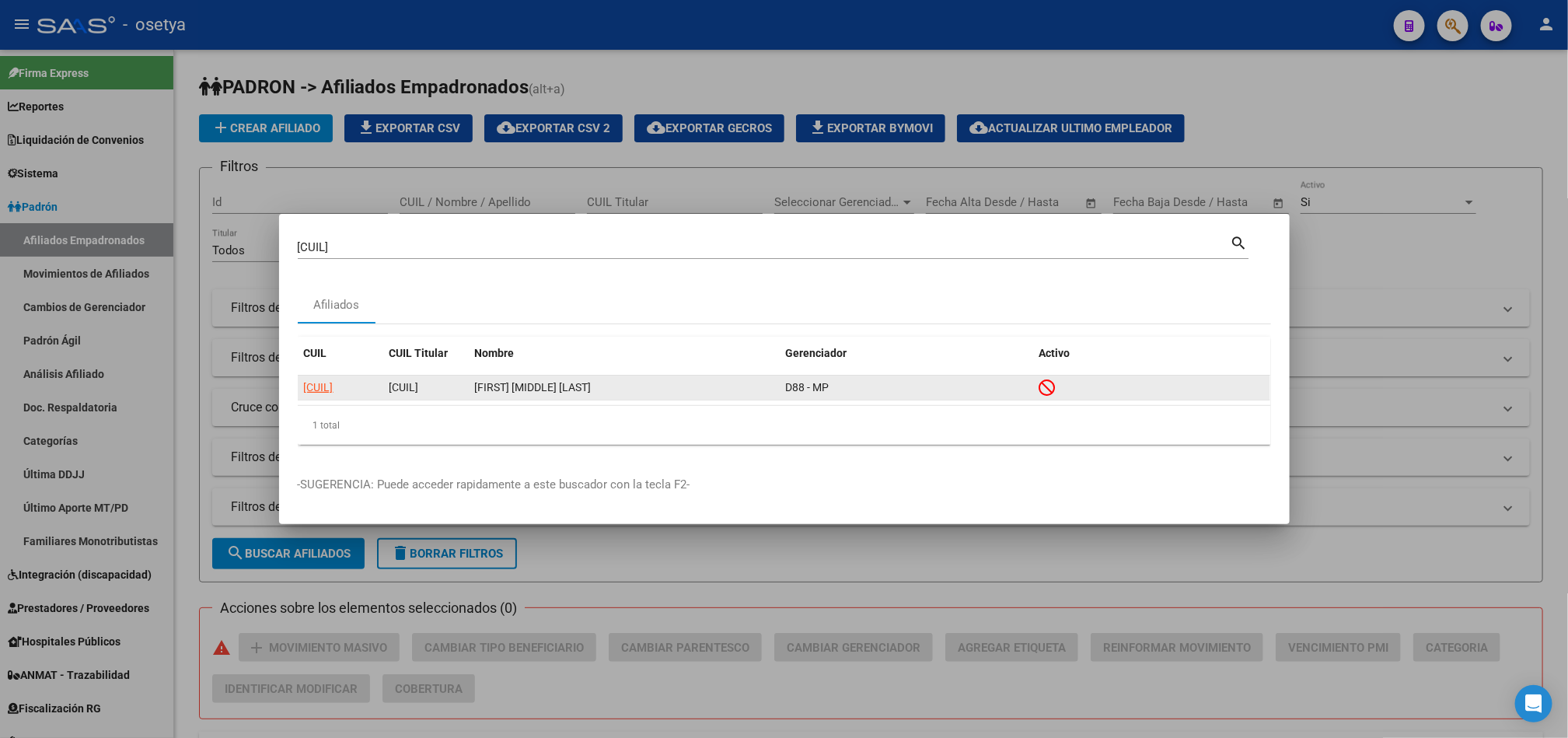 drag, startPoint x: 354, startPoint y: 378, endPoint x: 337, endPoint y: 397, distance: 25.4951 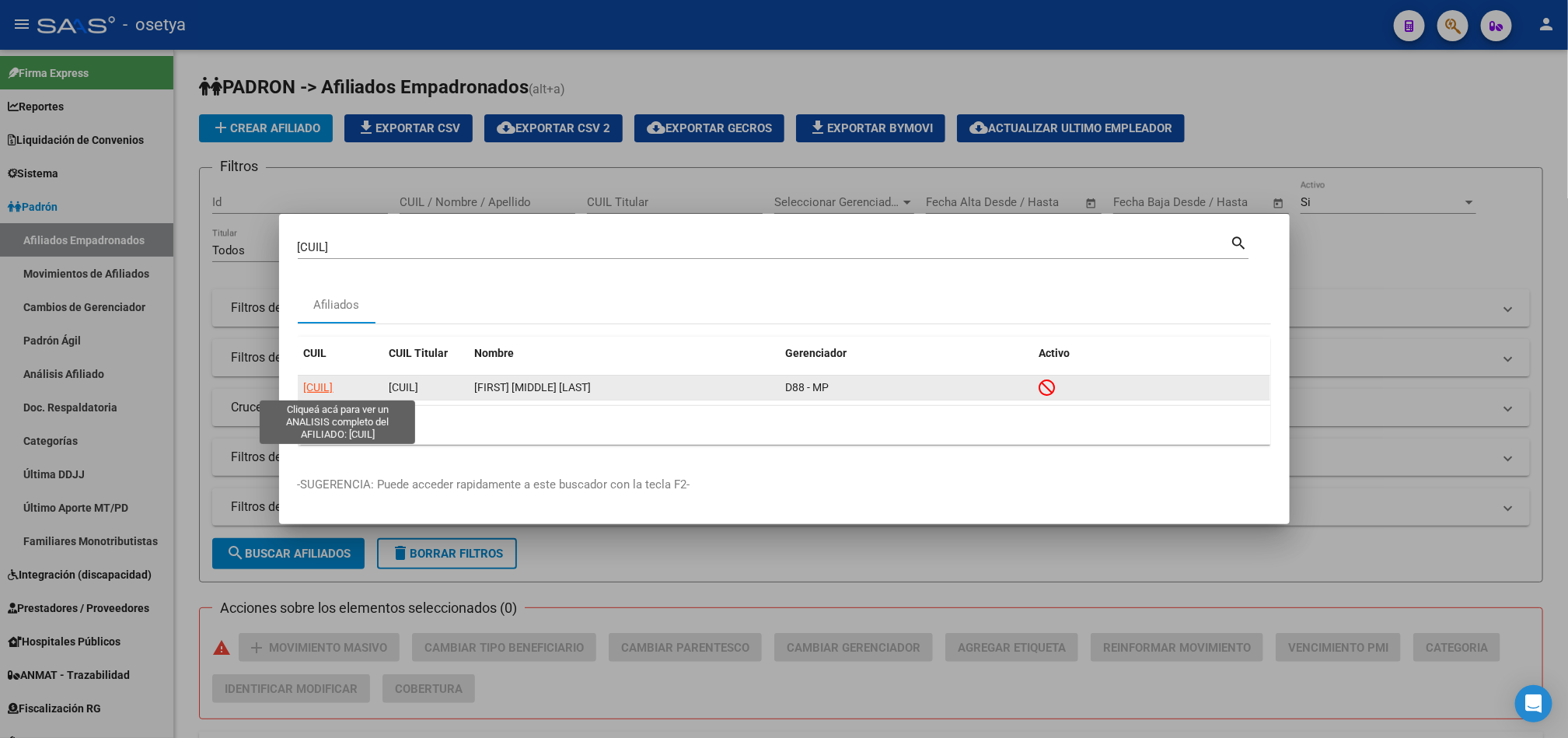 click on "[CUIL]" 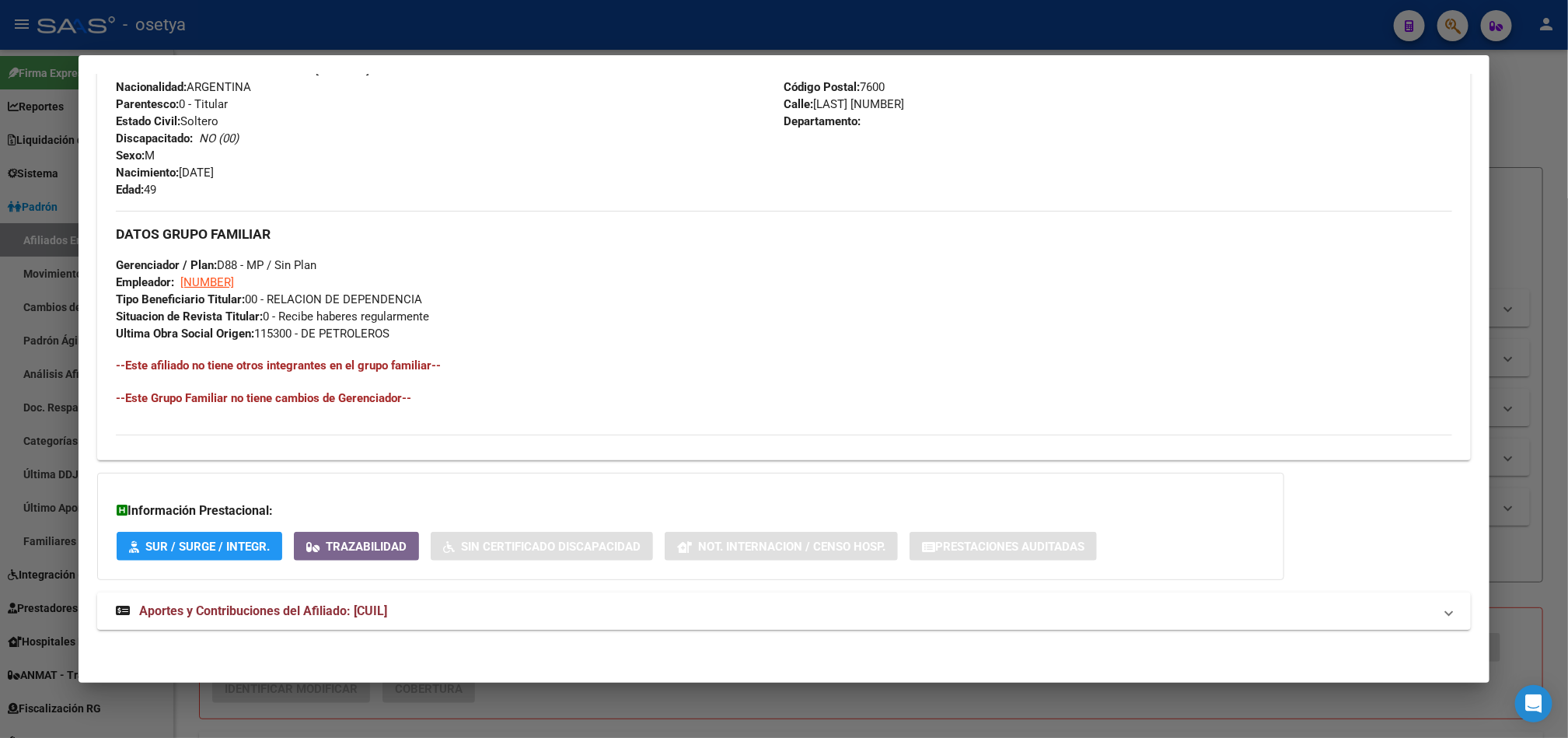 scroll, scrollTop: 644, scrollLeft: 0, axis: vertical 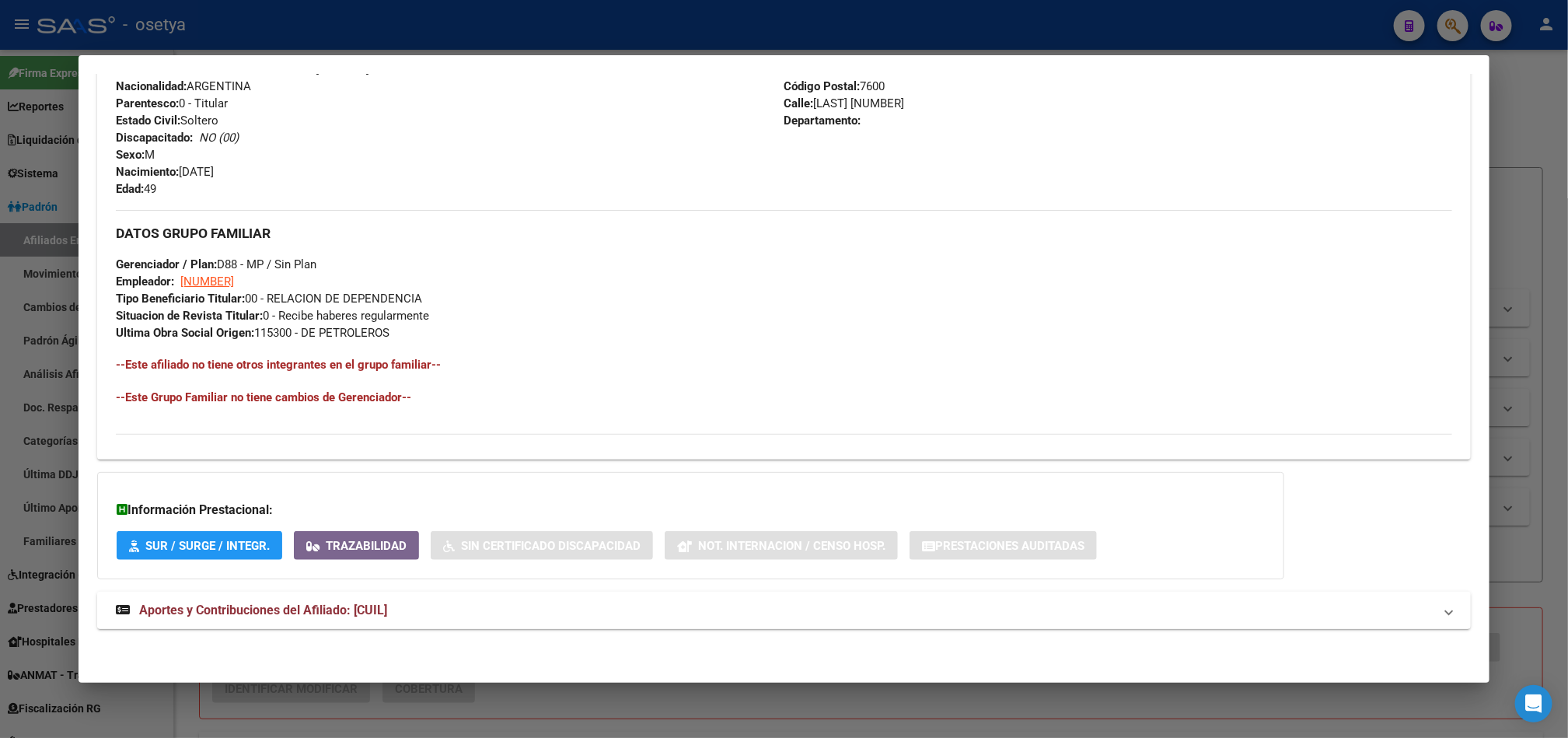 click on "Aportes y Contribuciones del Afiliado: [CUIL]" at bounding box center [263, 610] 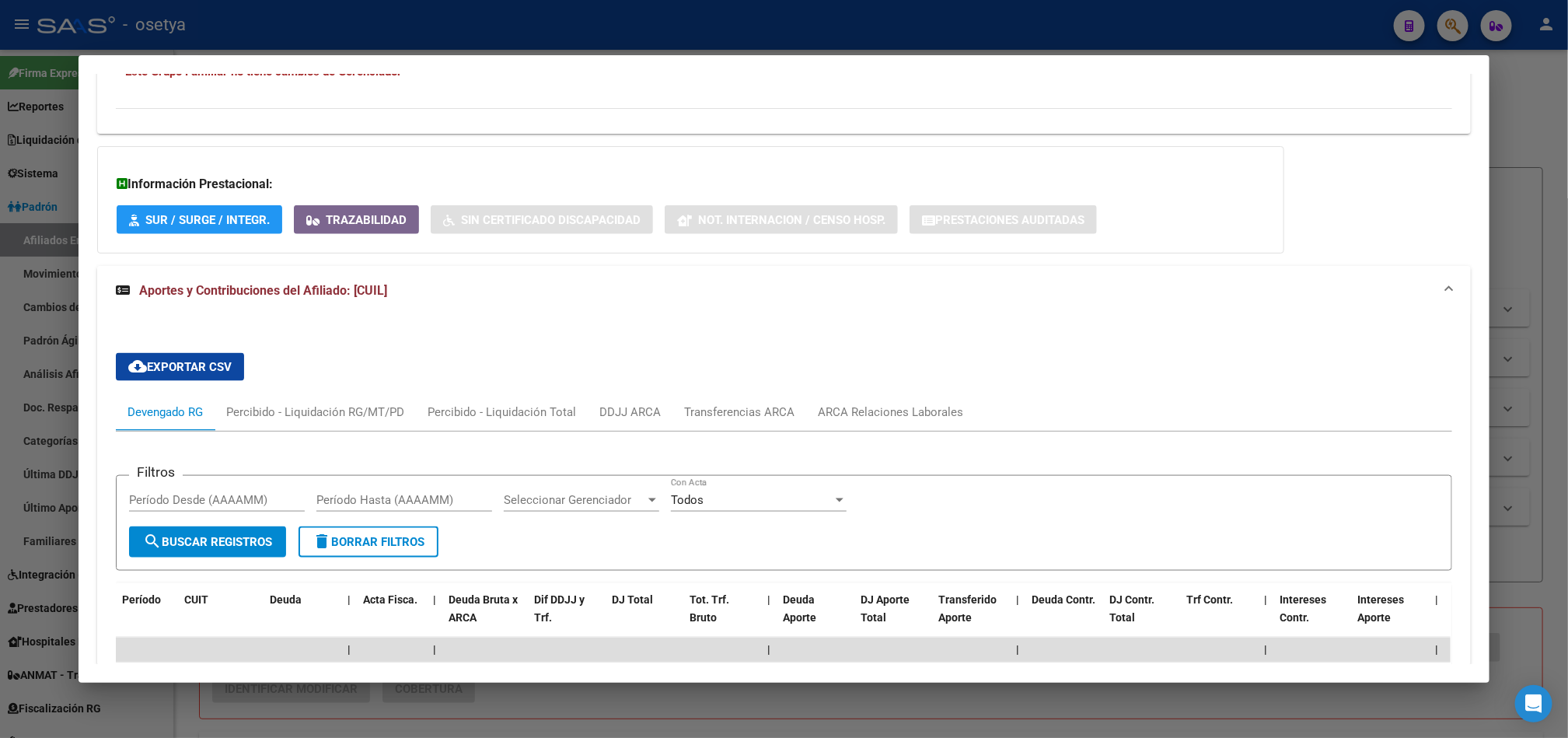 scroll, scrollTop: 1201, scrollLeft: 0, axis: vertical 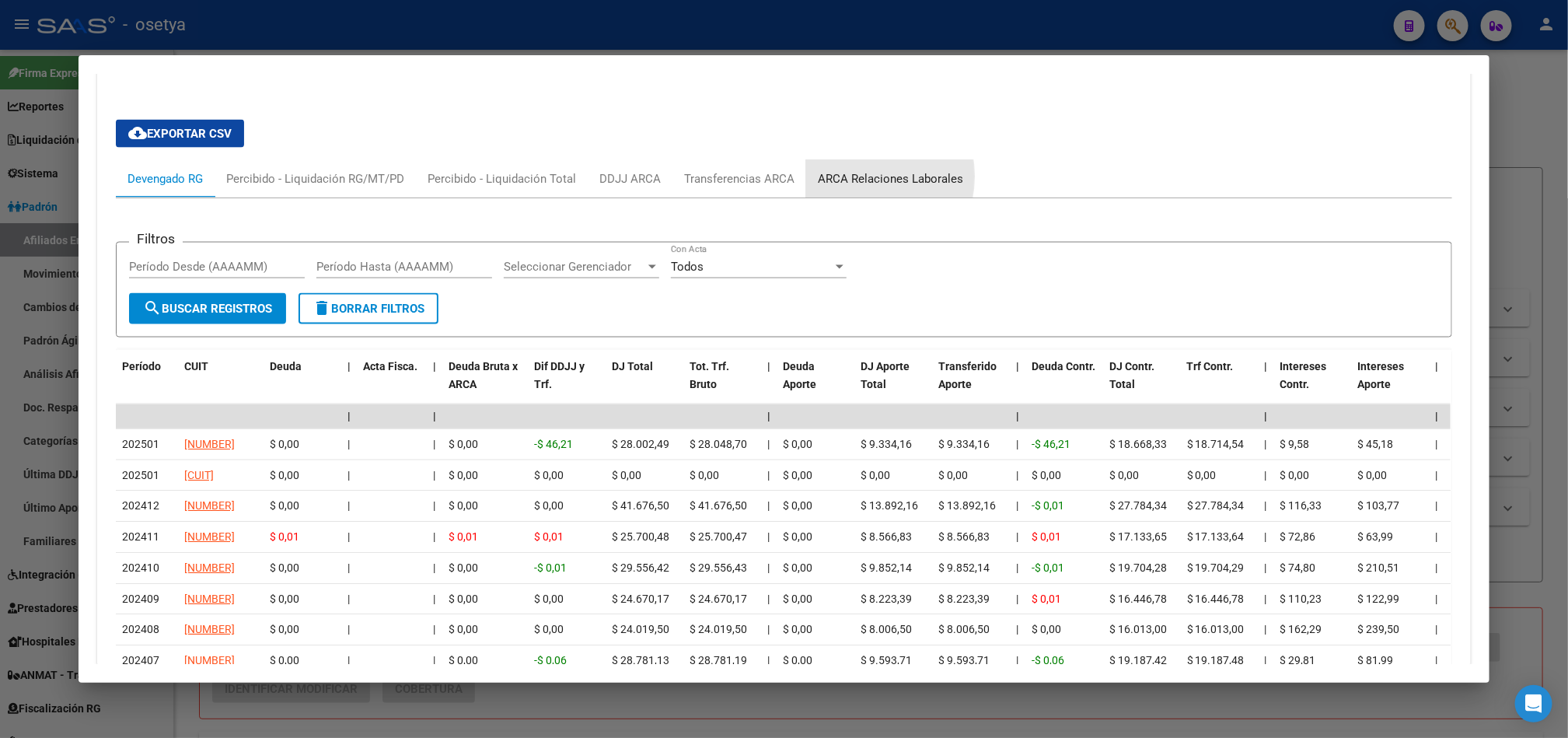 click on "ARCA Relaciones Laborales" at bounding box center [890, 179] 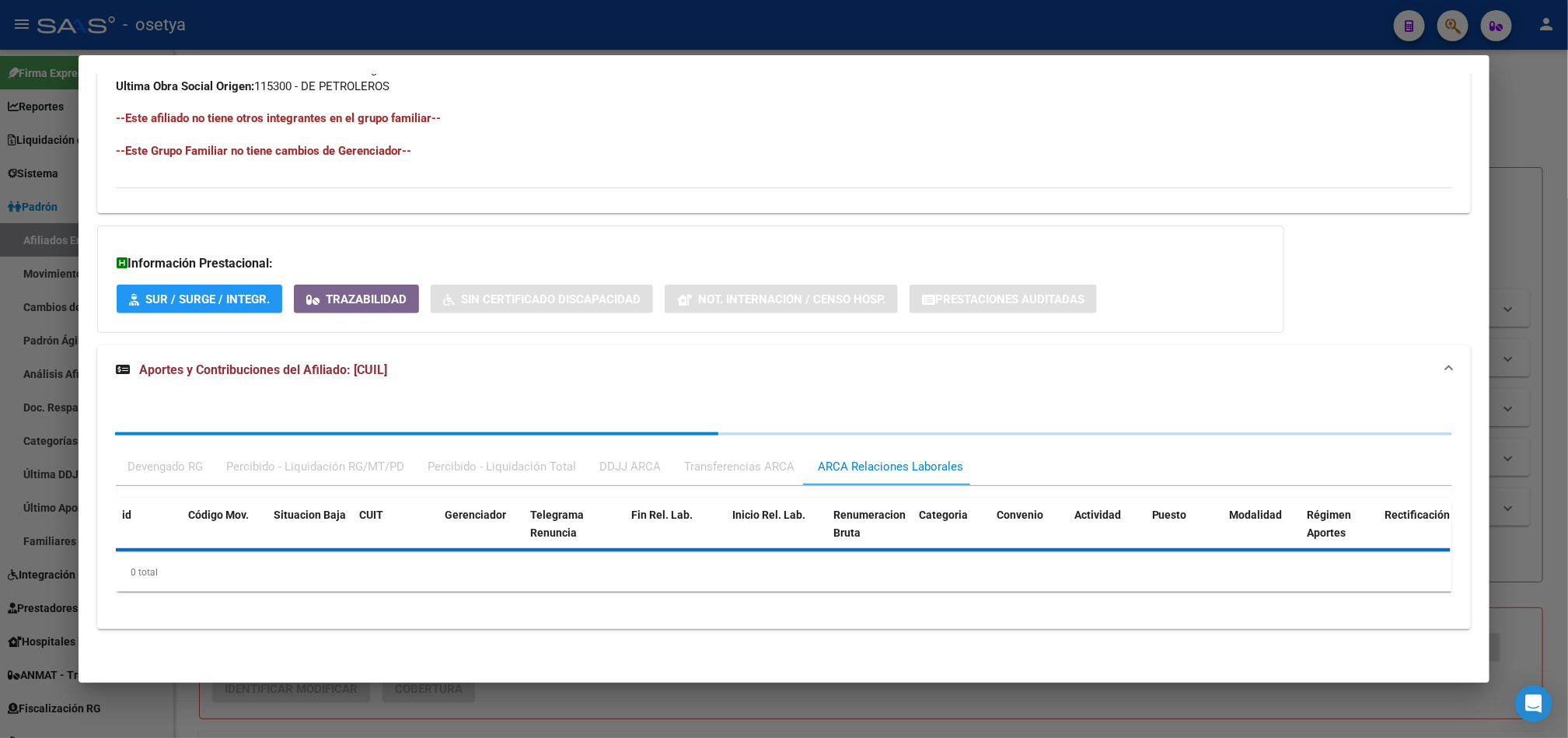 scroll, scrollTop: 1201, scrollLeft: 0, axis: vertical 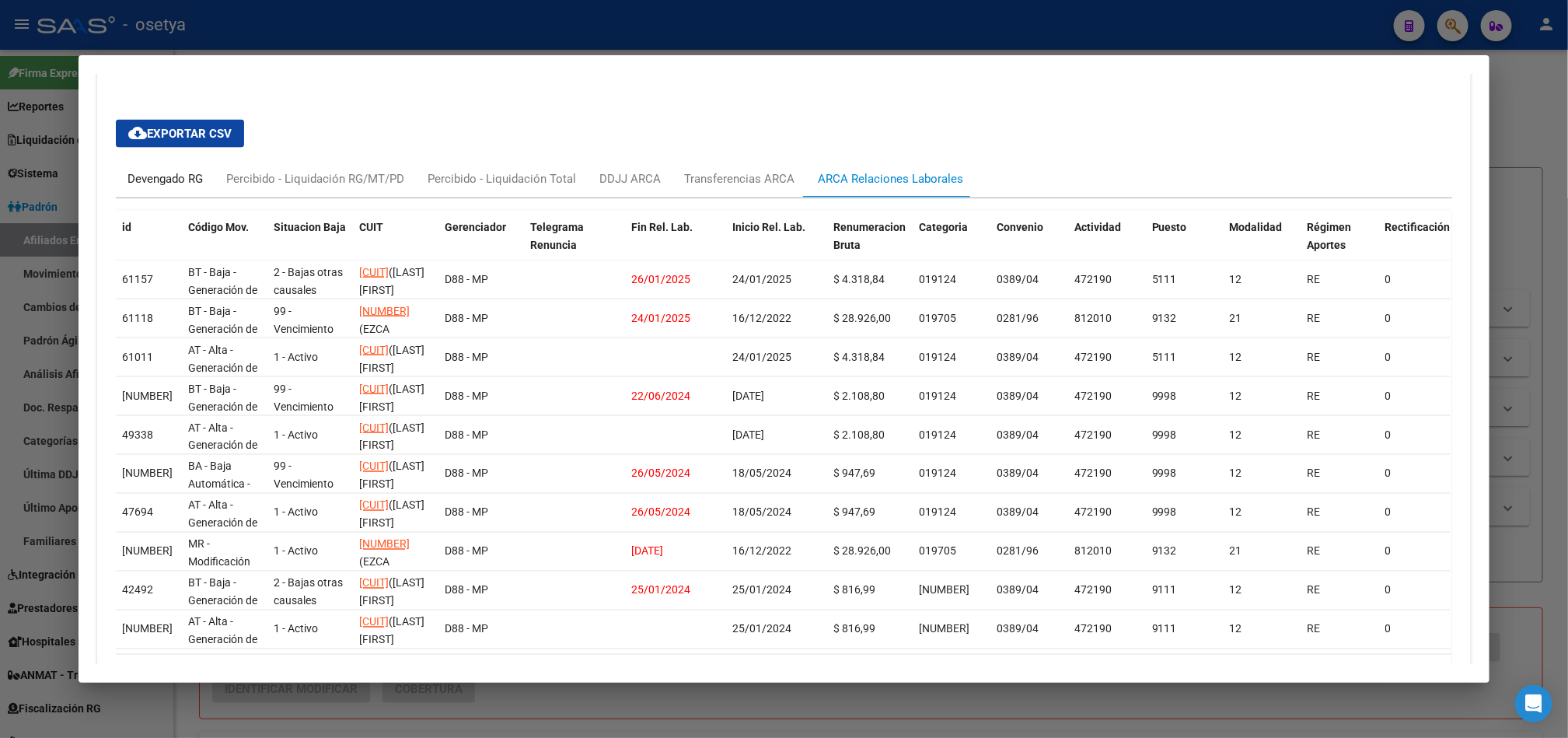 click on "Devengado RG" at bounding box center [165, 179] 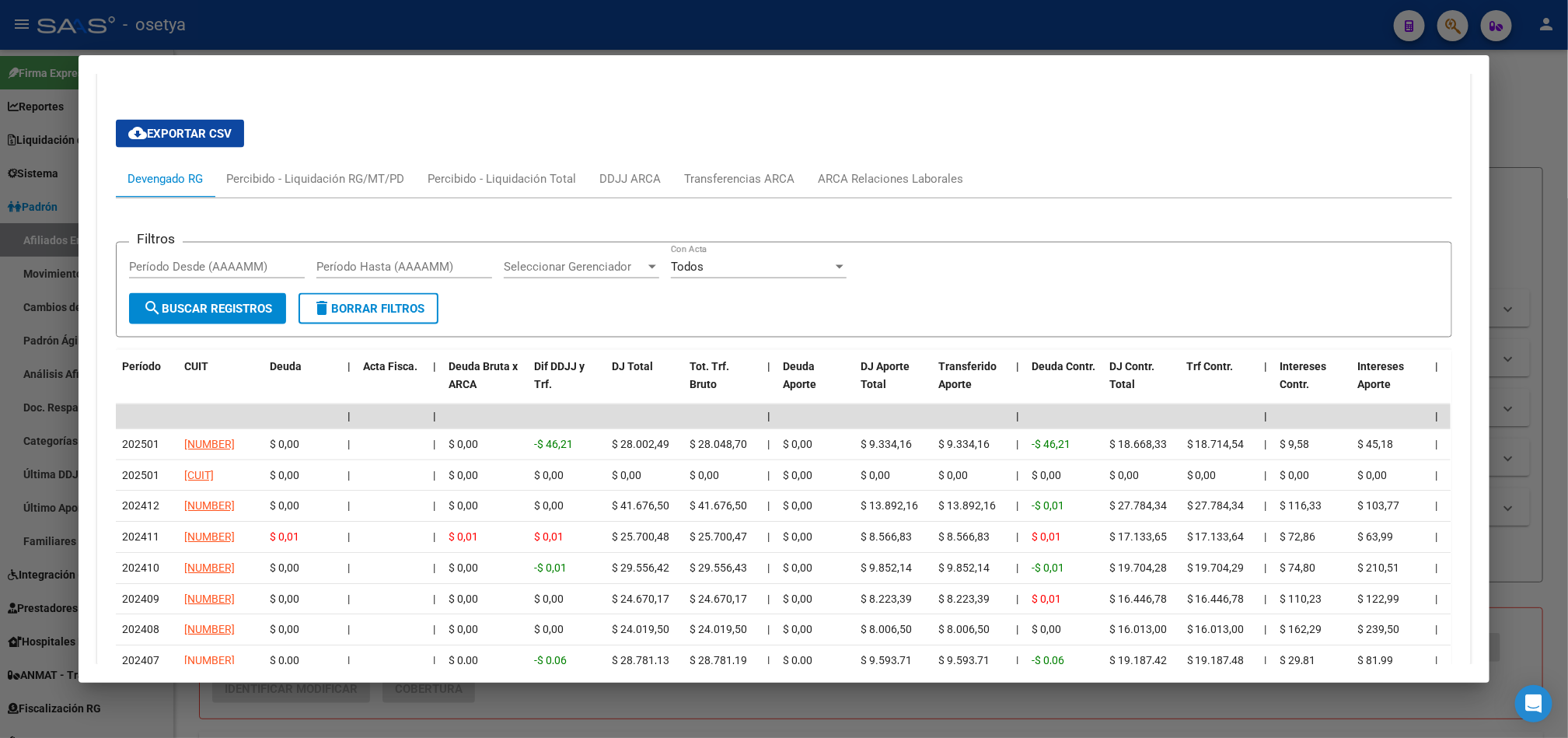 click at bounding box center (784, 369) 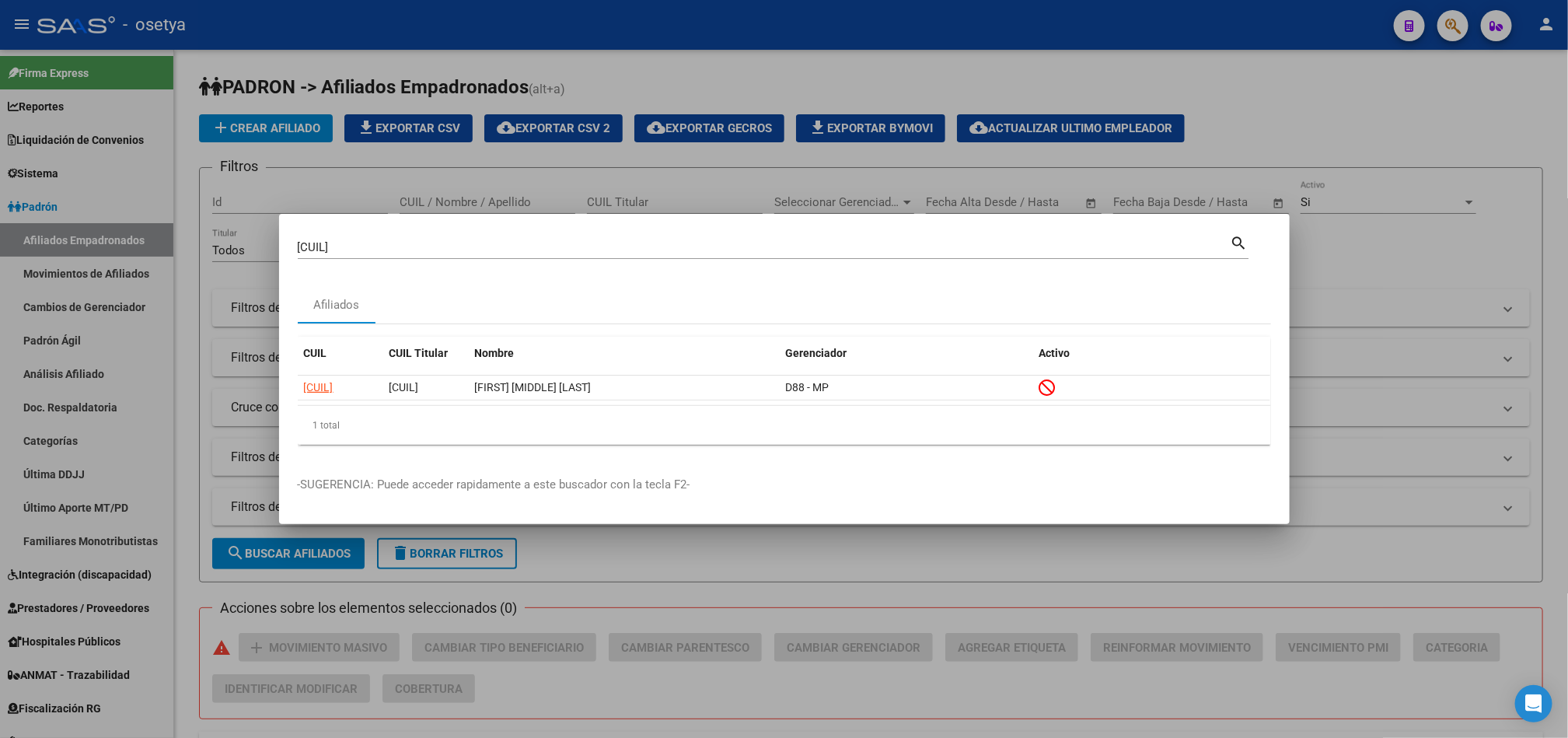 click on "[CUIL] Buscar (apellido, dni, cuil, nro traspaso, cuit, obra social) search" at bounding box center (773, 246) 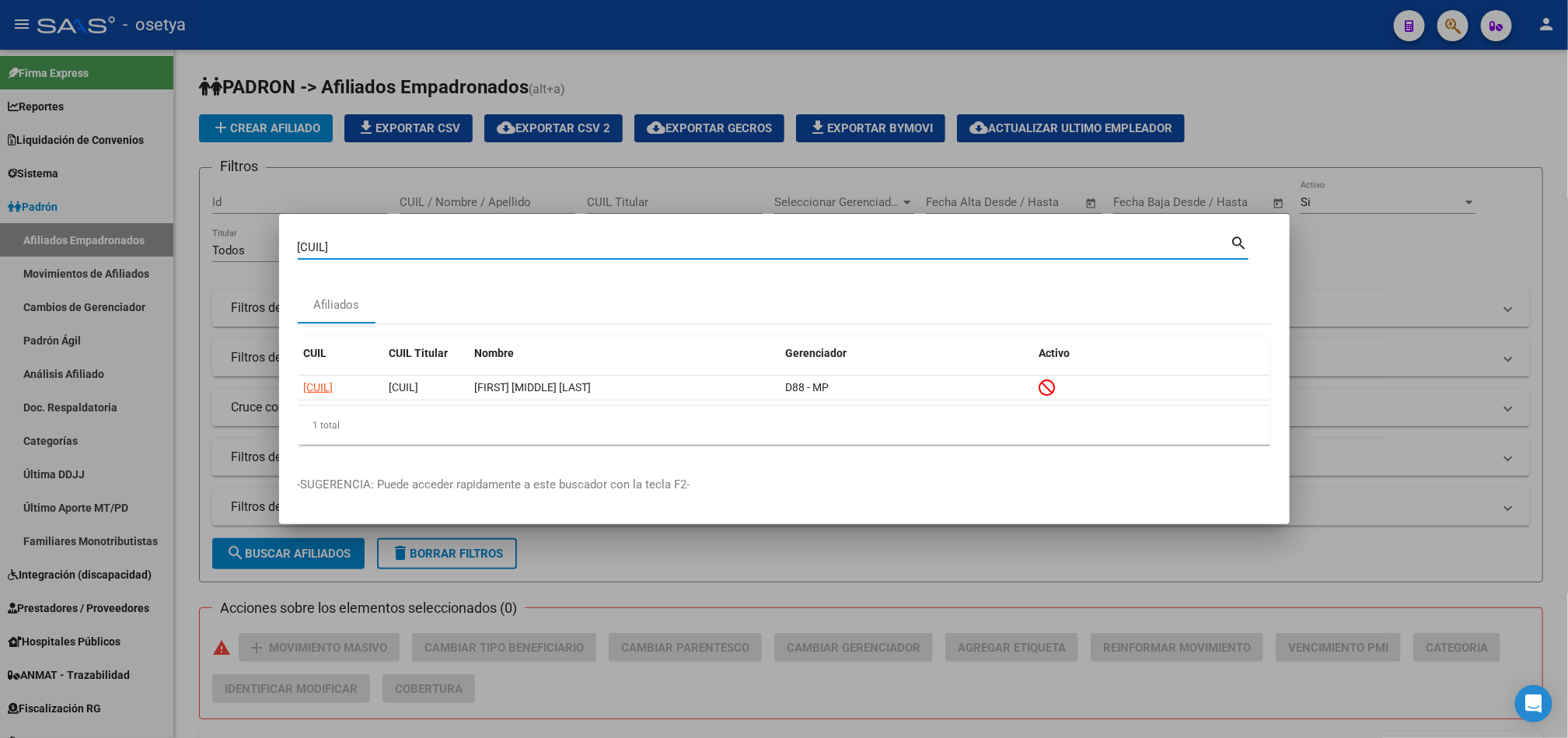 click on "[CUIL]" at bounding box center (764, 247) 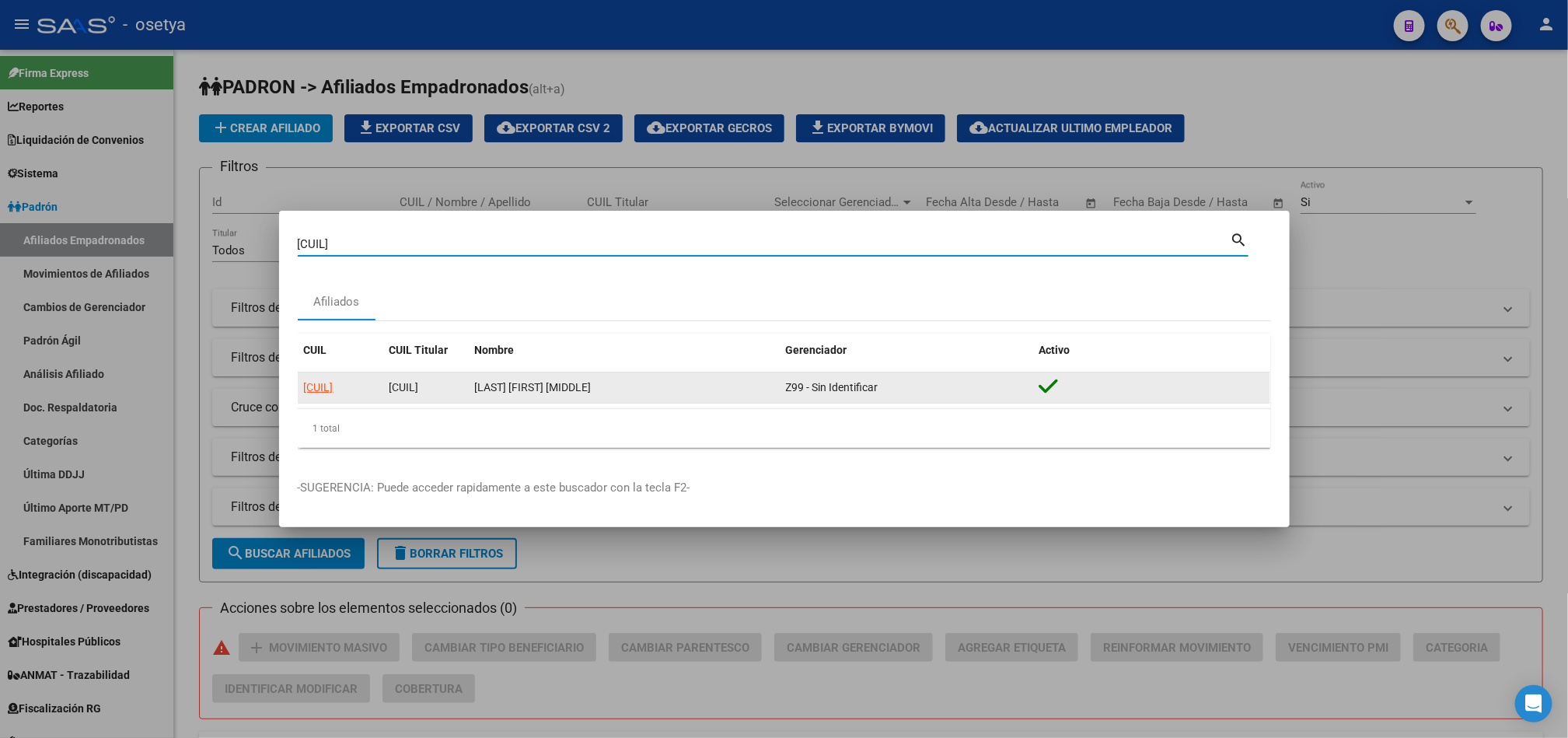 click on "[CUIL]" 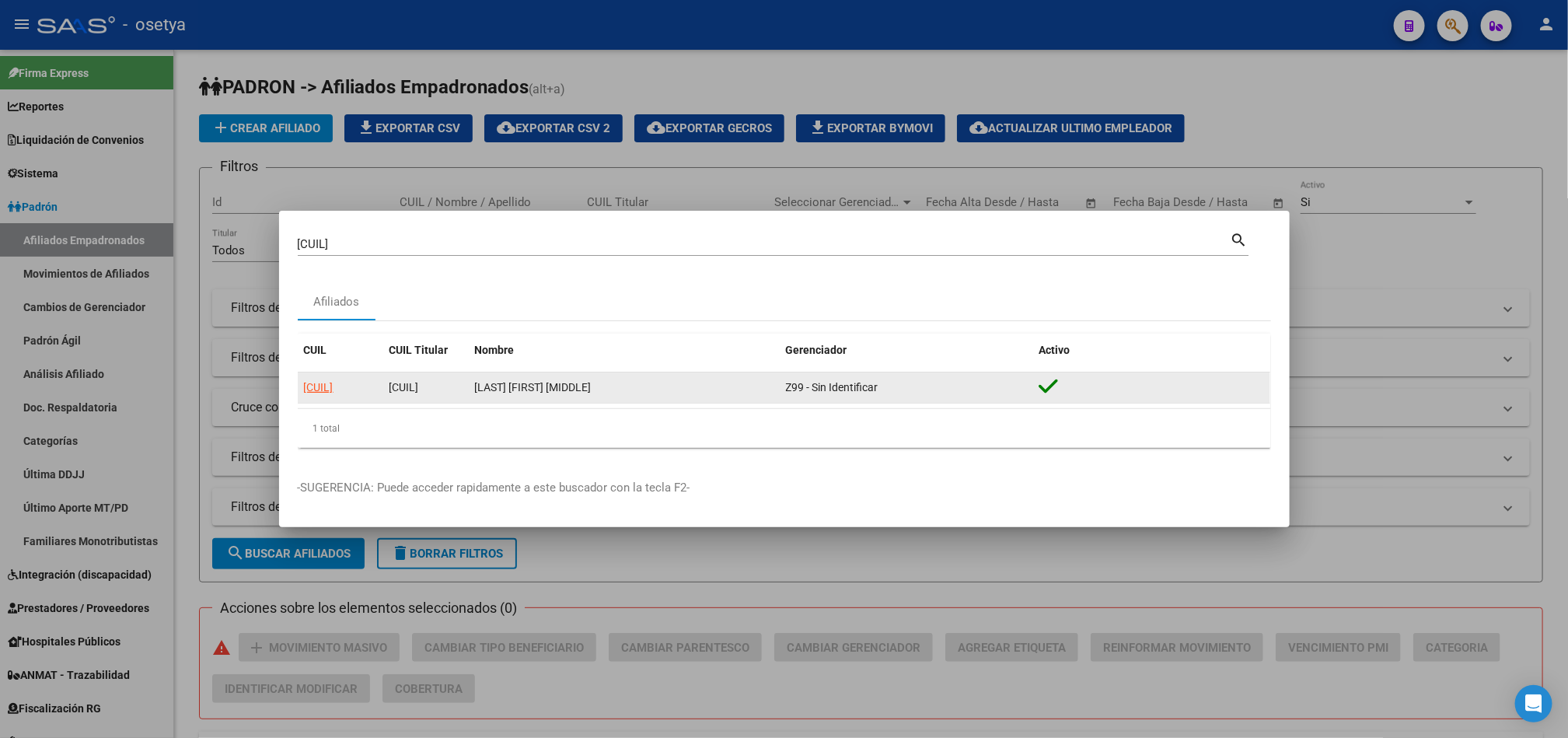 click on "[CUIL]" 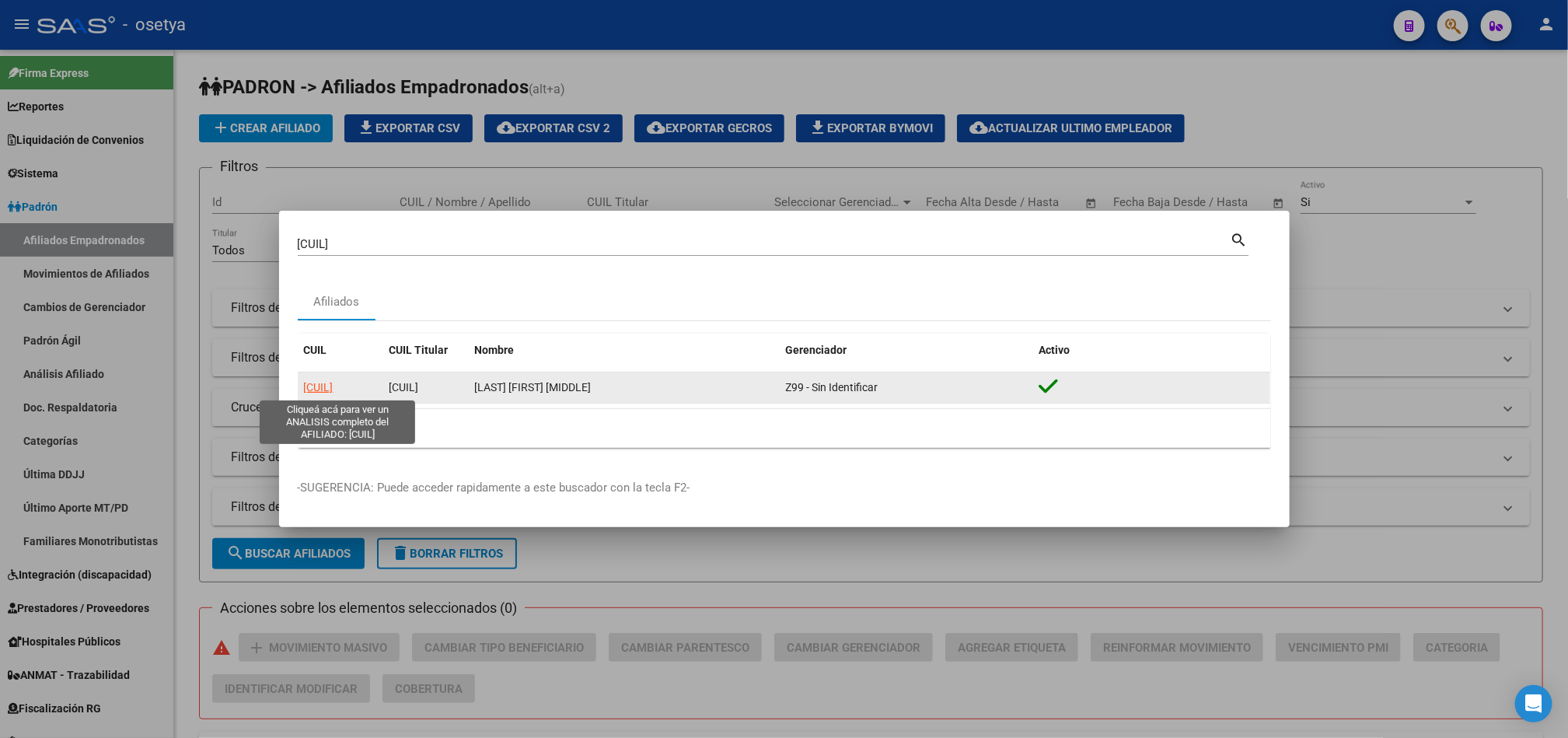 click on "[CUIL]" 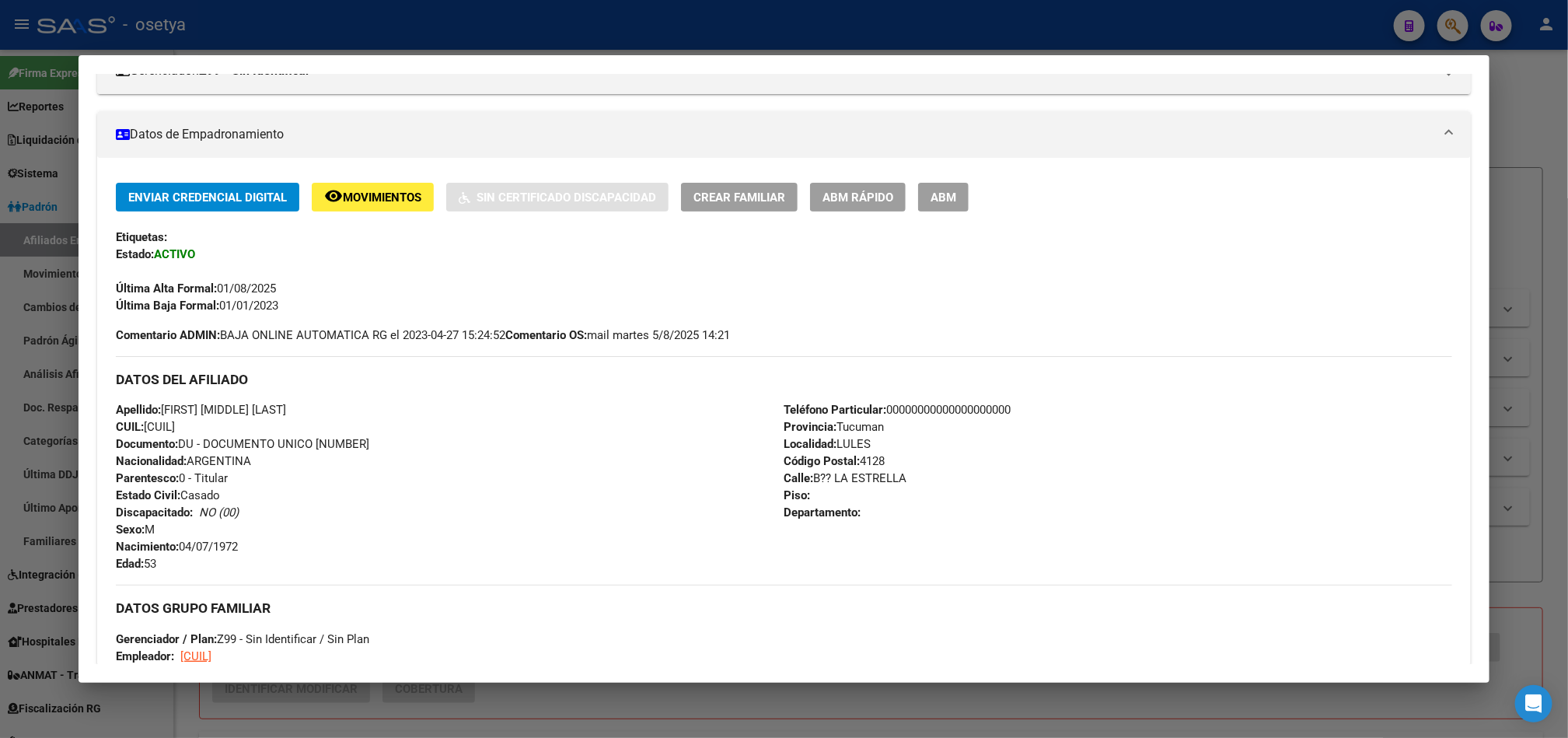 scroll, scrollTop: 745, scrollLeft: 0, axis: vertical 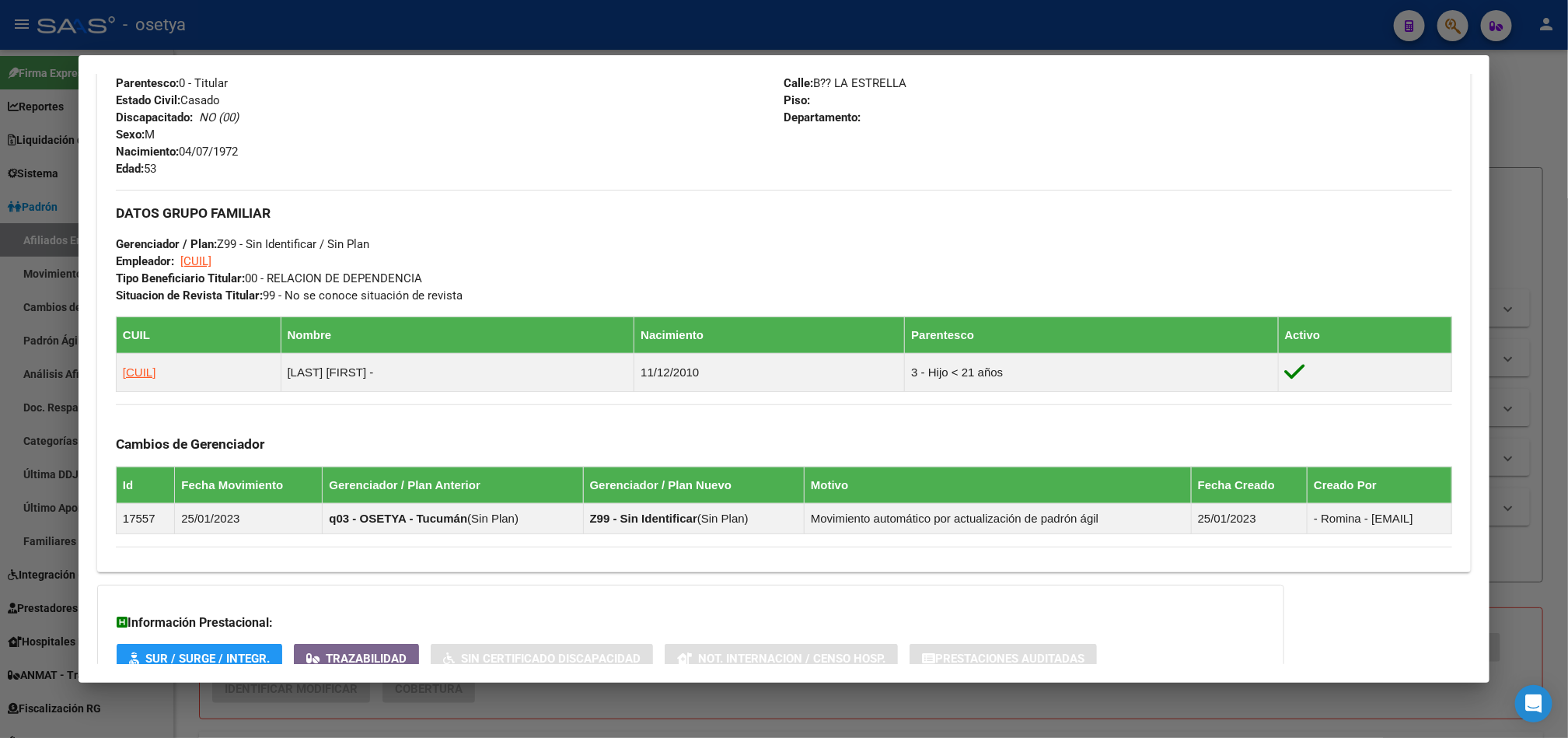 click at bounding box center [784, 369] 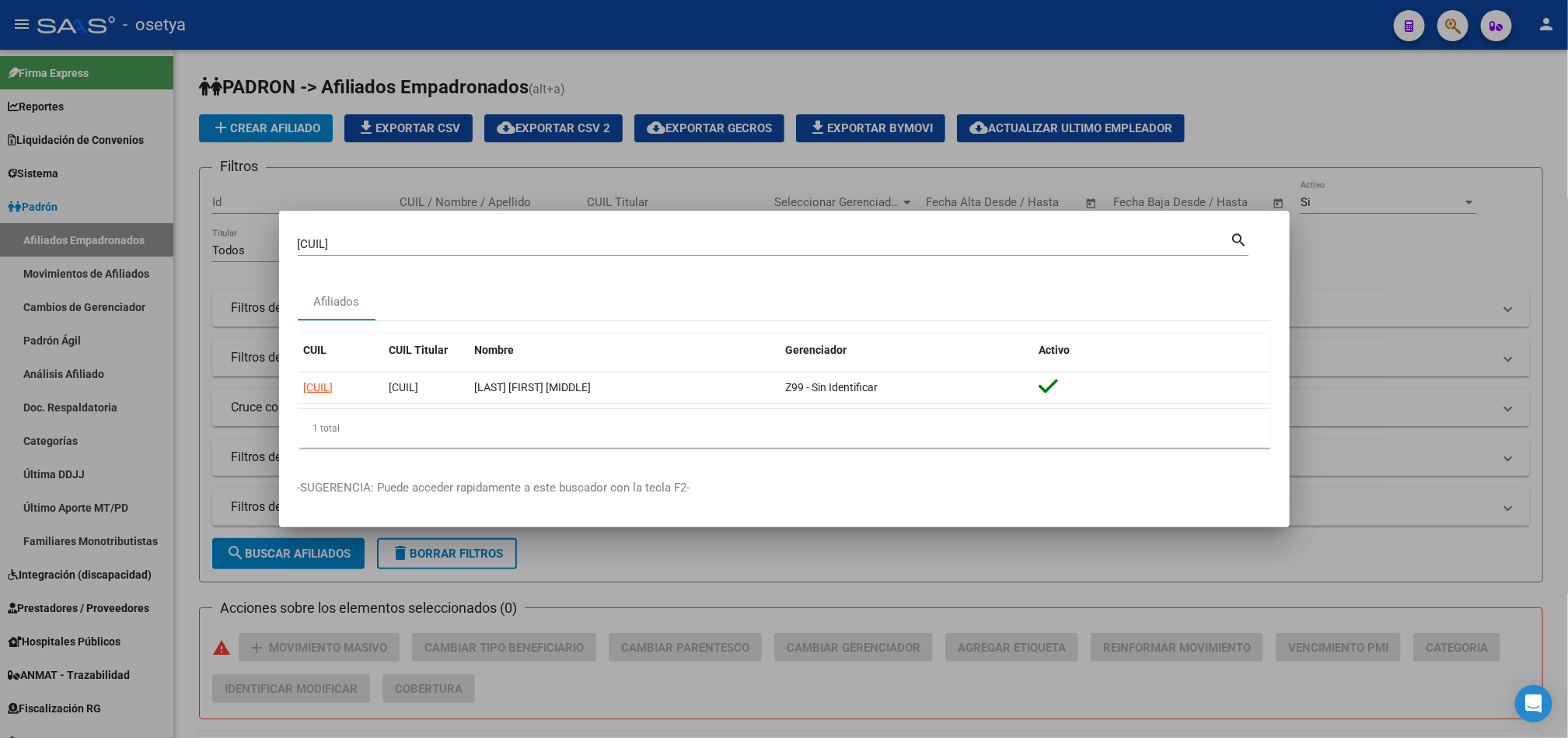 click on "[CUIL]" at bounding box center [764, 244] 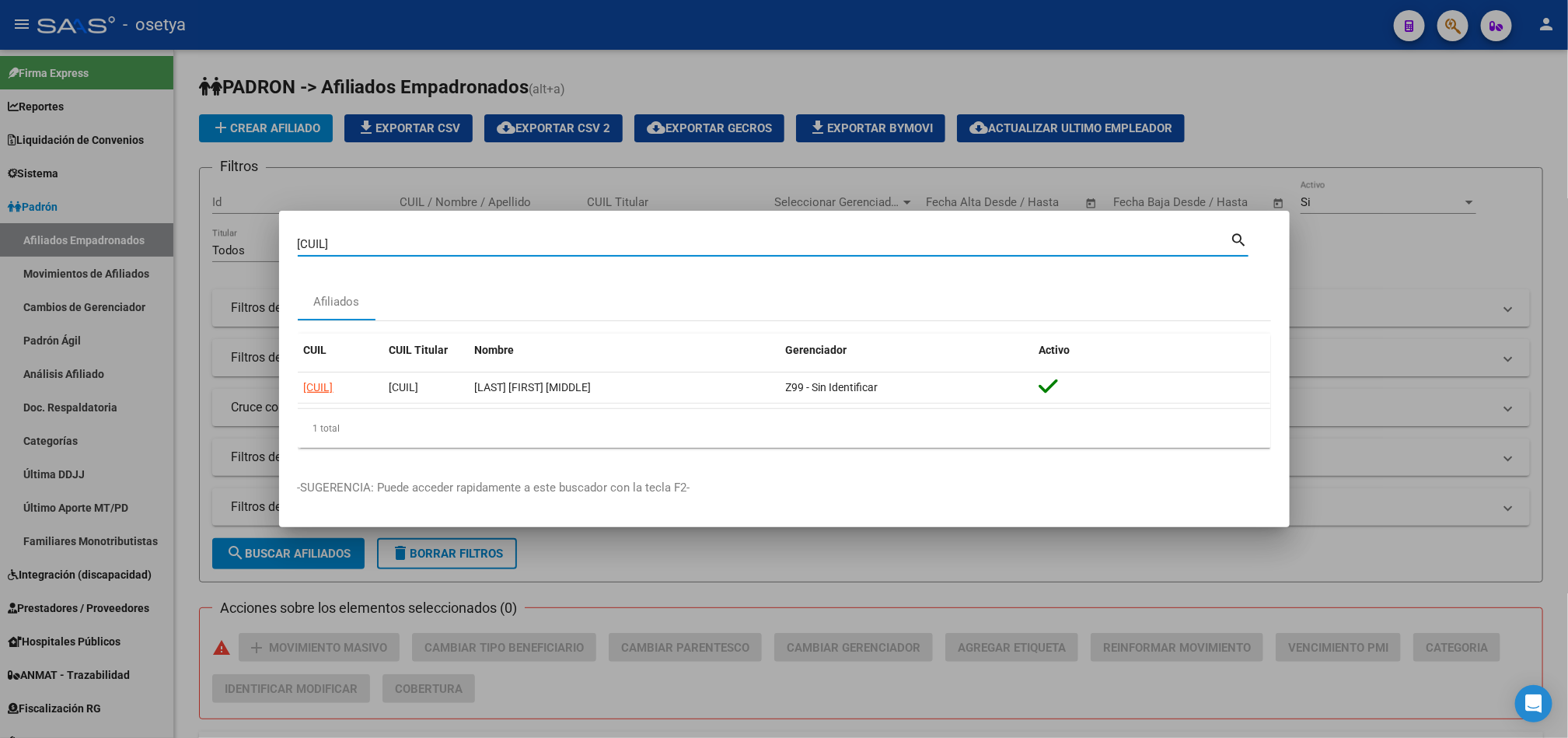 click on "[CUIL]" at bounding box center (764, 244) 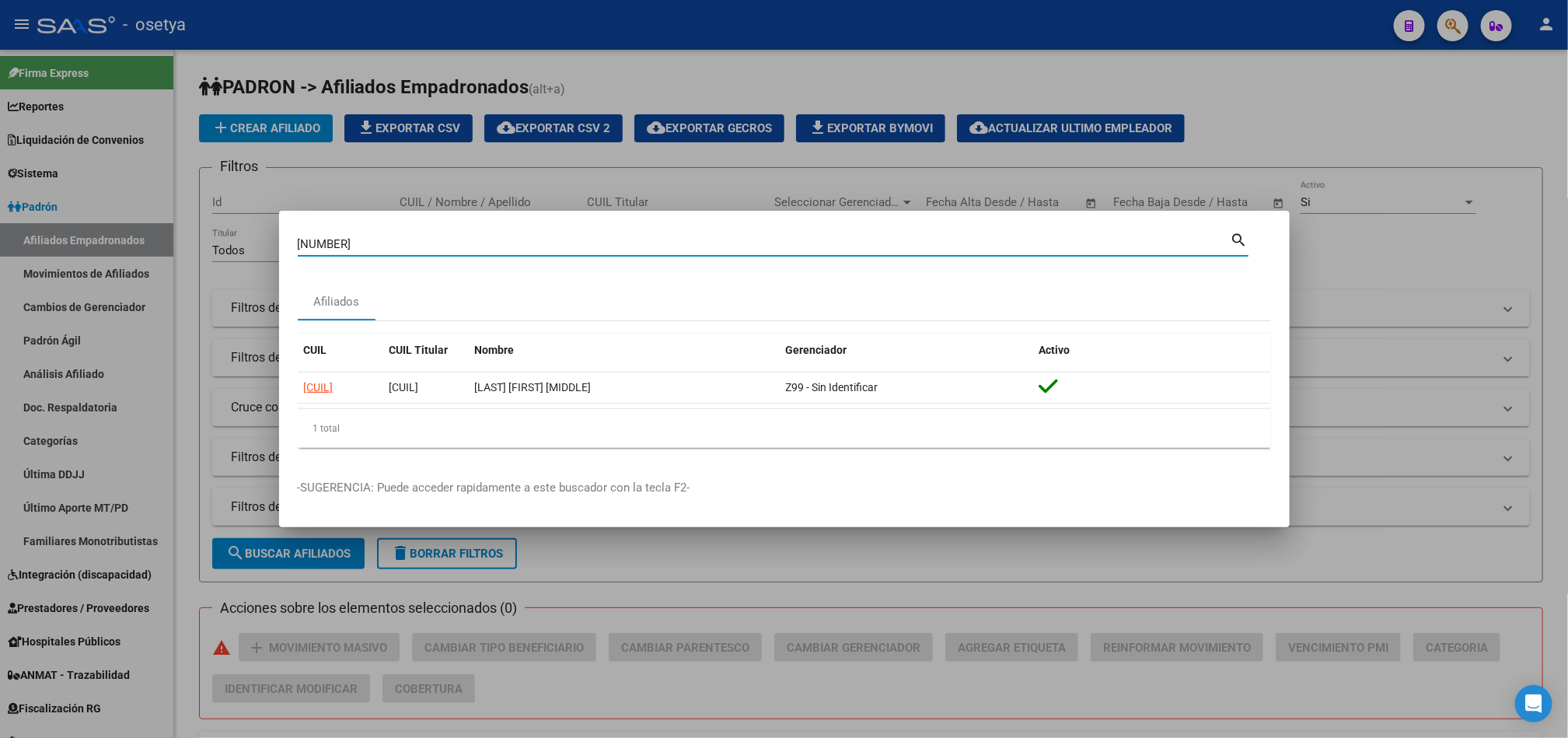 type on "[NUMBER]" 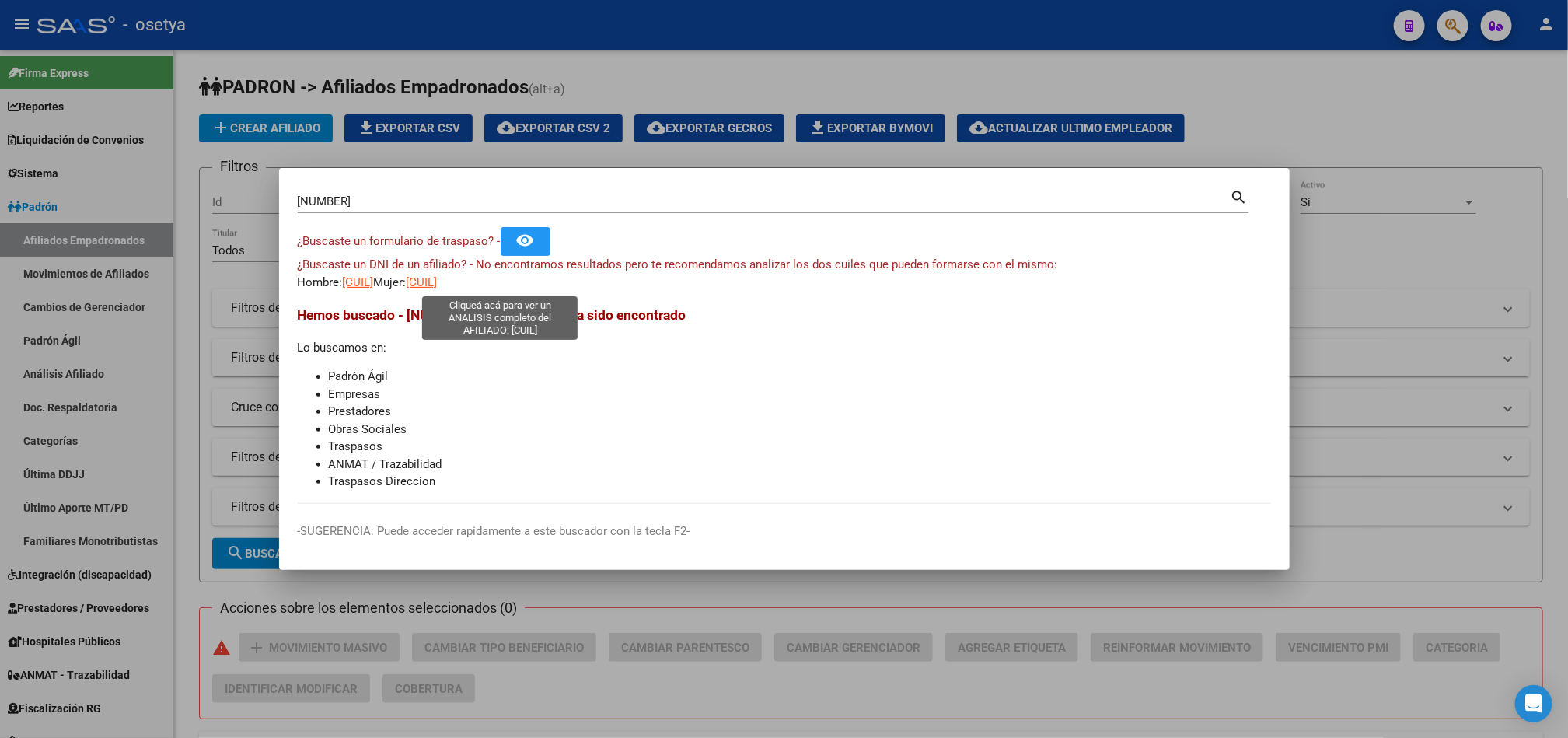 click on "[CUIL]" at bounding box center [422, 282] 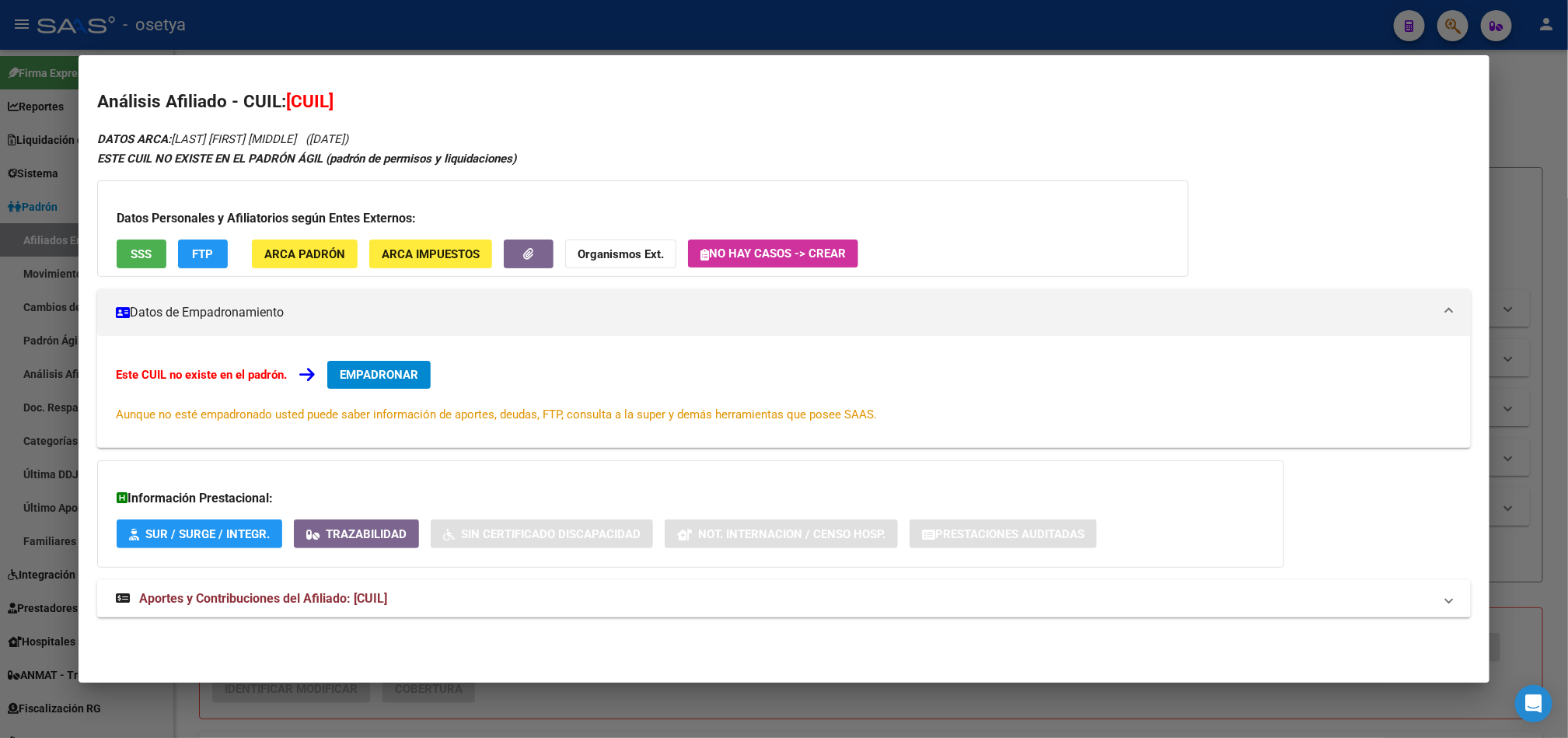 drag, startPoint x: 414, startPoint y: 345, endPoint x: 396, endPoint y: 376, distance: 35.846897 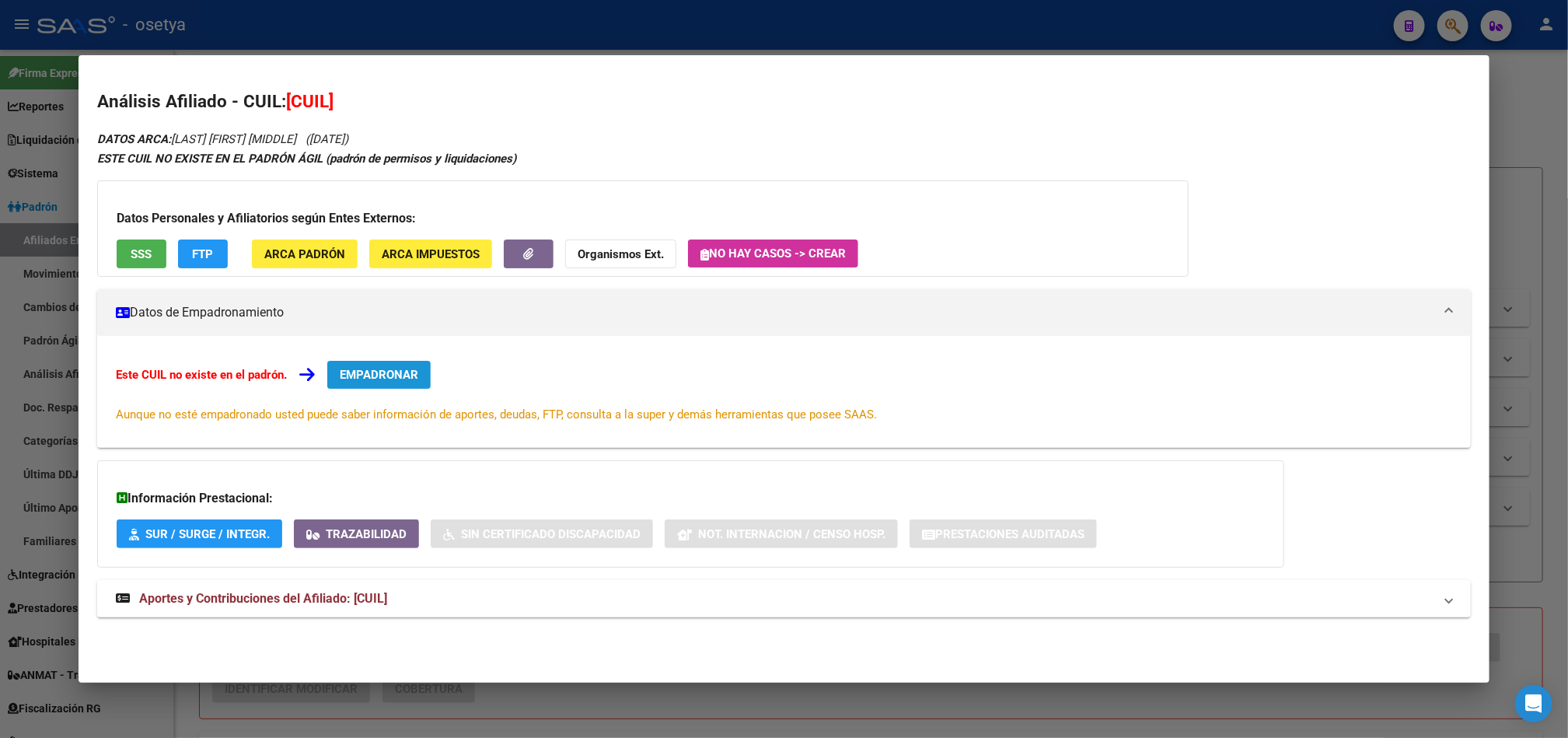 click on "EMPADRONAR" at bounding box center (379, 375) 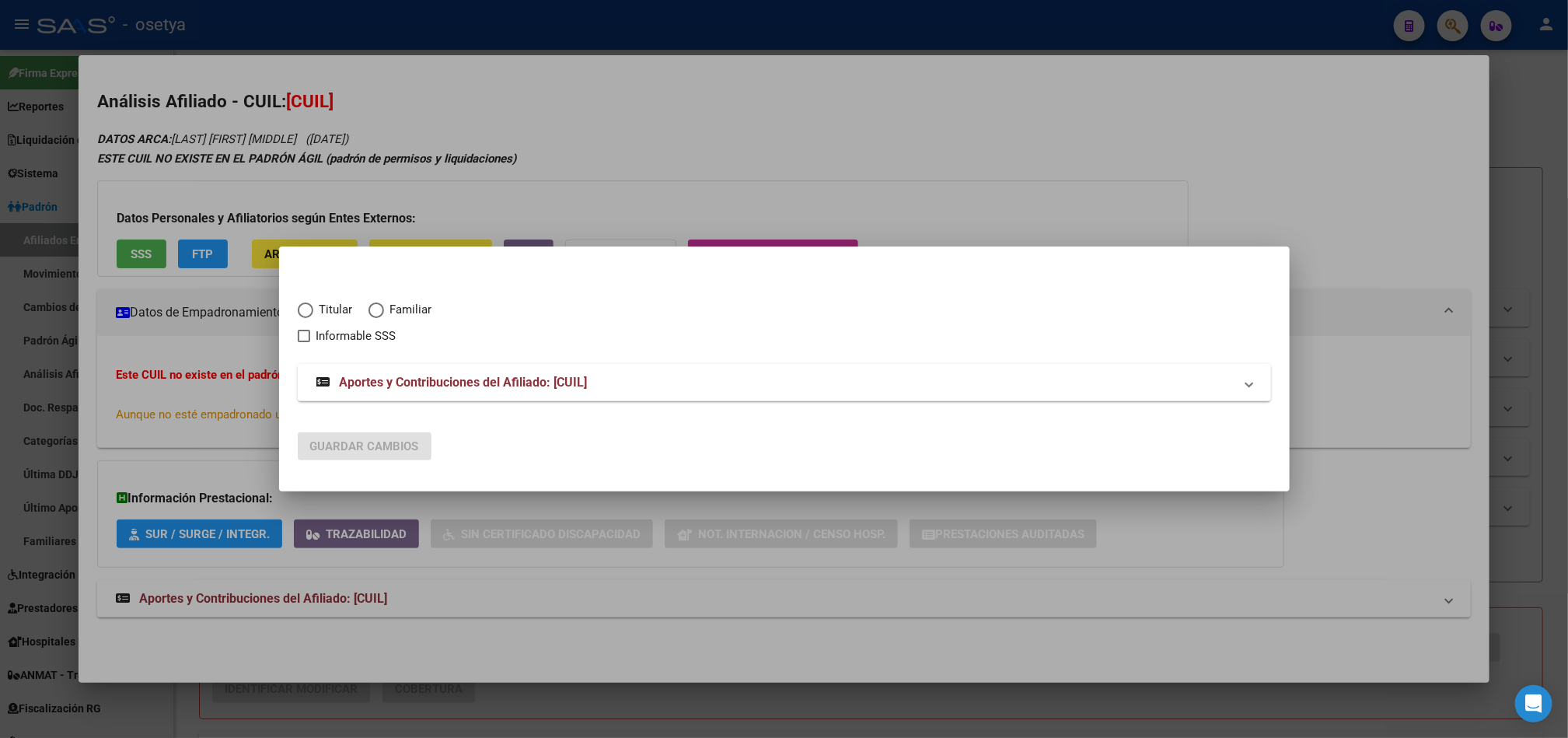 click on "Familiar" at bounding box center [408, 310] 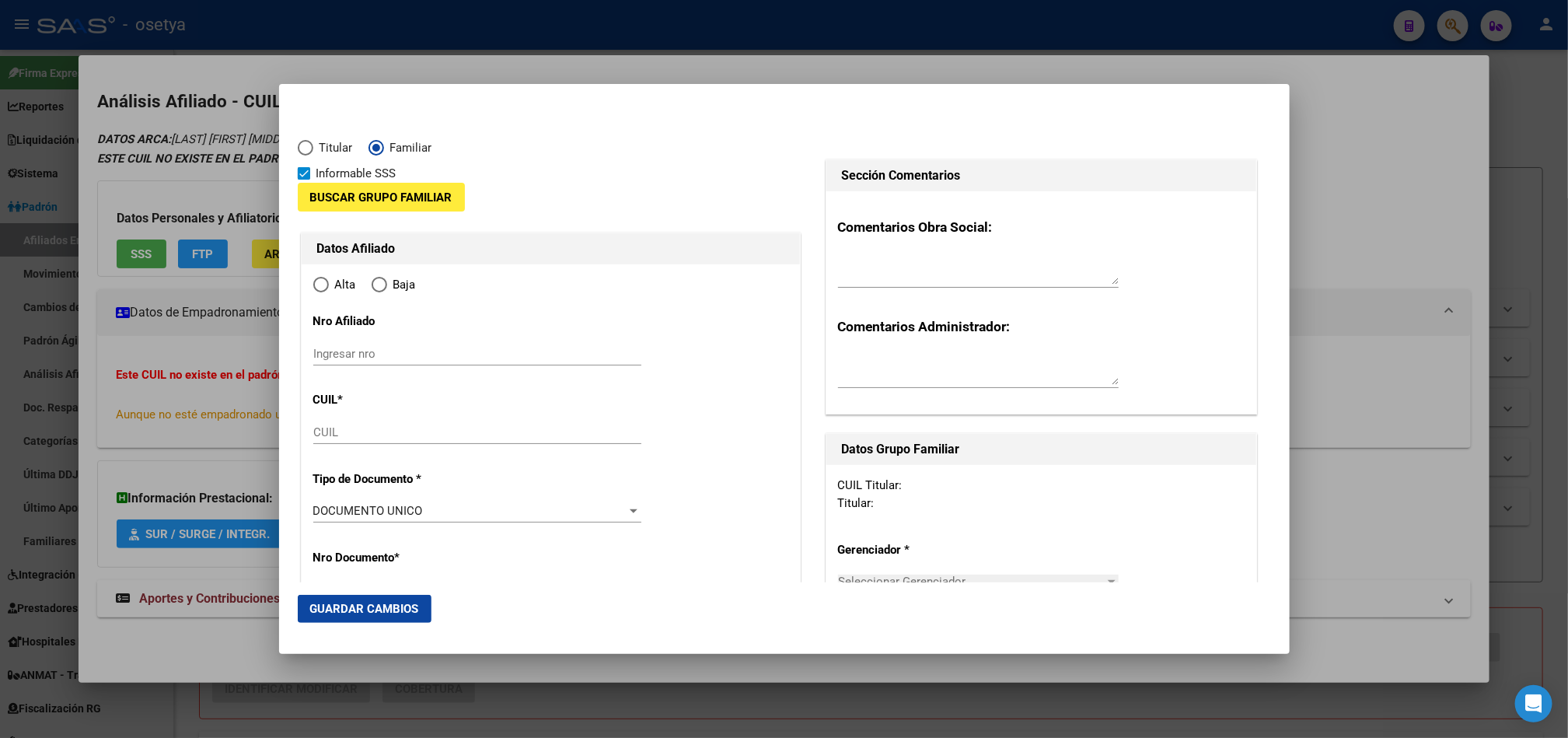 type on "[CUIL]" 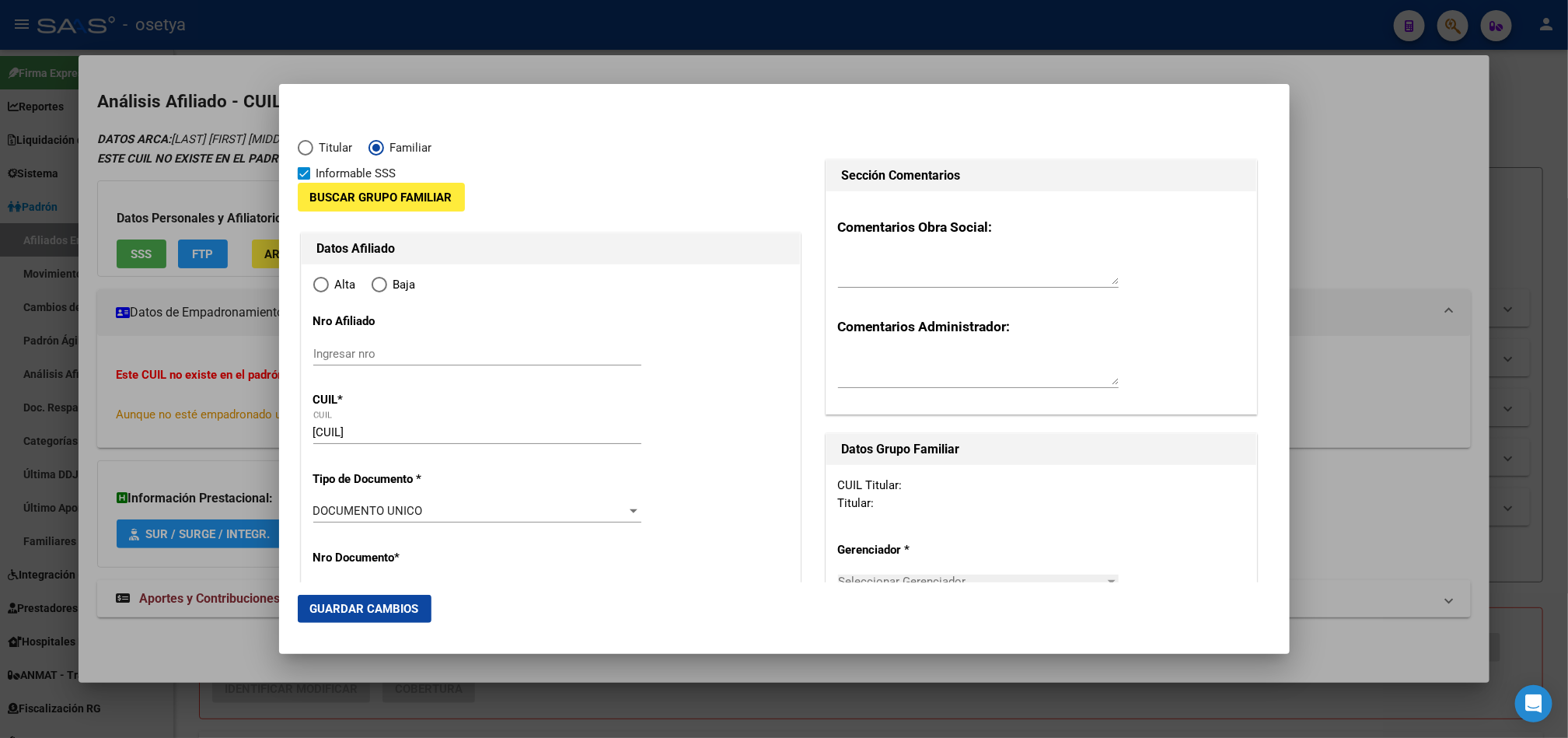 radio on "true" 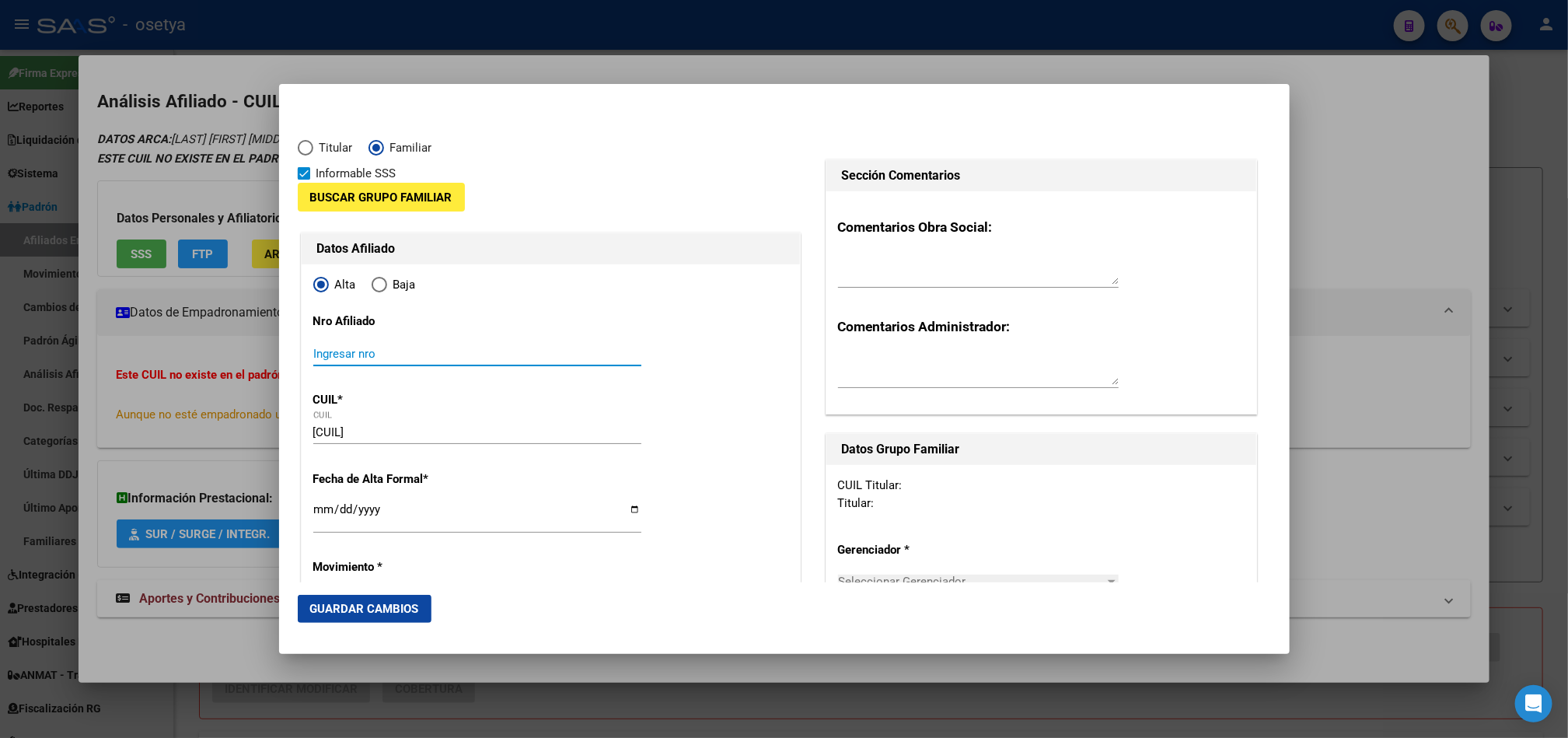 click on "Ingresar nro" at bounding box center (477, 354) 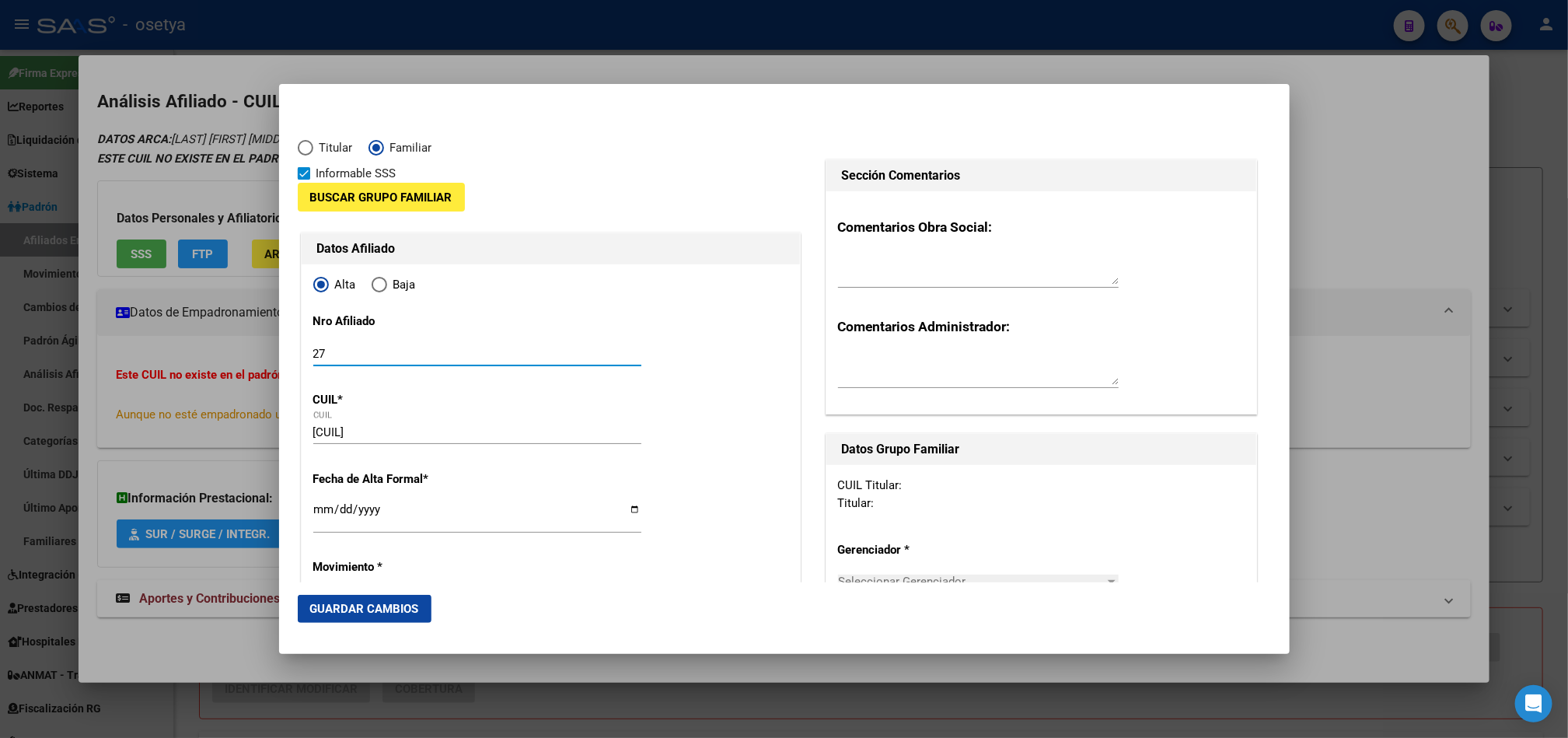 paste on "[NUMBER]" 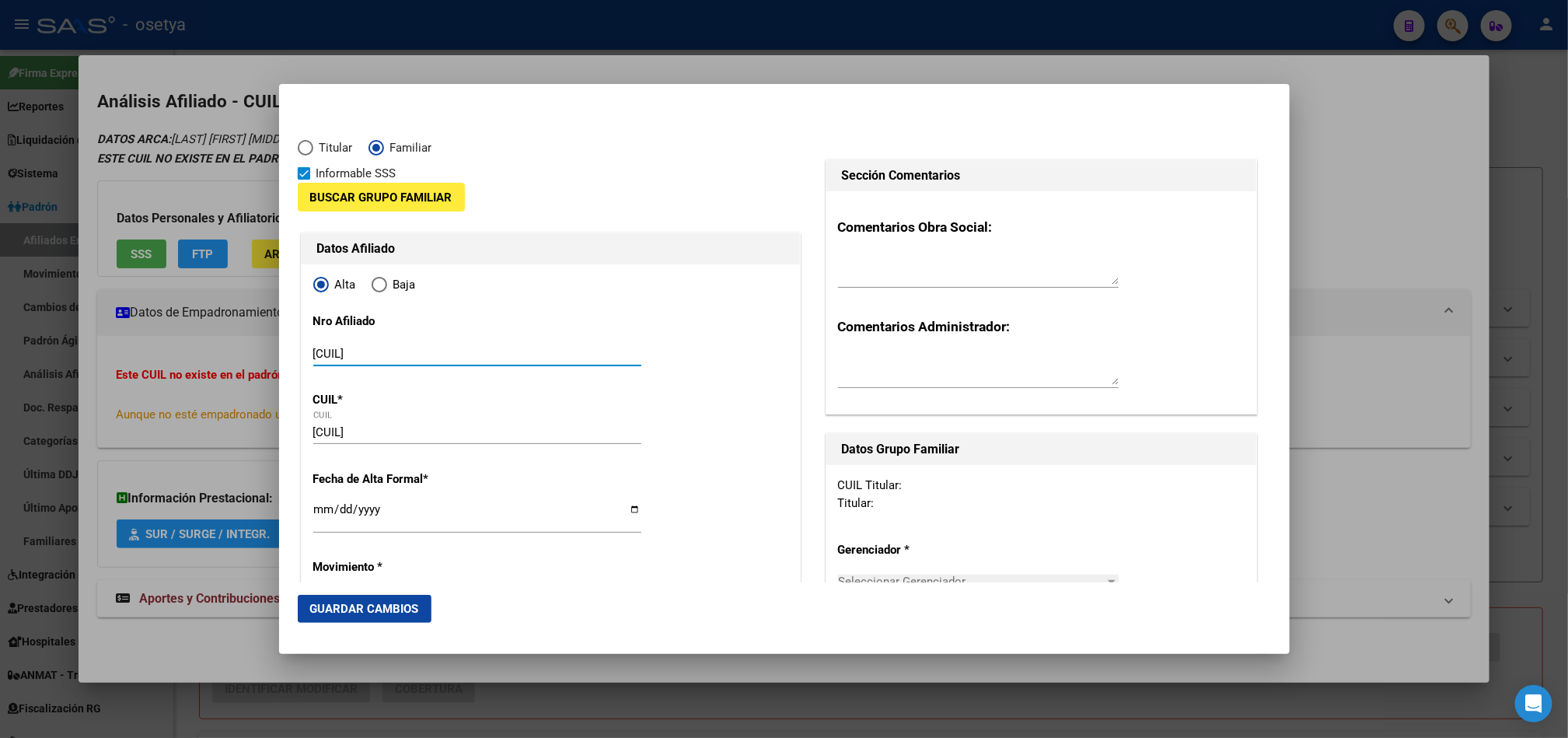 type on "[CUIL]" 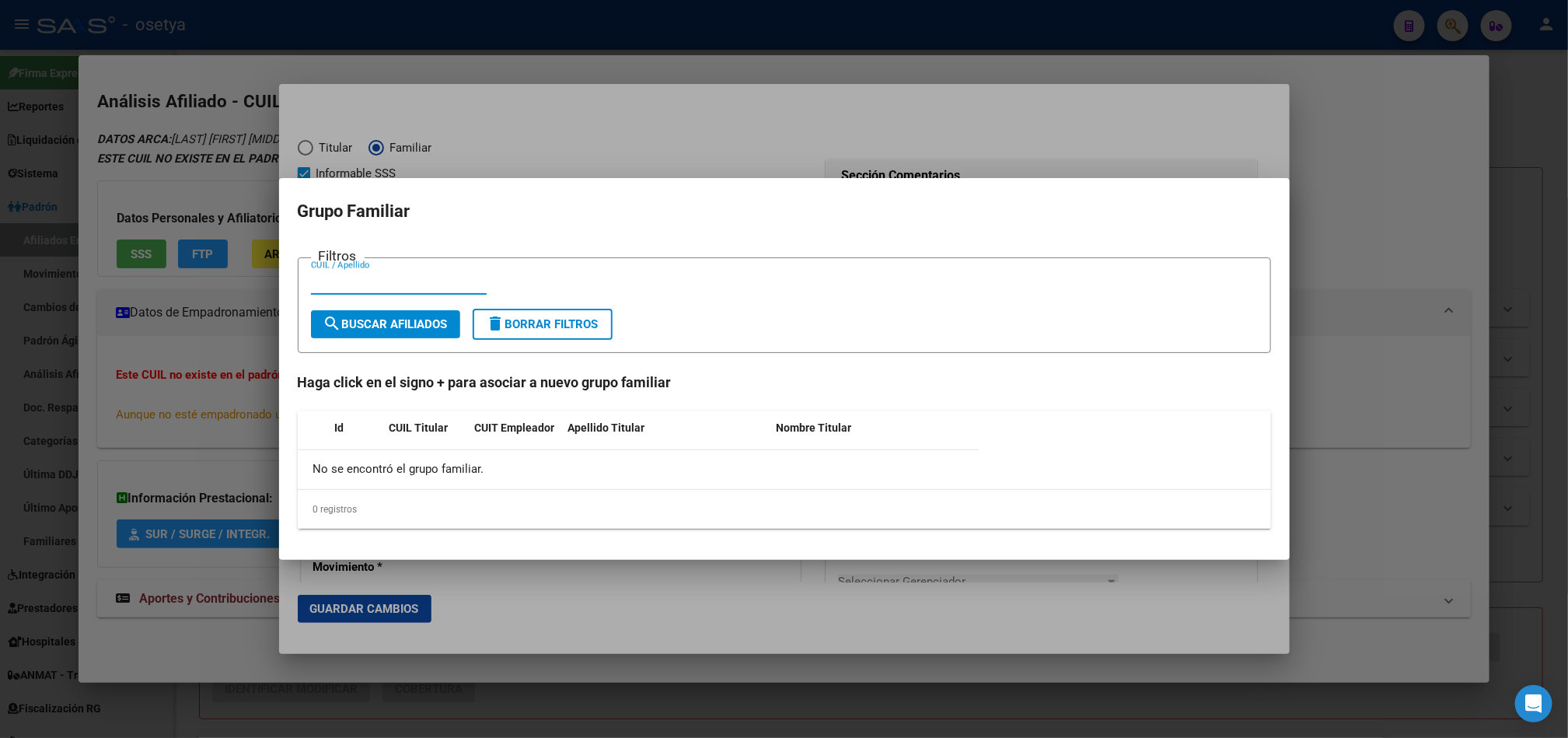 paste on "[CUIL]" 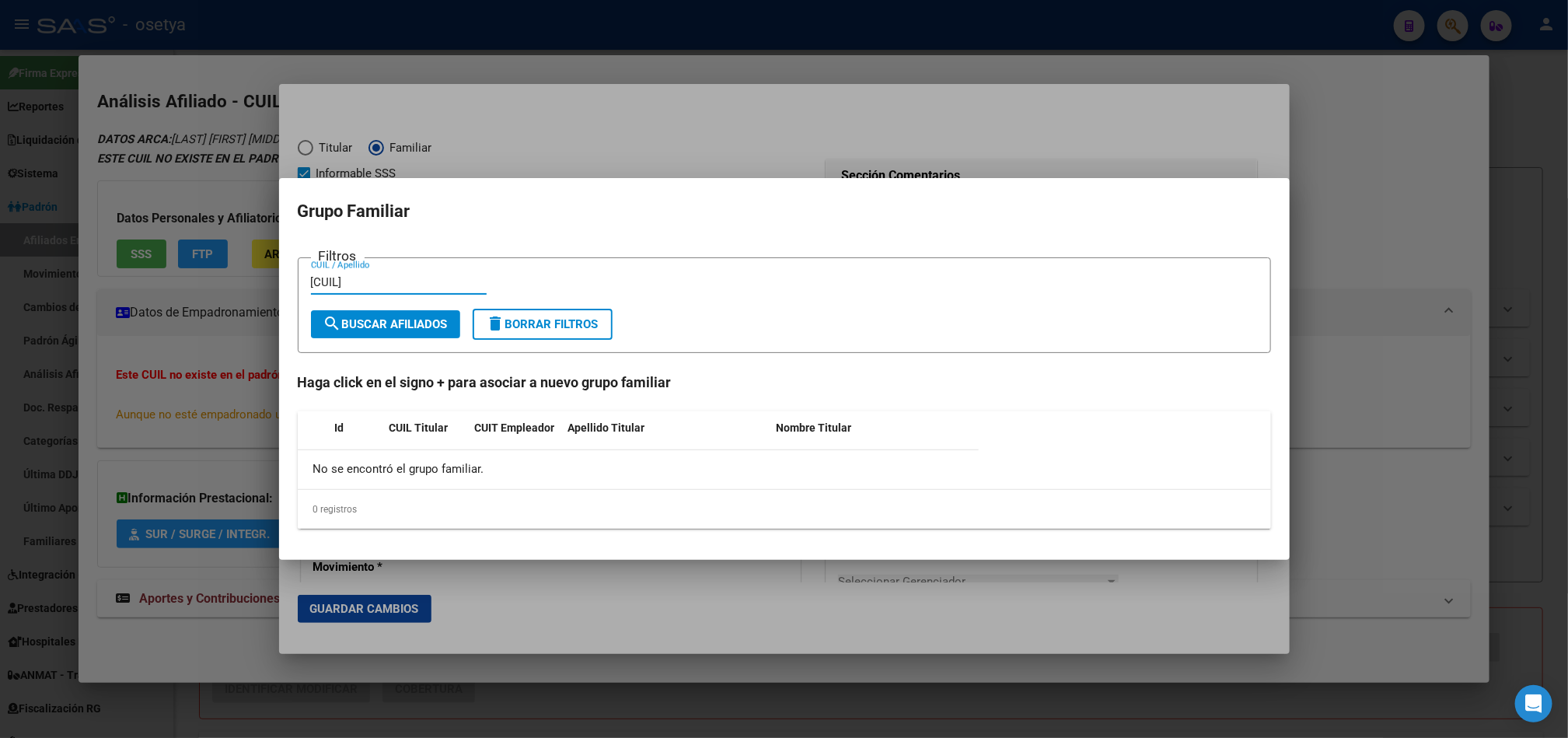 type on "[CUIL]" 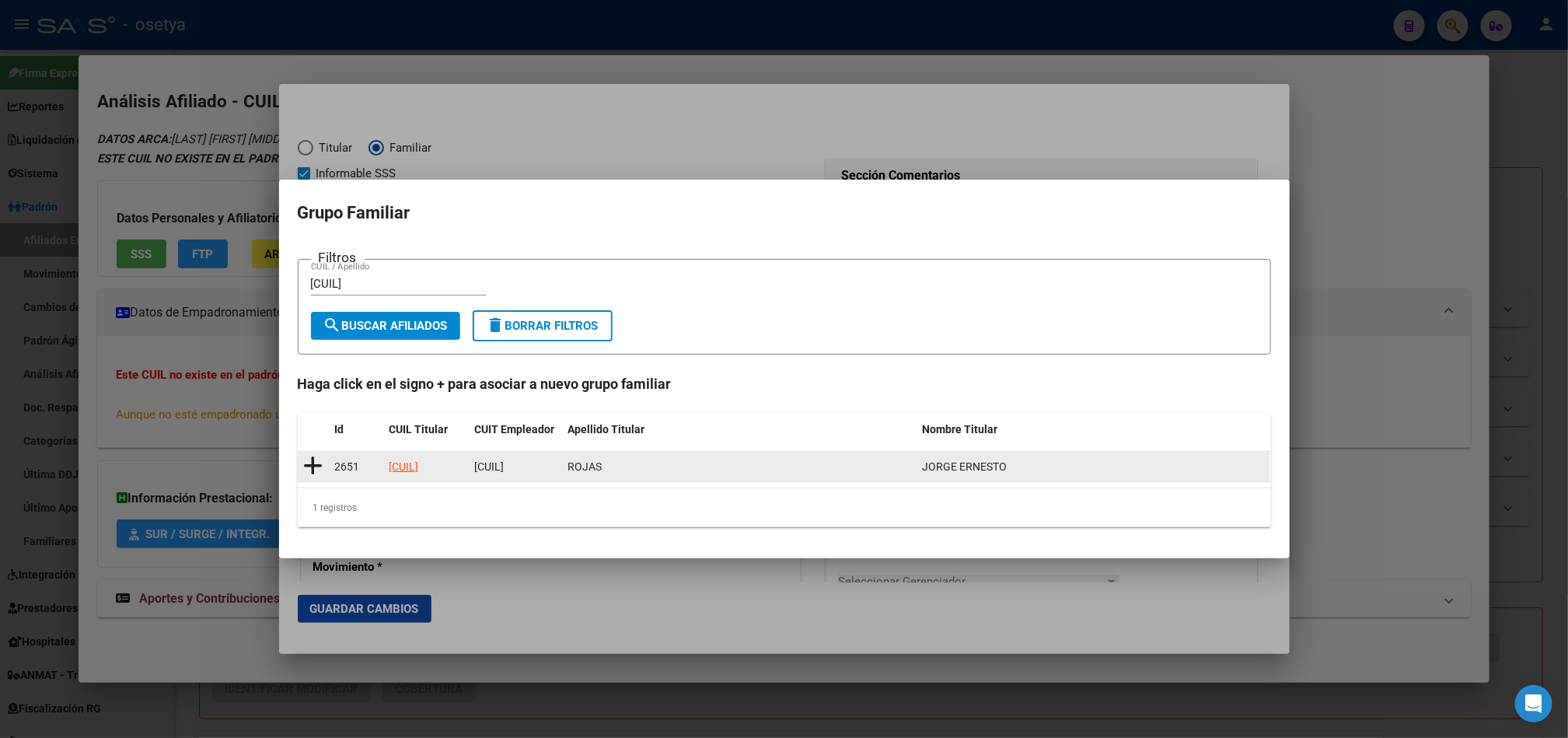 click 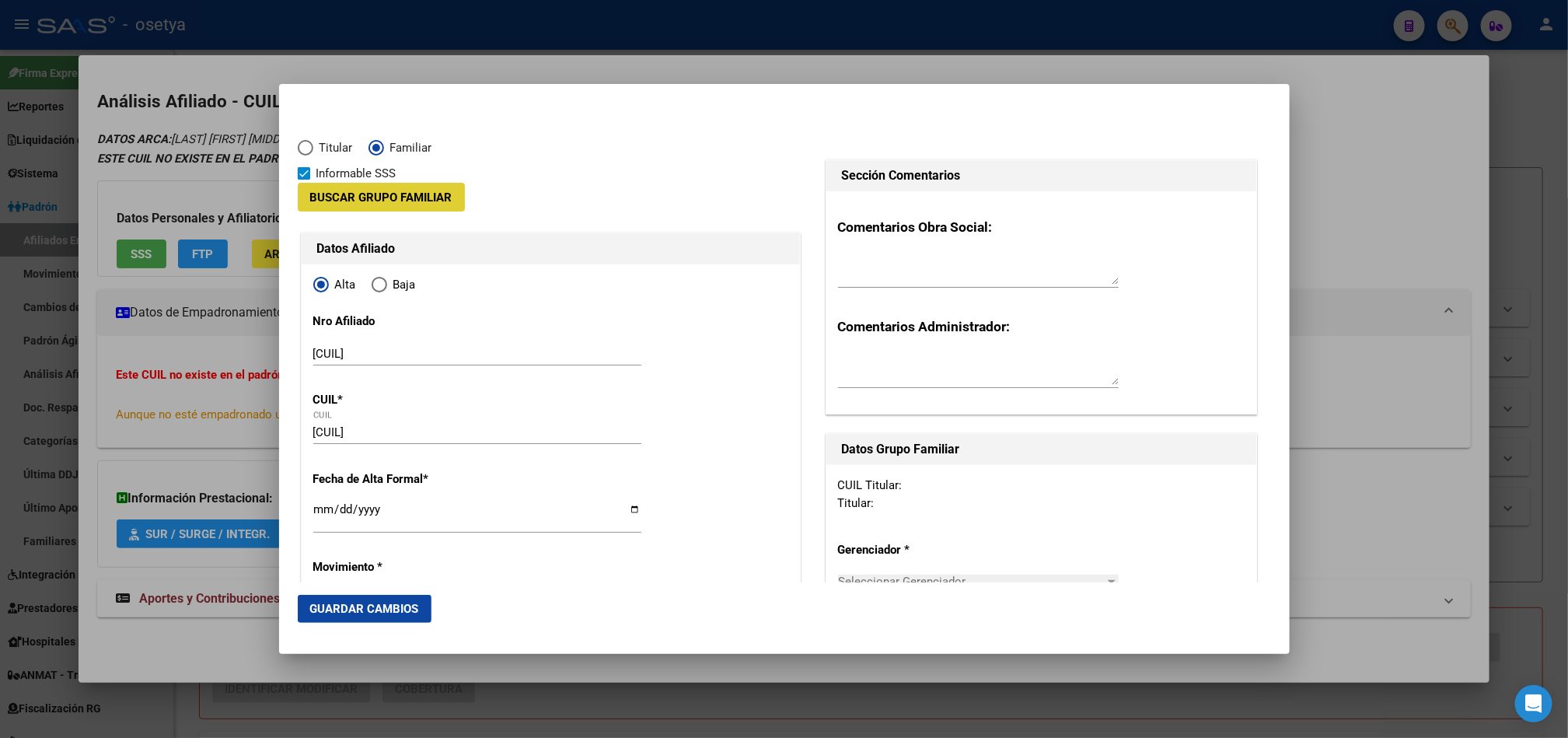 type on "[CUIL]" 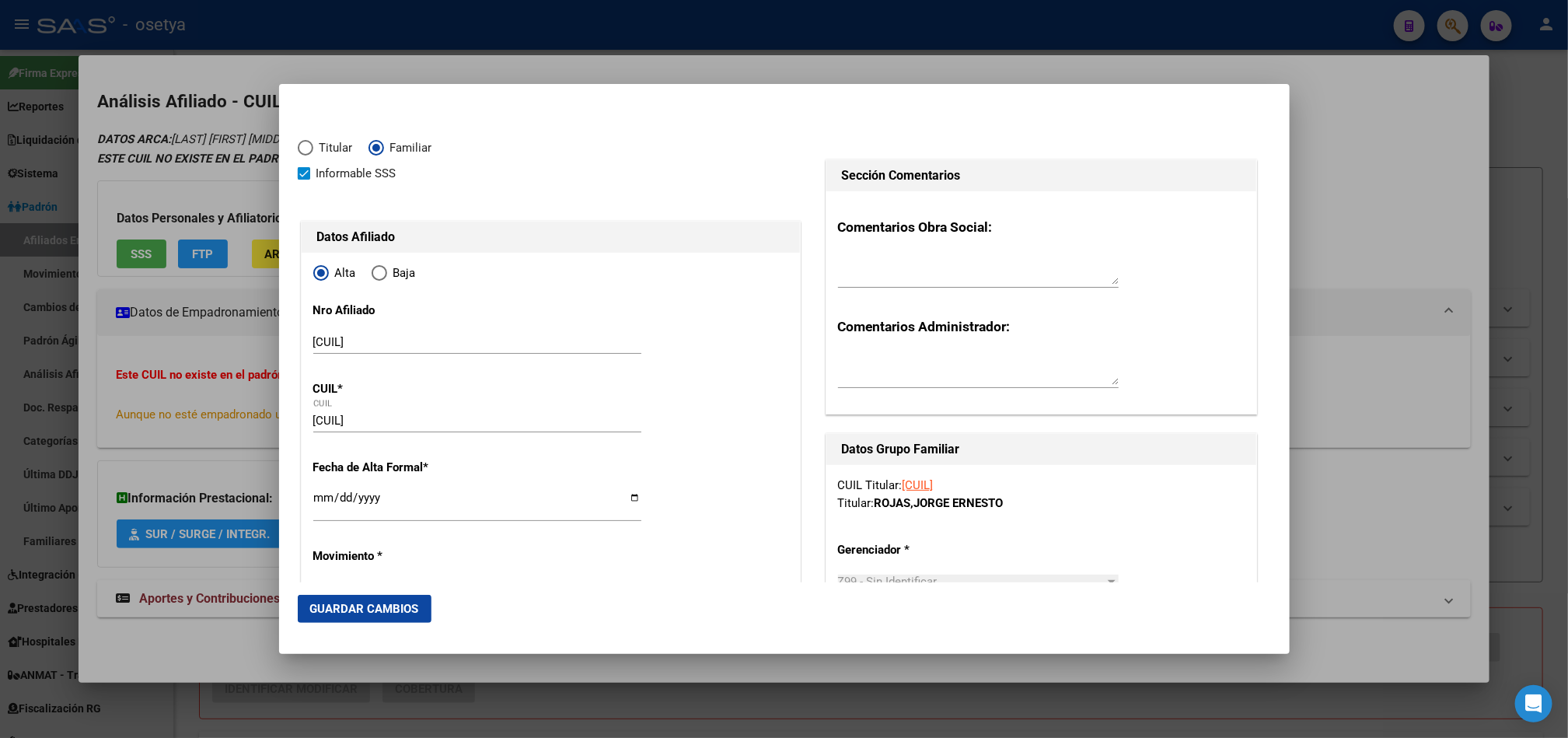 scroll, scrollTop: 117, scrollLeft: 0, axis: vertical 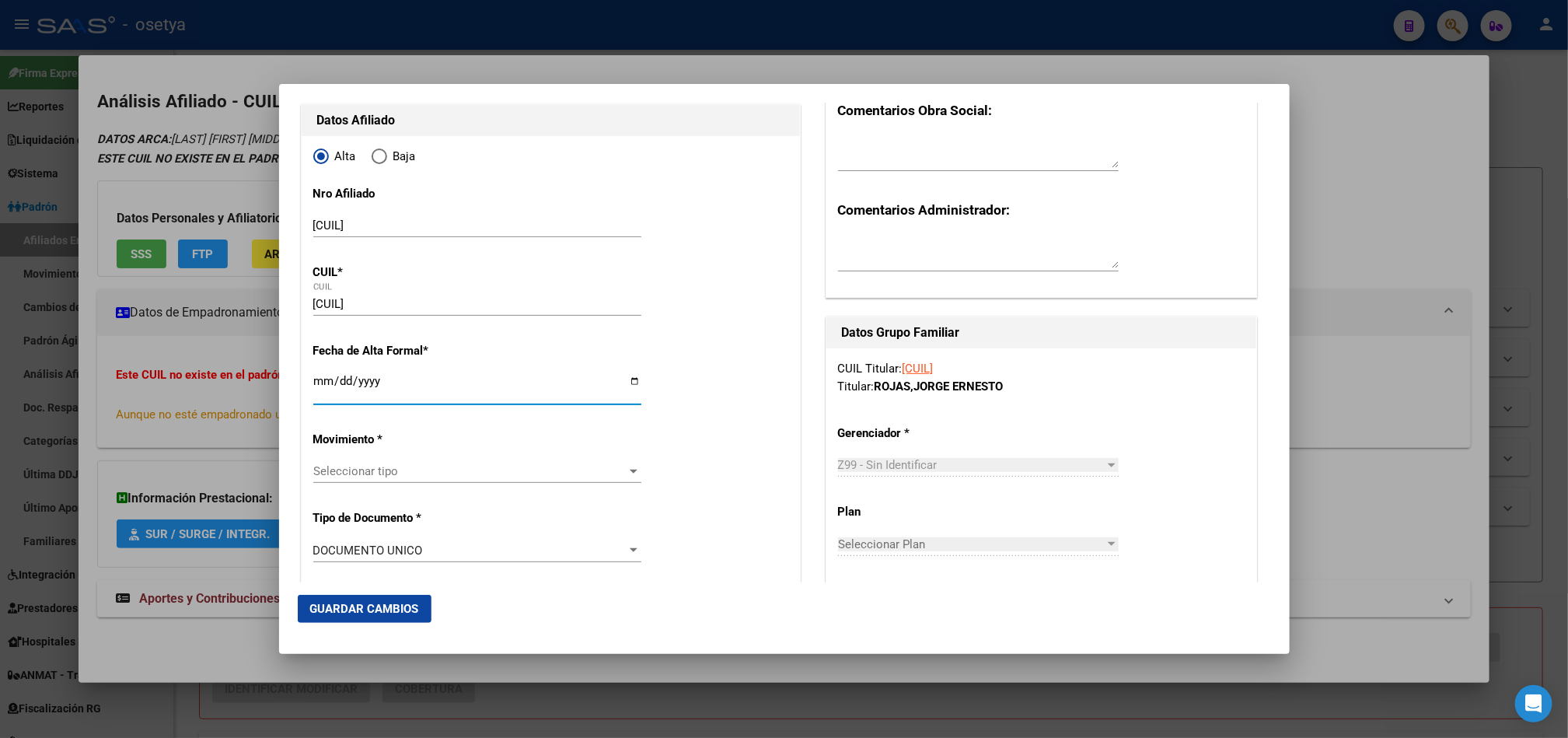 click on "Ingresar fecha" at bounding box center (477, 387) 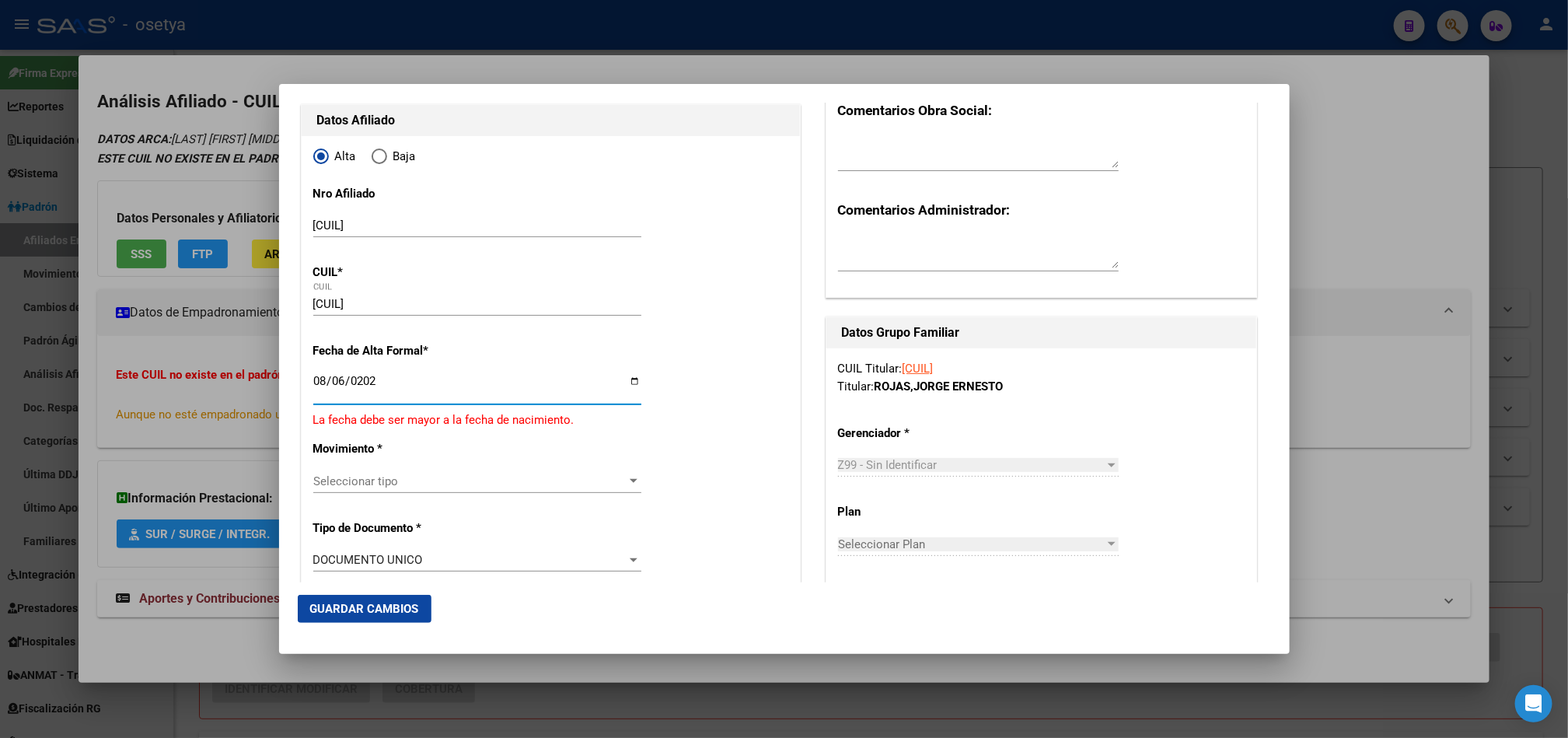 type on "2025-08-06" 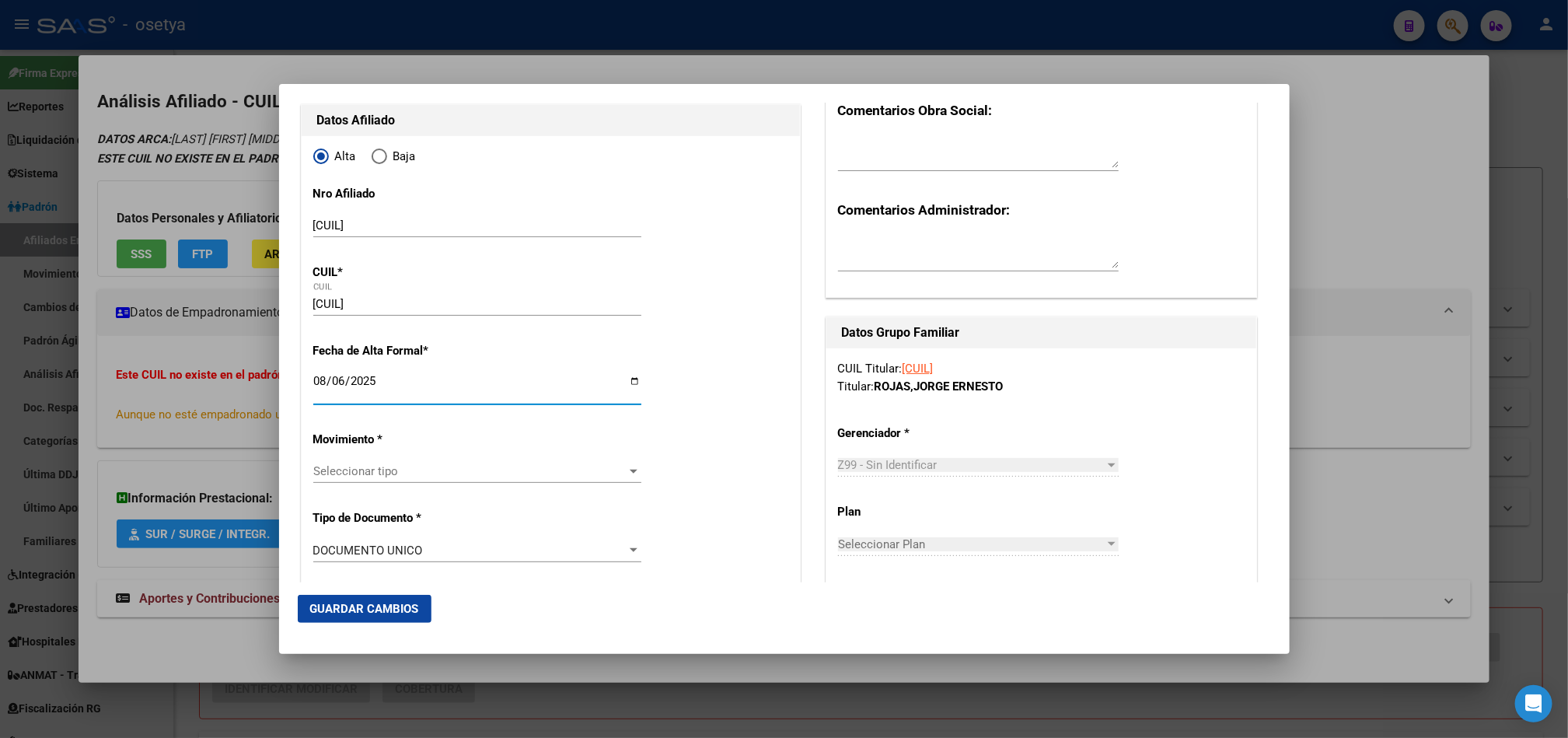 click on "Seleccionar tipo" at bounding box center [470, 471] 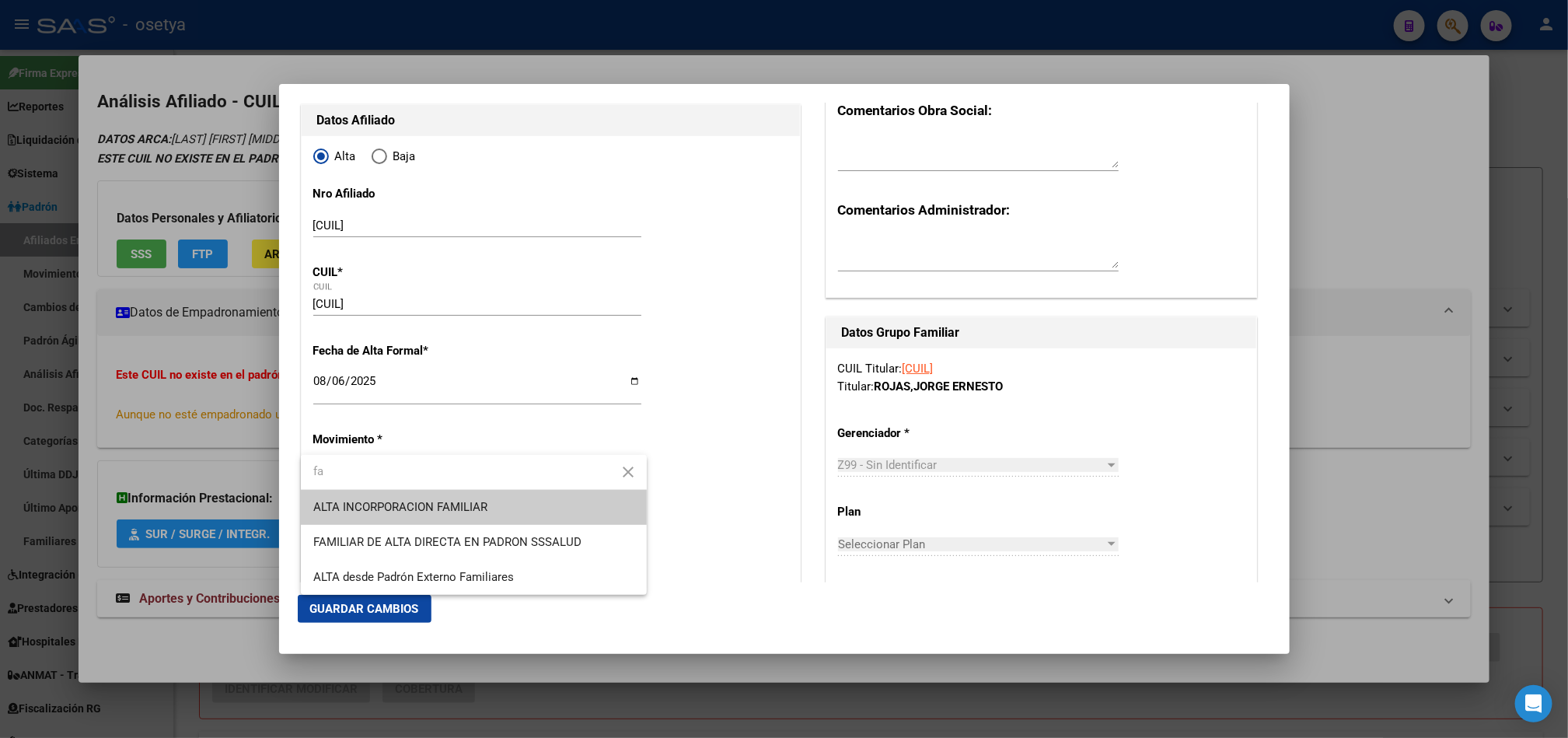 type on "fa" 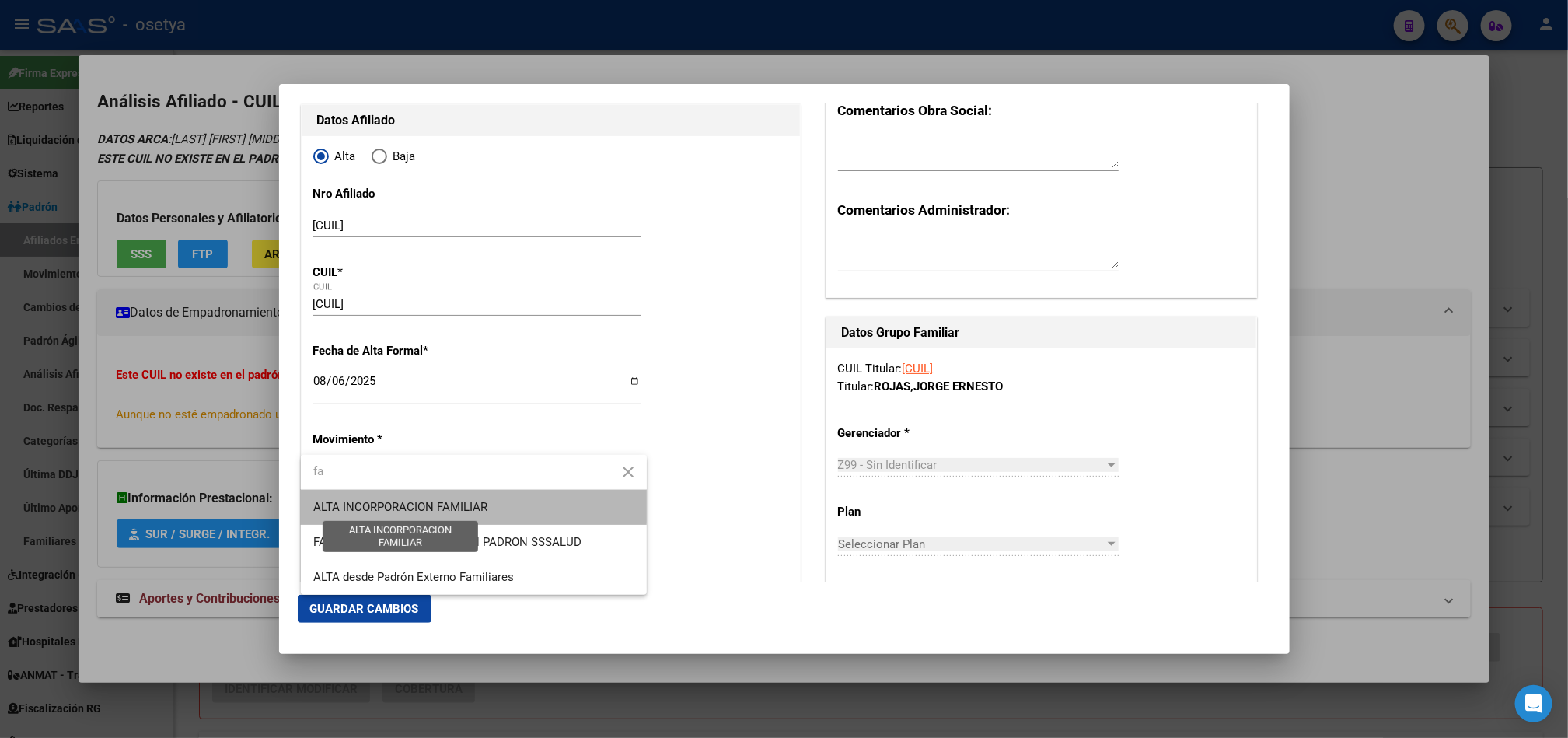 click on "ALTA INCORPORACION FAMILIAR" at bounding box center (400, 507) 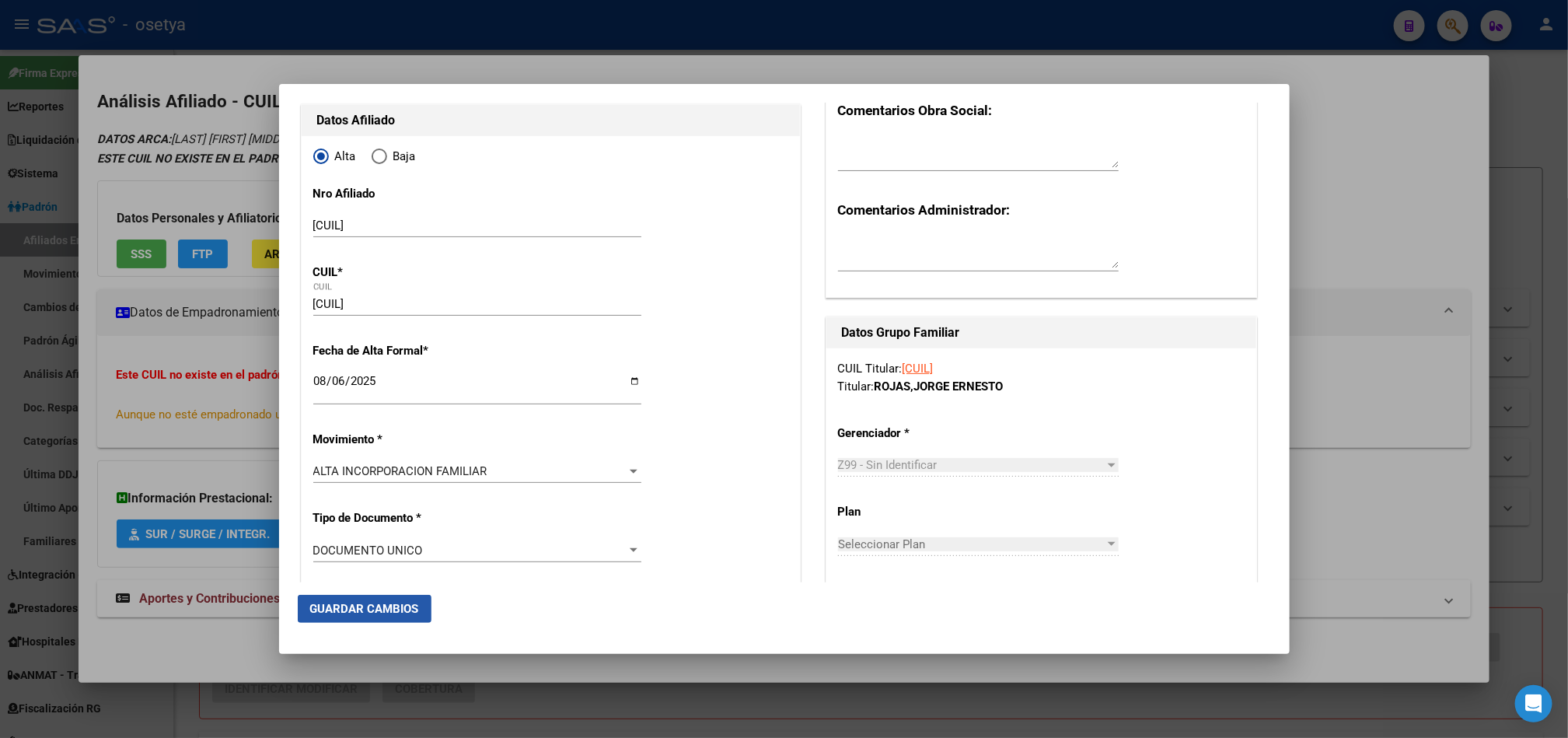 click on "Guardar Cambios" 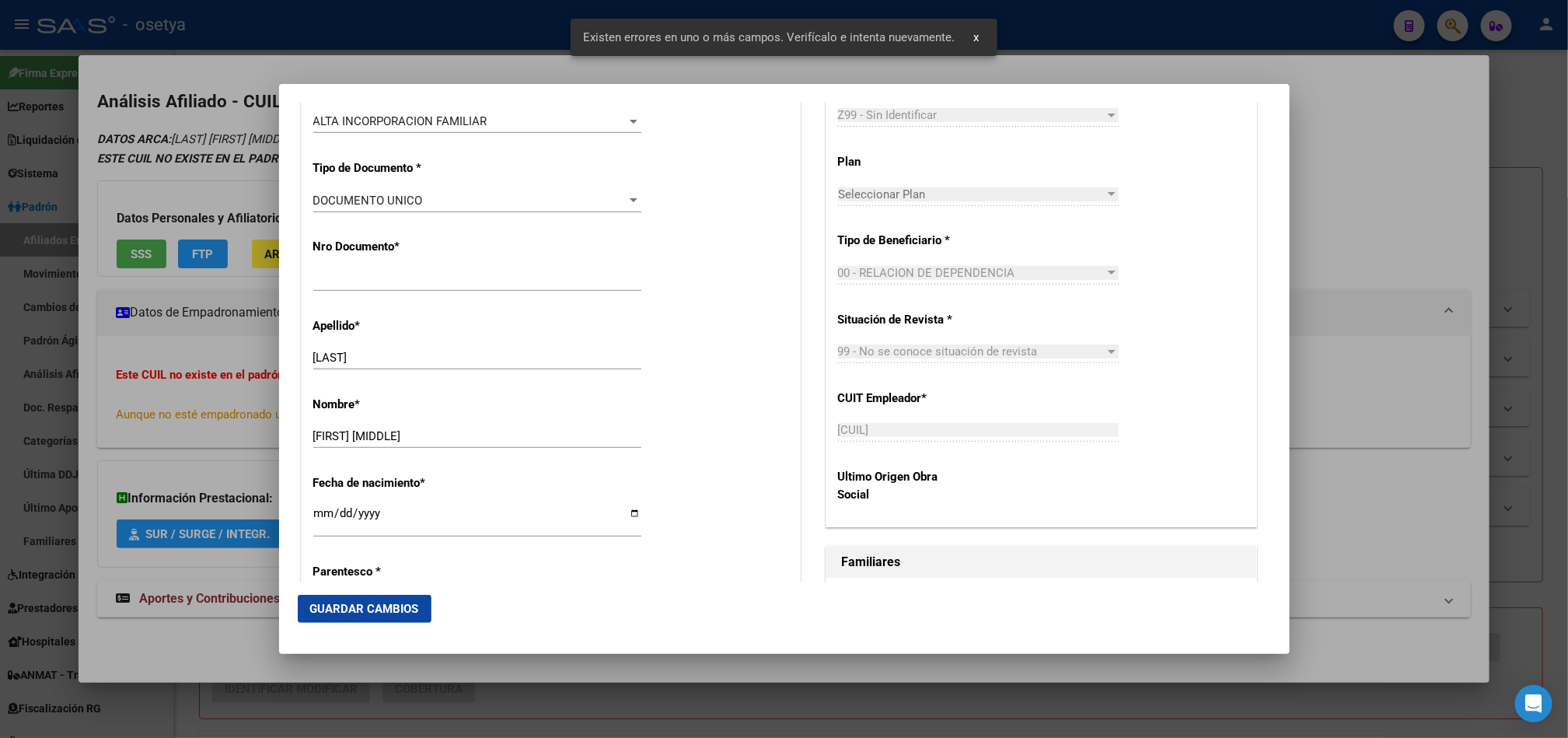 scroll, scrollTop: 700, scrollLeft: 0, axis: vertical 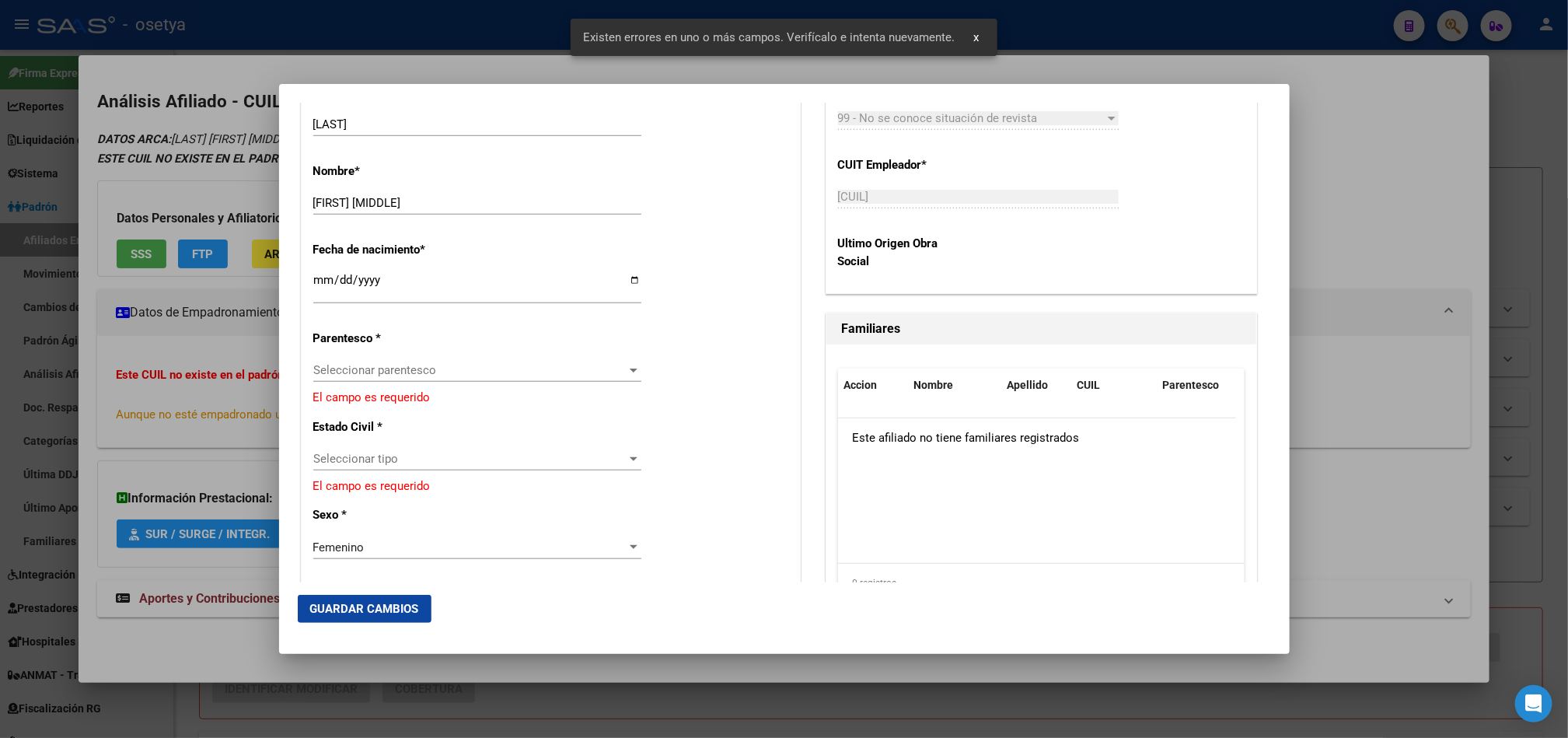 click on "Alta   Baja Nro Afiliado    [CUIL] Ingresar nro  CUIL  ARCA Padrón Fecha de Alta Formal  [DATE] Ingresar fecha   Movimiento * ALTA INCORPORACION FAMILIAR Seleccionar tipo  Tipo de Documento * DOCUMENTO UNICO Seleccionar tipo Nro Documento  [NUMBER] Ingresar nro  Apellido  [LAST] Ingresar apellido  Nombre  [FIRST] [MIDDLE] [LAST] Ingresar nombre  Fecha de nacimiento  [DATE] Ingresar fecha   Parentesco * Seleccionar parentesco Seleccionar parentesco El campo es requerido  Estado Civil * Seleccionar tipo Seleccionar tipo El campo es requerido  Sexo * Femenino Seleccionar sexo  Nacionalidad * ARGENTINA Seleccionar tipo  Discapacitado * No discapacitado Seleccionar tipo Vencimiento Certificado Estudio    Ingresar fecha   Tipo domicilio * Domicilio Completo Seleccionar tipo domicilio  Provincia * [STATE] Seleccionar provincia Localidad  [CITY] Ingresar el nombre  Codigo Postal  [POSTAL_CODE] Ingresar el codigo  Calle  S/N Ingresar calle  Numero" at bounding box center [550, 678] 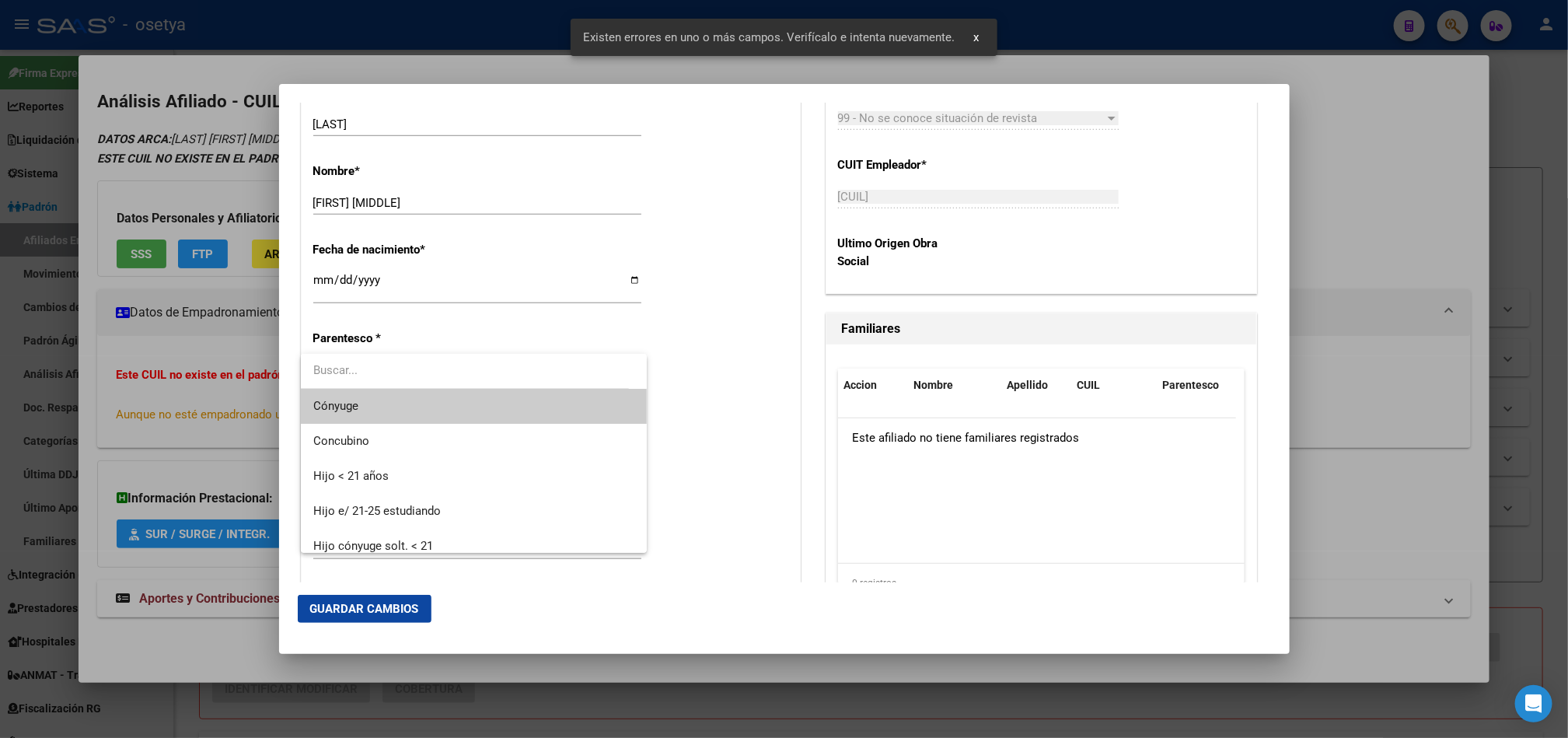 click on "Cónyuge" at bounding box center (473, 406) 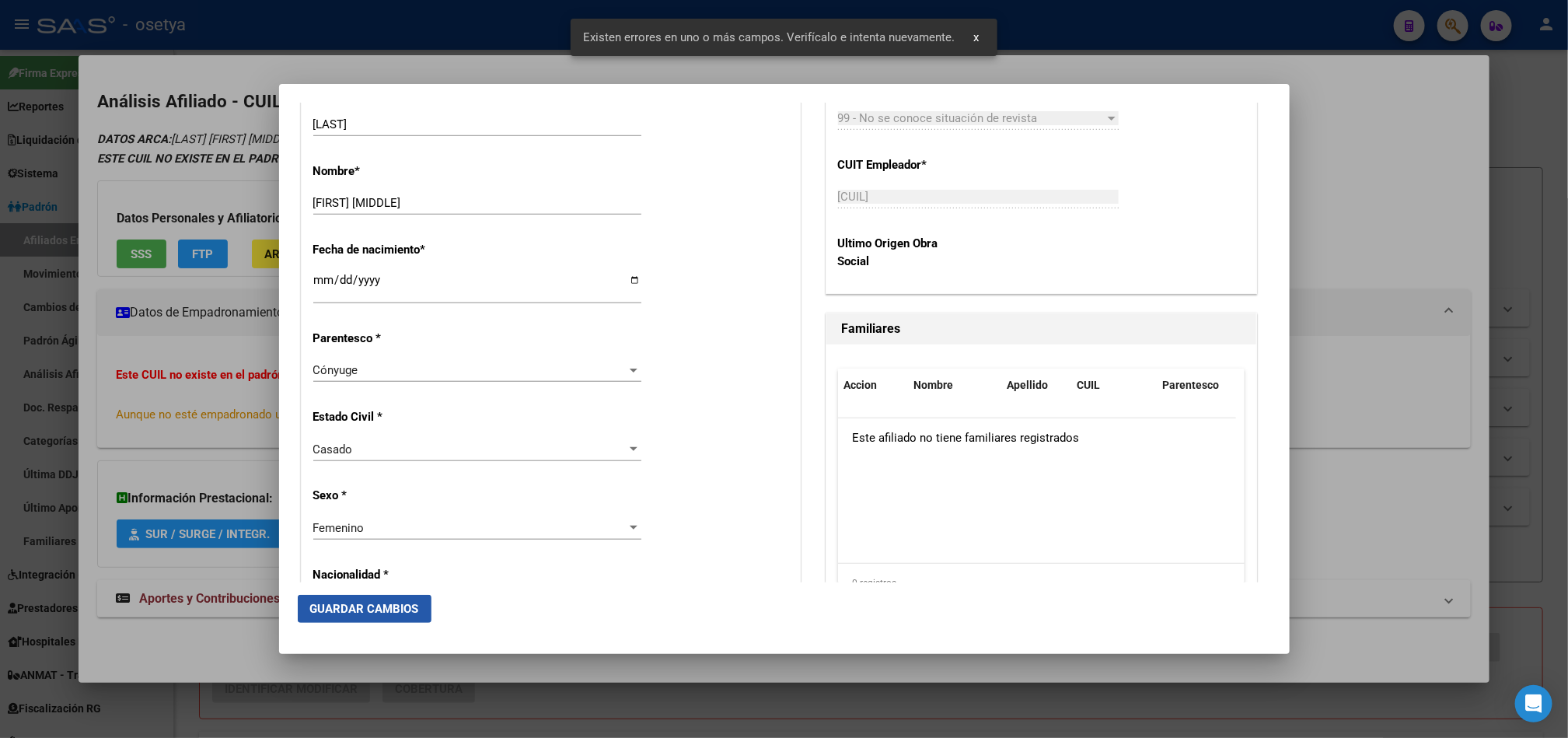 click on "Guardar Cambios" 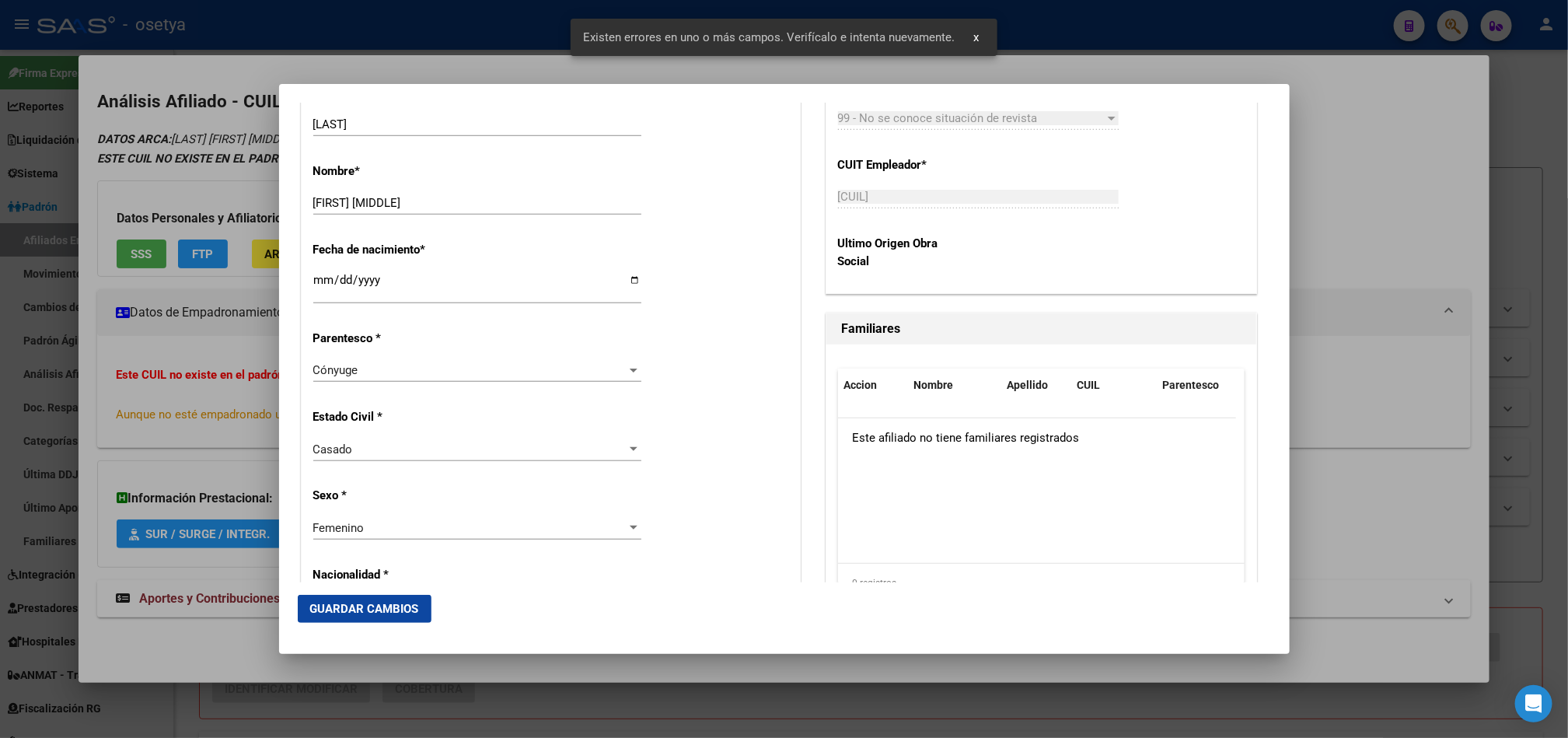 scroll, scrollTop: 1516, scrollLeft: 0, axis: vertical 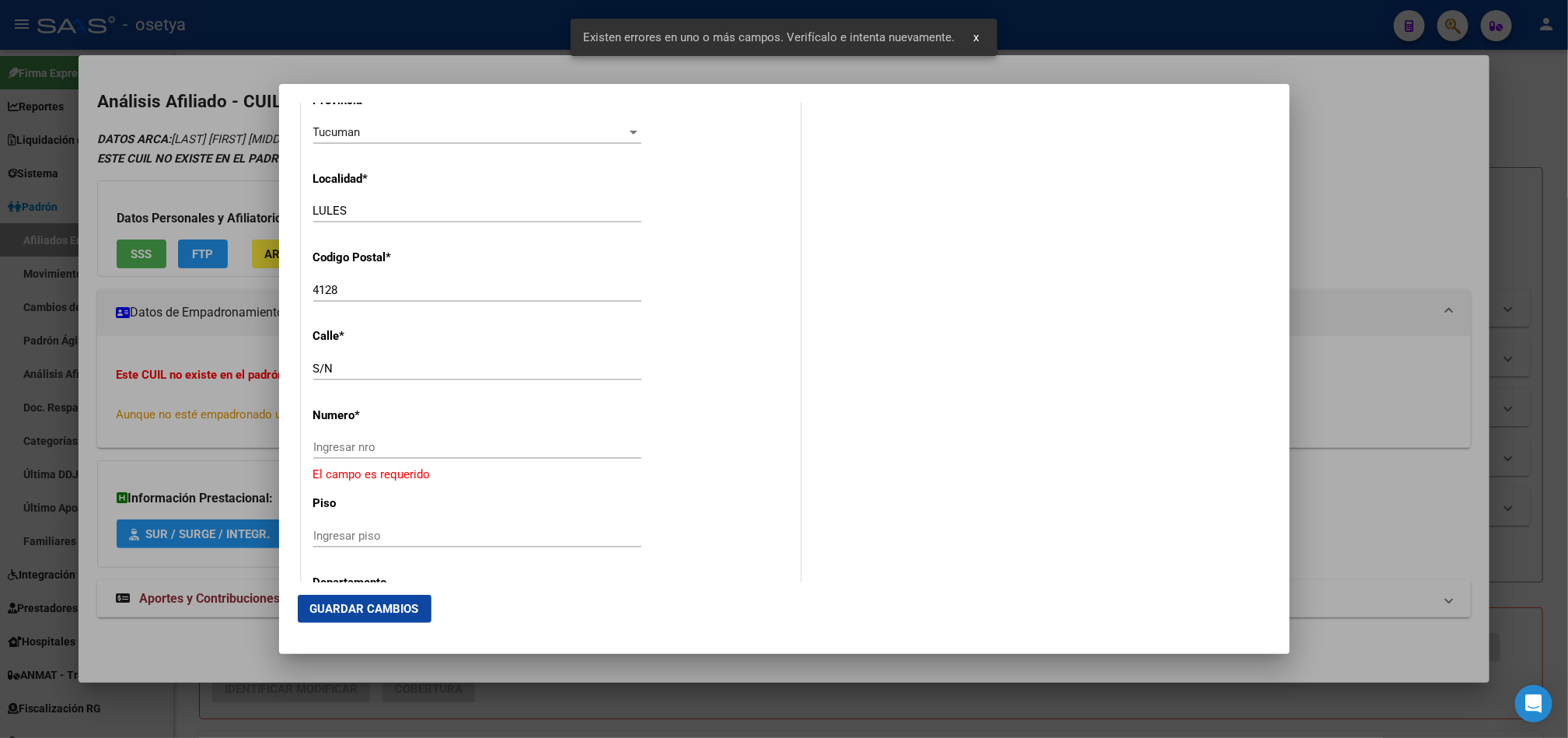 drag, startPoint x: 409, startPoint y: 425, endPoint x: 408, endPoint y: 437, distance: 12.041595 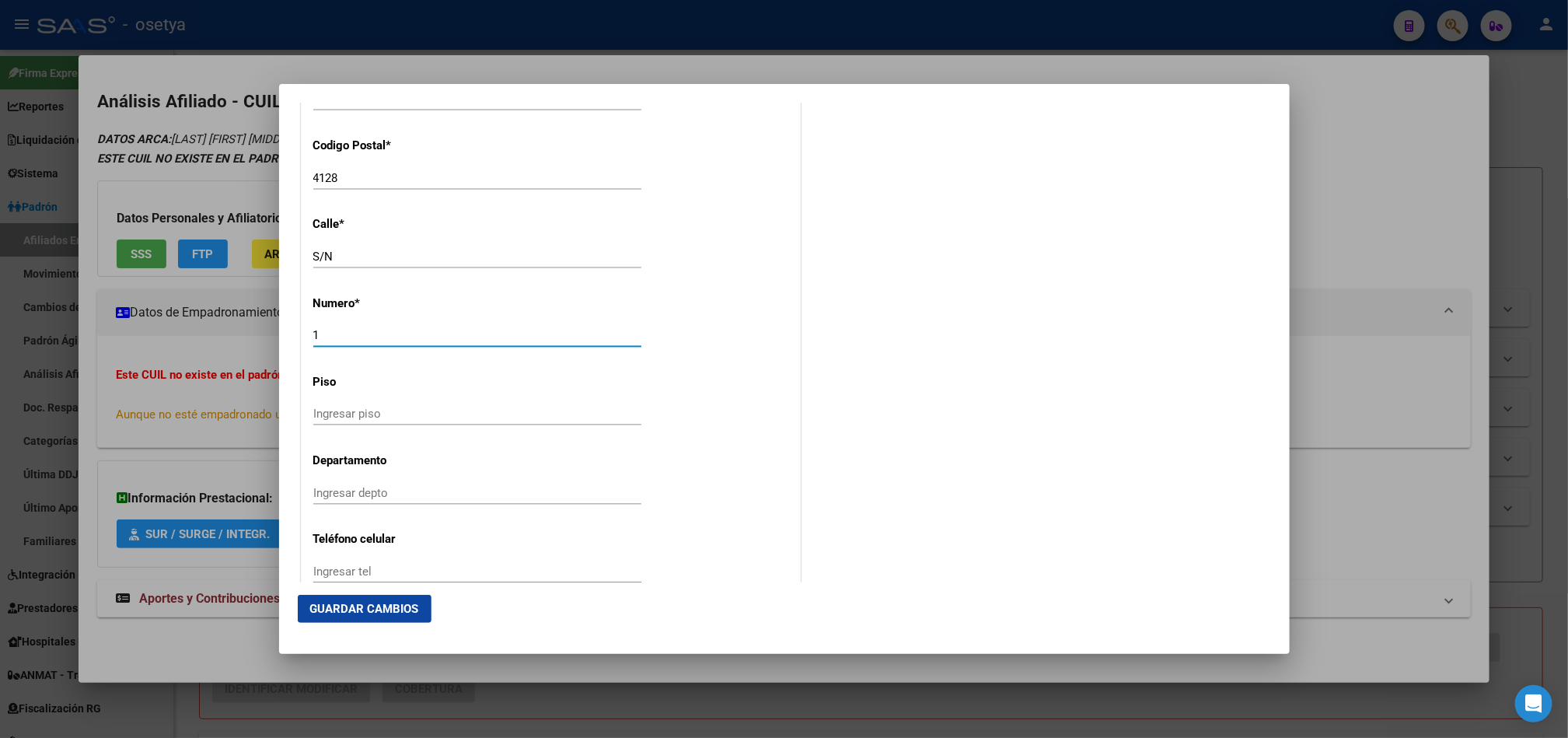 scroll, scrollTop: 1633, scrollLeft: 0, axis: vertical 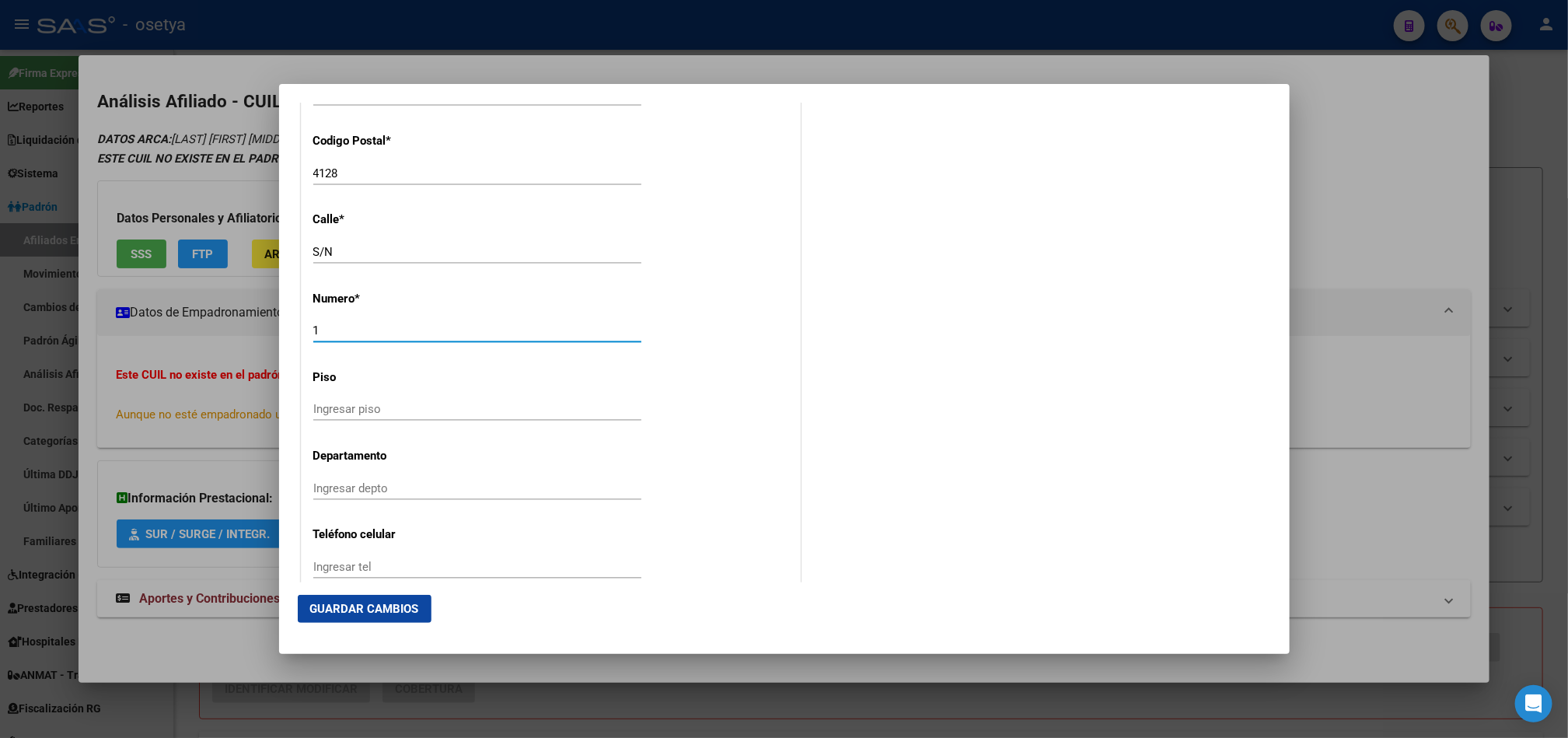 type on "1" 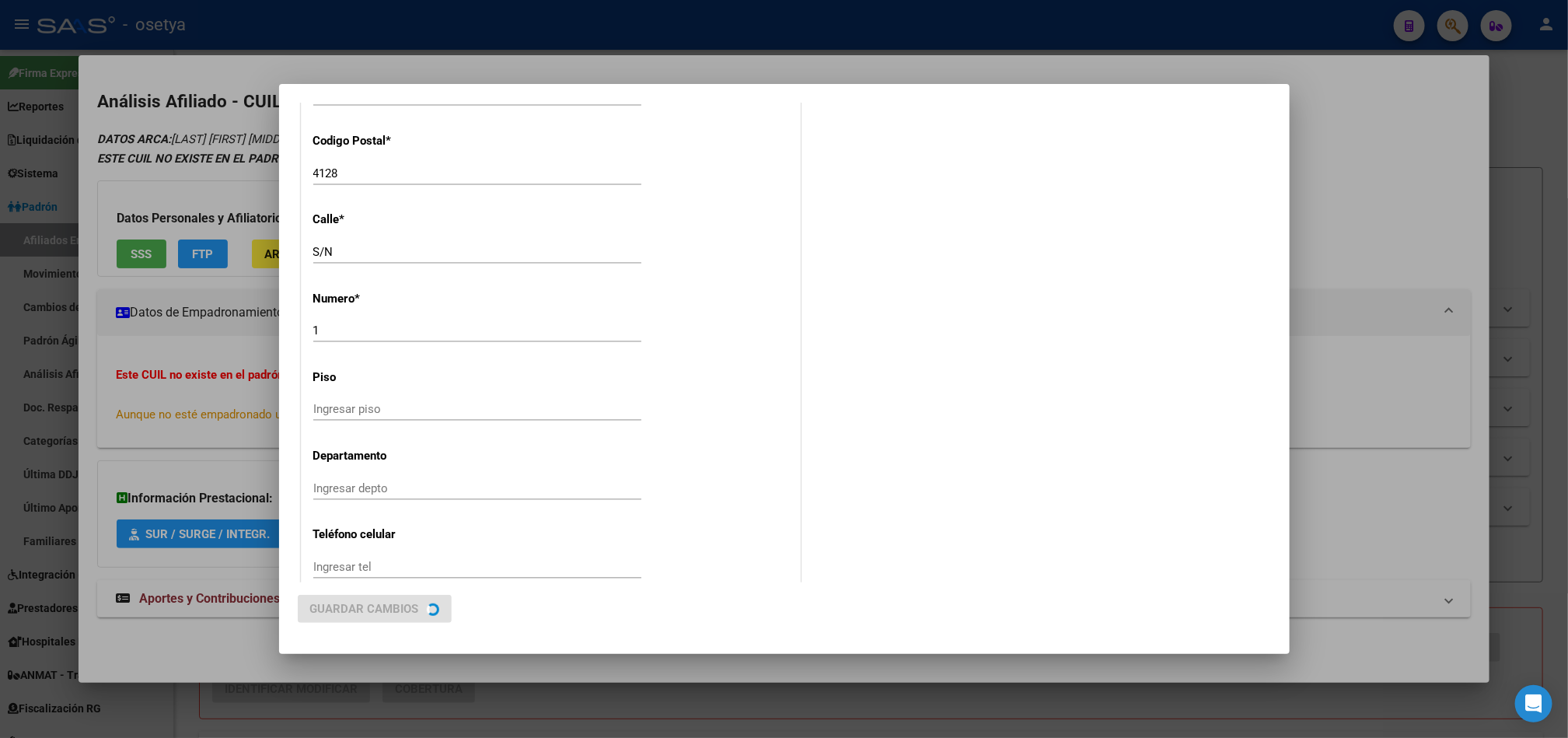 scroll, scrollTop: 0, scrollLeft: 0, axis: both 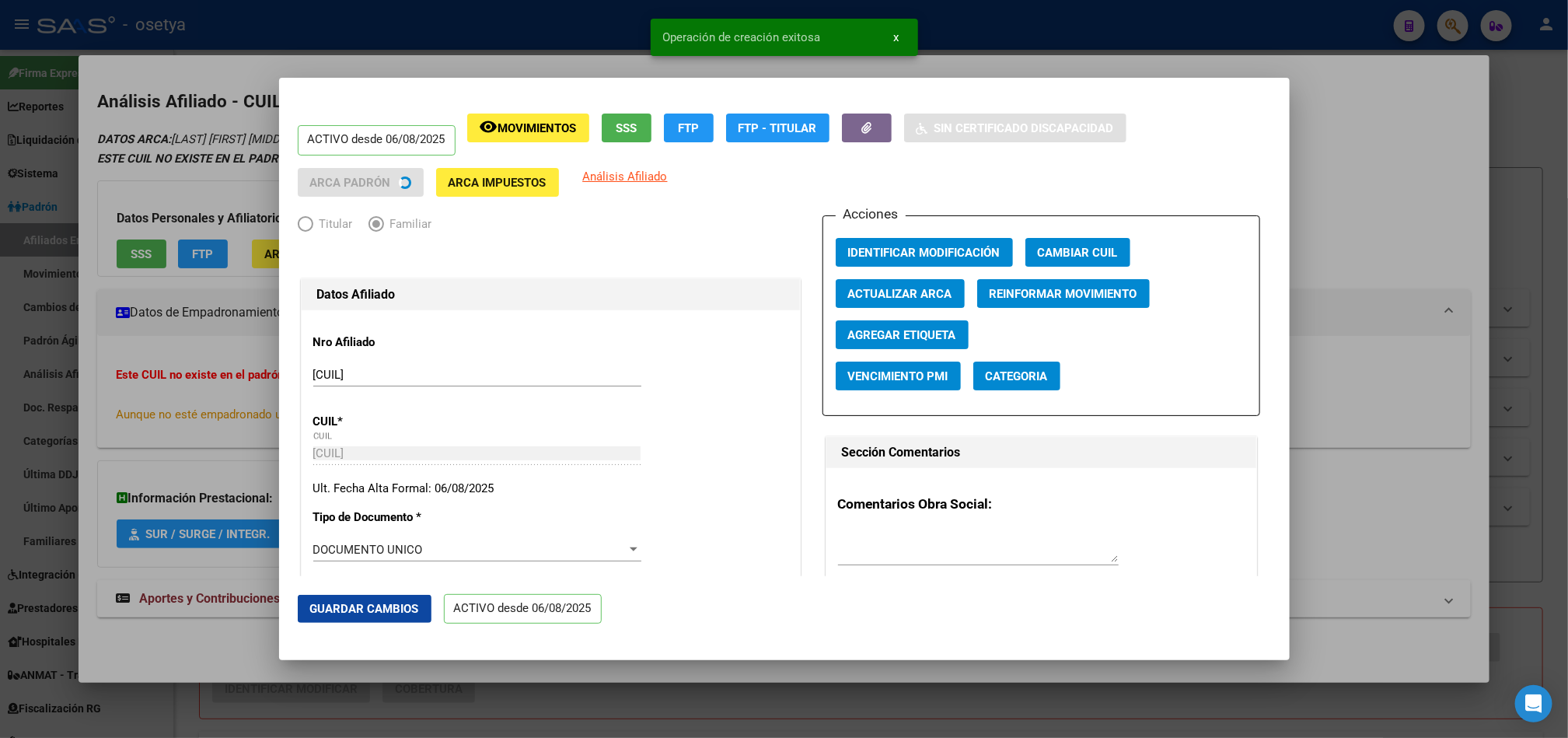 click at bounding box center (784, 369) 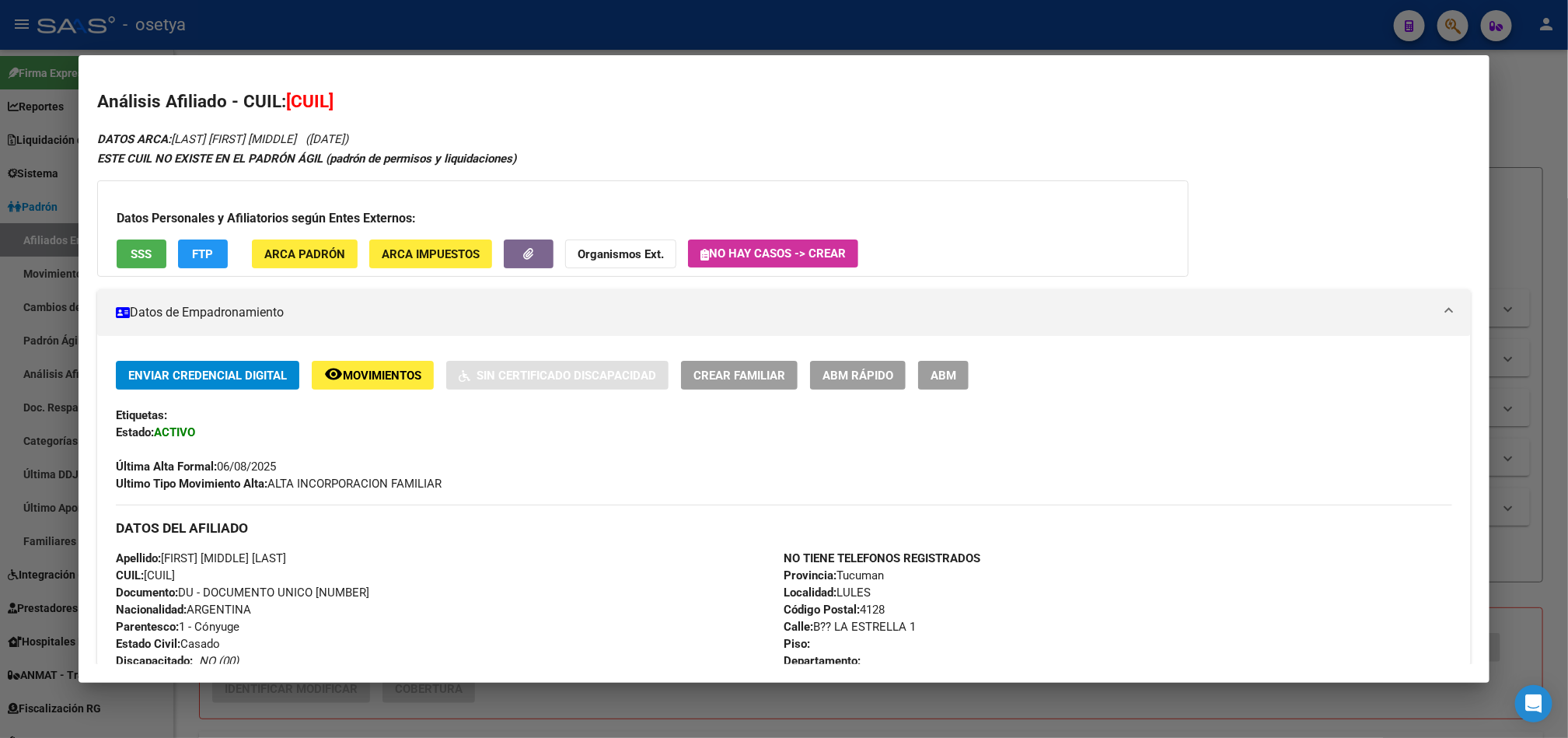 click at bounding box center [784, 369] 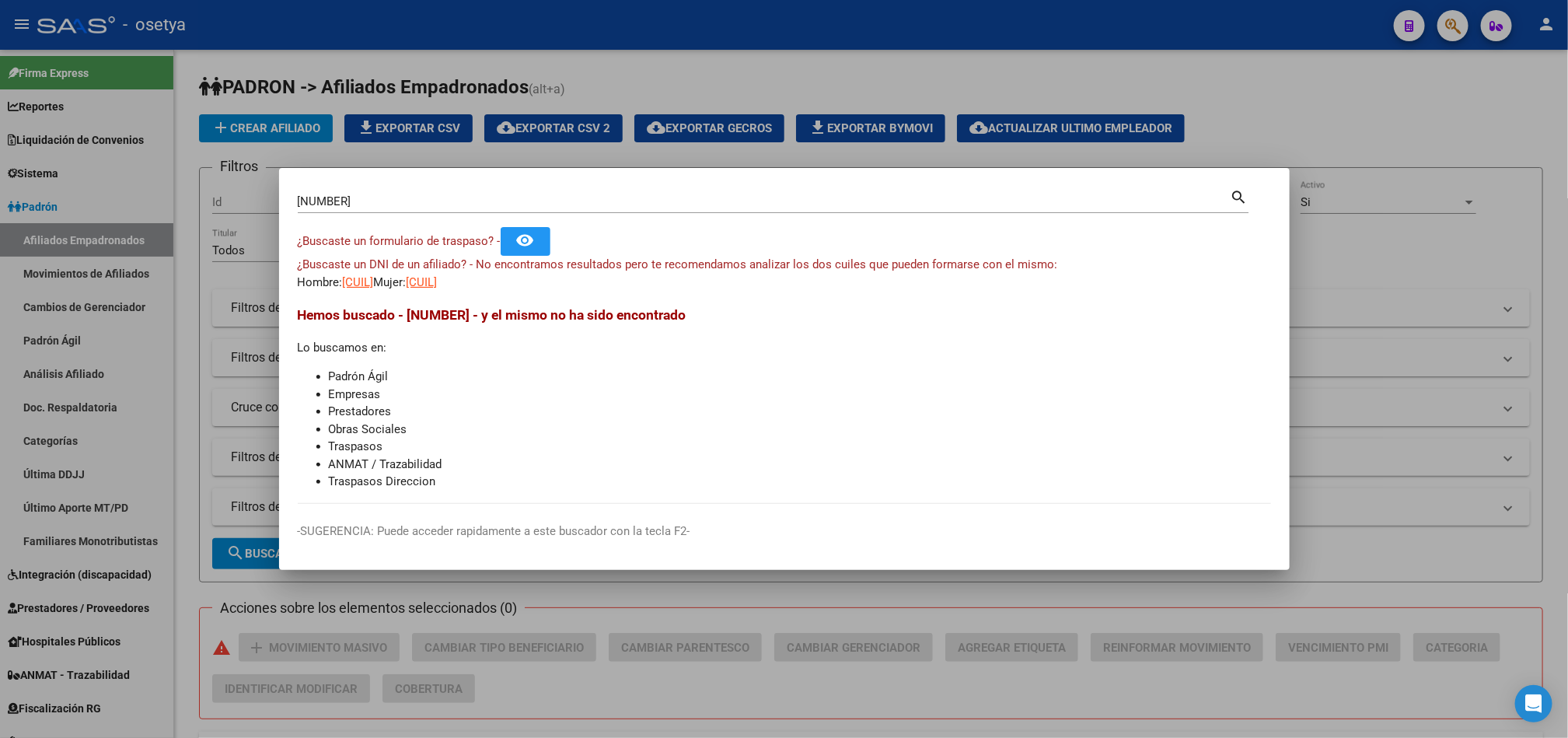 click on "[NUMBER]" at bounding box center [764, 201] 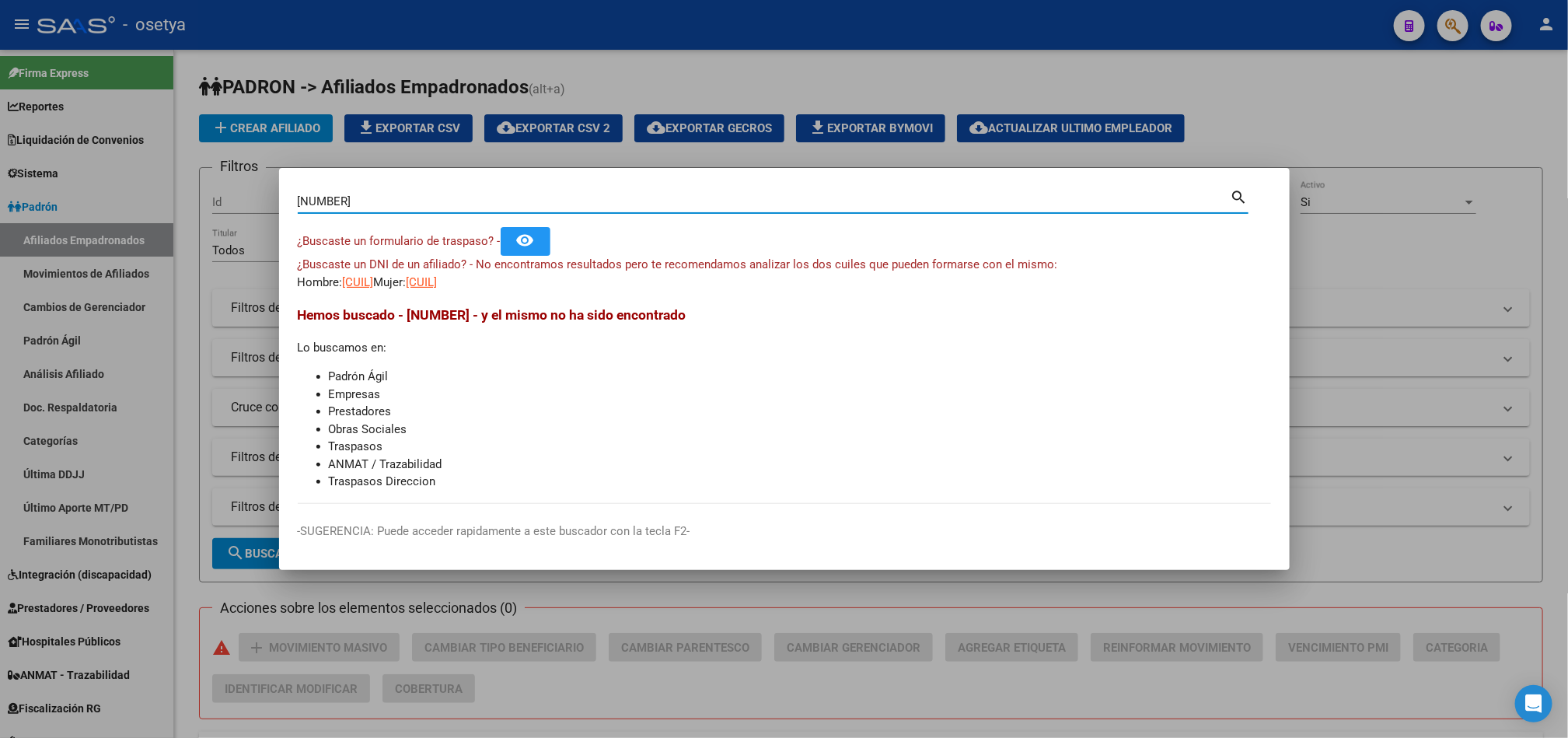paste on "[NUMBER]" 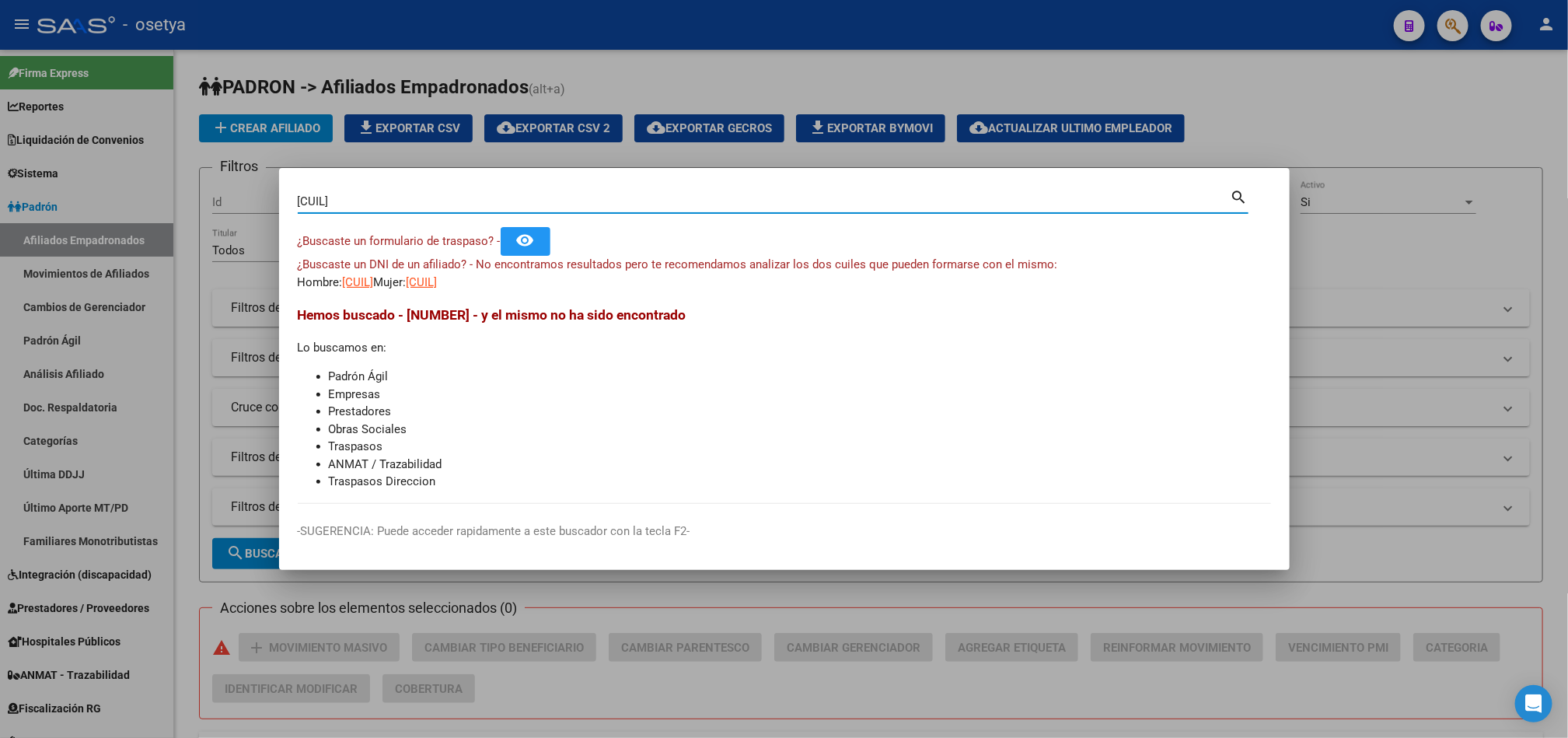type on "[CUIL]" 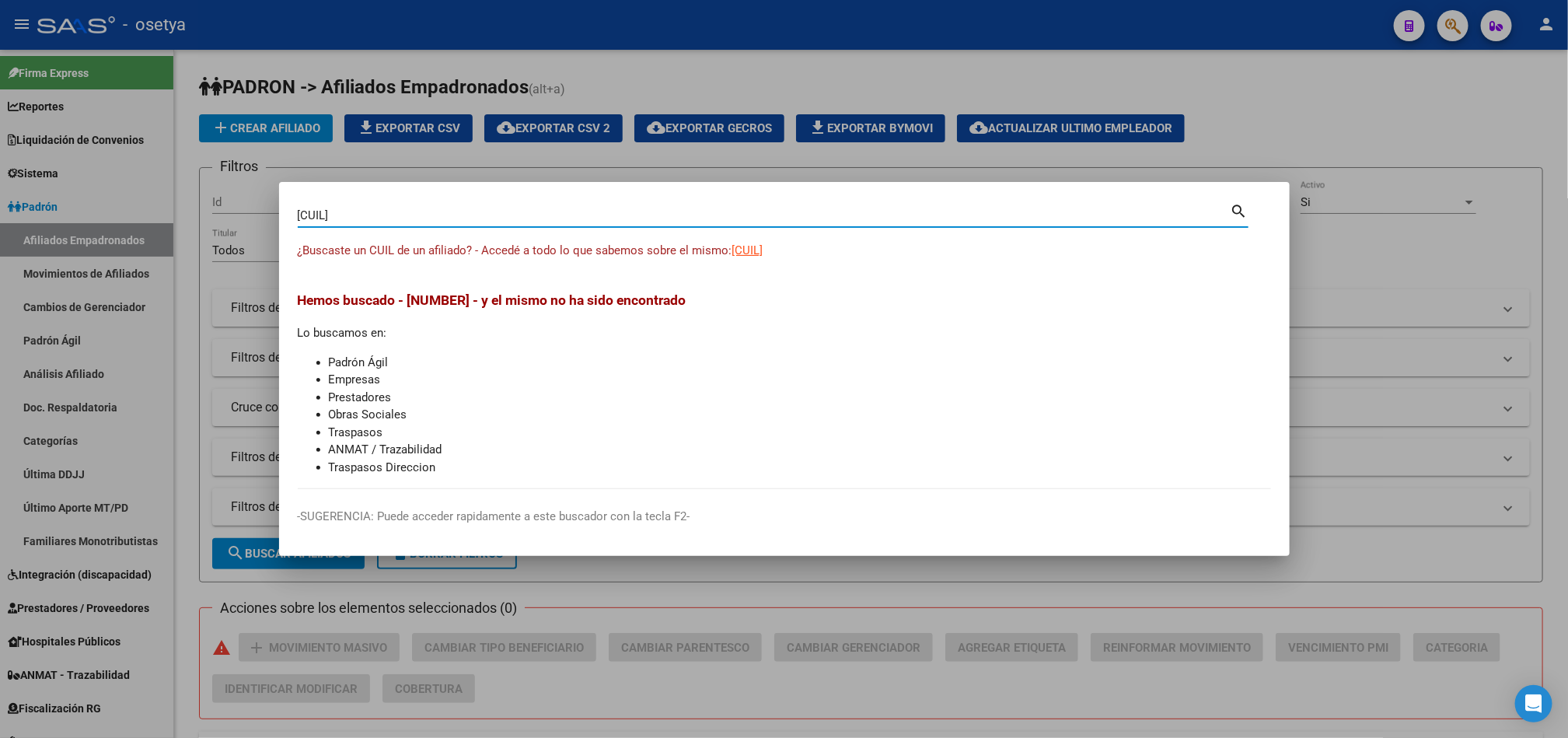 click on "[CUIL] Buscar (apellido, dni, cuil, nro traspaso, cuit, obra social) search" at bounding box center [773, 221] 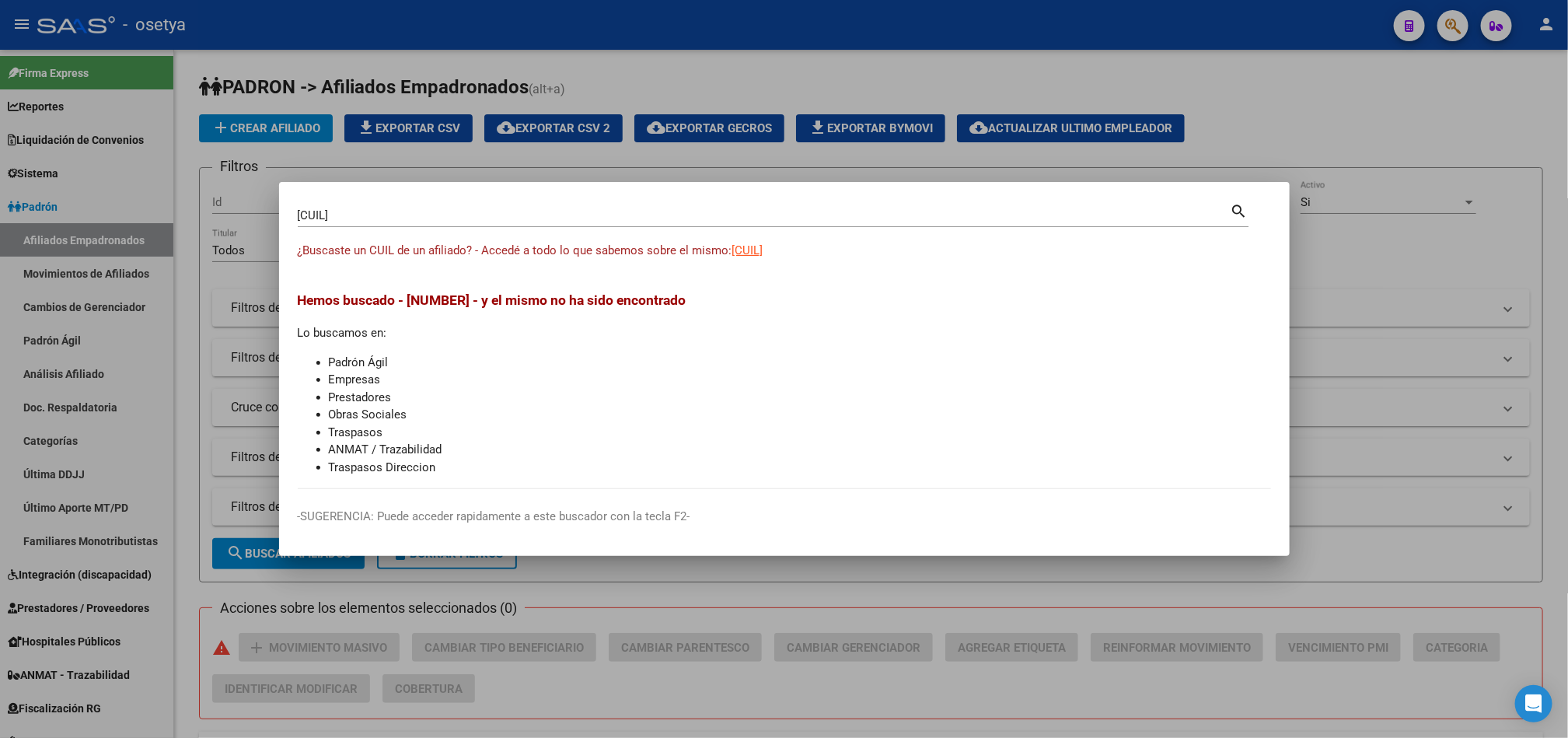 click on "[CUIL] Buscar (apellido, dni, cuil, nro traspaso, cuit, obra social) search" at bounding box center [773, 221] 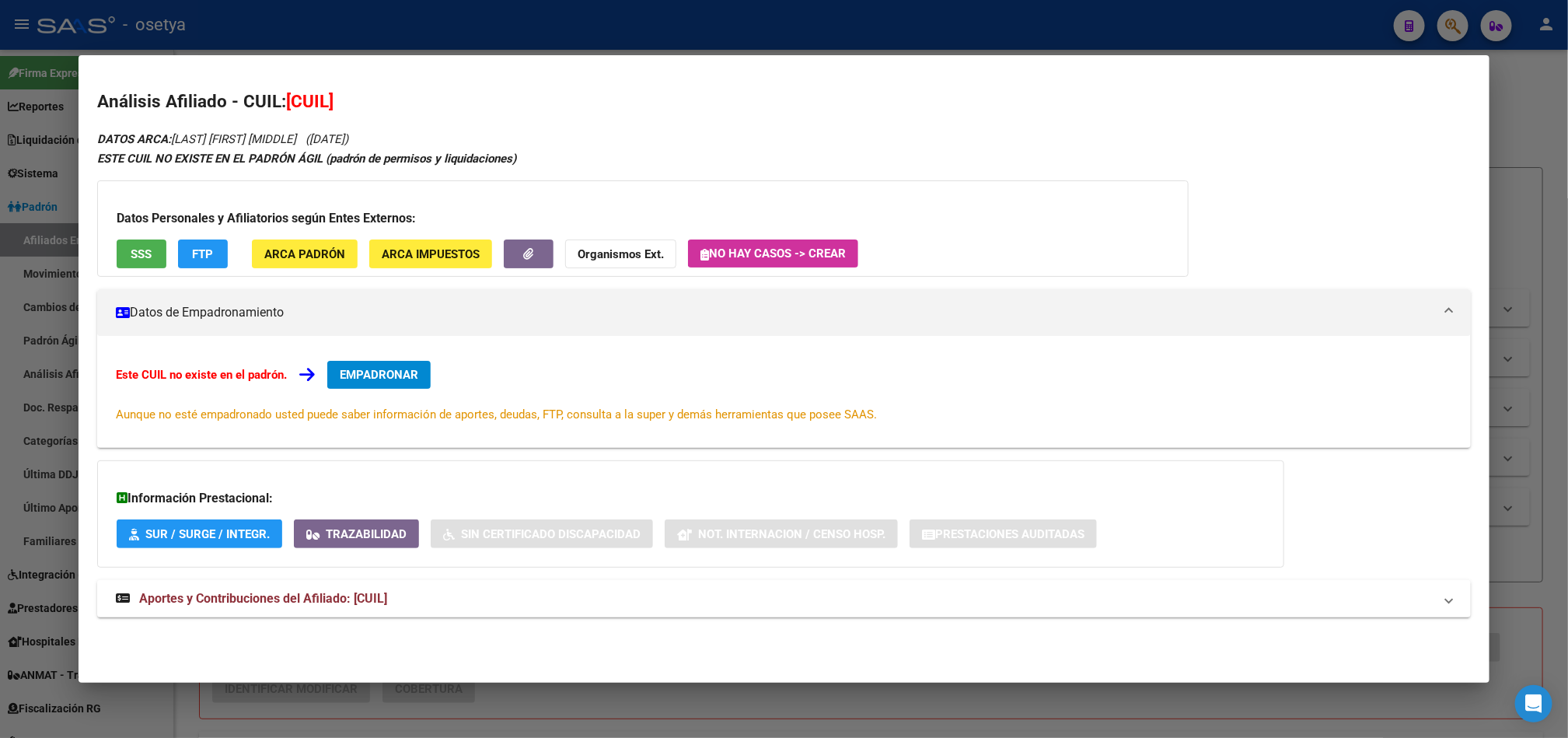 click on "EMPADRONAR" at bounding box center [379, 375] 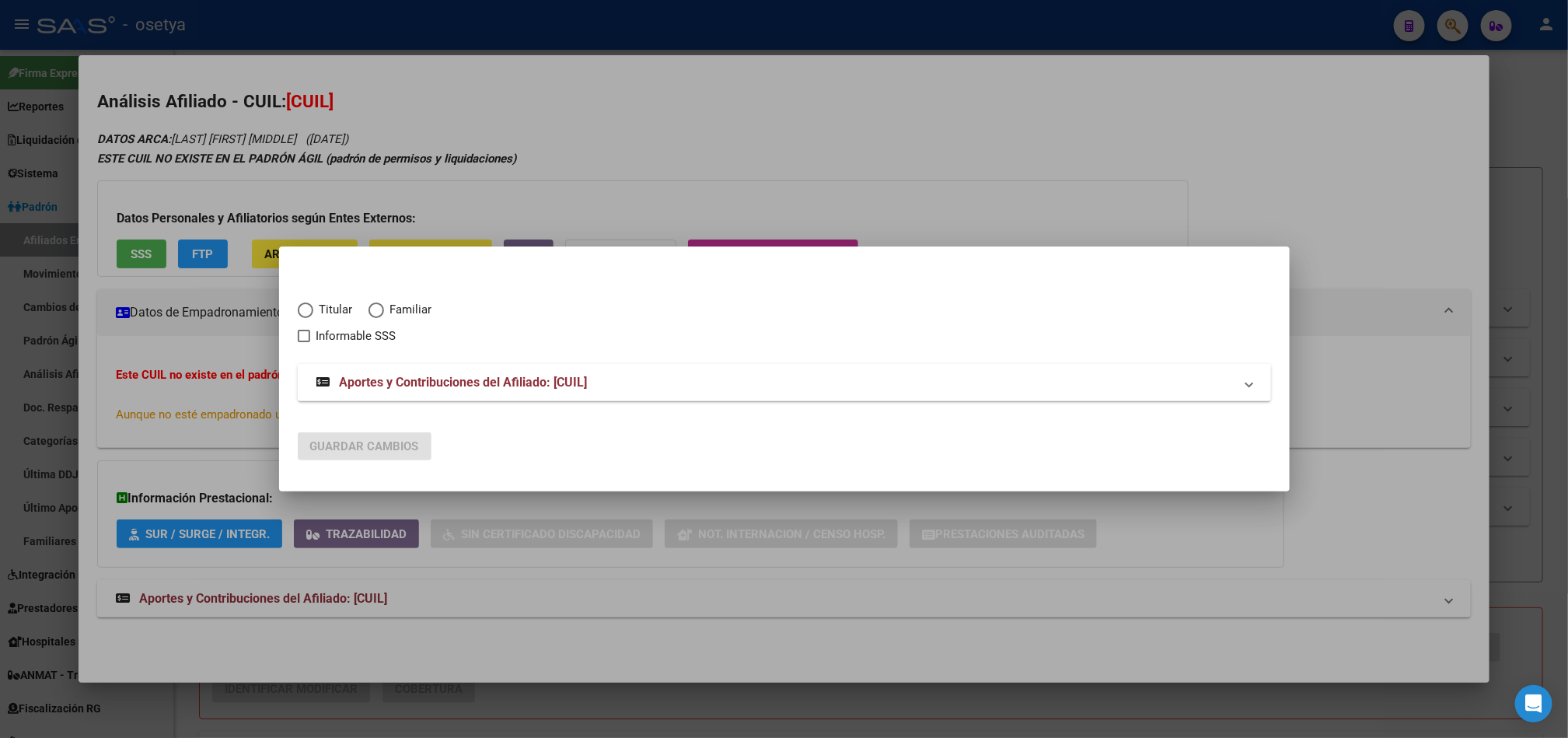 click on "Familiar" at bounding box center [408, 310] 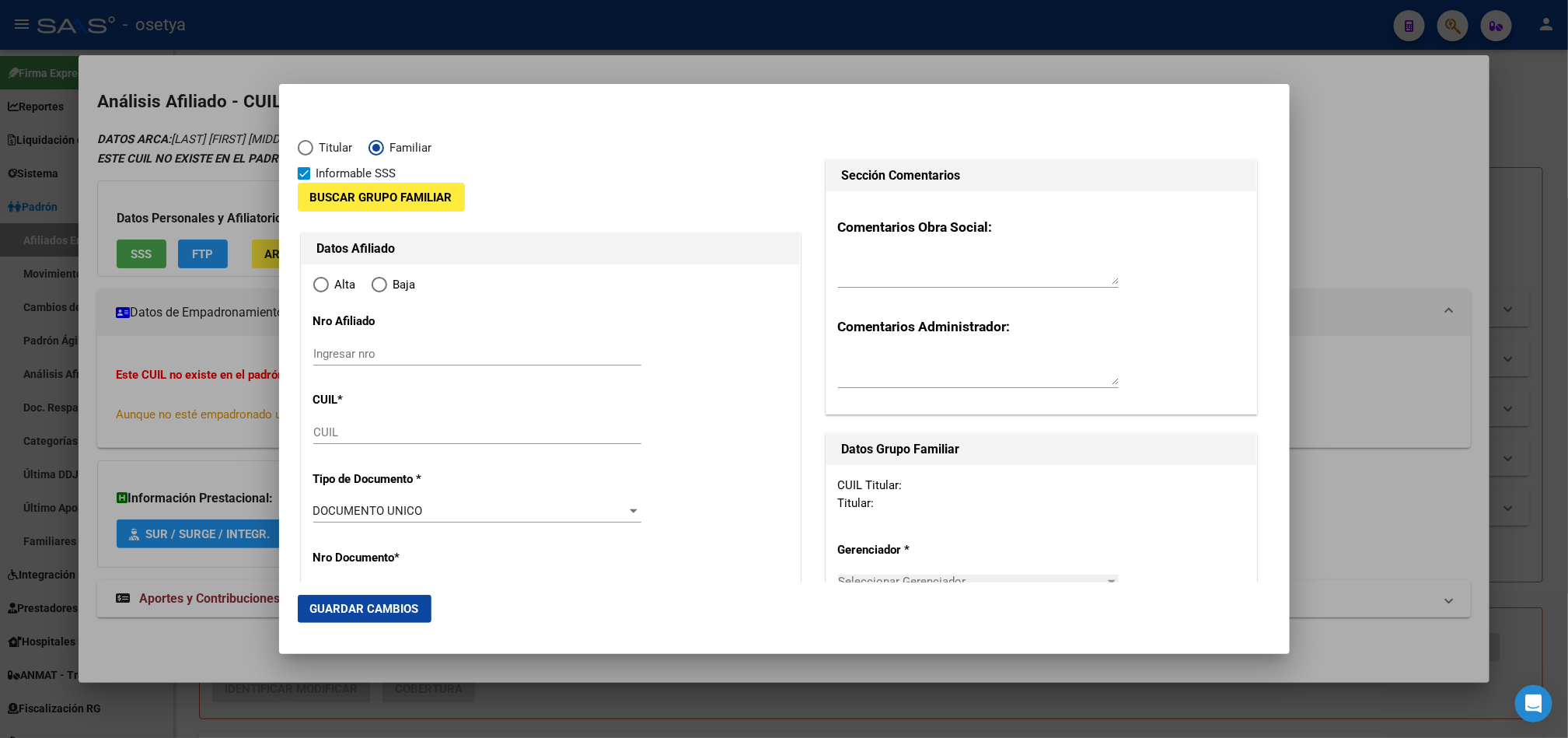 type on "[CUIL]" 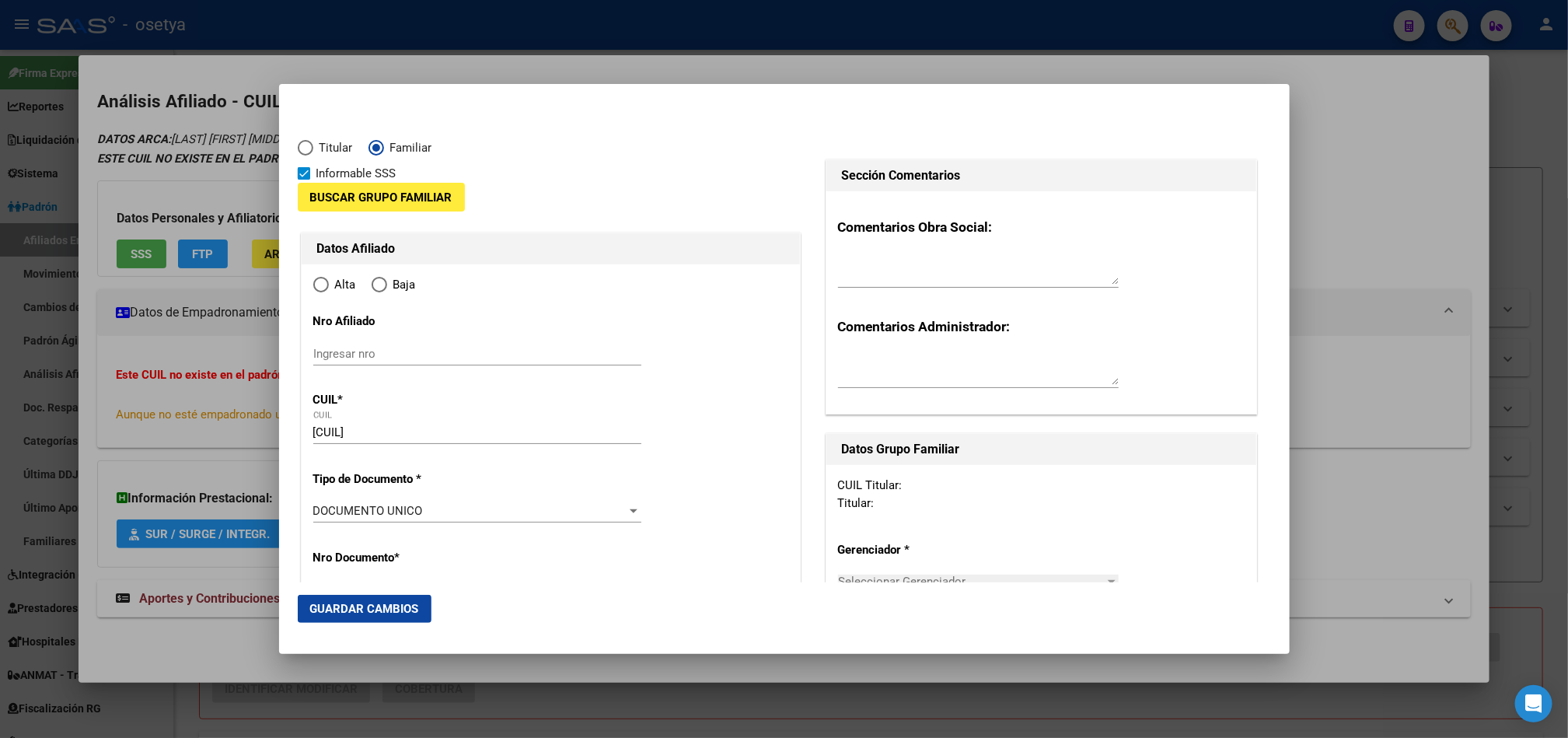 click on "Ingresar nro" at bounding box center (477, 354) 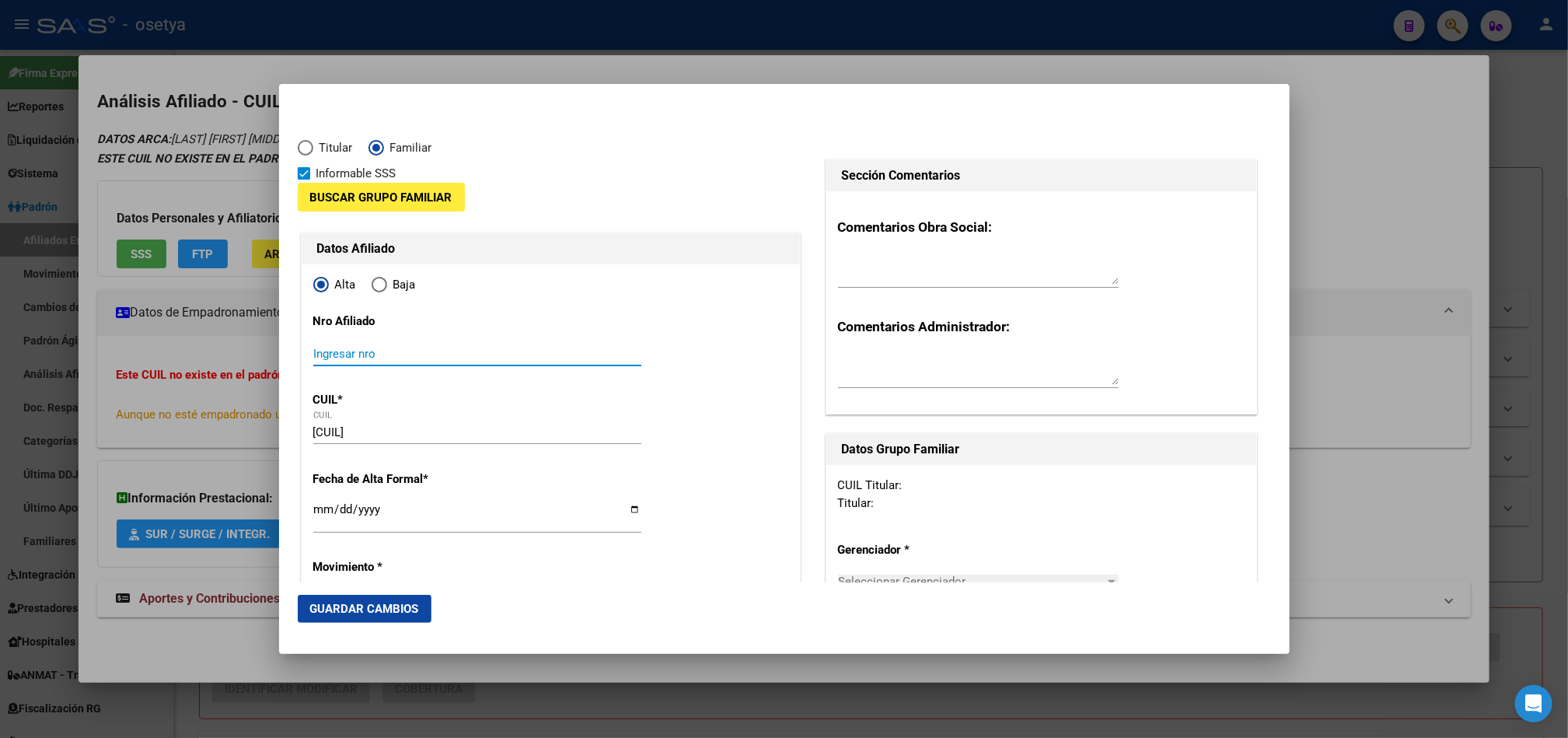 paste on "[CUIL]" 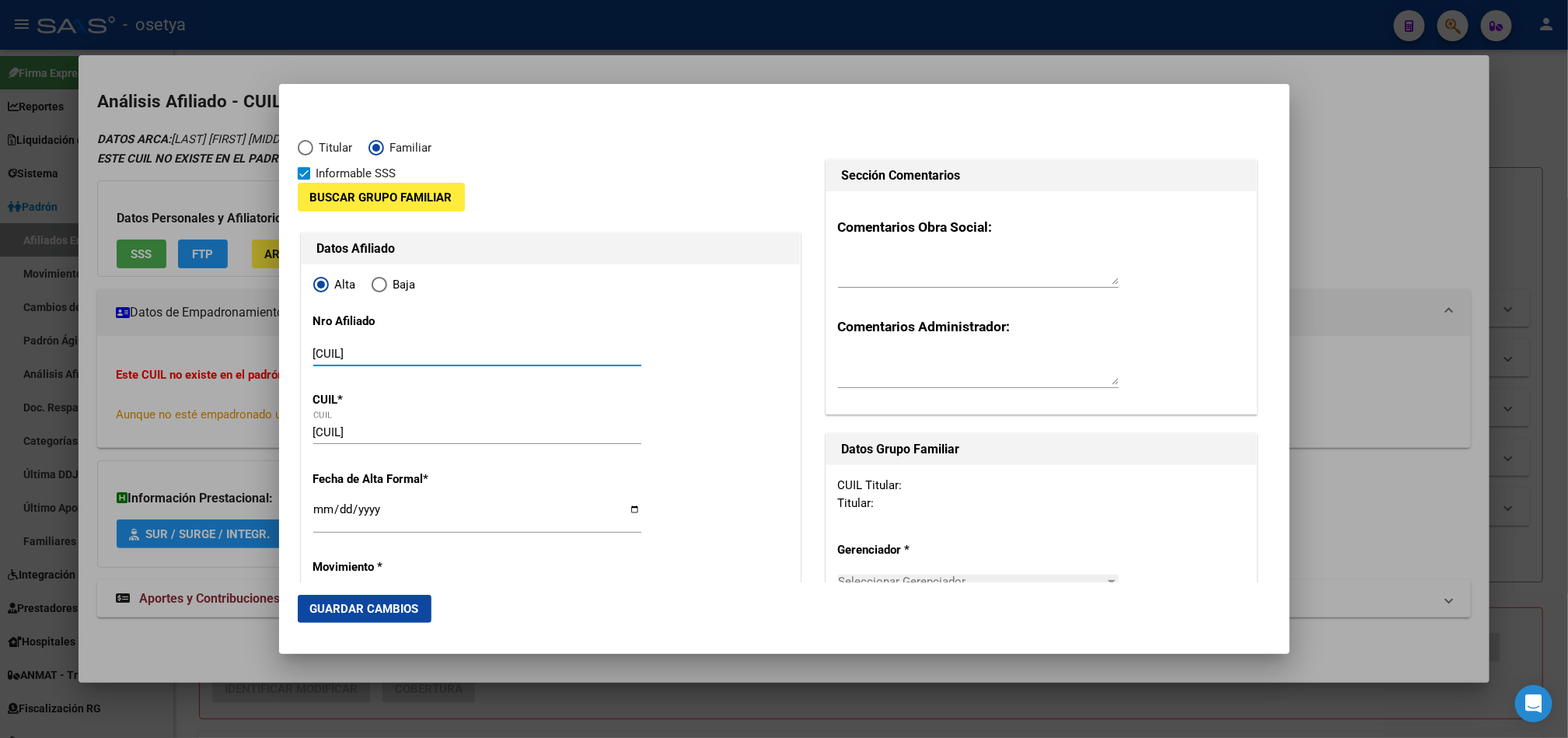 type on "[CUIL]" 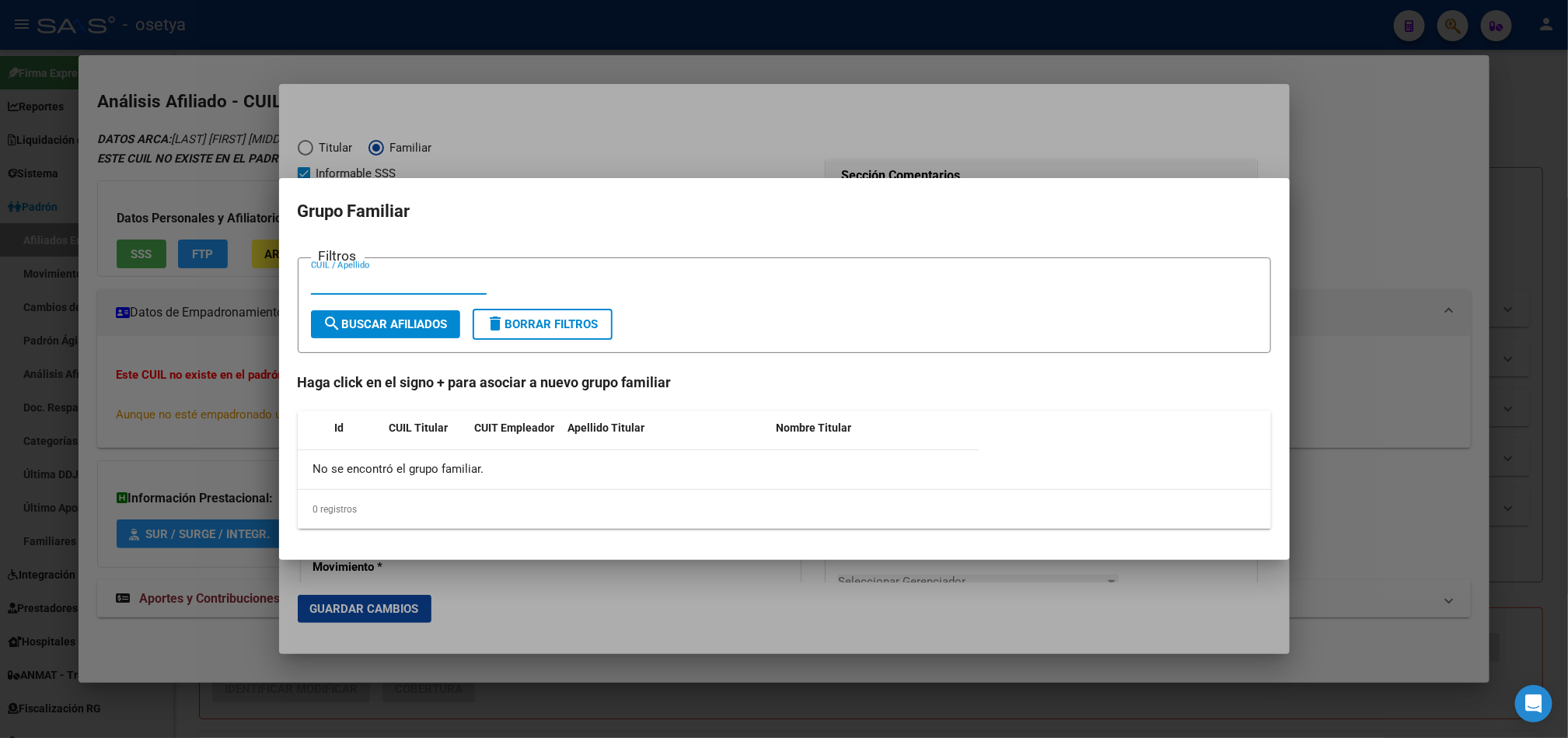 paste on "[CUIL]" 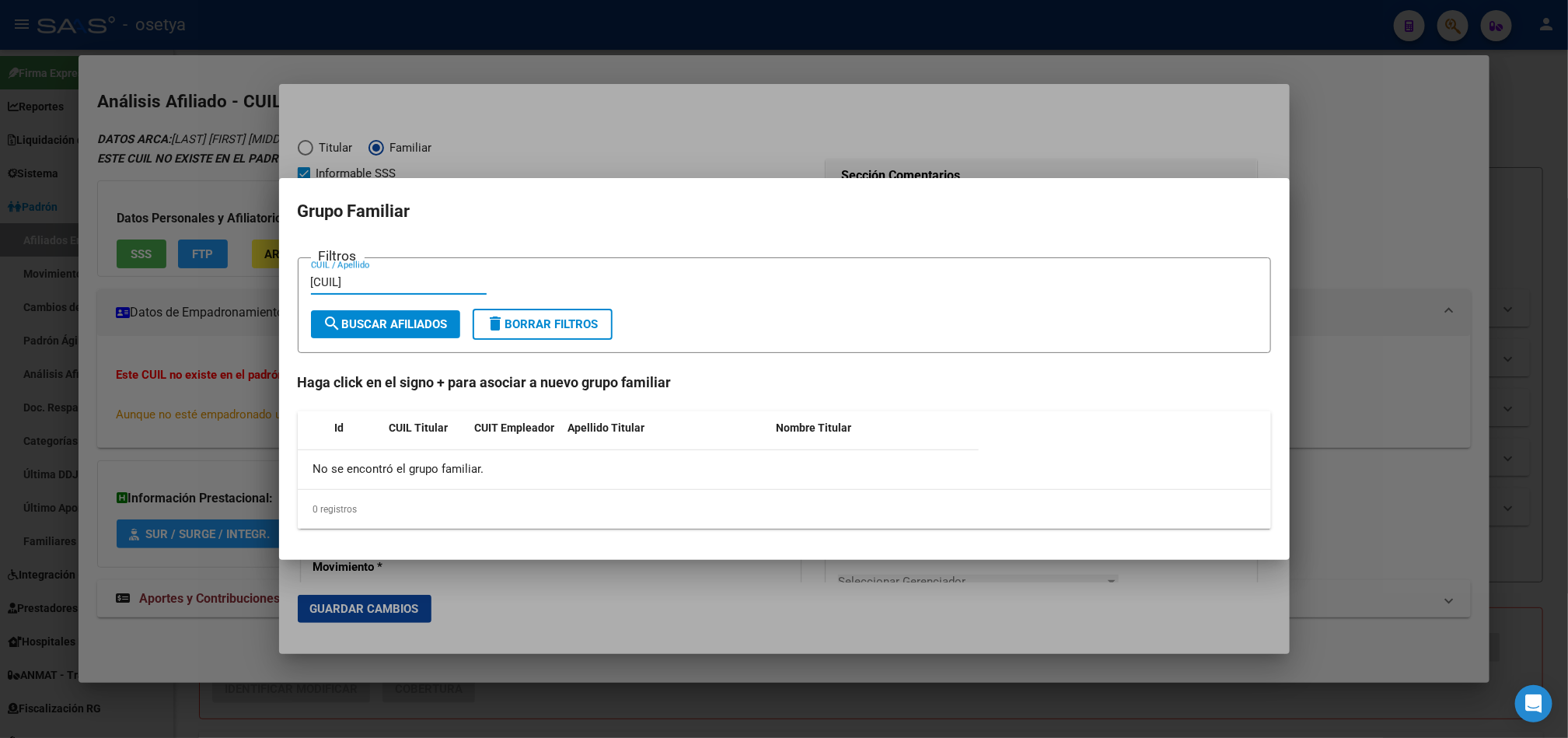 type on "[CUIL]" 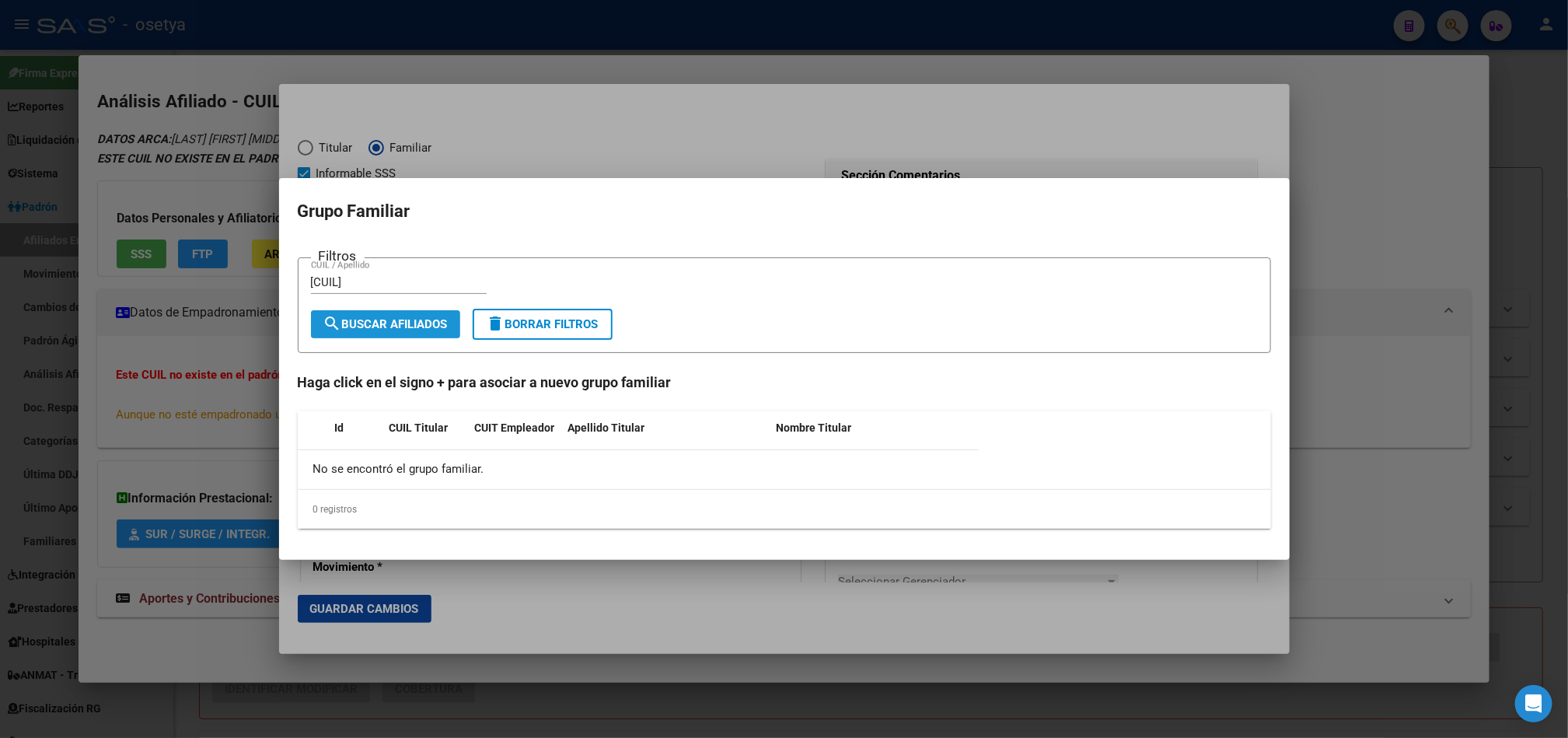 click on "search  Buscar Afiliados" at bounding box center [386, 324] 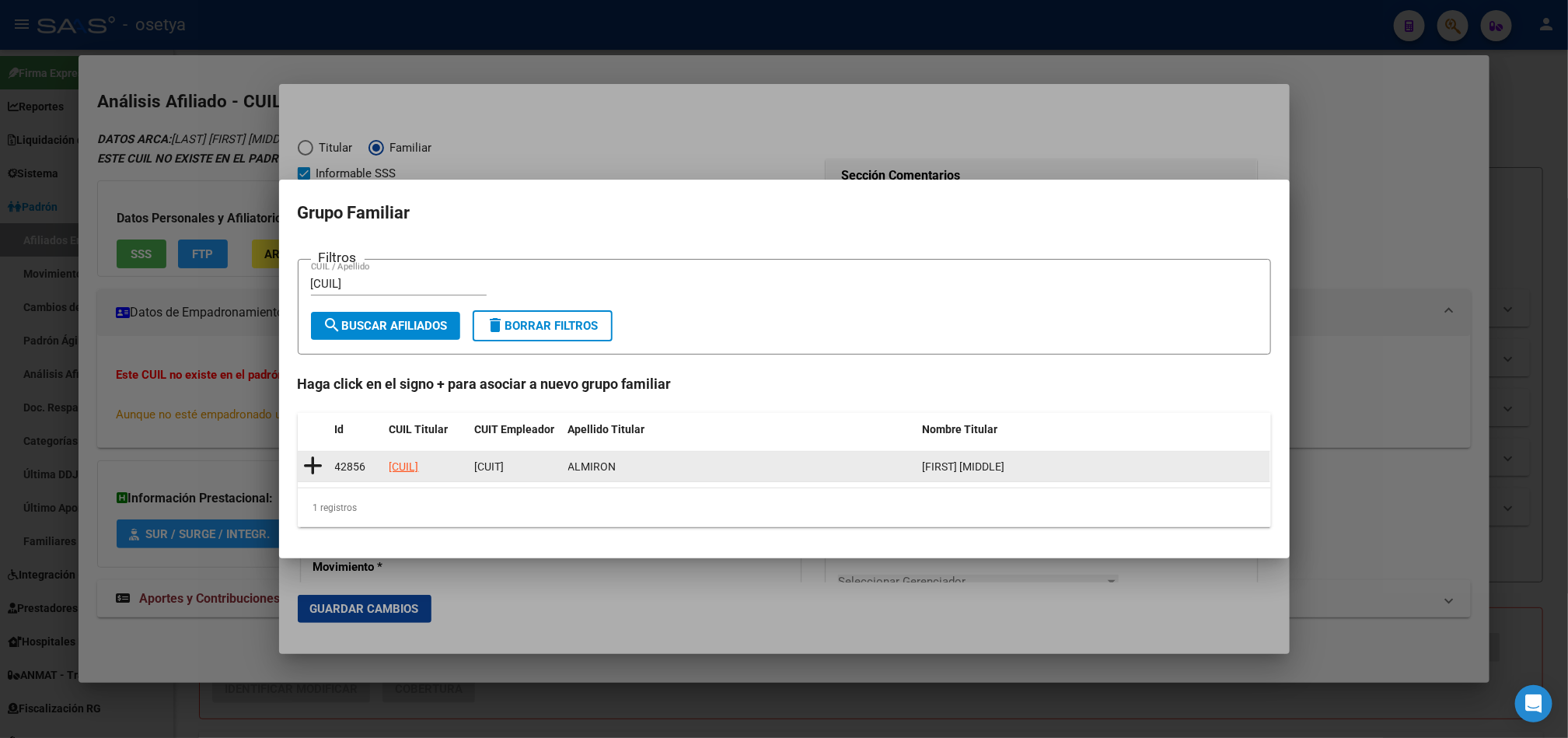 click 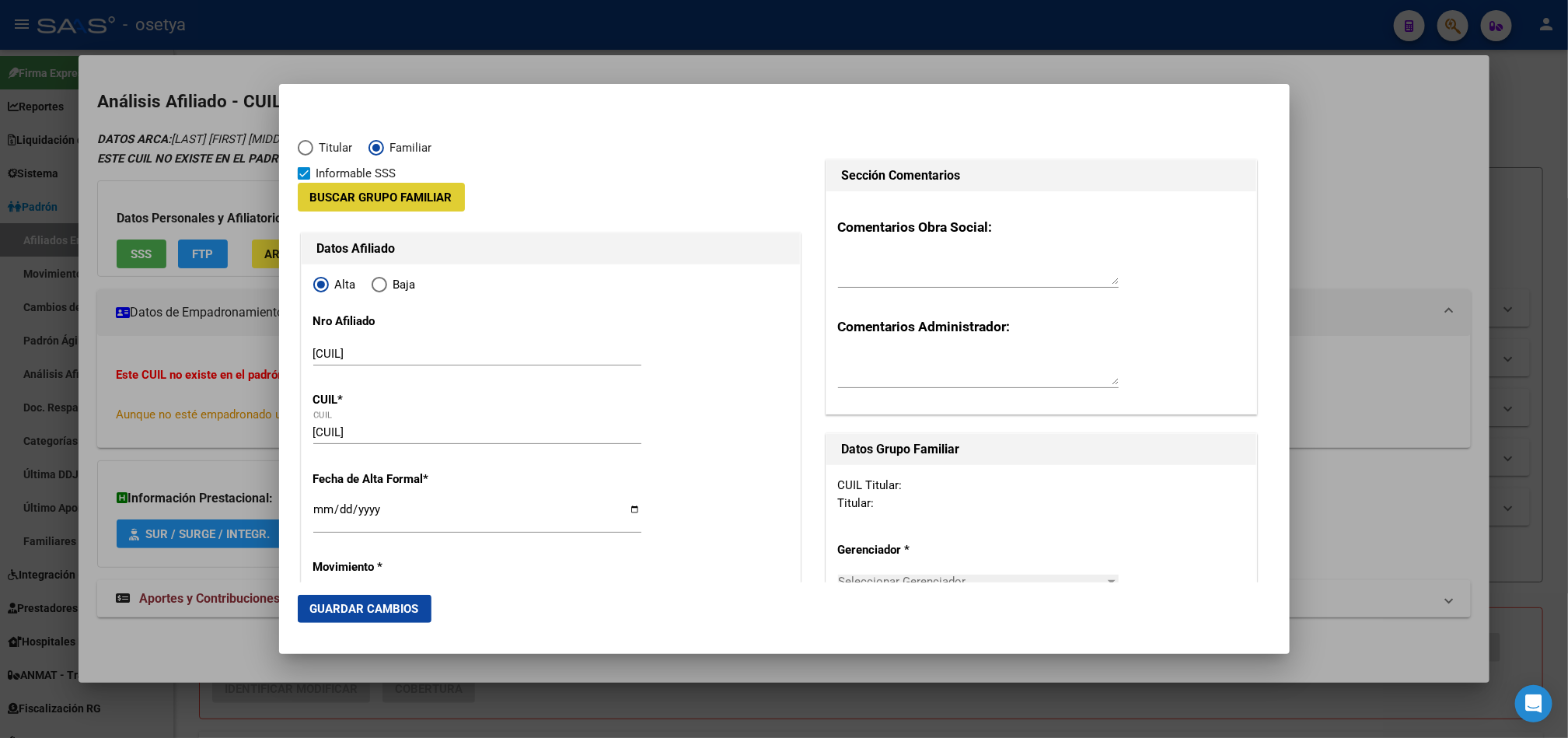 type on "[CUIT]" 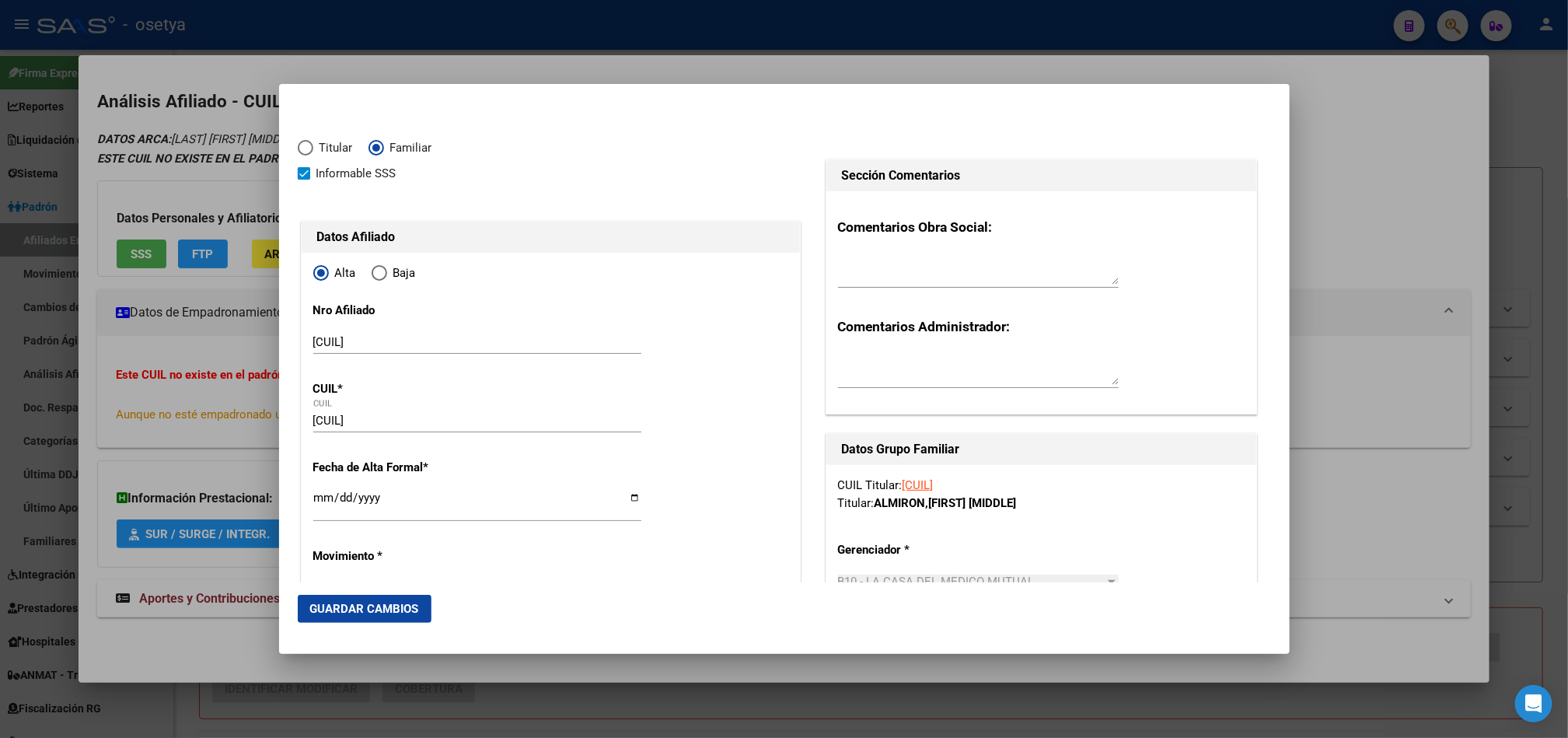 click on "Ingresar fecha" at bounding box center (477, 504) 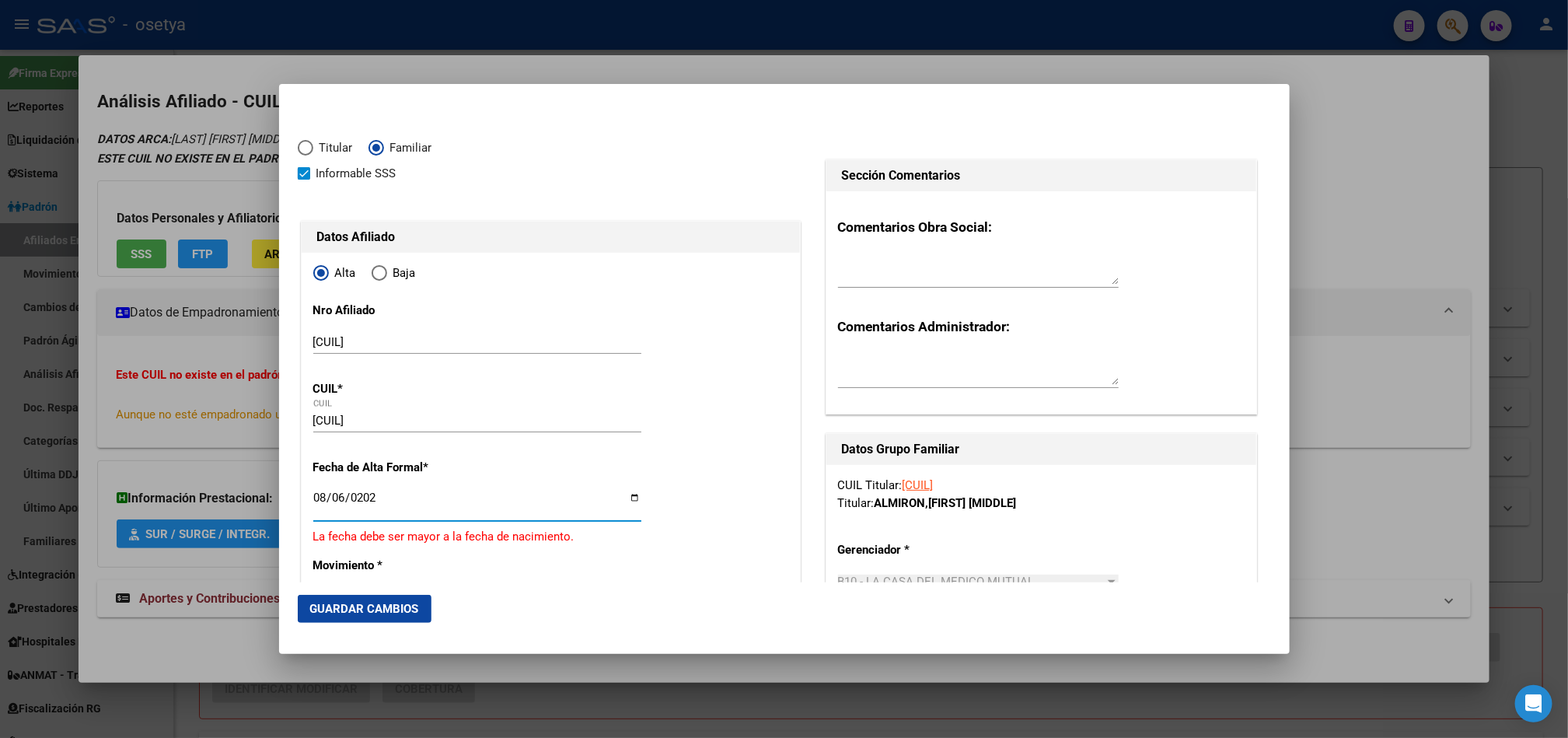 type on "2025-08-06" 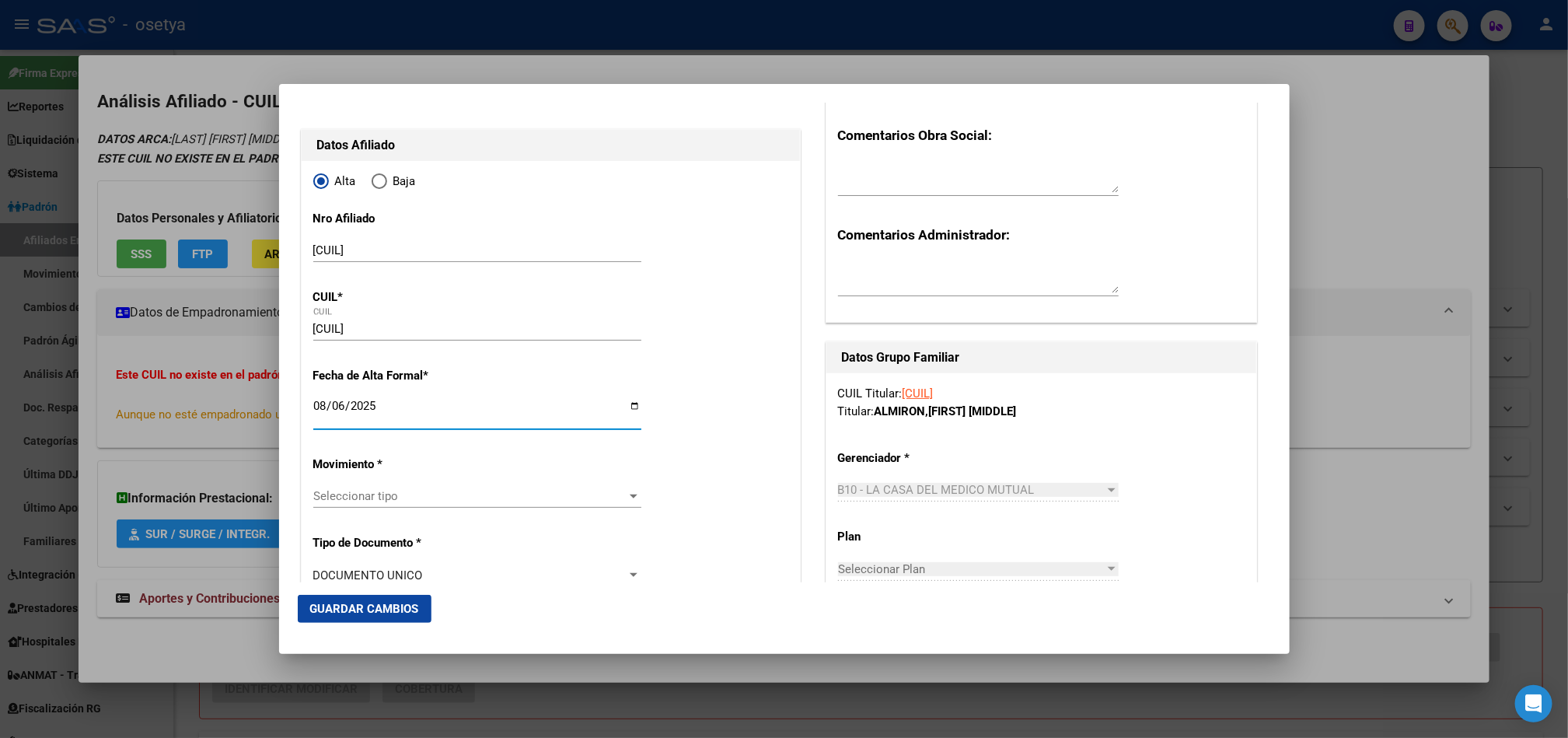 scroll, scrollTop: 117, scrollLeft: 0, axis: vertical 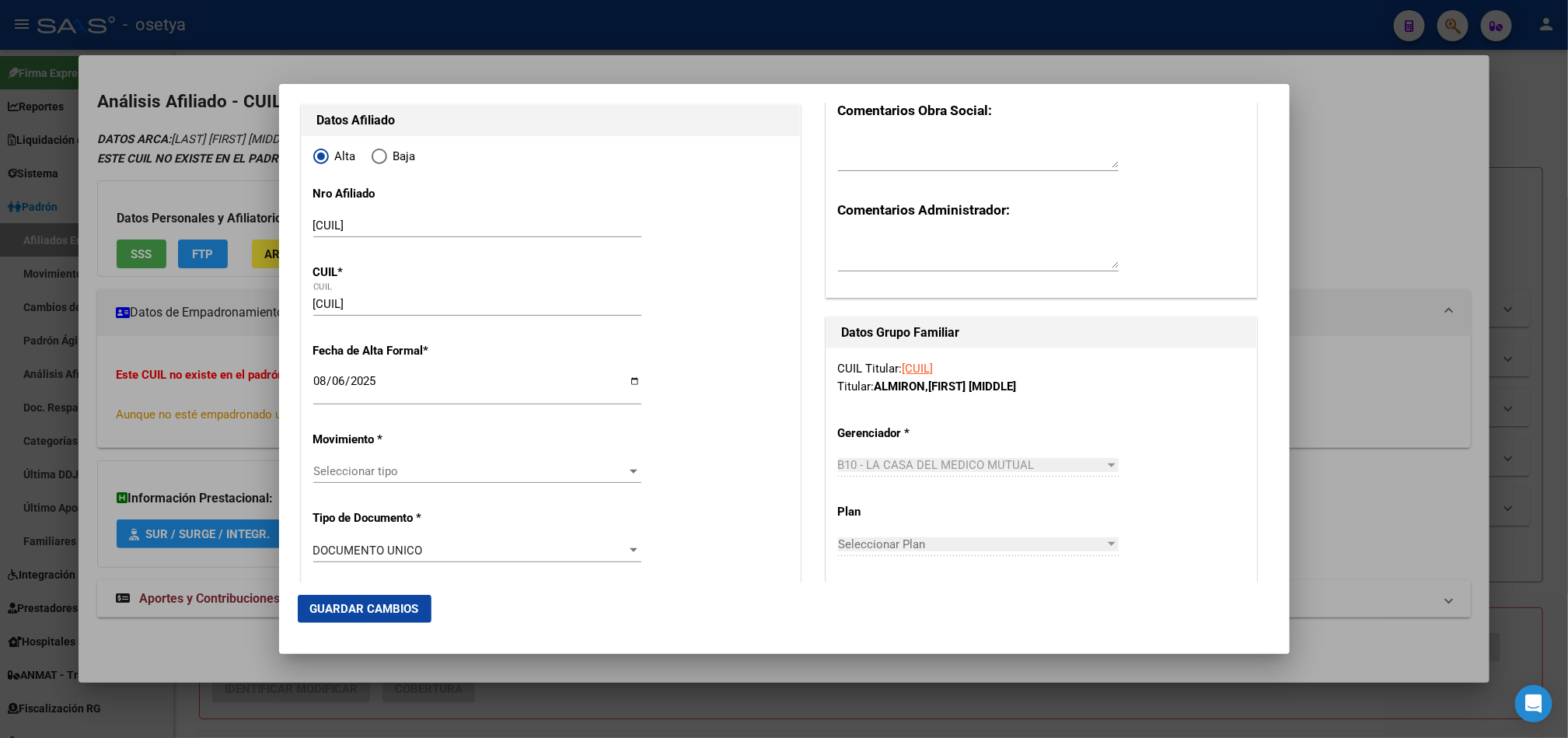 click on "Seleccionar tipo Seleccionar tipo" 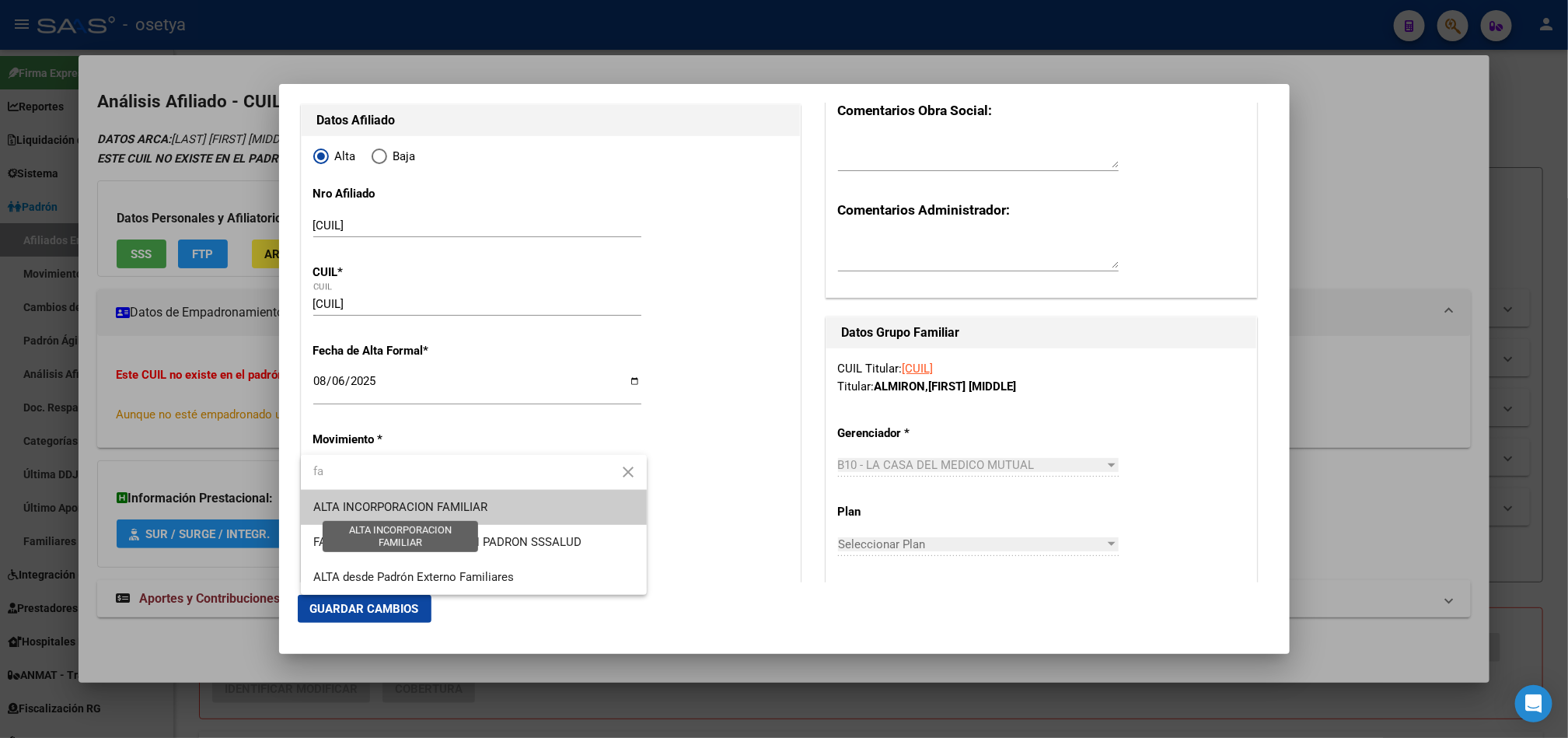 type on "fa" 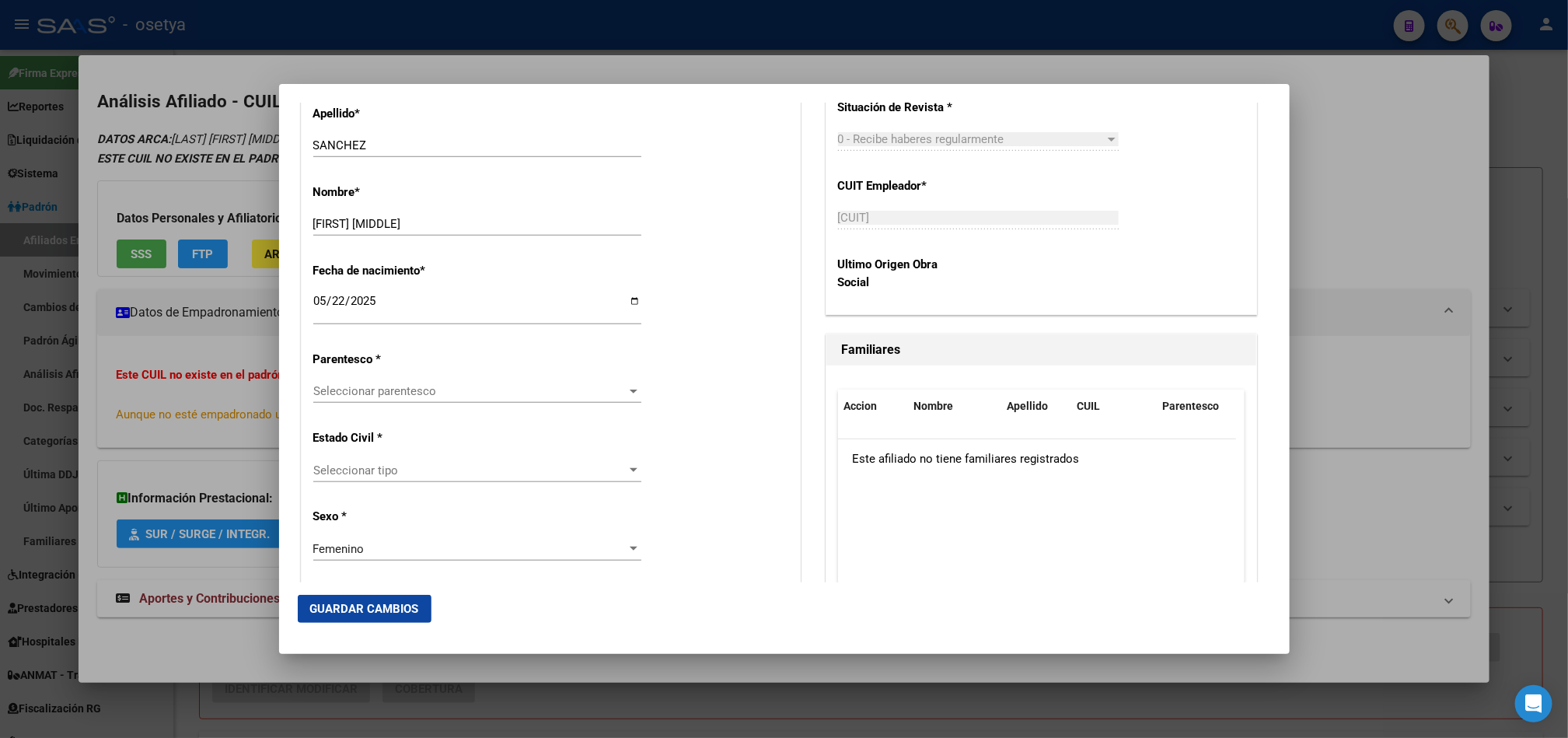 scroll, scrollTop: 700, scrollLeft: 0, axis: vertical 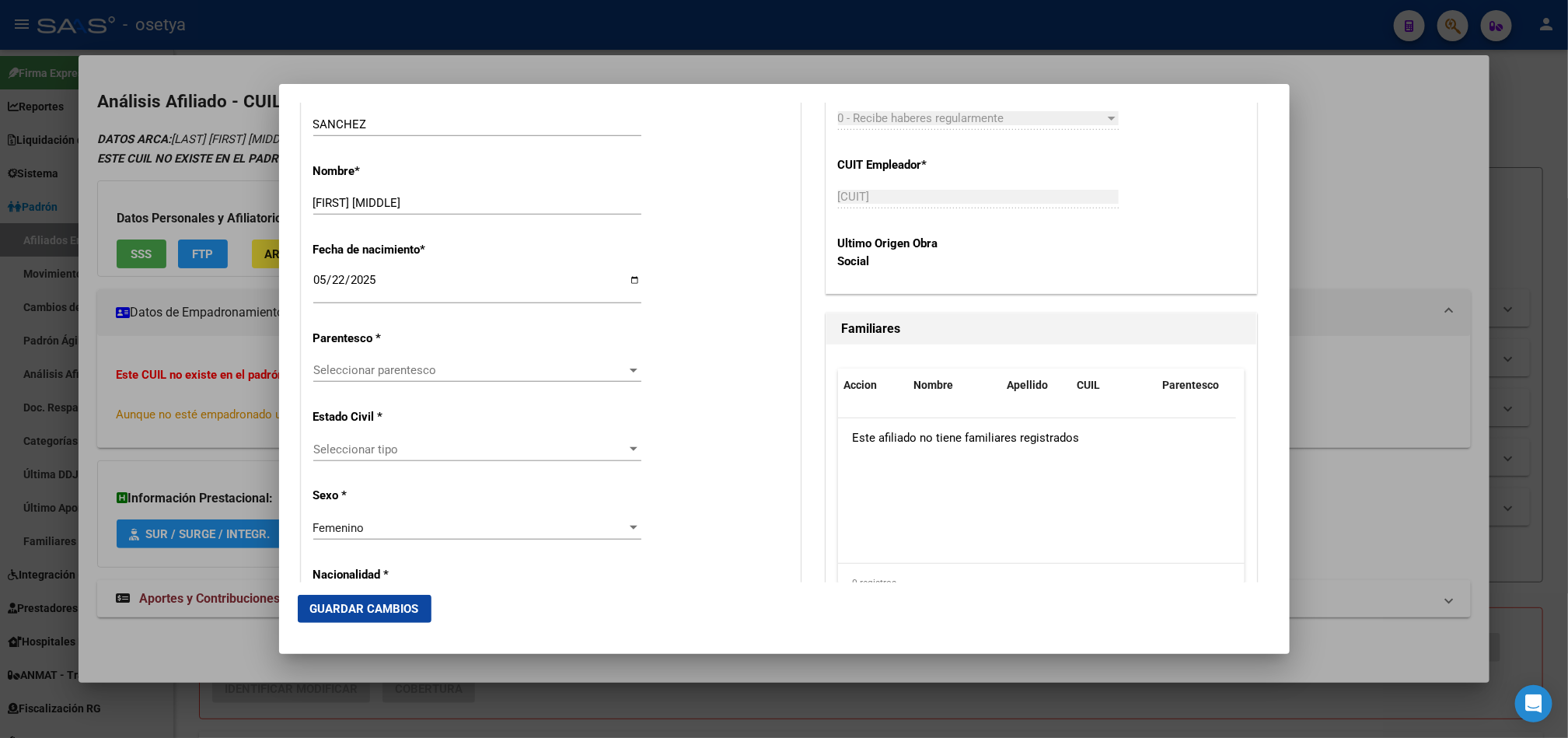click on "Seleccionar parentesco Seleccionar parentesco" 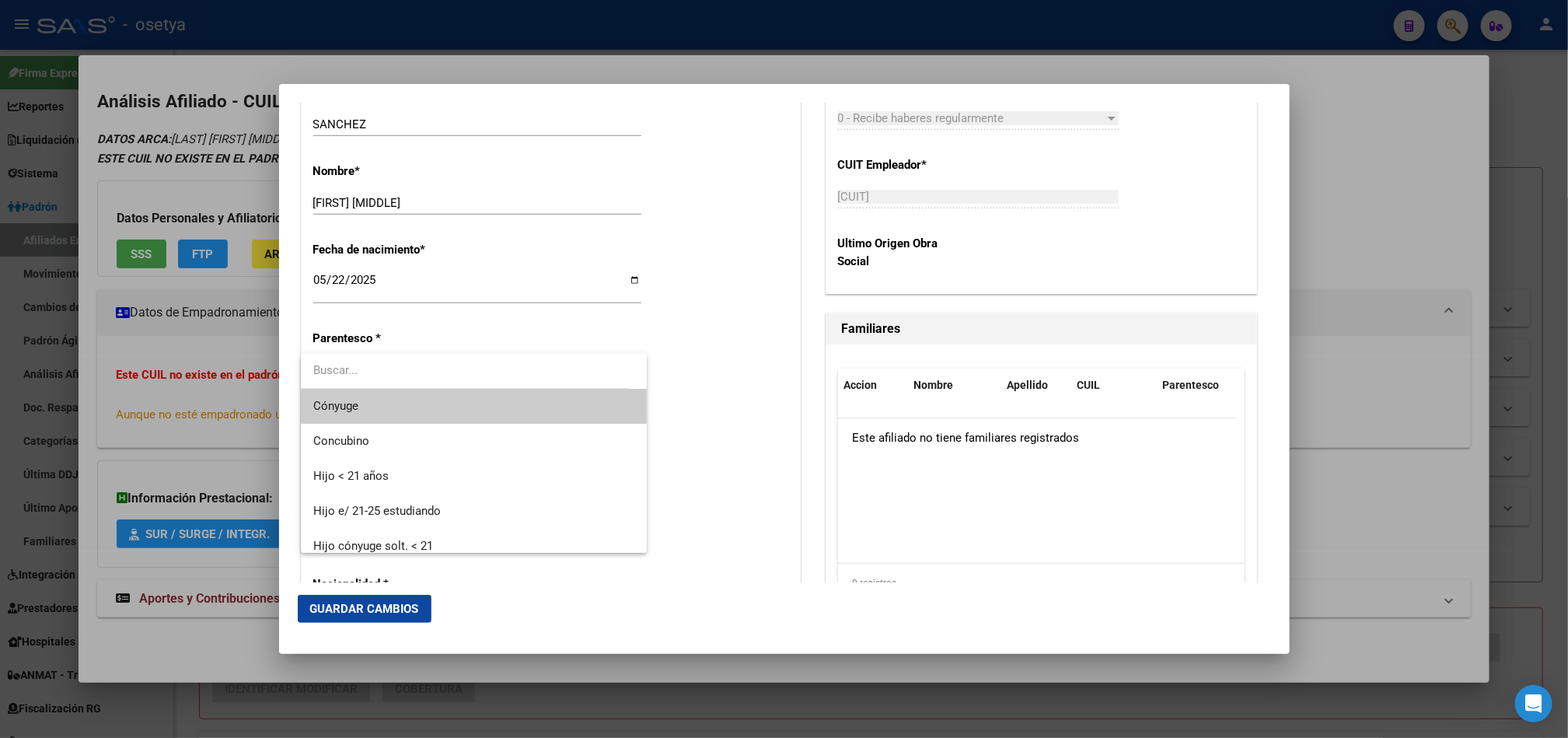 click at bounding box center [465, 370] 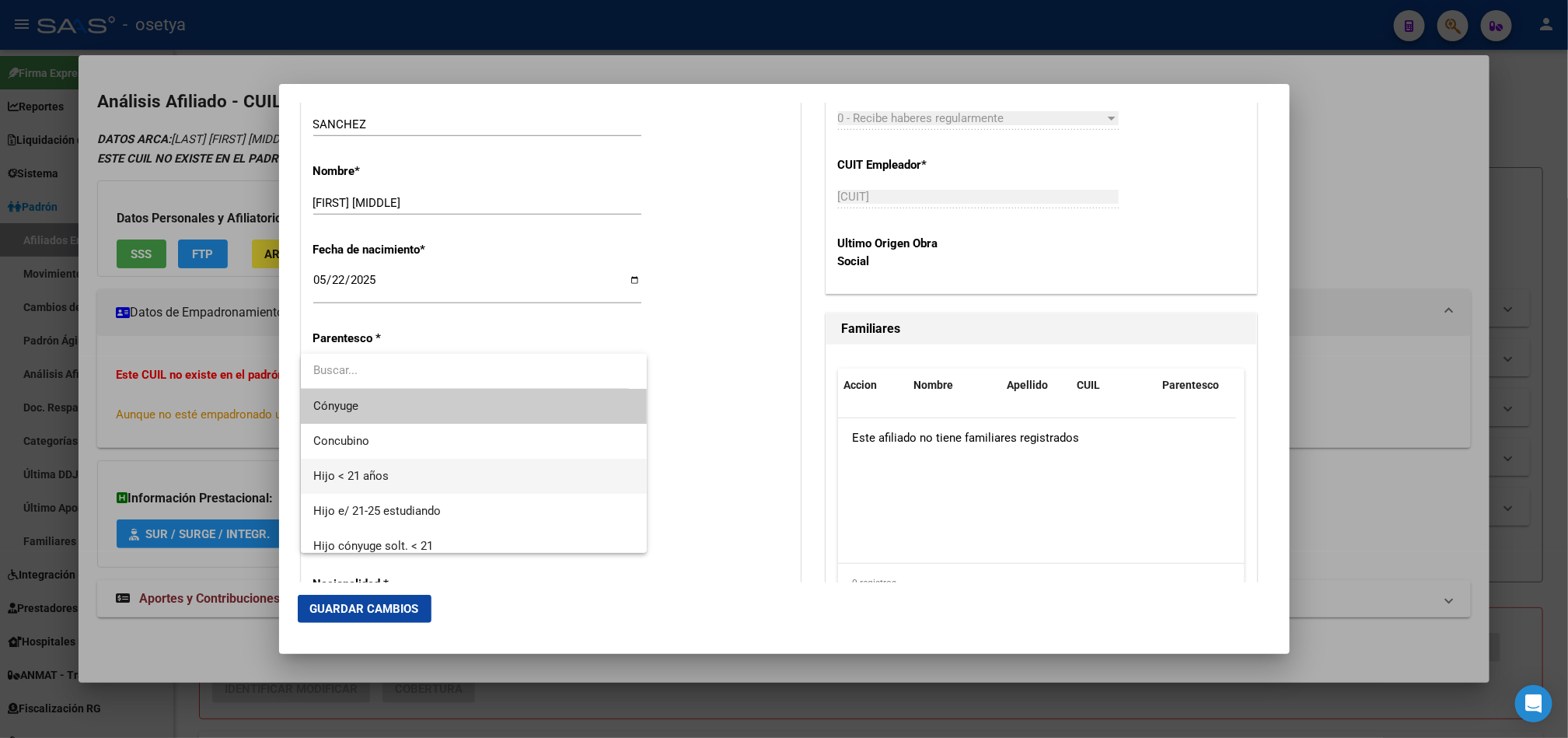 click on "Hijo < 21 años" at bounding box center (473, 476) 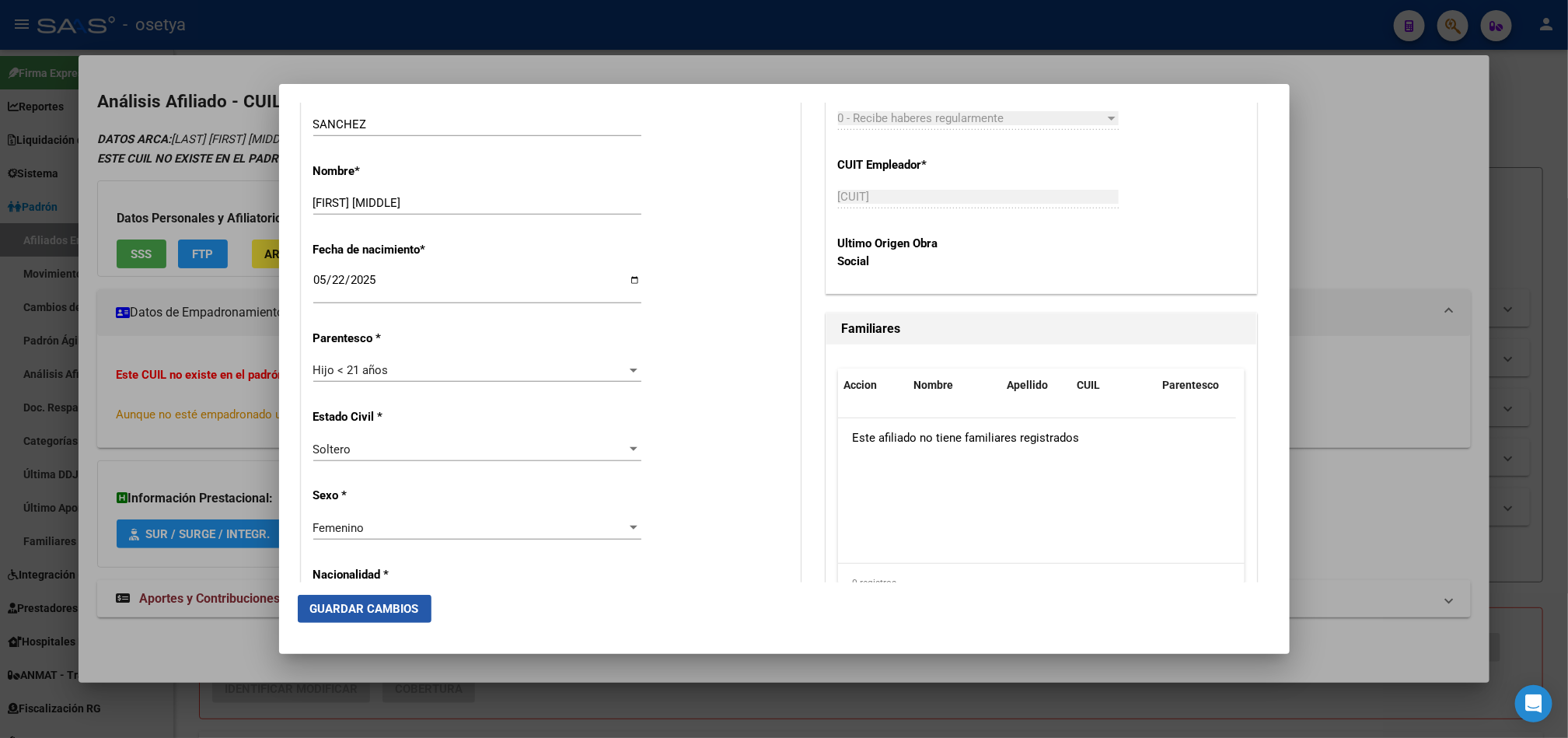 click on "Guardar Cambios" 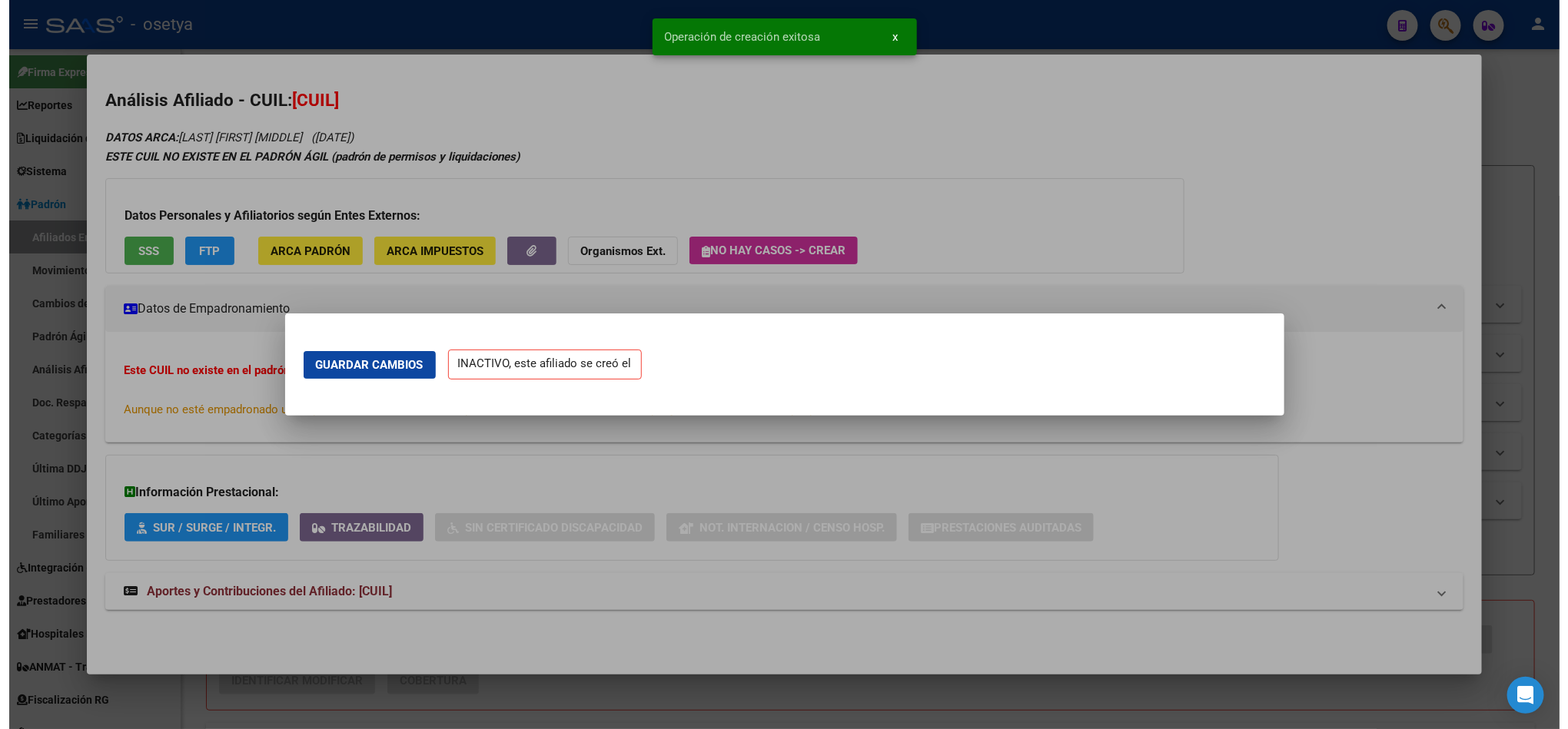 scroll, scrollTop: 0, scrollLeft: 0, axis: both 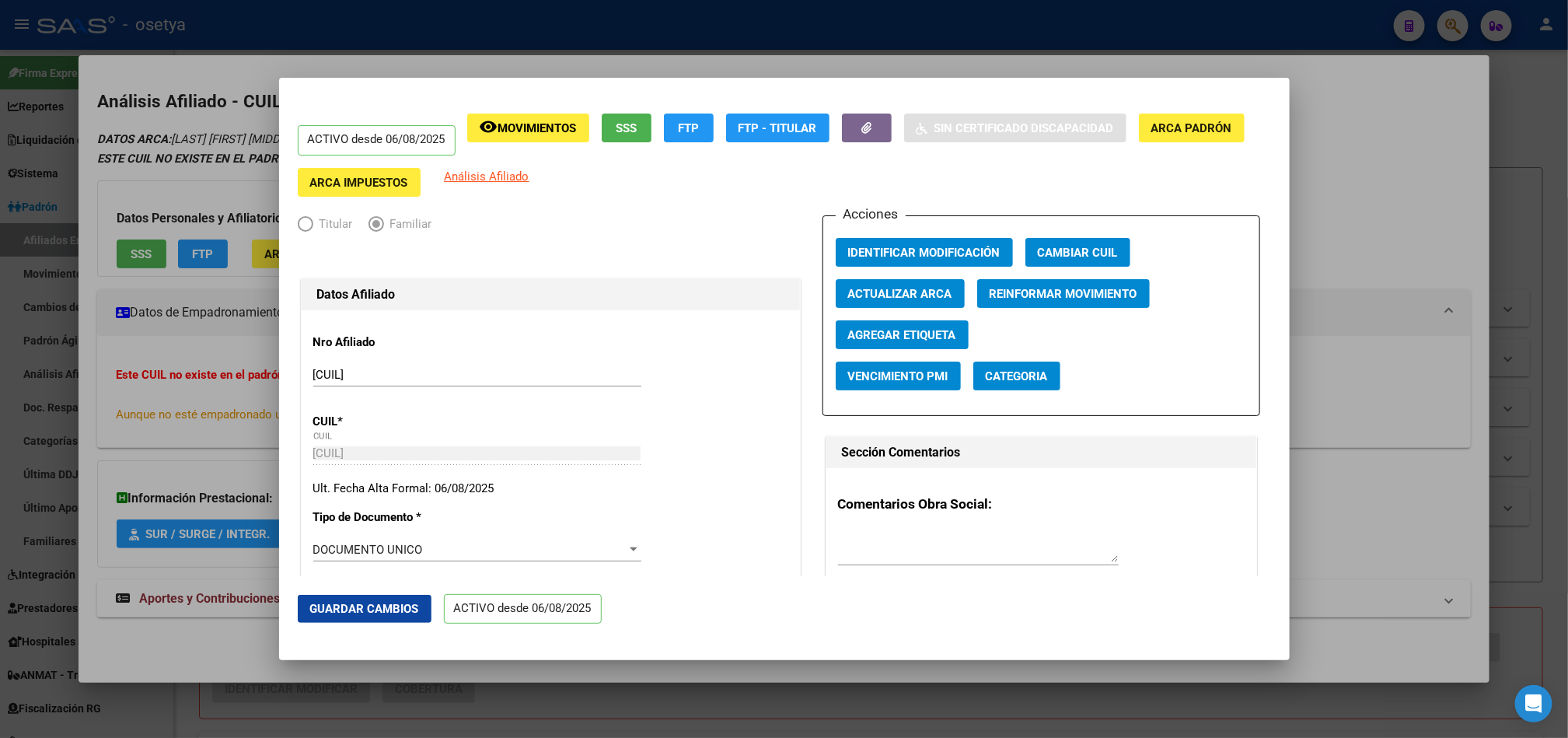 click at bounding box center (784, 369) 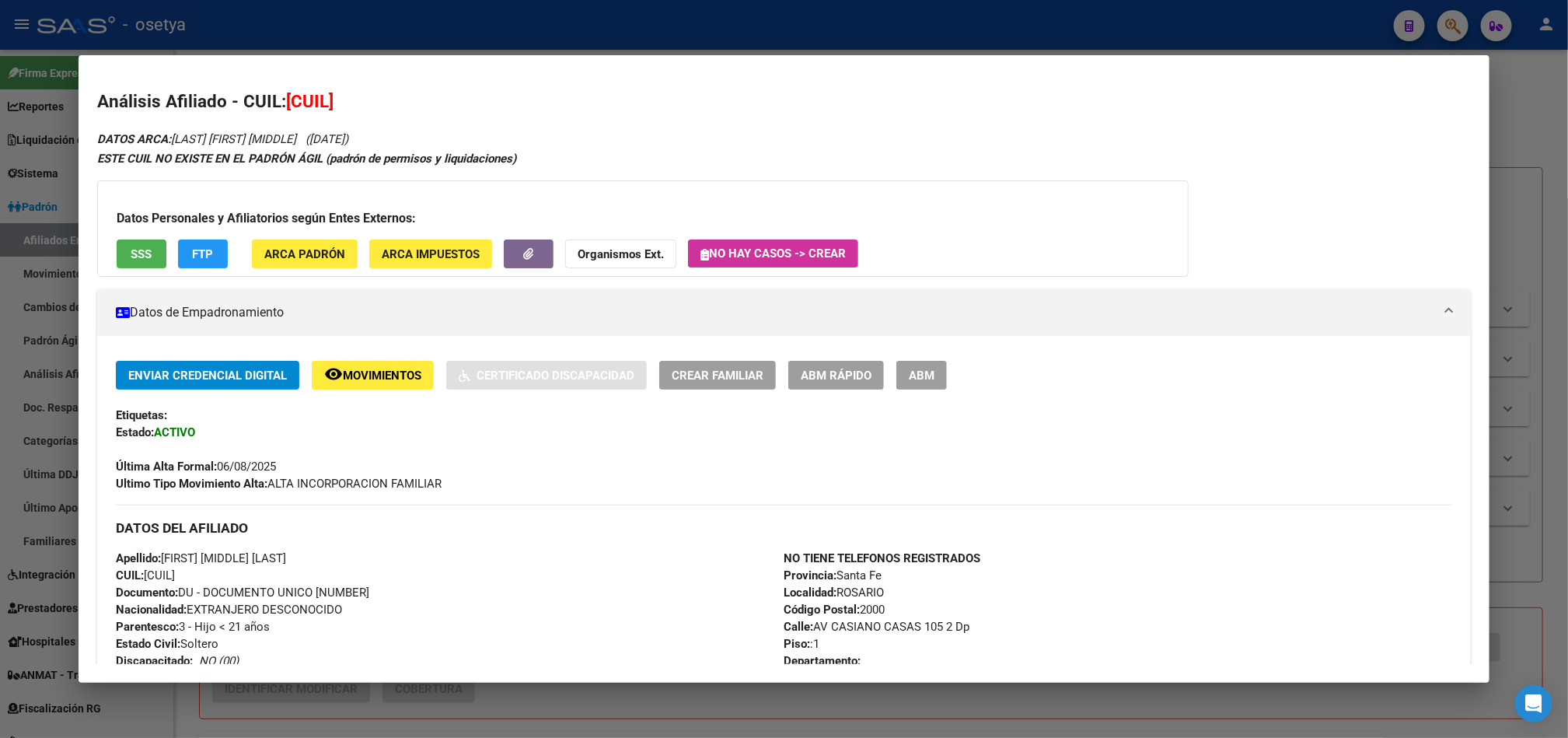click at bounding box center [784, 369] 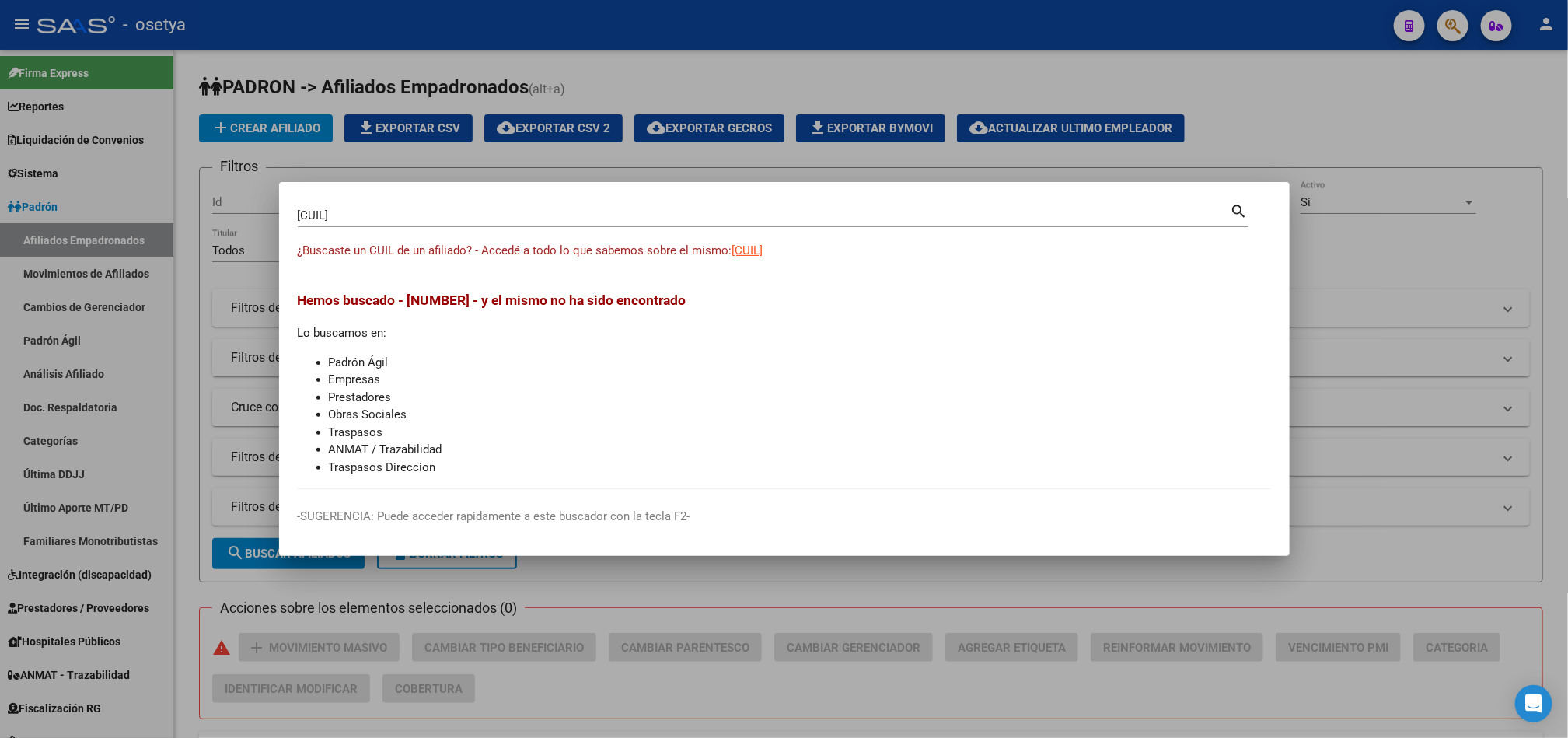 click at bounding box center (784, 369) 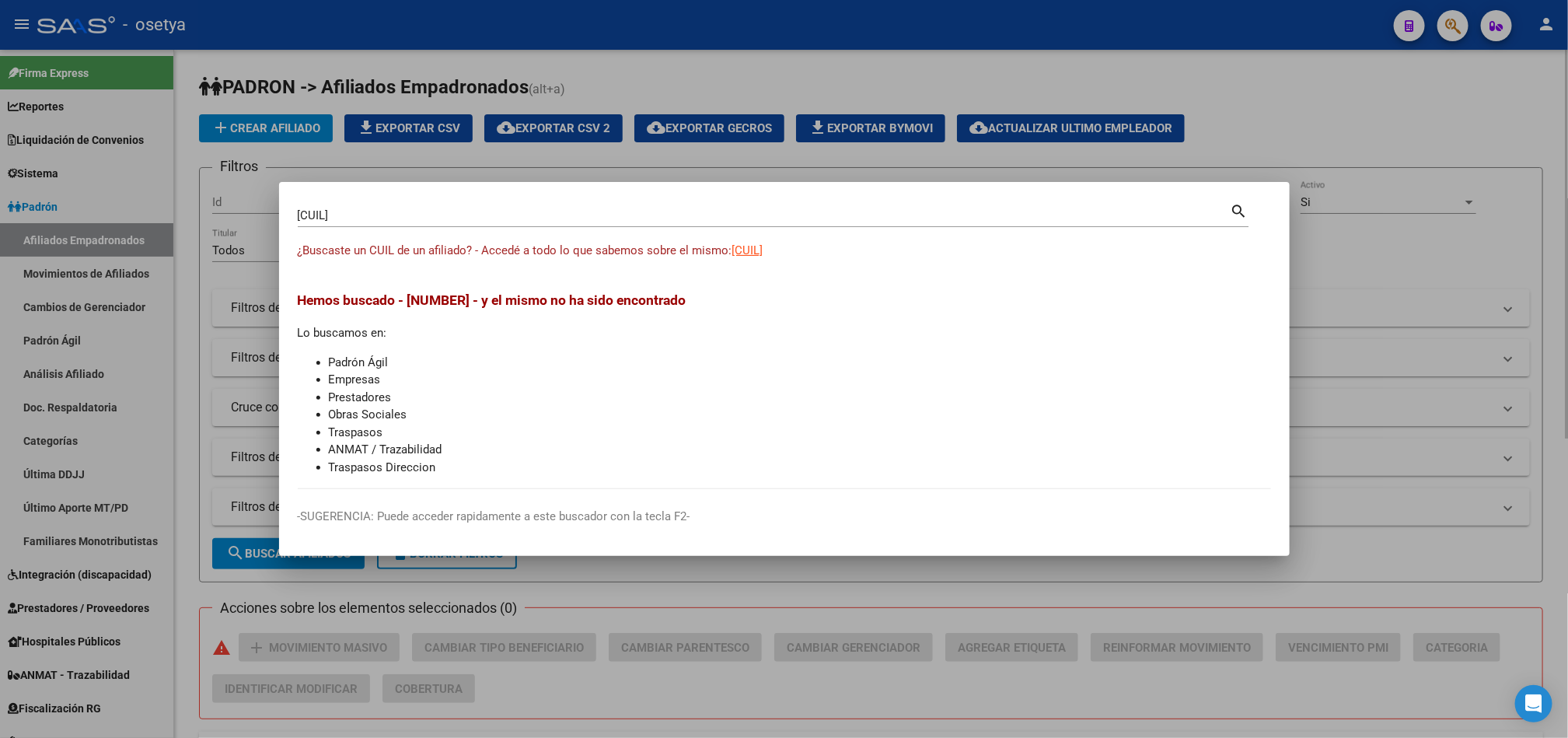 type 